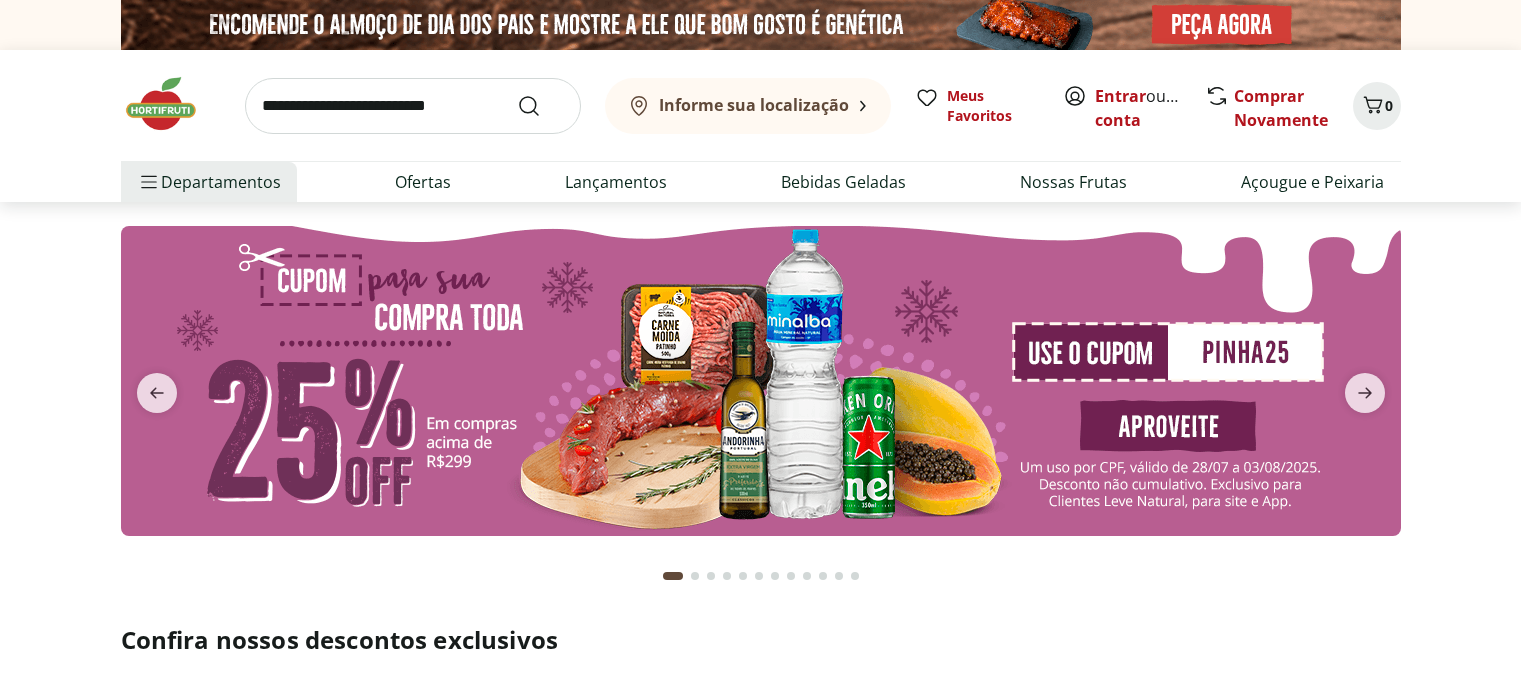 scroll, scrollTop: 0, scrollLeft: 0, axis: both 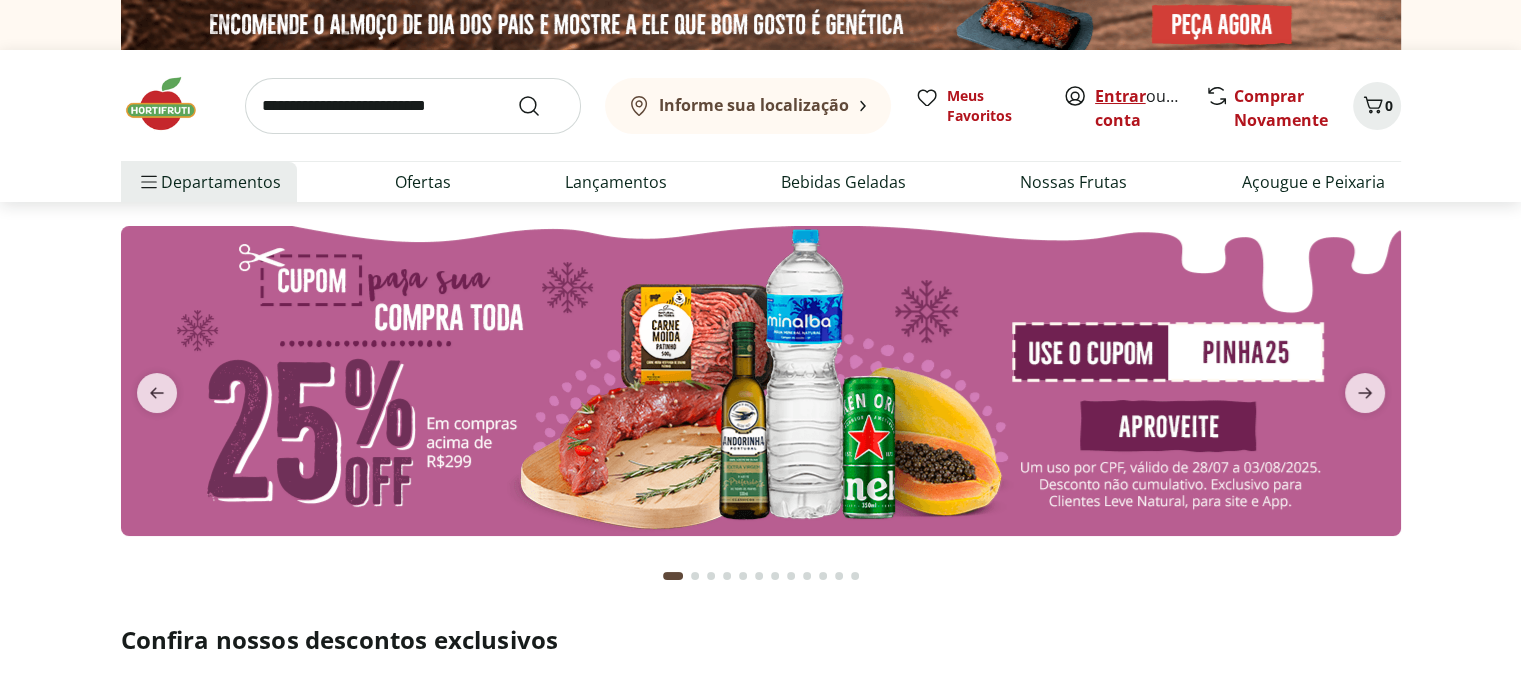 click on "Entrar" at bounding box center [1120, 96] 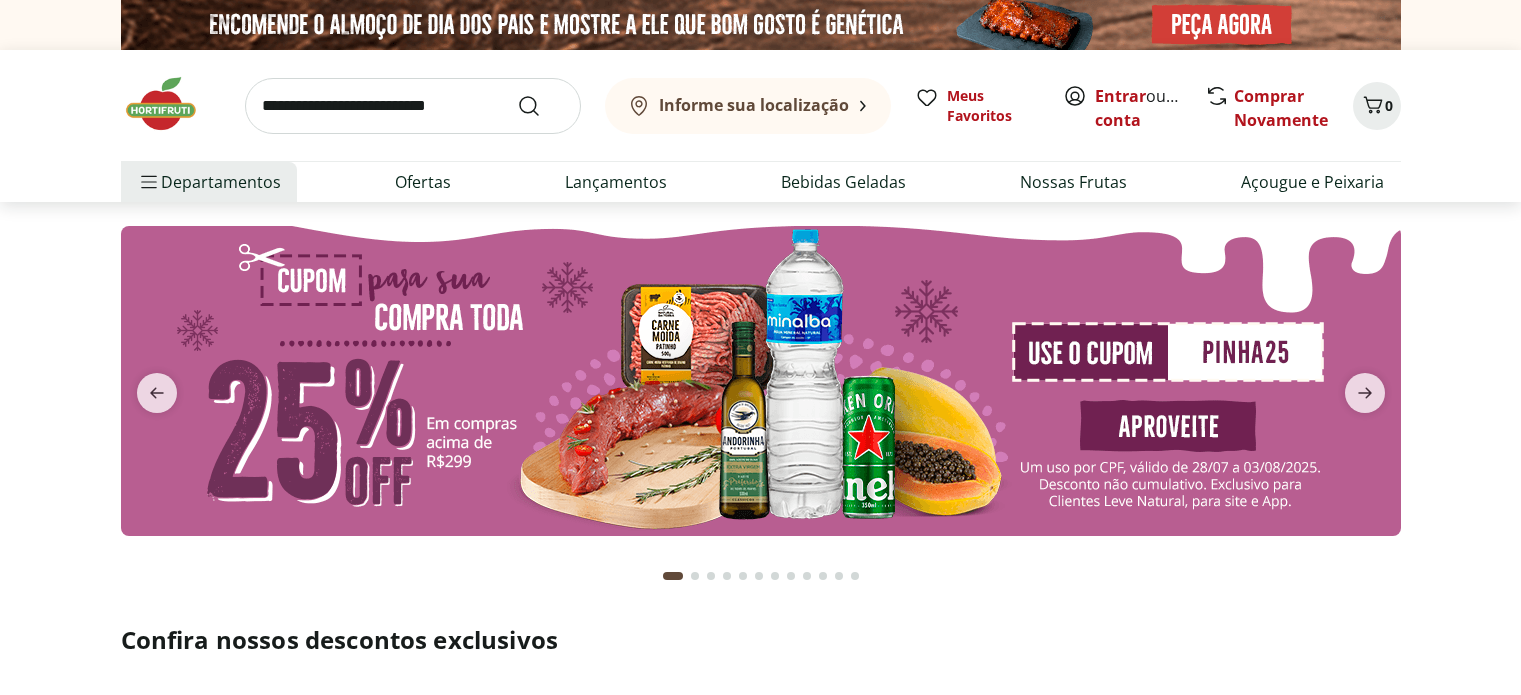 scroll, scrollTop: 0, scrollLeft: 0, axis: both 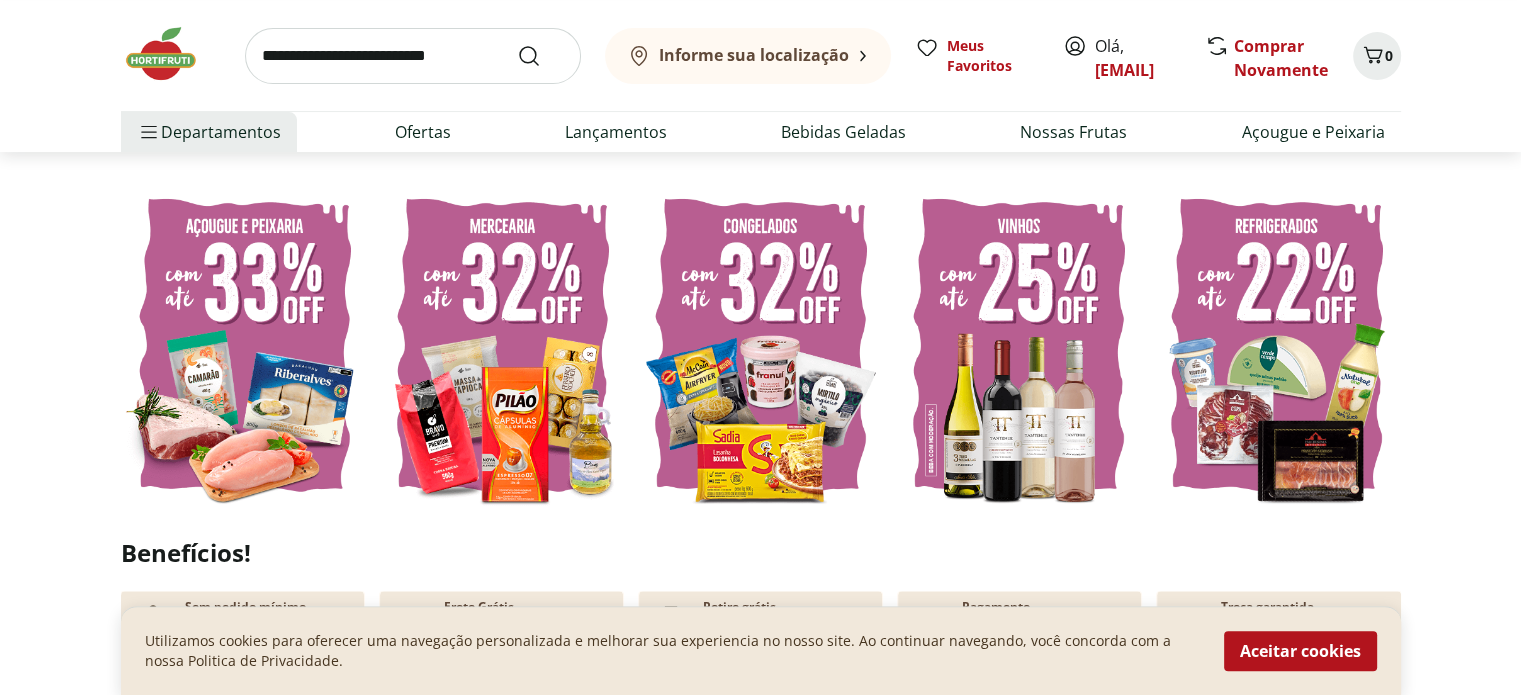 click at bounding box center (503, 345) 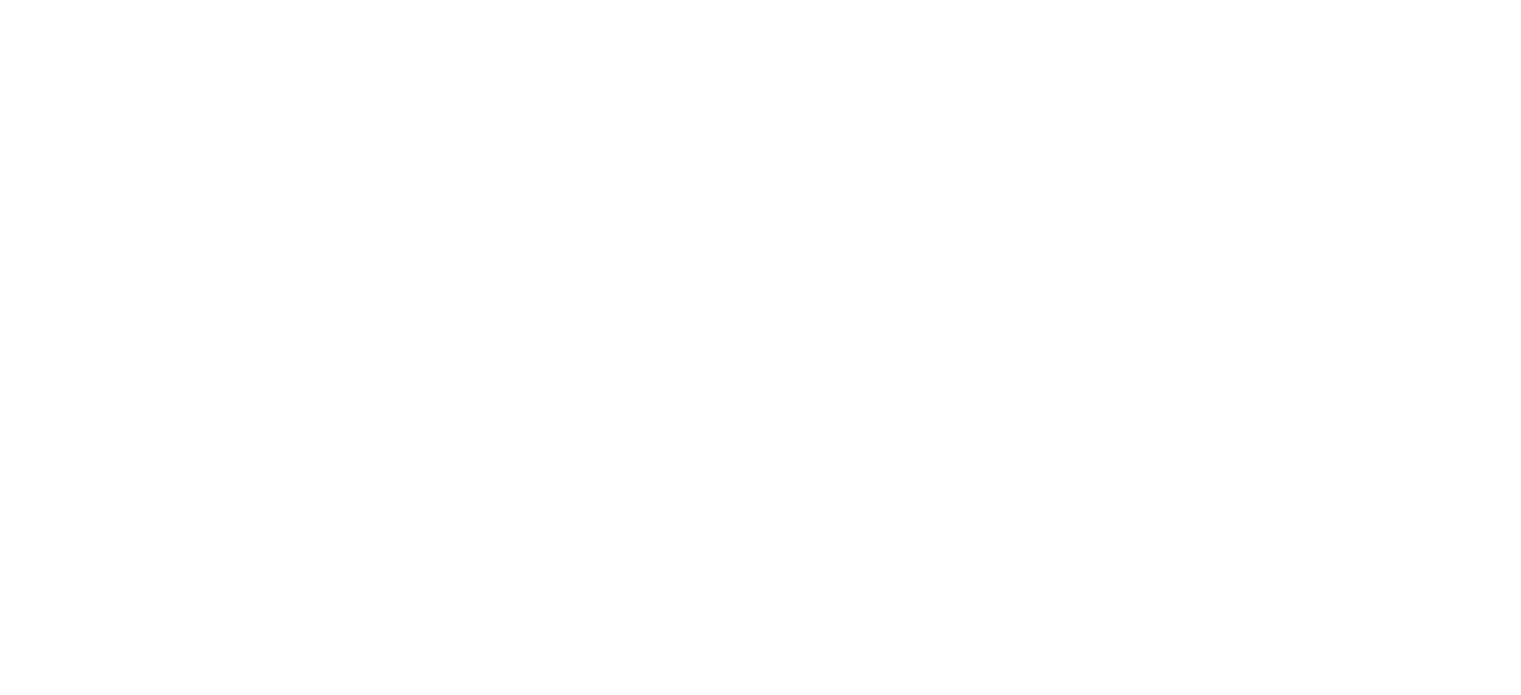 scroll, scrollTop: 0, scrollLeft: 0, axis: both 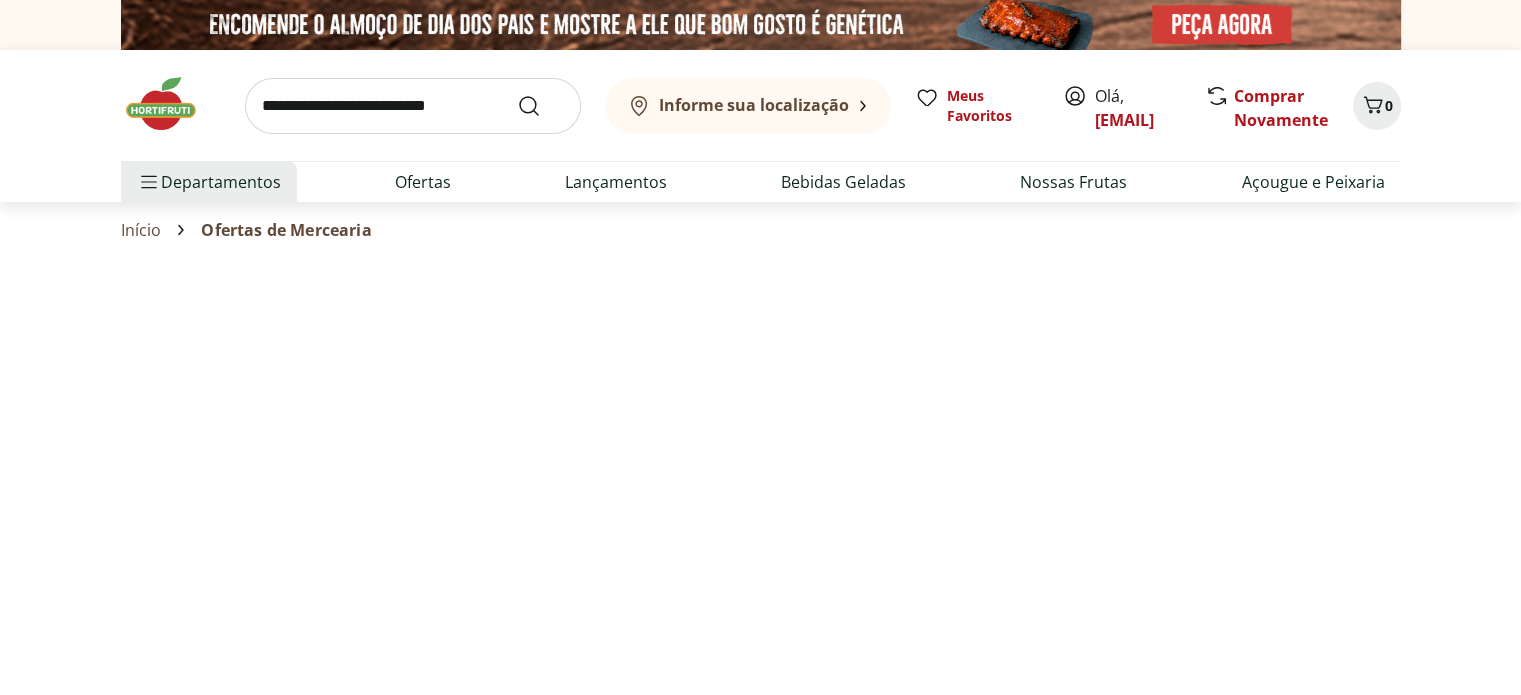 select on "**********" 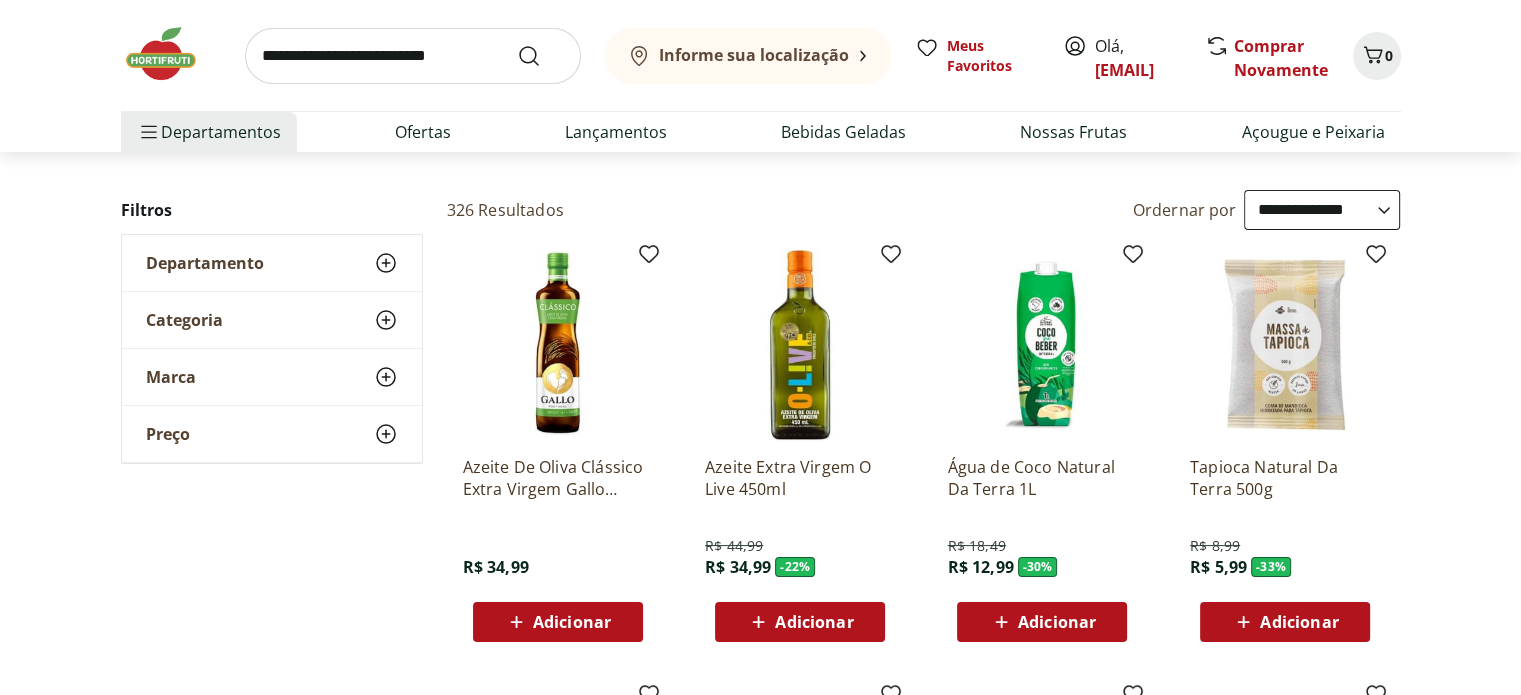 scroll, scrollTop: 200, scrollLeft: 0, axis: vertical 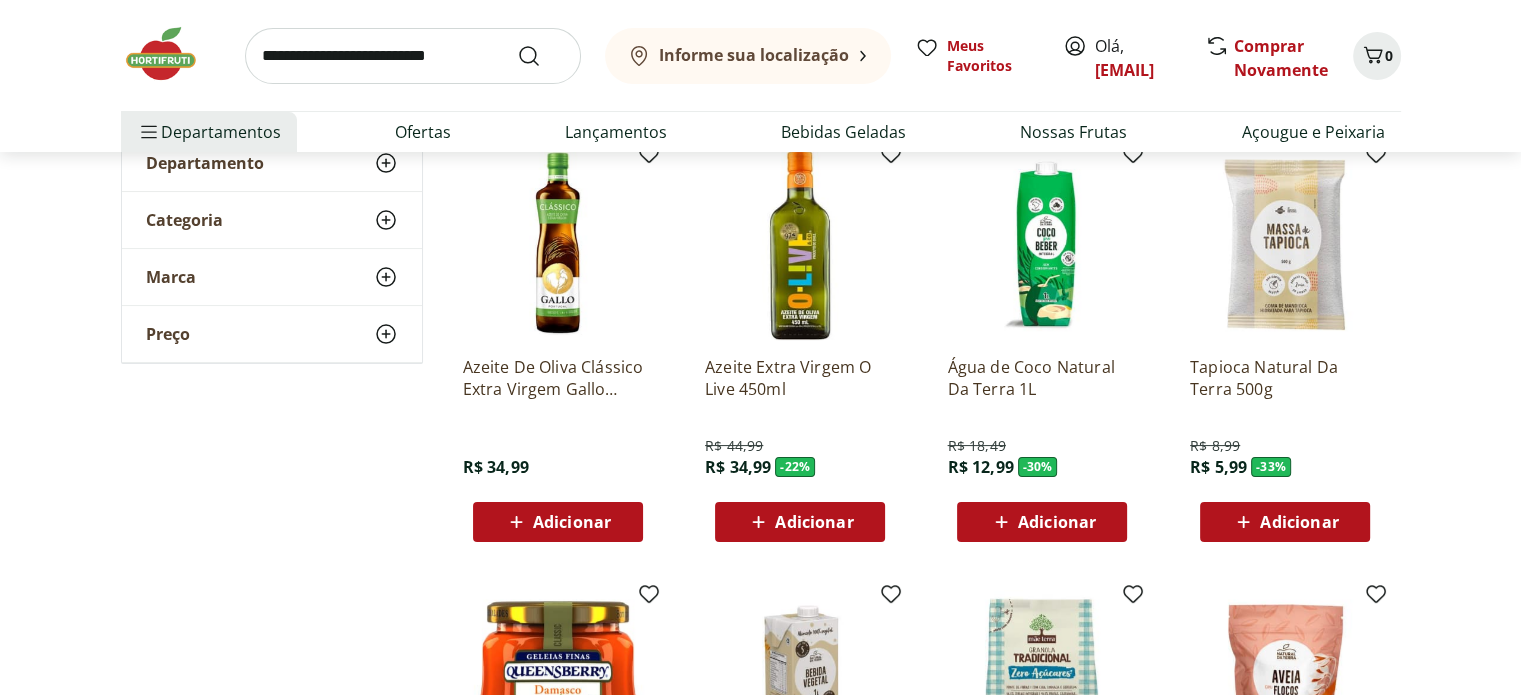 click on "Azeite De Oliva Clássico Extra Virgem Gallo 500Ml" at bounding box center (558, 378) 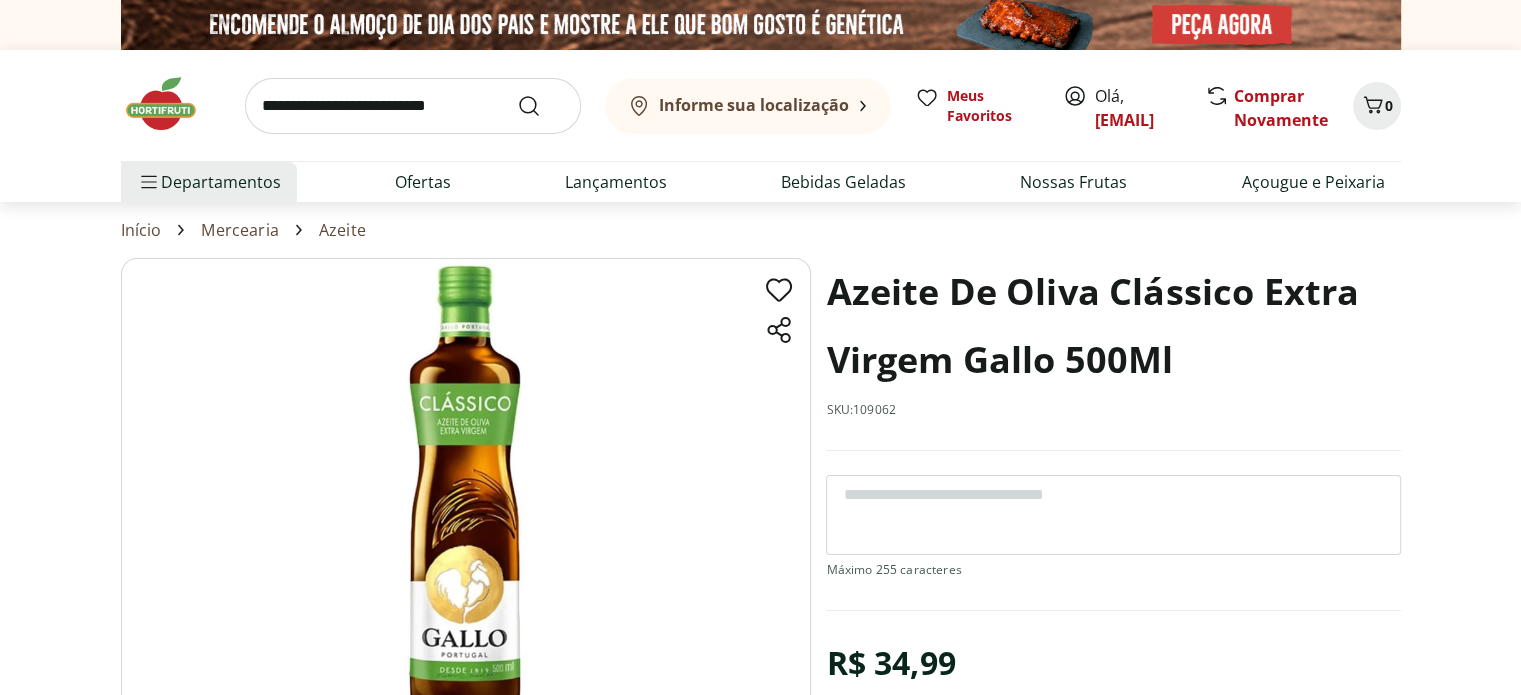 scroll, scrollTop: 200, scrollLeft: 0, axis: vertical 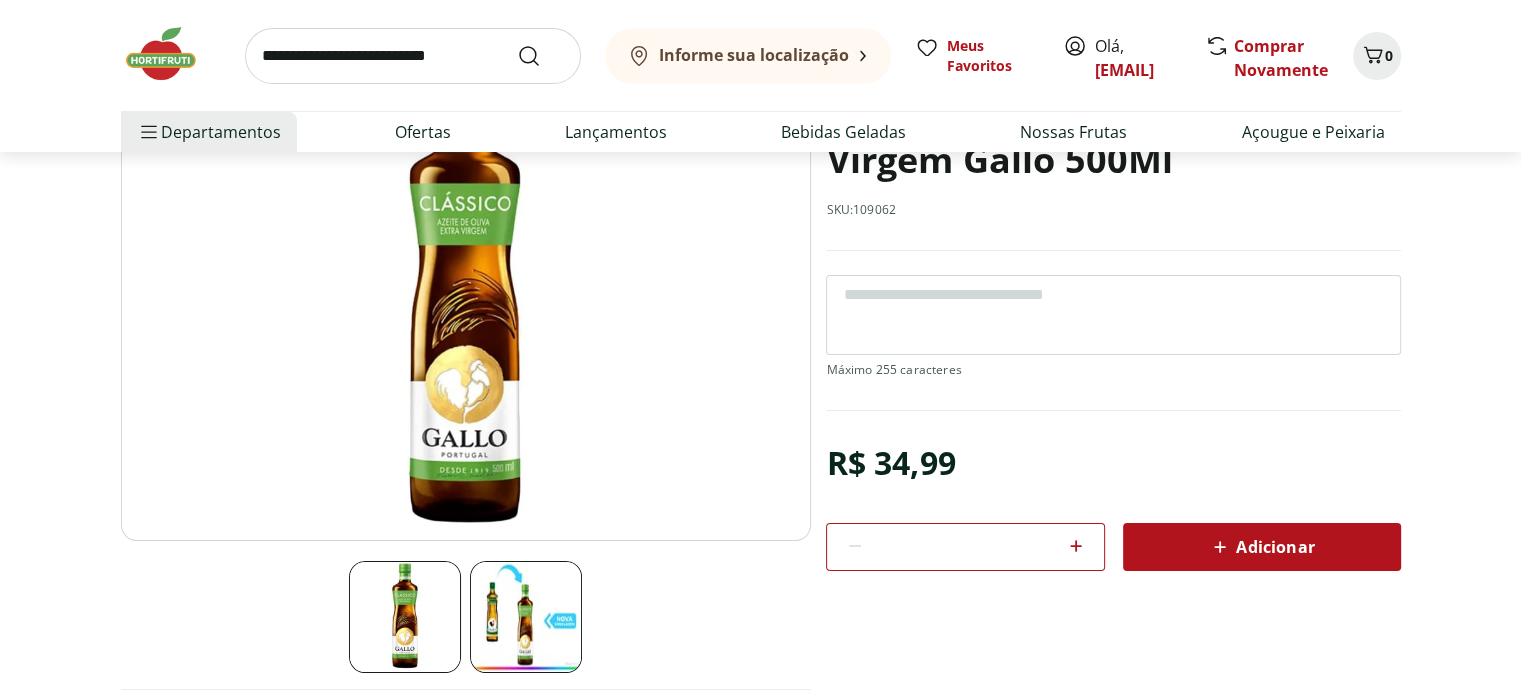 click on "Adicionar" at bounding box center (1261, 547) 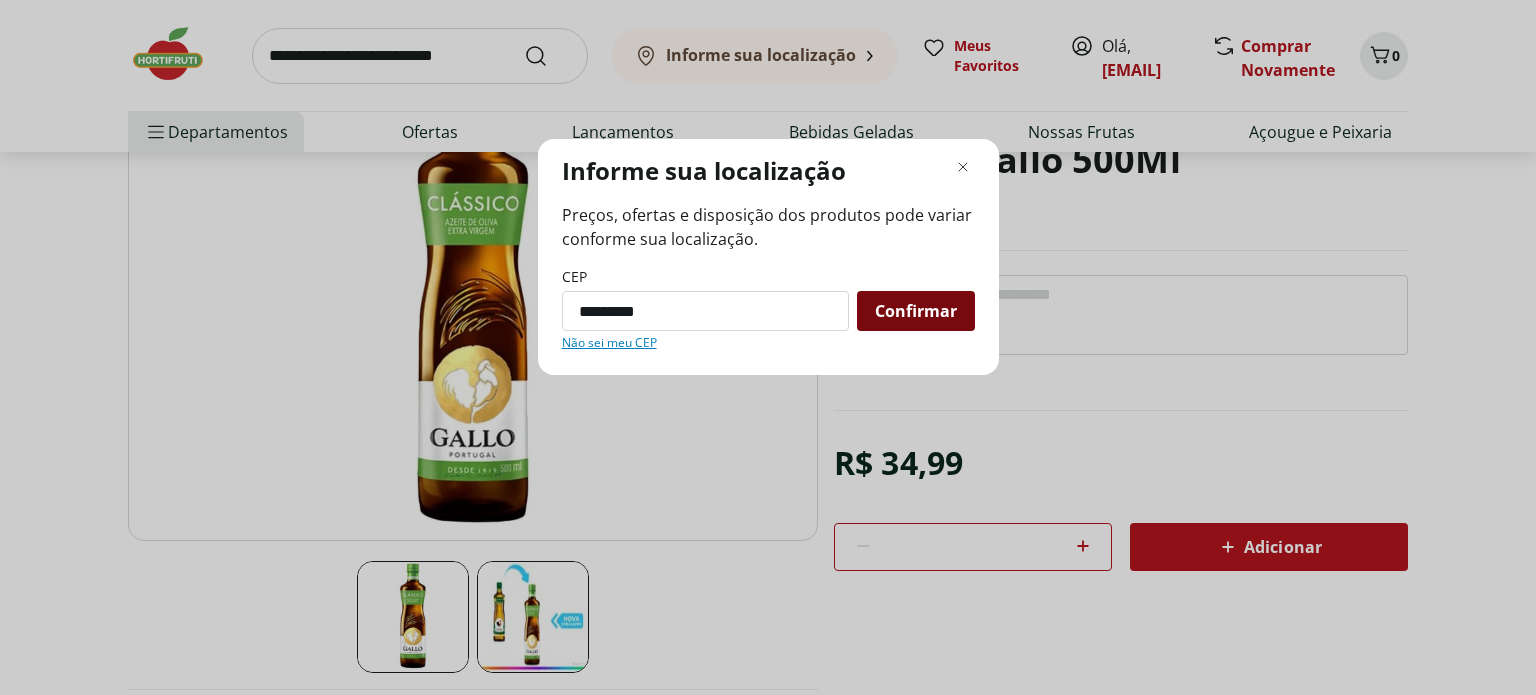 type on "*********" 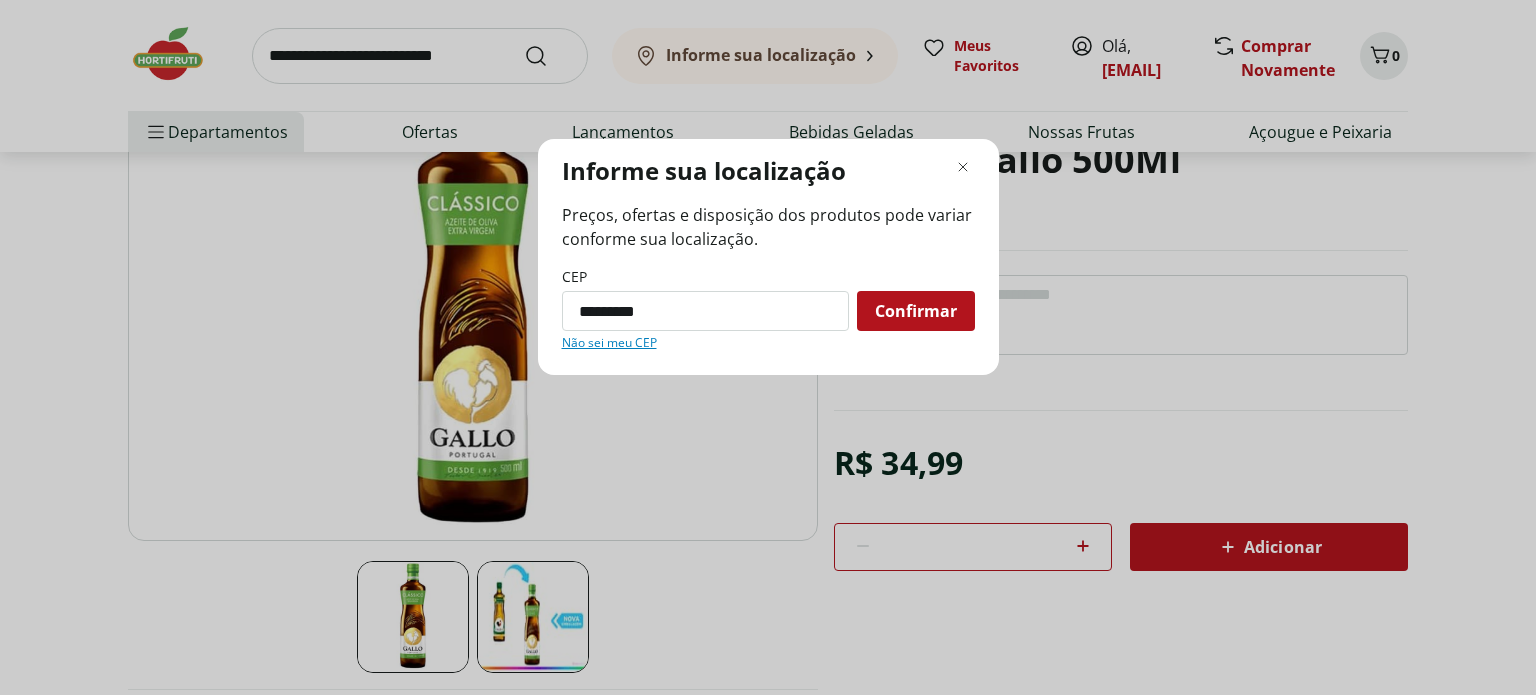 click on "Confirmar" at bounding box center (916, 311) 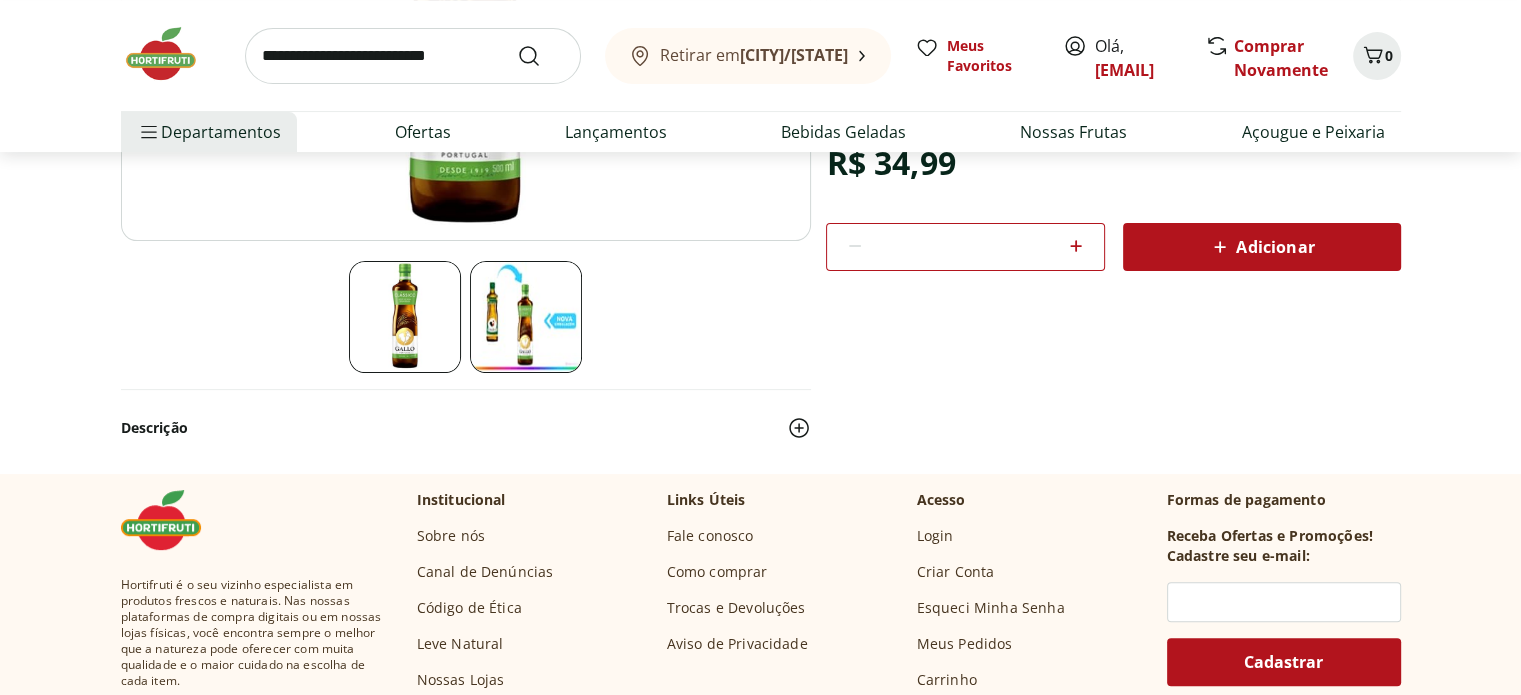 scroll, scrollTop: 0, scrollLeft: 0, axis: both 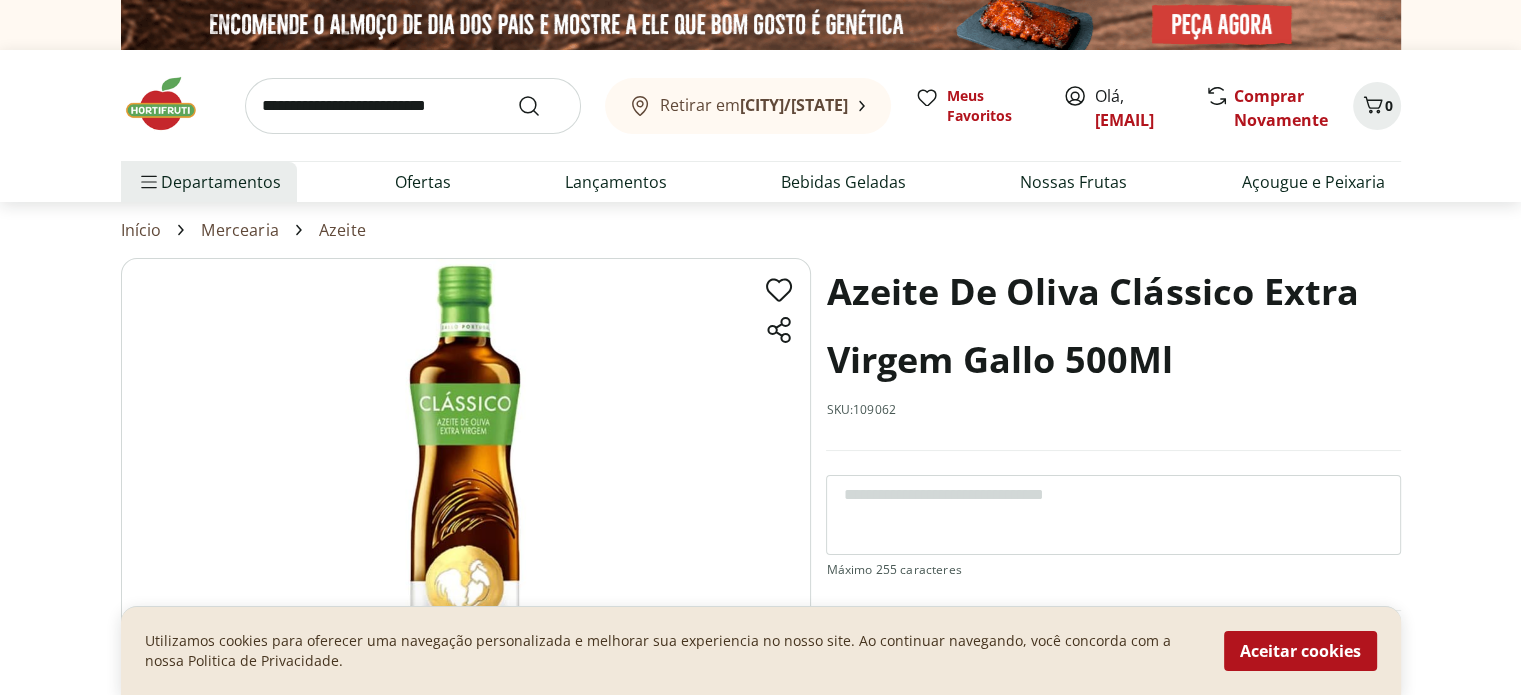 click on "[CITY]/[STATE]" at bounding box center [794, 105] 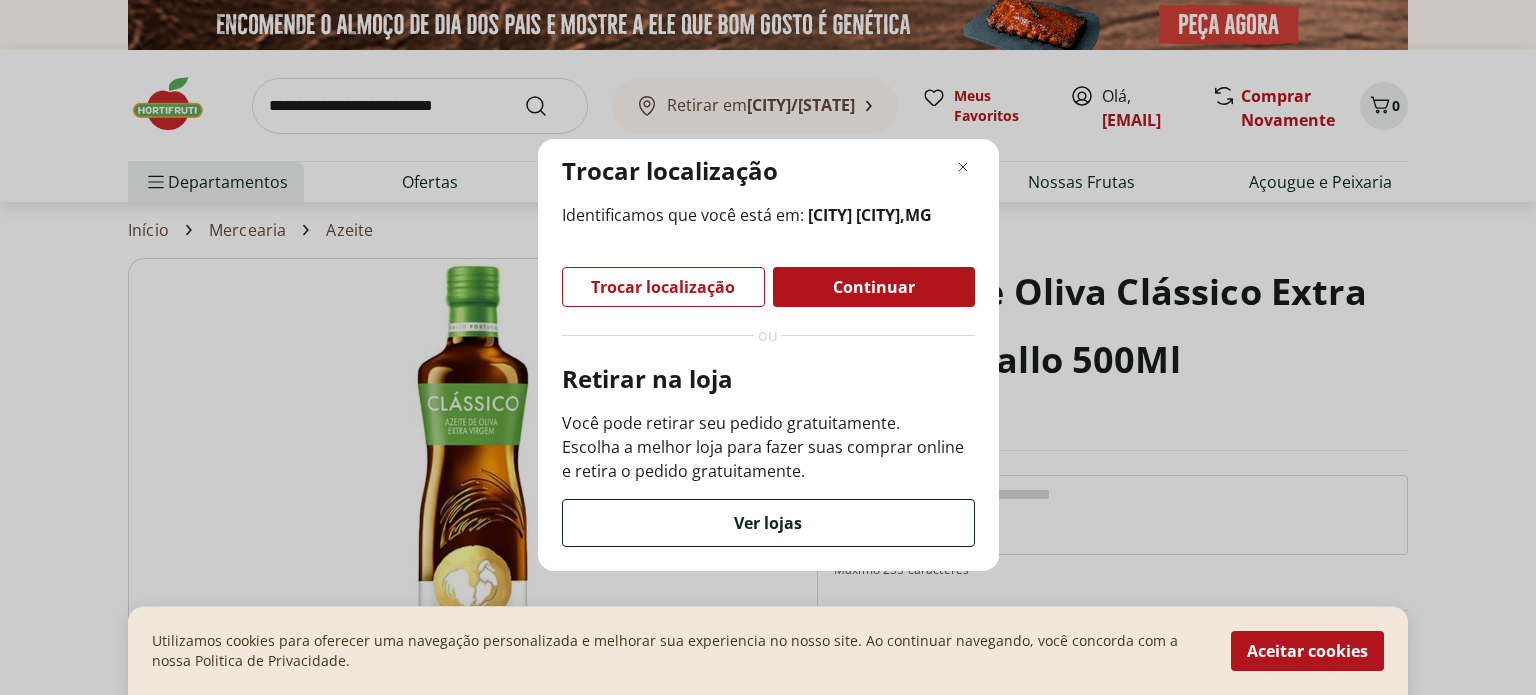 click on "Ver lojas" at bounding box center (768, 523) 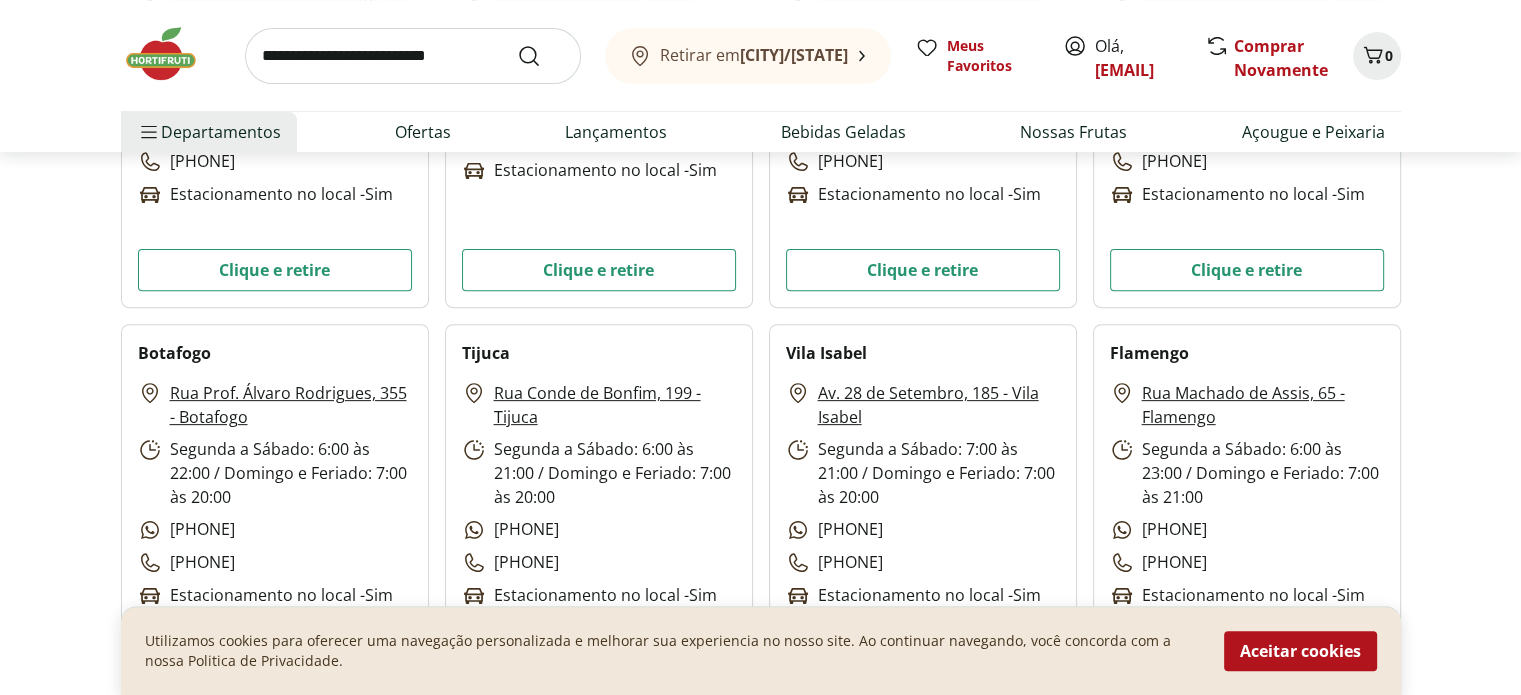 scroll, scrollTop: 0, scrollLeft: 0, axis: both 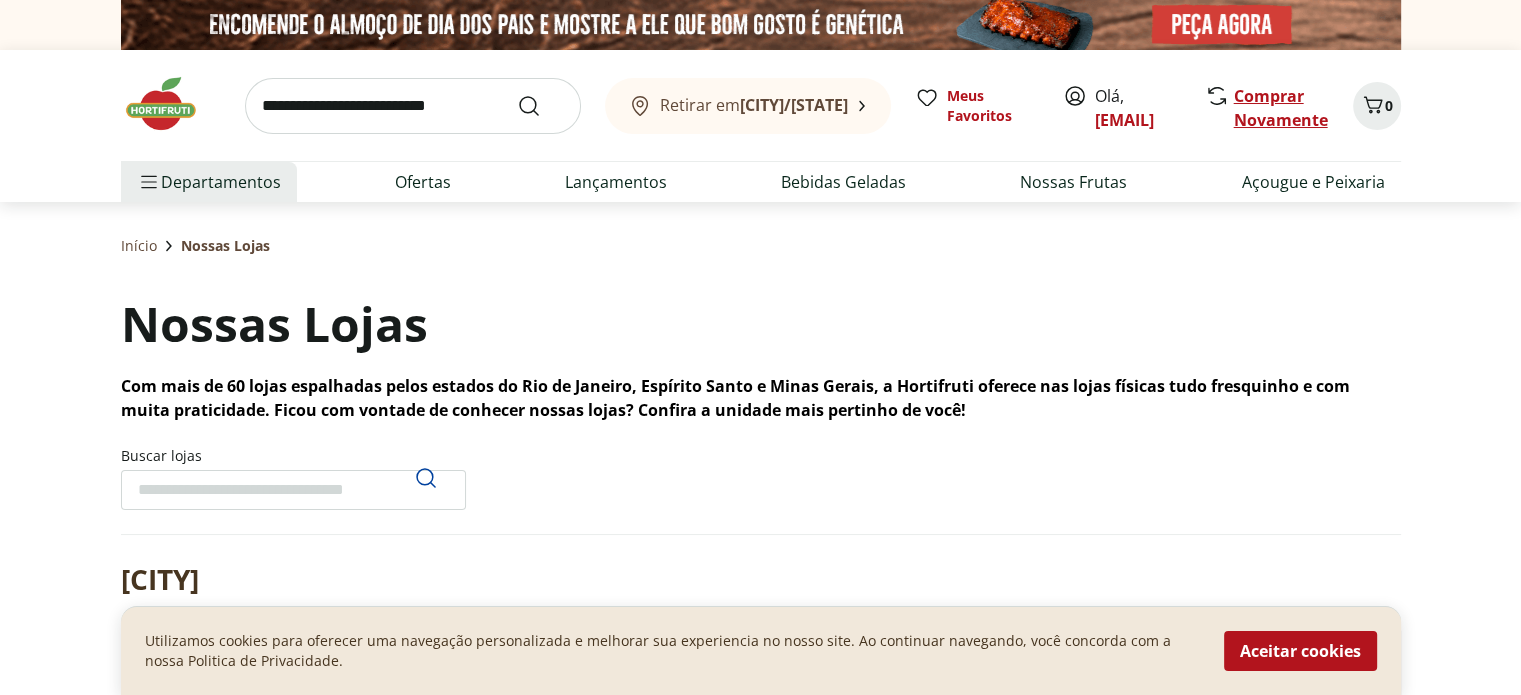 click on "Comprar Novamente" at bounding box center (1281, 108) 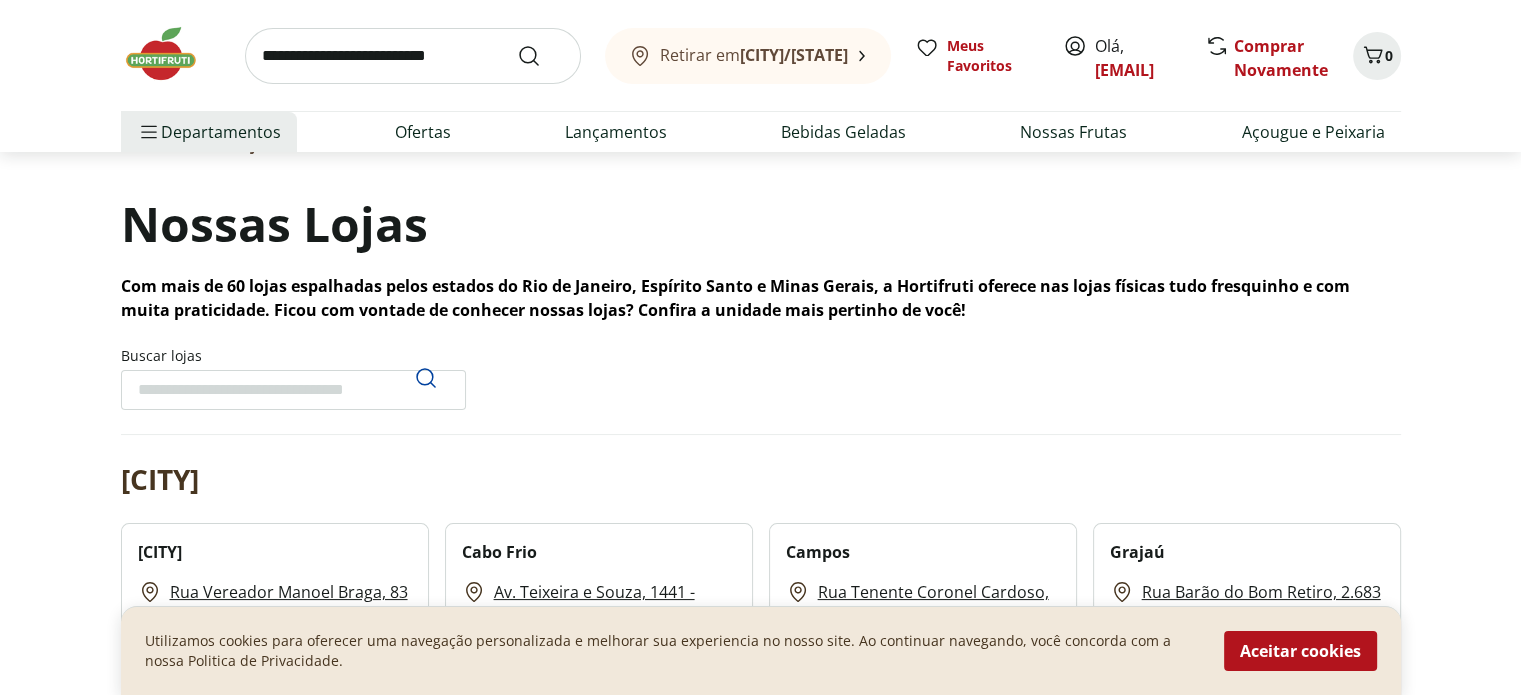 scroll, scrollTop: 0, scrollLeft: 0, axis: both 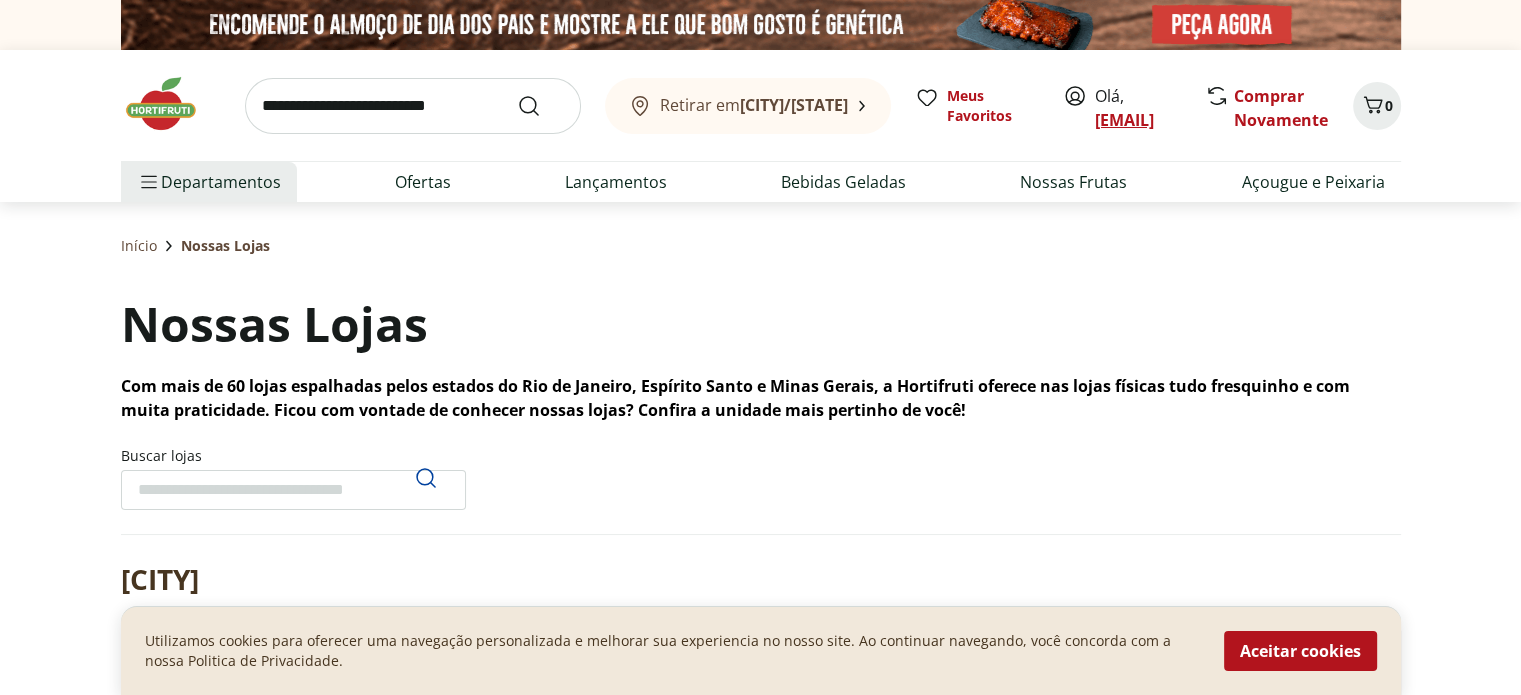 click on "camilaformigon@gmail.com" at bounding box center [1124, 120] 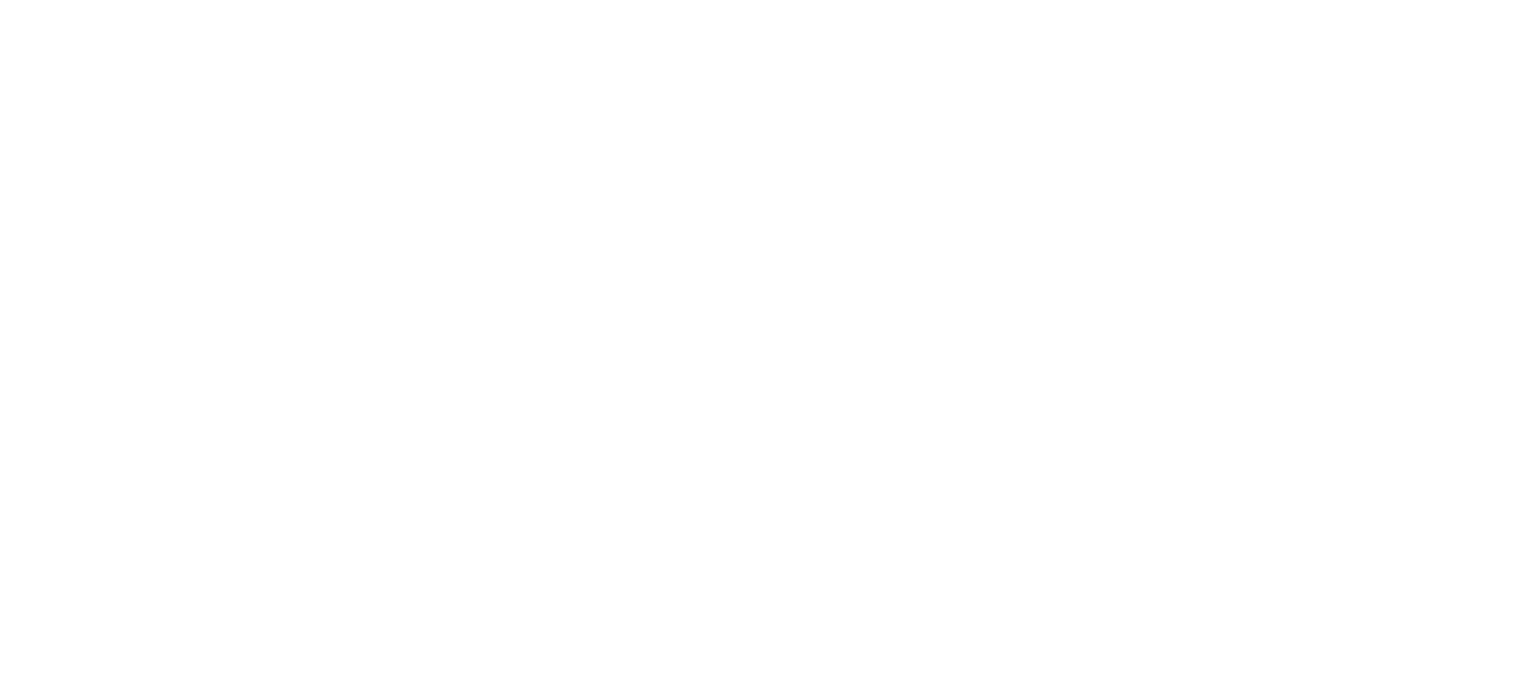 scroll, scrollTop: 0, scrollLeft: 0, axis: both 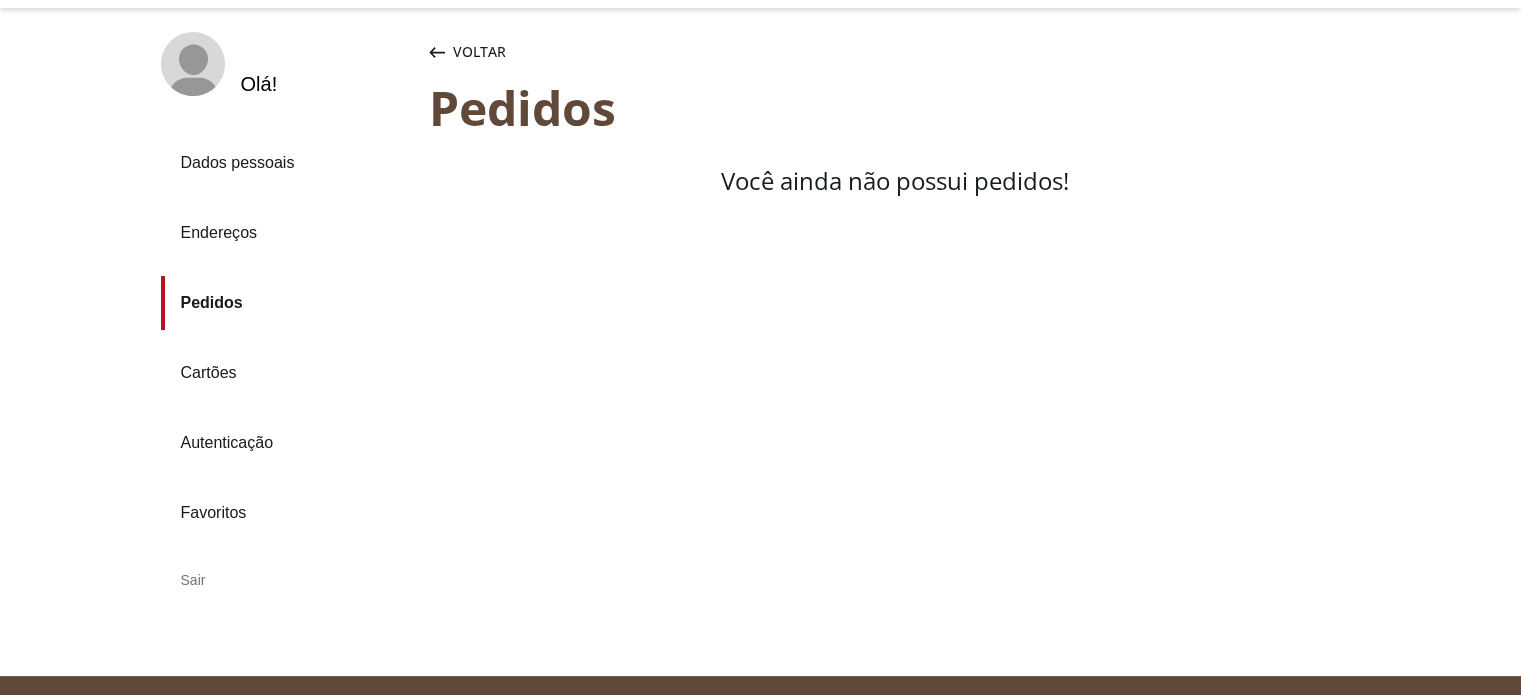 click on "Endereços" at bounding box center (287, 233) 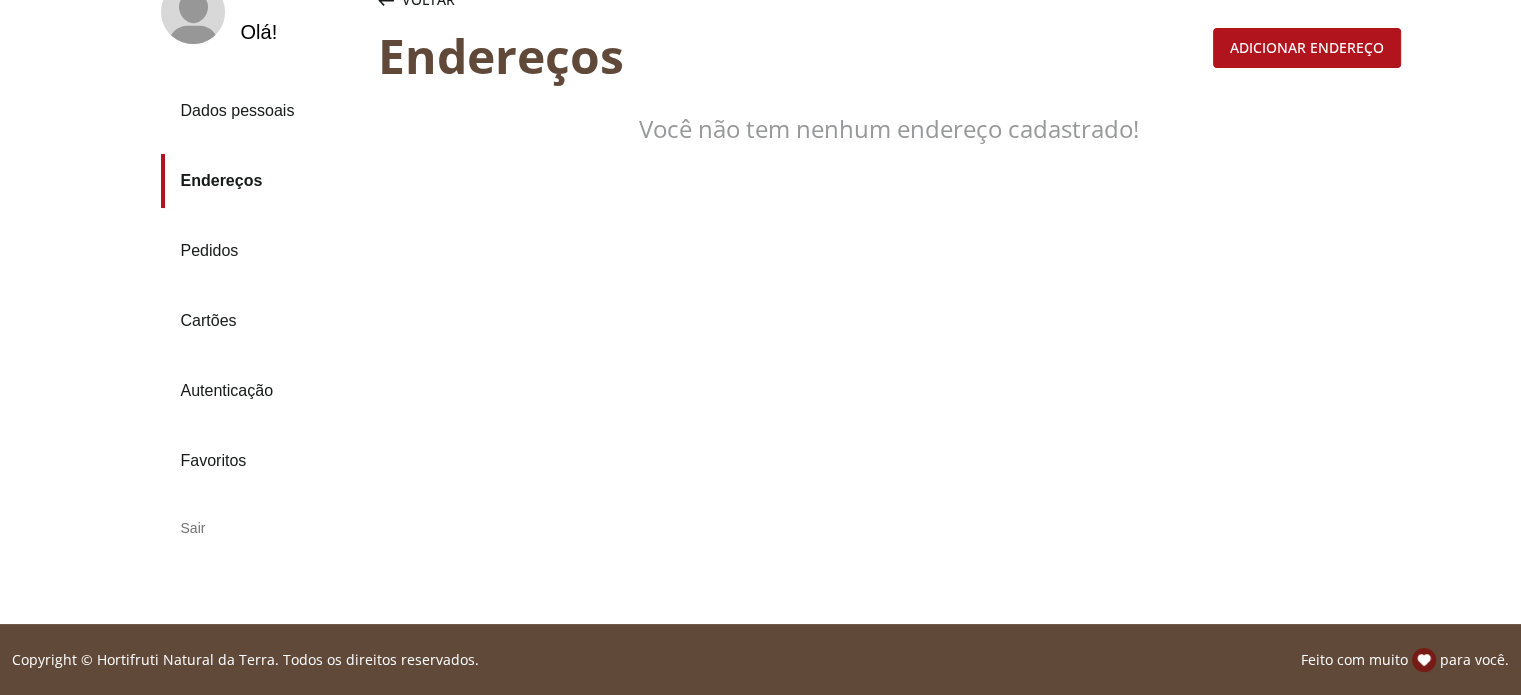 scroll, scrollTop: 0, scrollLeft: 0, axis: both 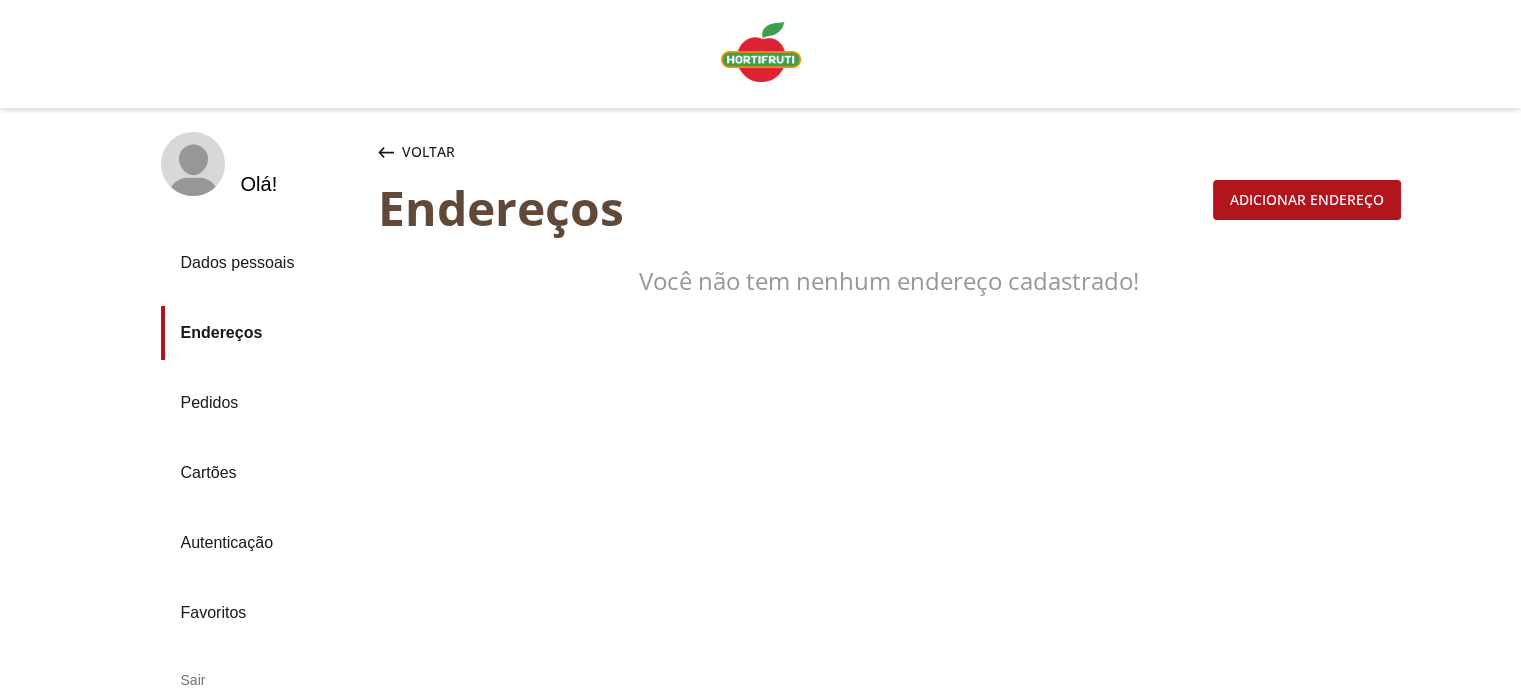 click on "Voltar" at bounding box center (428, 152) 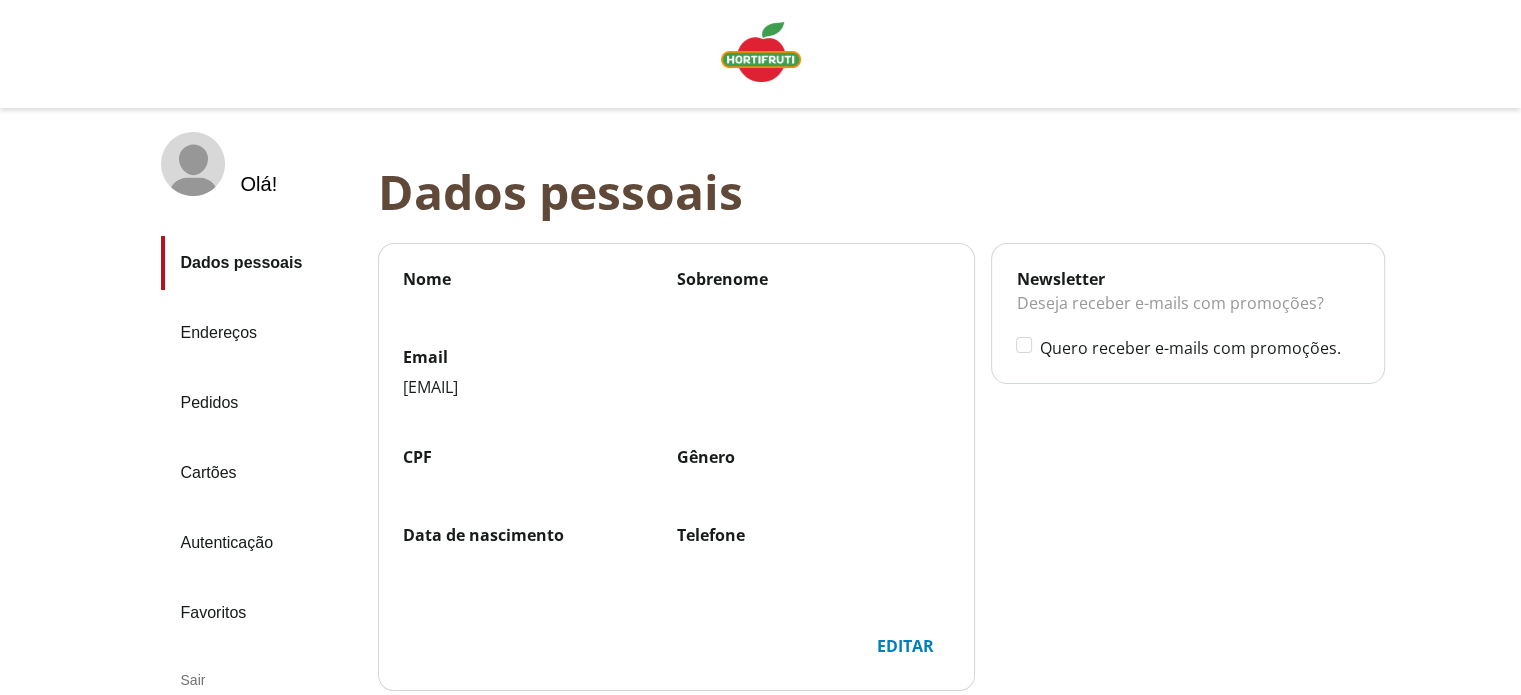 scroll, scrollTop: 100, scrollLeft: 0, axis: vertical 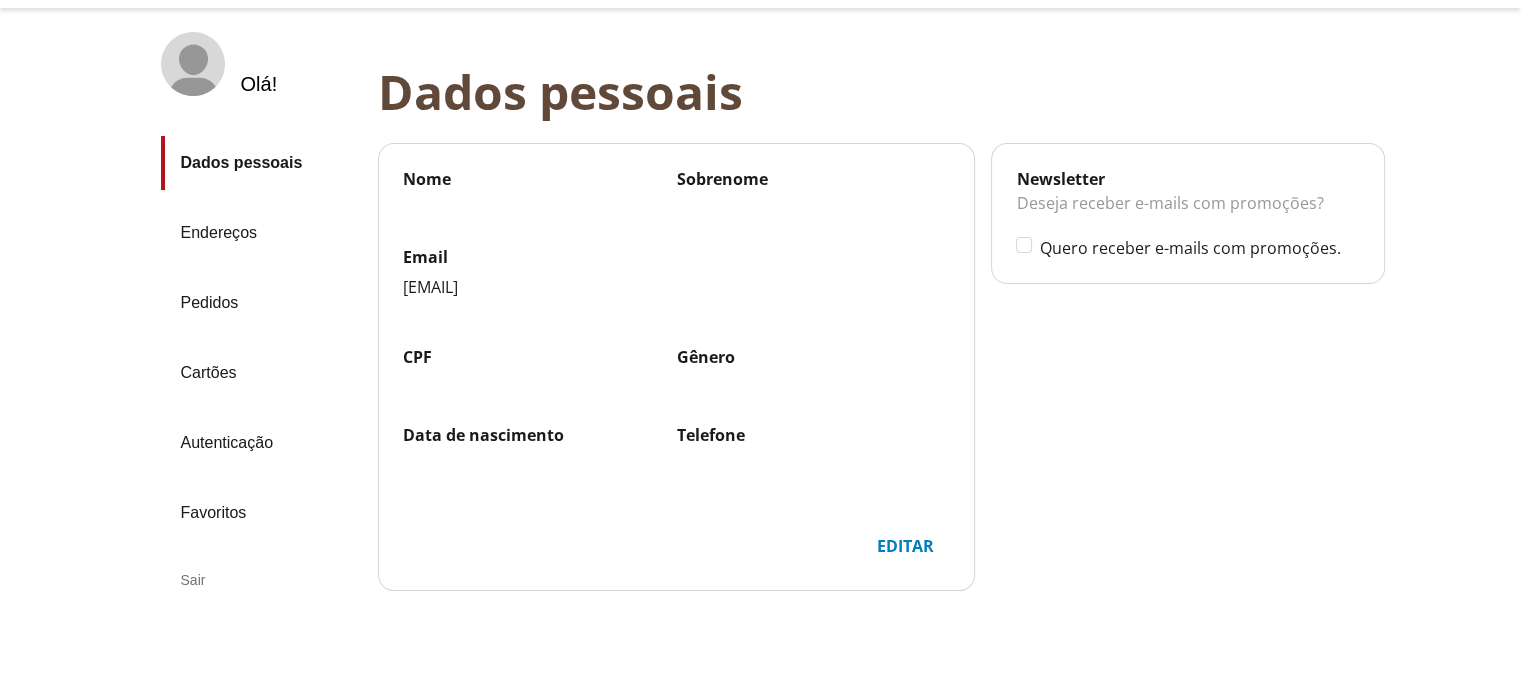 click on "Pedidos" at bounding box center [261, 303] 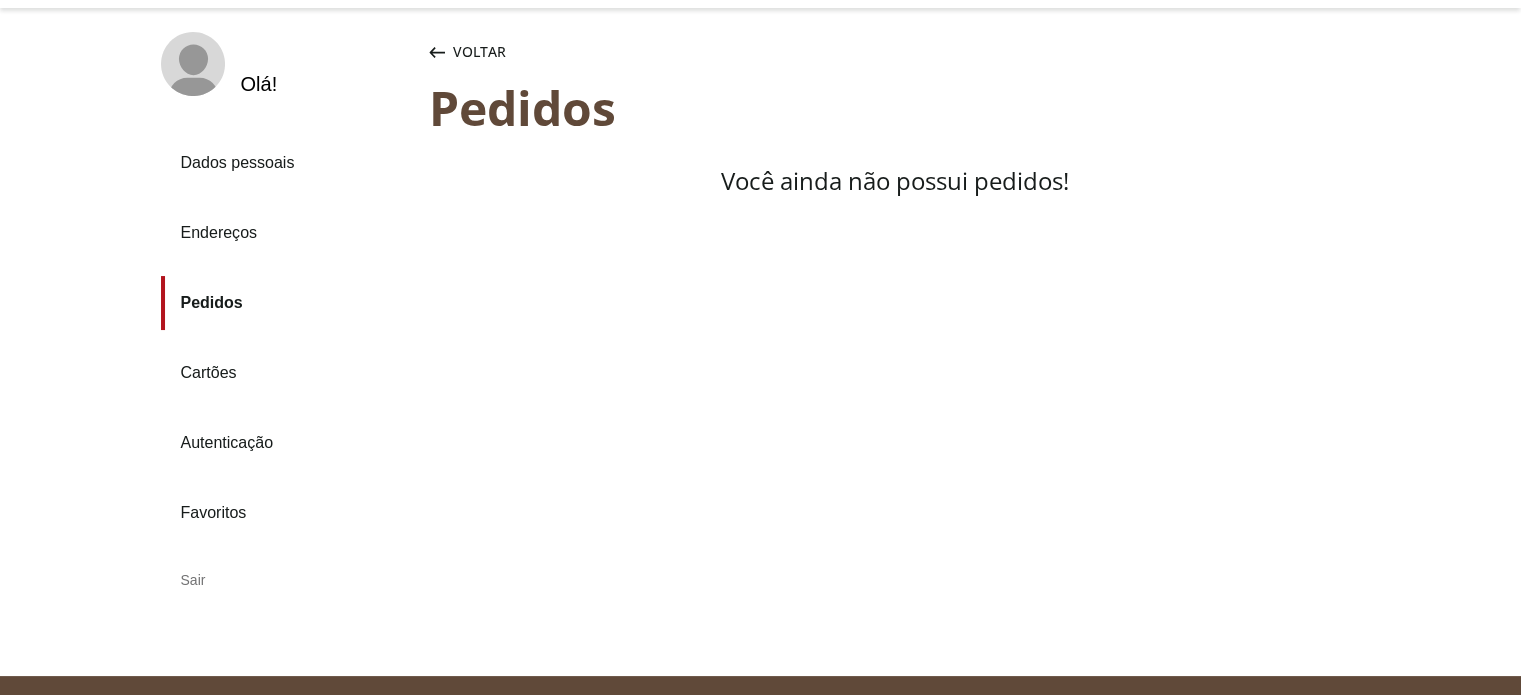 click on "Dados pessoais" at bounding box center [287, 163] 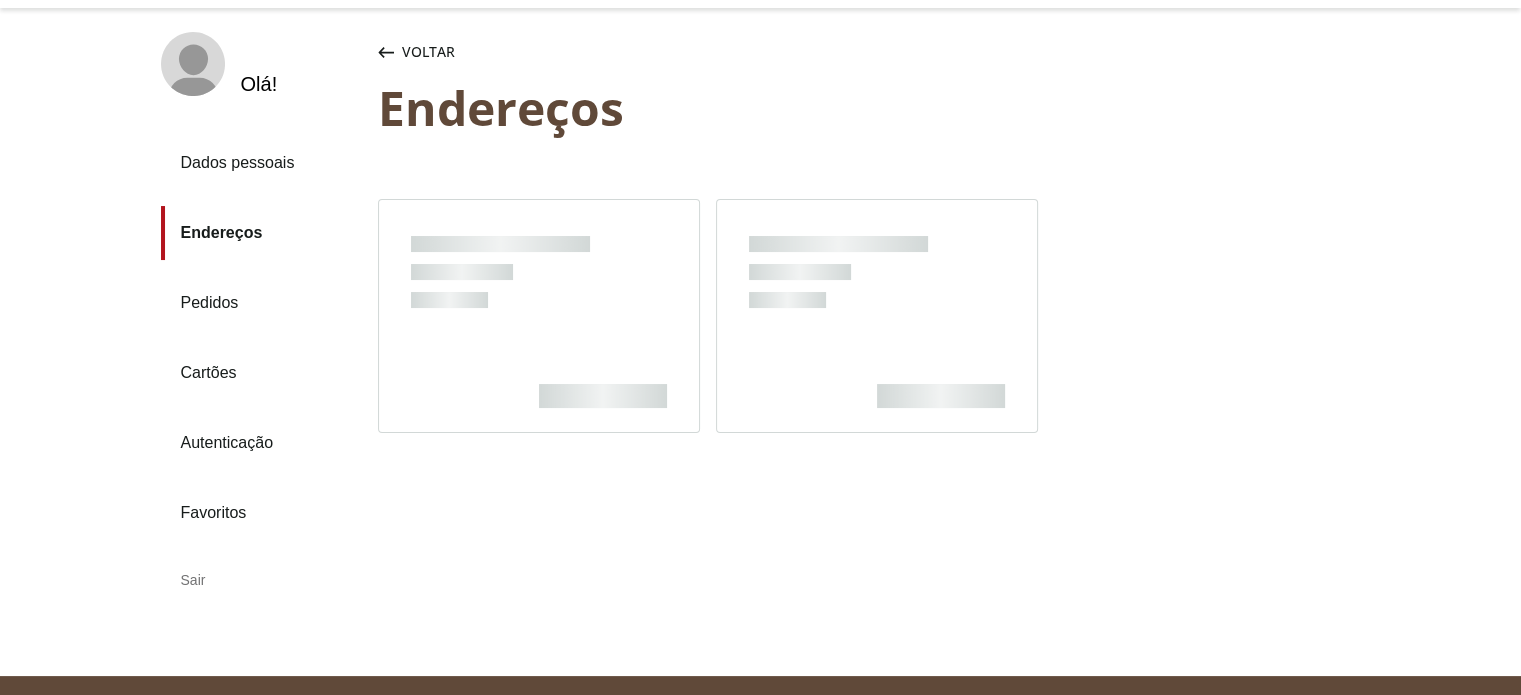 scroll, scrollTop: 0, scrollLeft: 0, axis: both 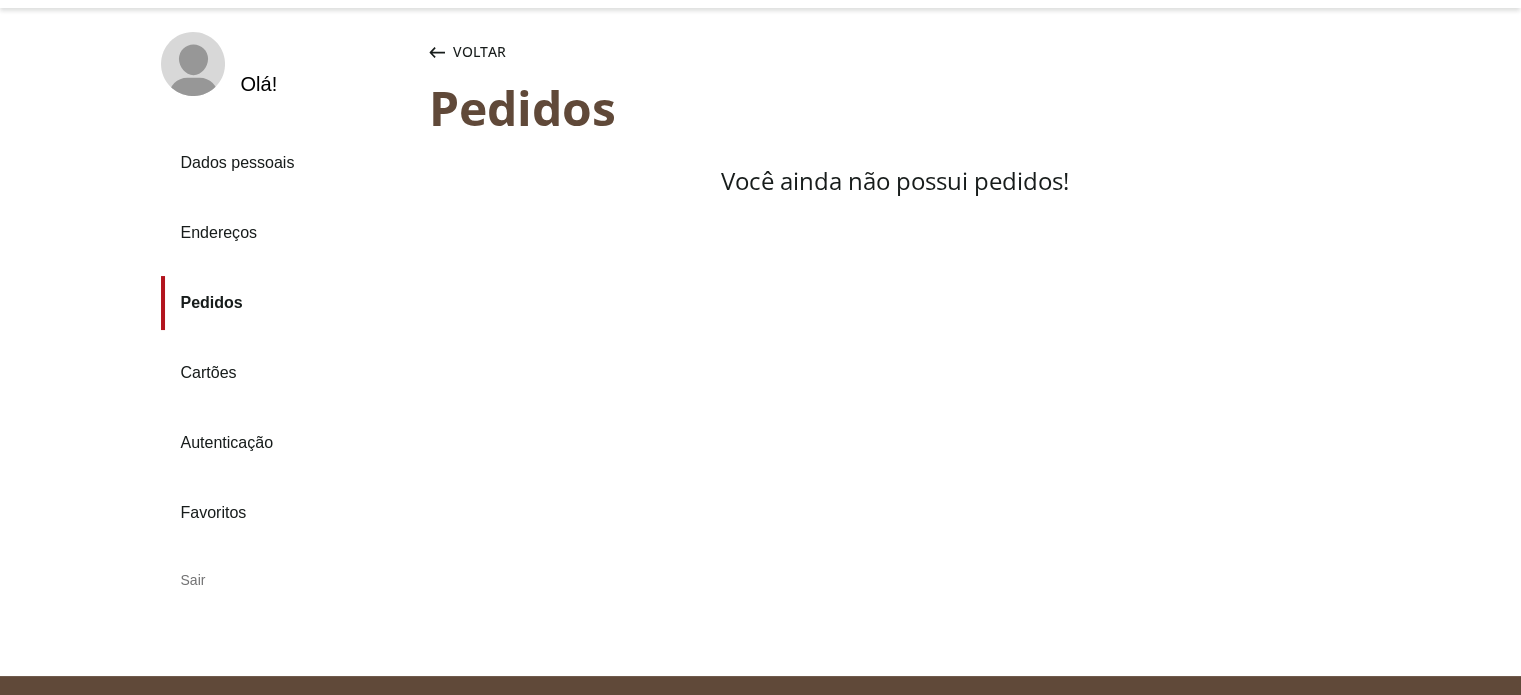 click on "Voltar" at bounding box center (479, 52) 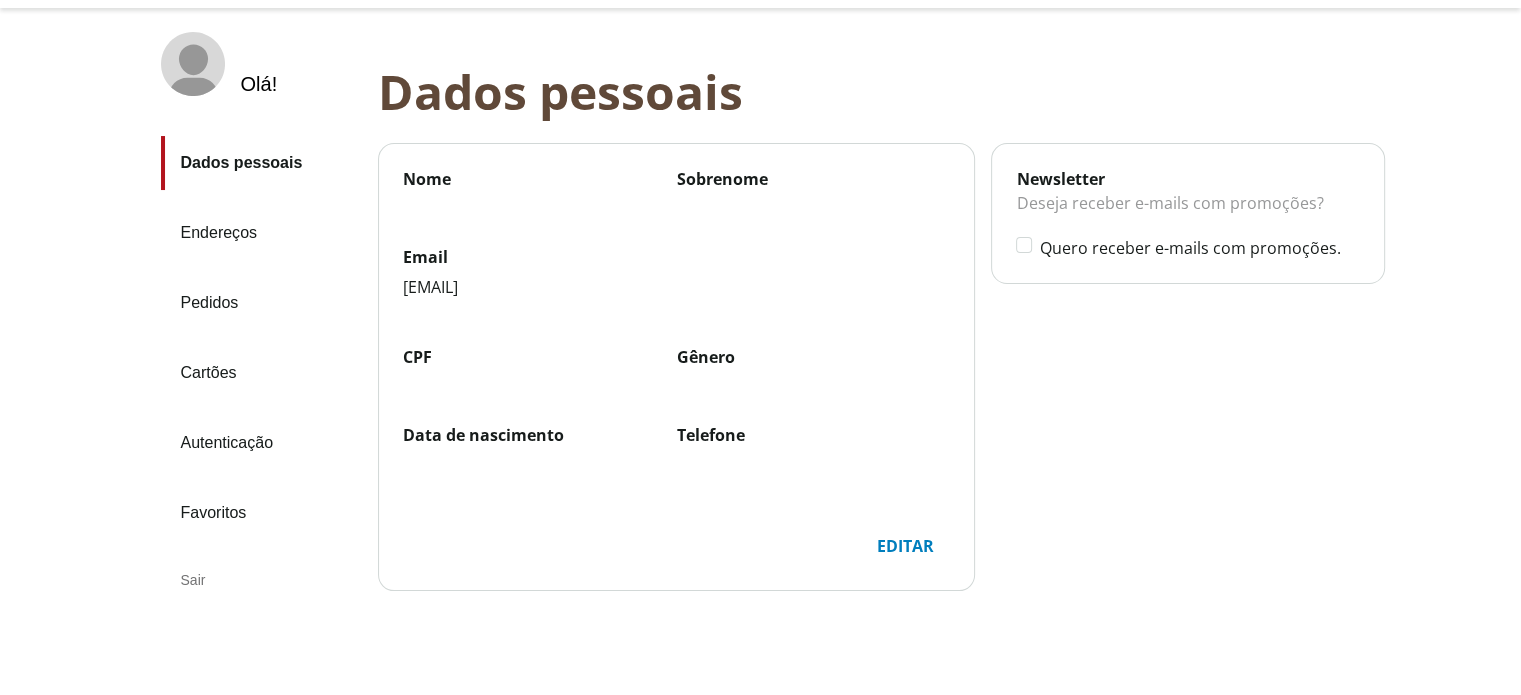 scroll, scrollTop: 172, scrollLeft: 0, axis: vertical 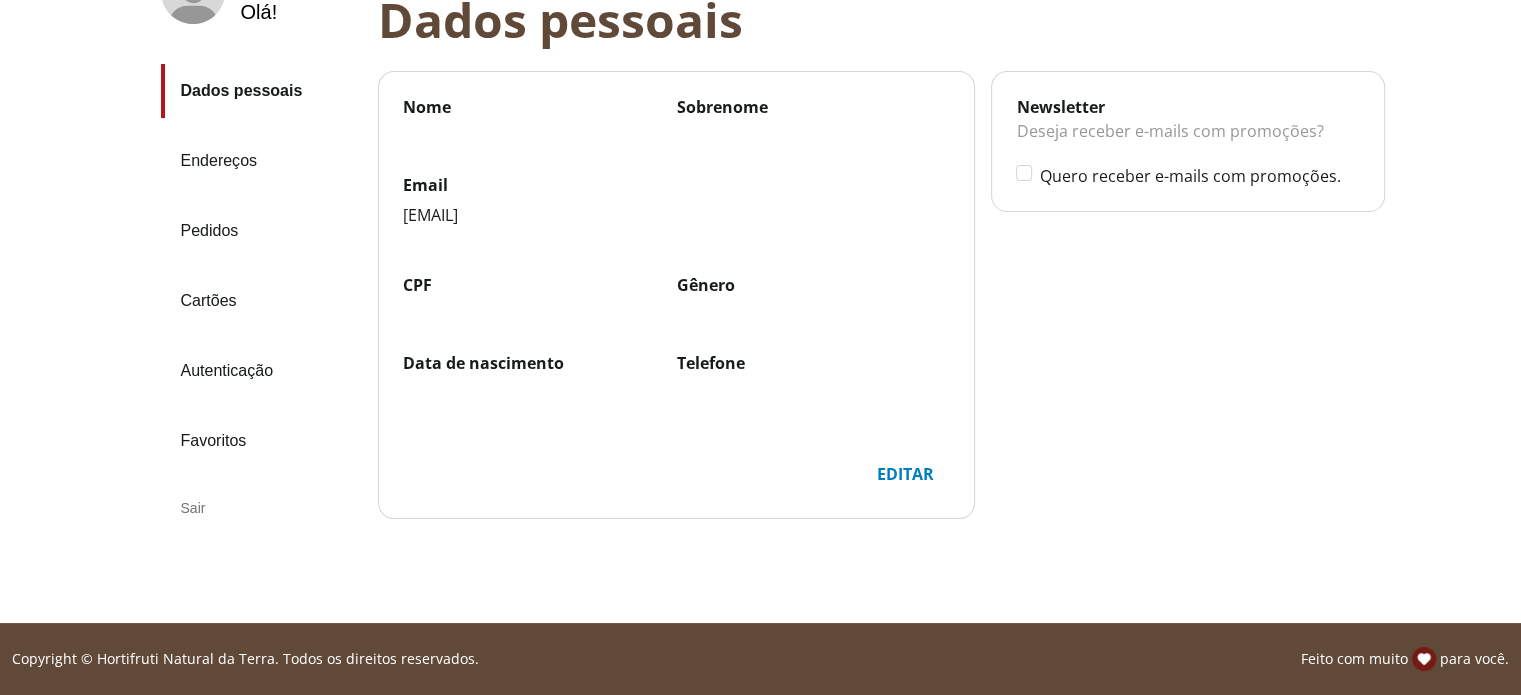 click on "Sair" at bounding box center (261, 508) 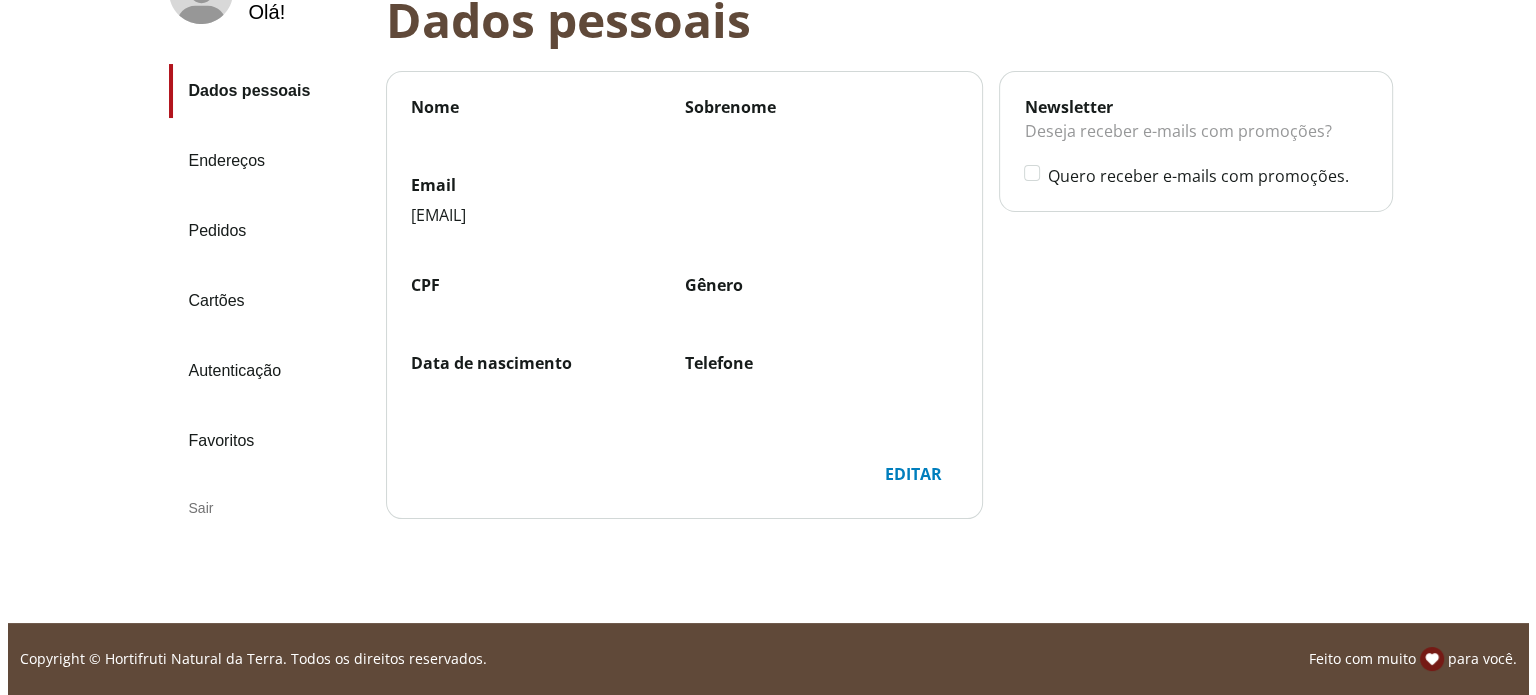 scroll, scrollTop: 0, scrollLeft: 0, axis: both 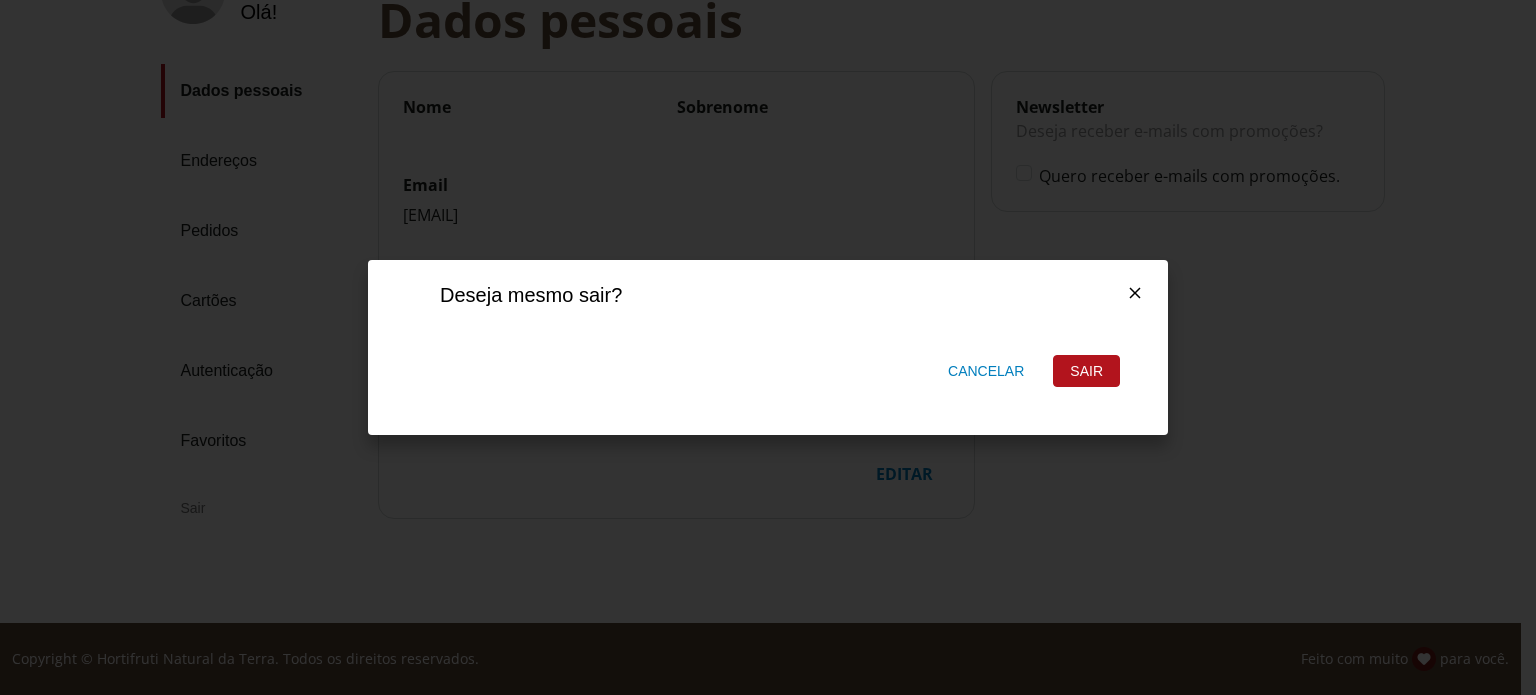 click on "Sair" at bounding box center [1086, 371] 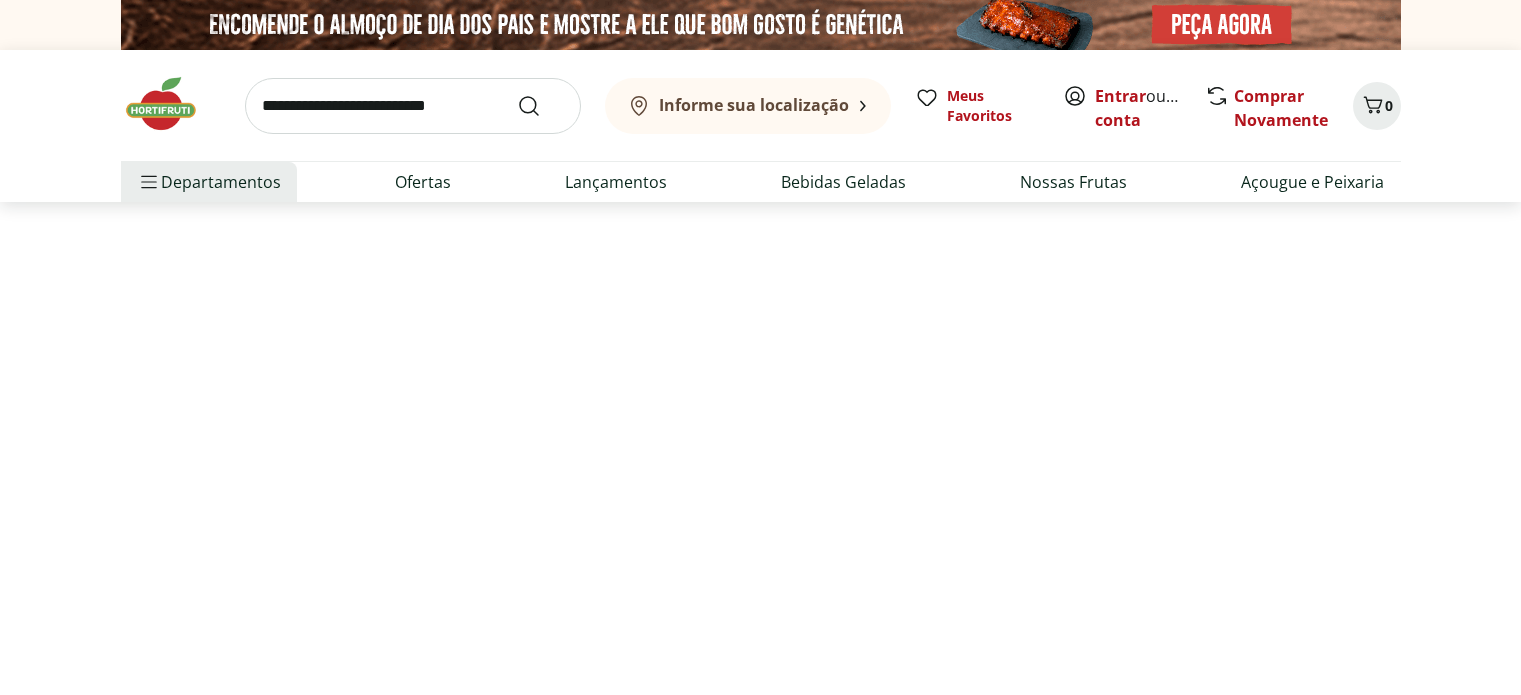 scroll, scrollTop: 0, scrollLeft: 0, axis: both 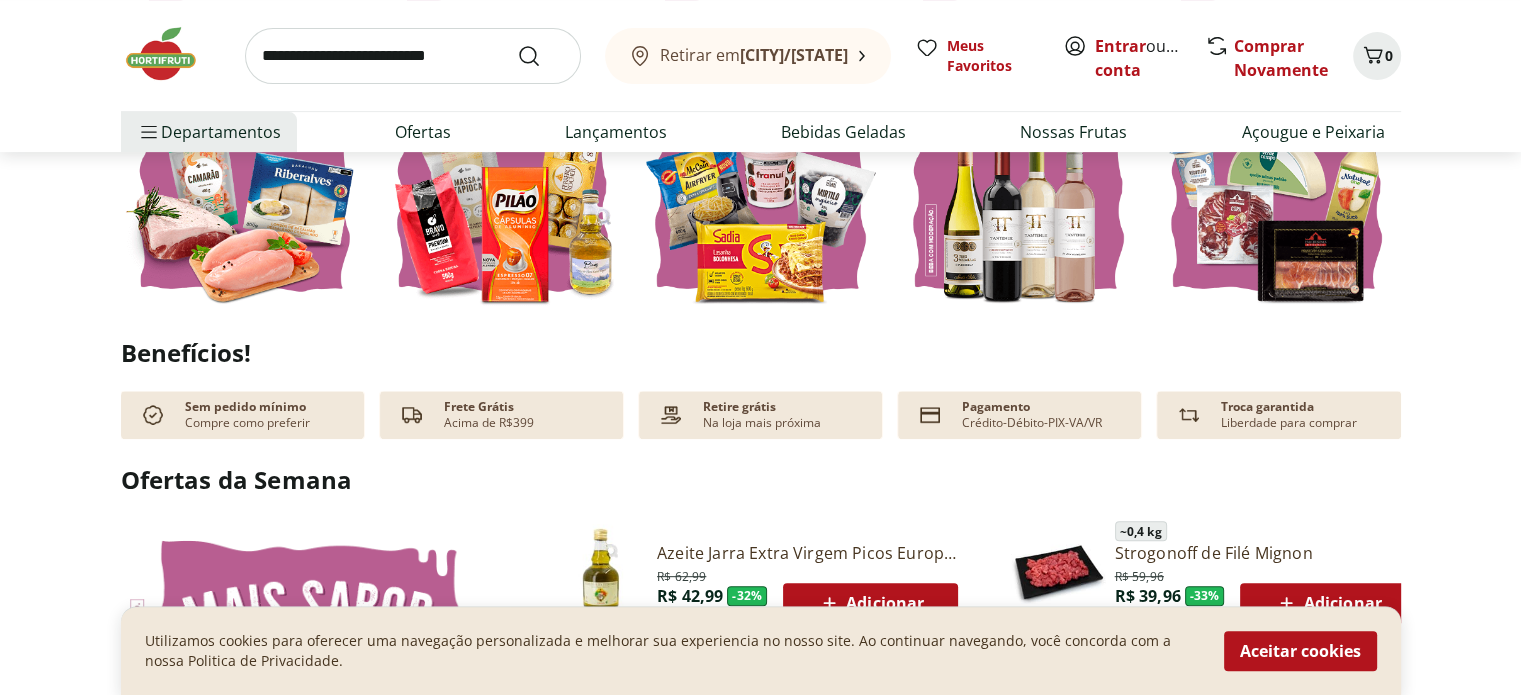 drag, startPoint x: 440, startPoint y: 419, endPoint x: 513, endPoint y: 402, distance: 74.953316 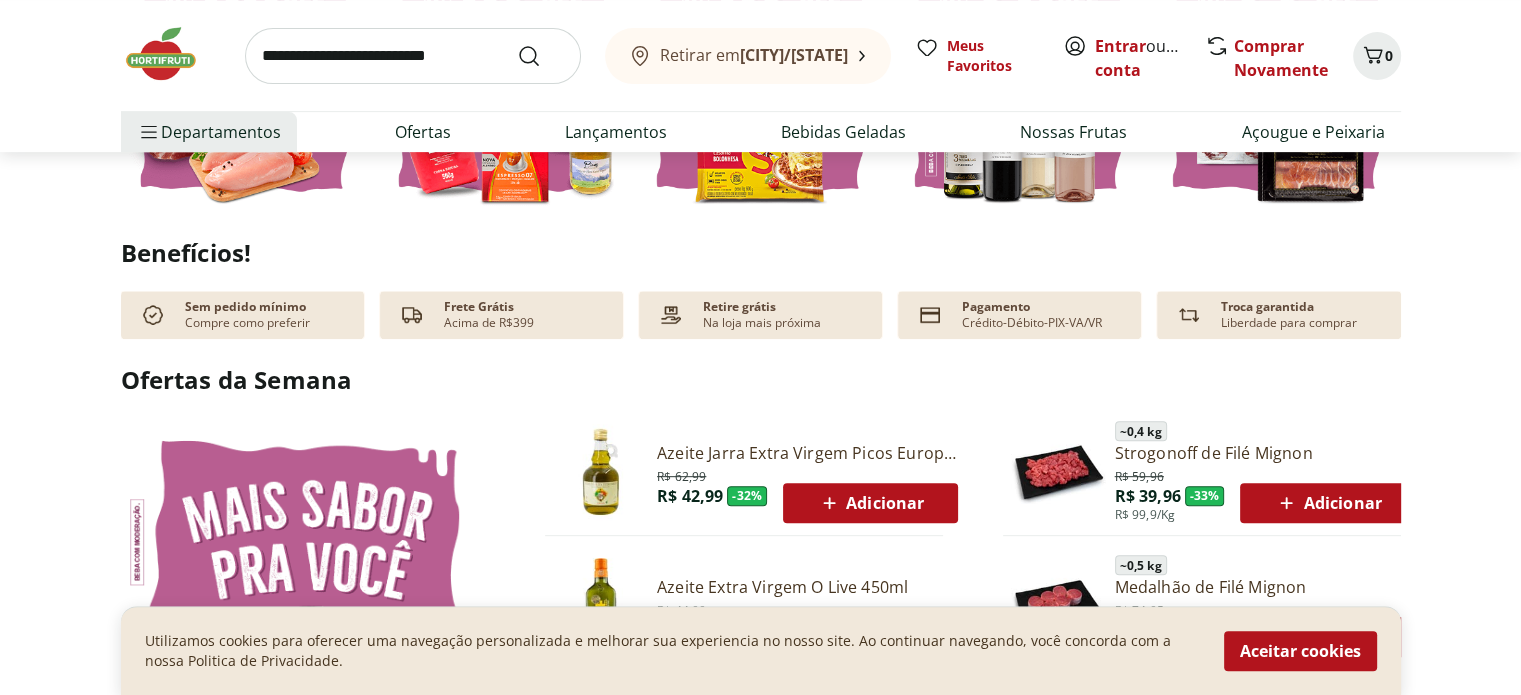 scroll, scrollTop: 700, scrollLeft: 0, axis: vertical 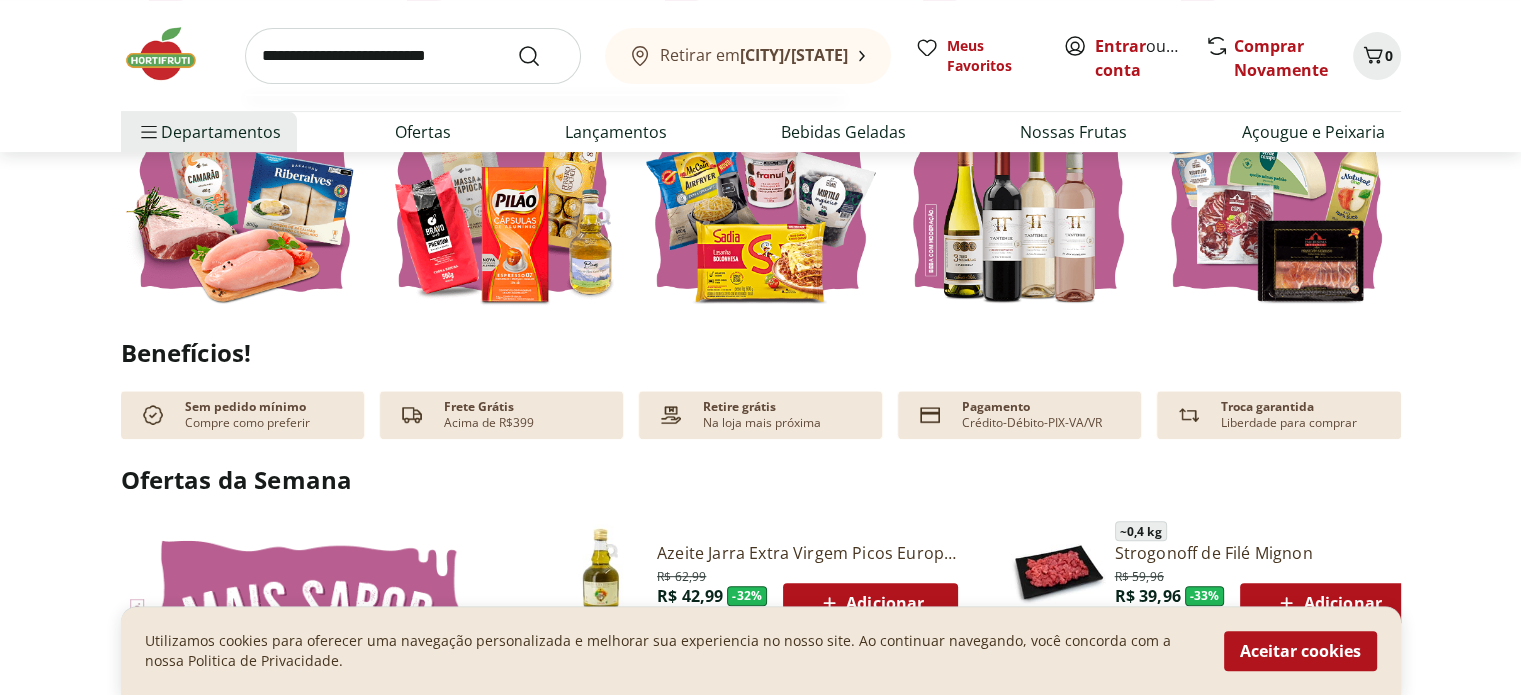 click at bounding box center [413, 56] 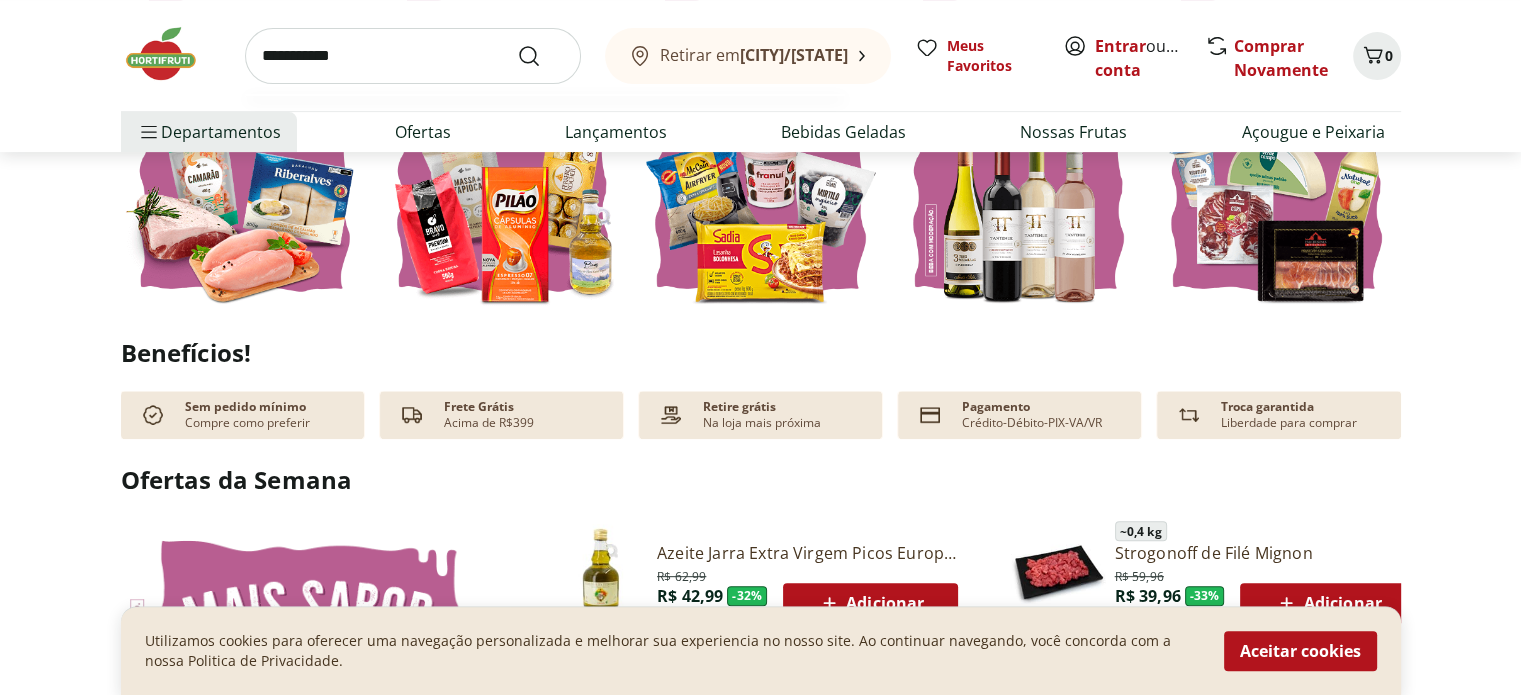 type on "**********" 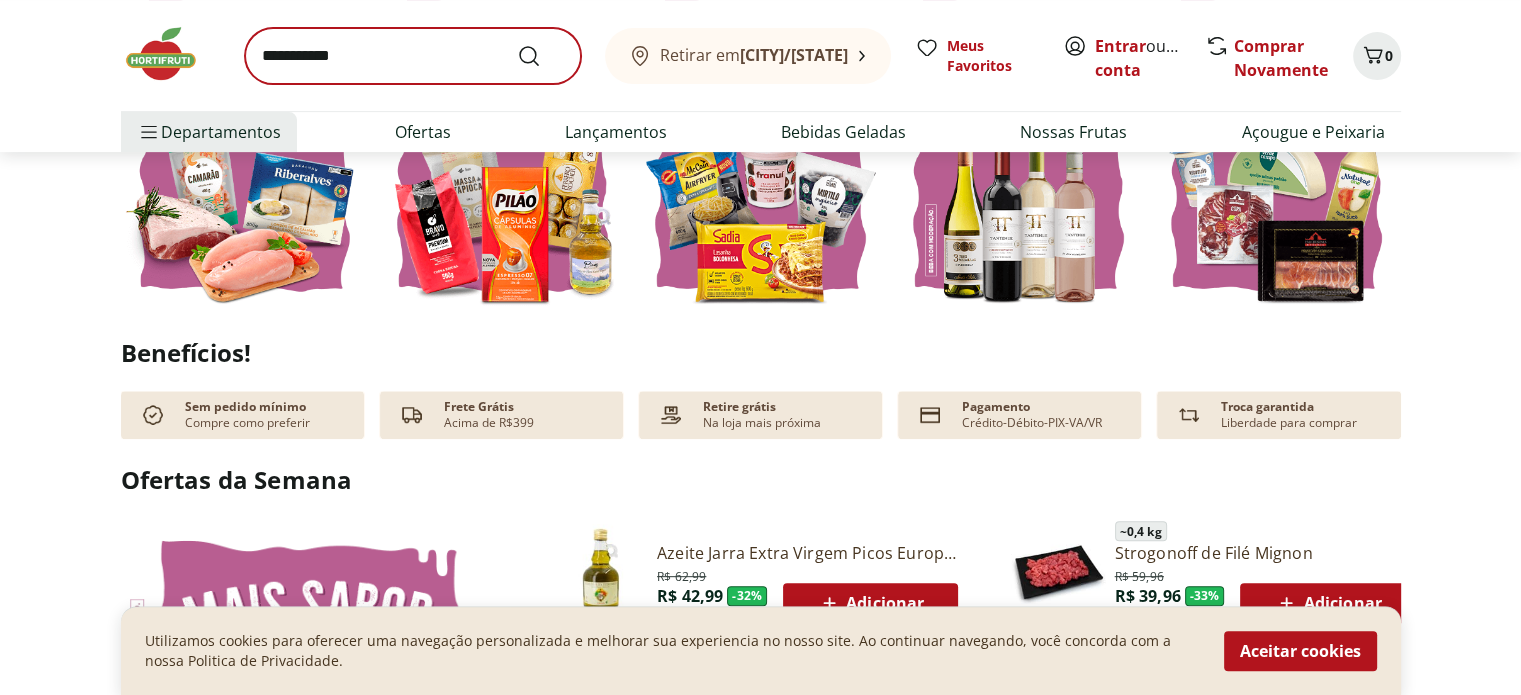 scroll, scrollTop: 0, scrollLeft: 0, axis: both 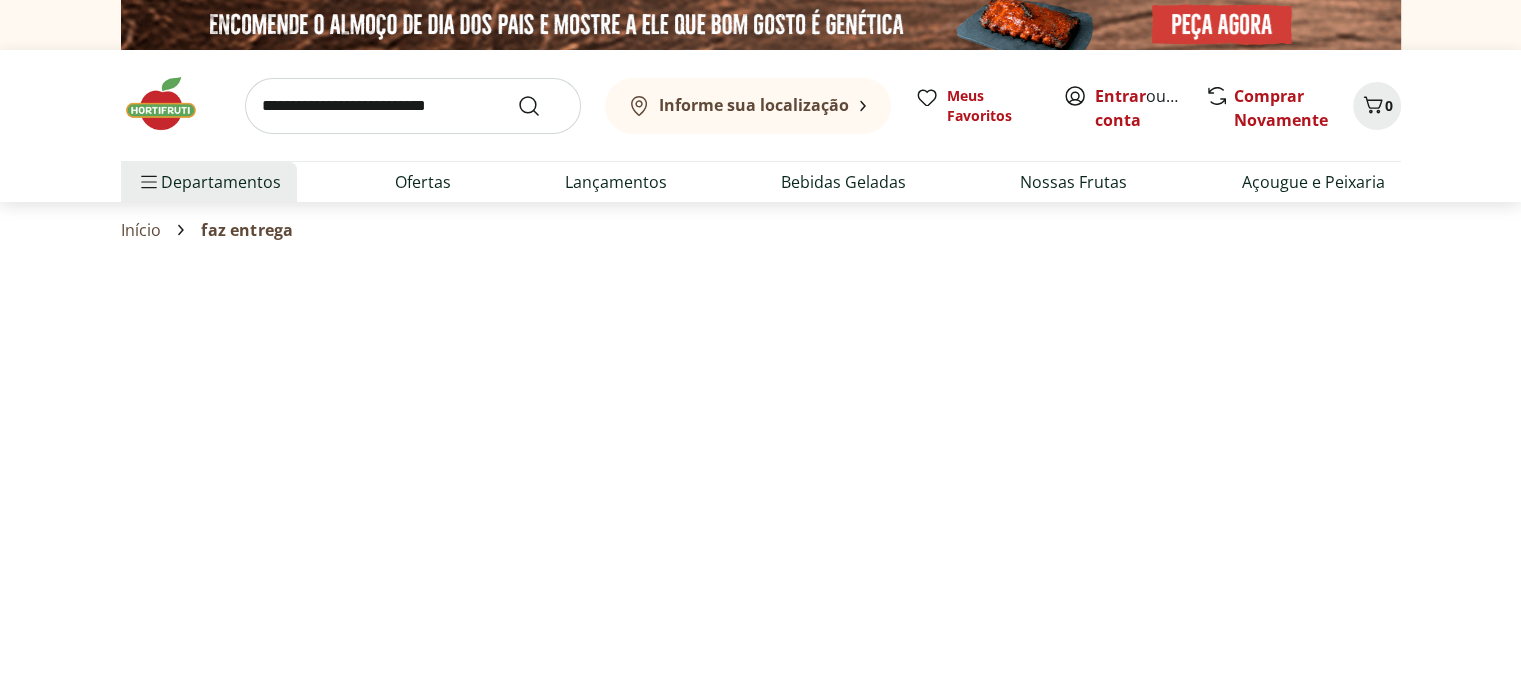 select on "**********" 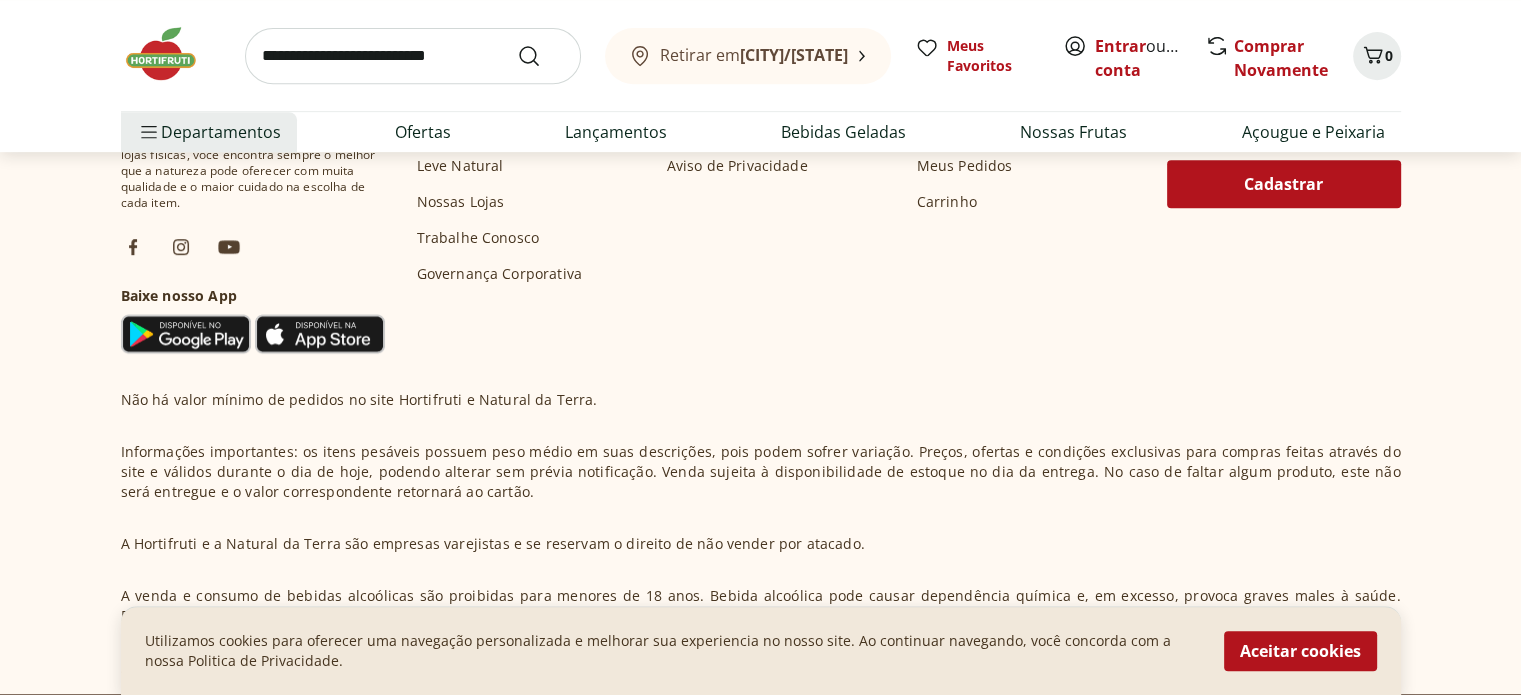scroll, scrollTop: 1058, scrollLeft: 0, axis: vertical 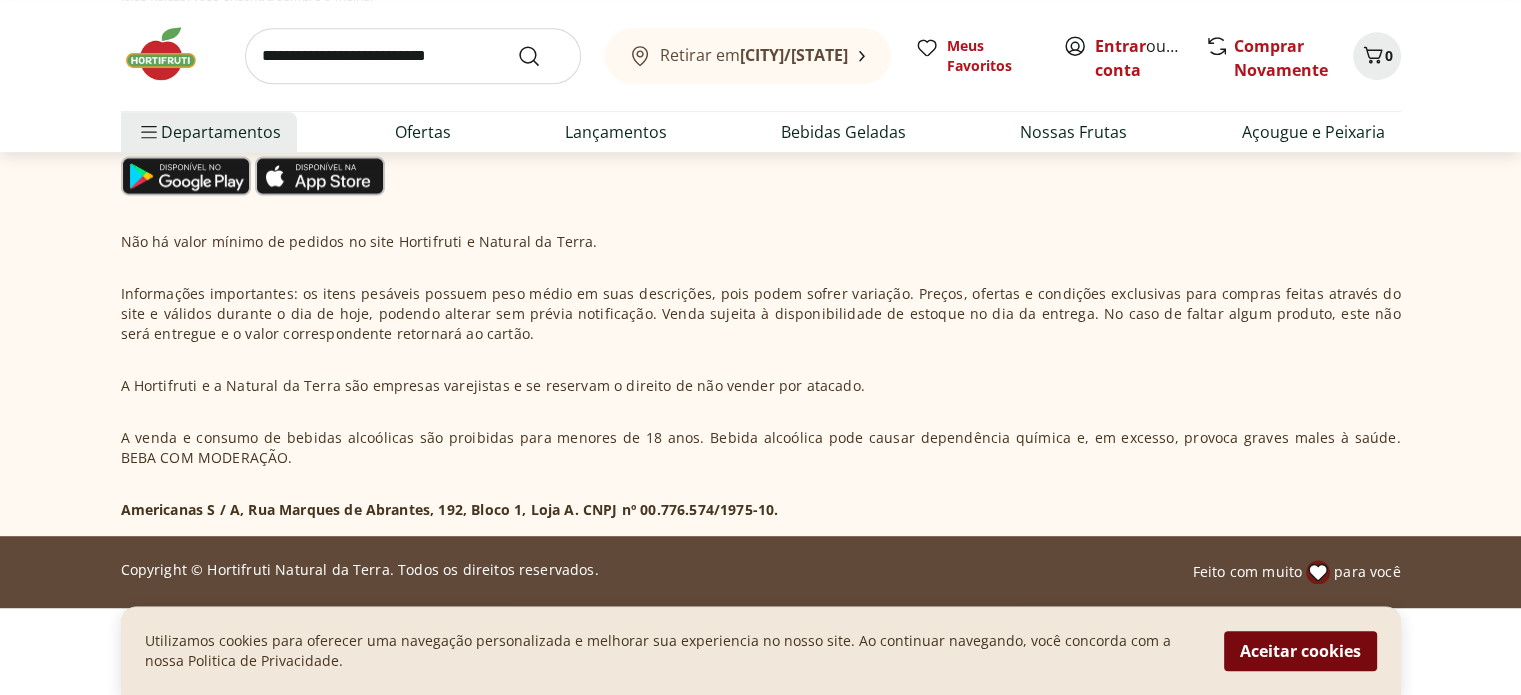 click on "Aceitar cookies" at bounding box center [1300, 651] 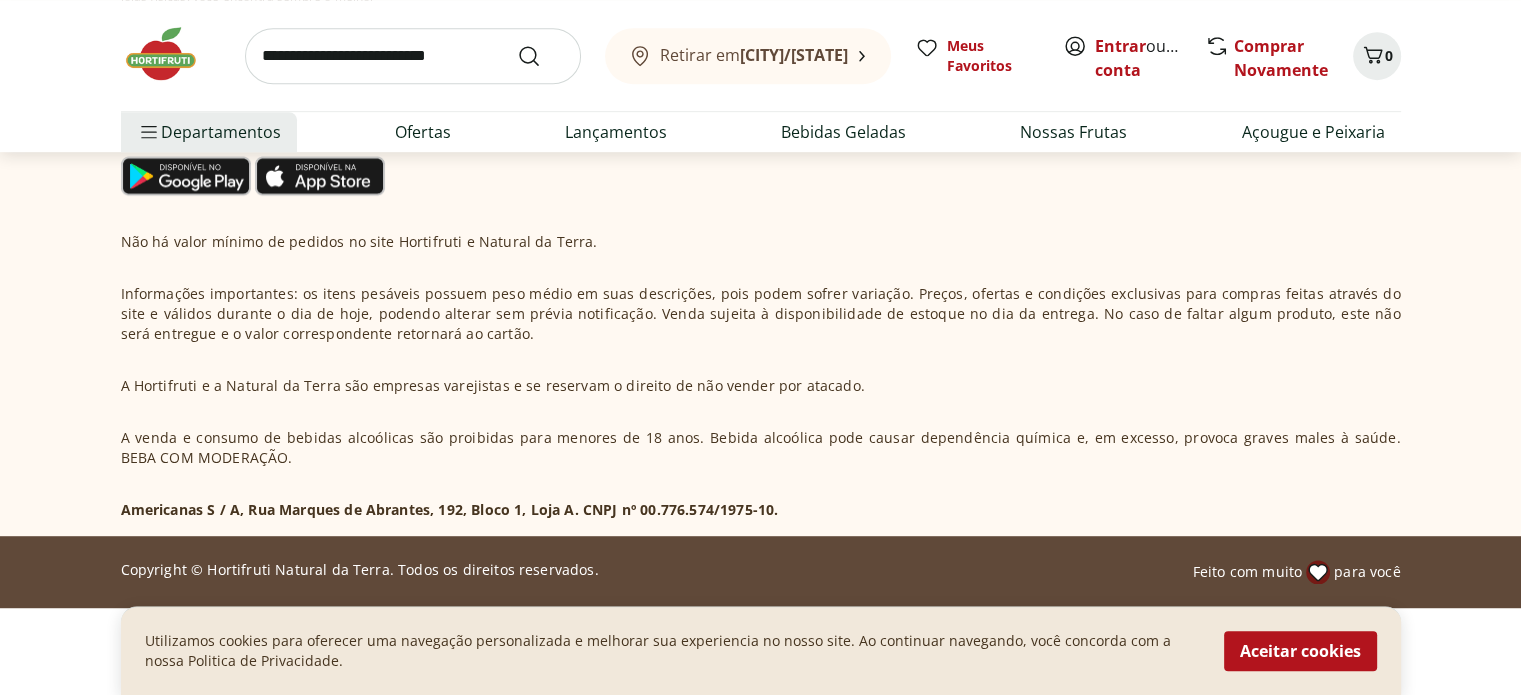 scroll, scrollTop: 969, scrollLeft: 0, axis: vertical 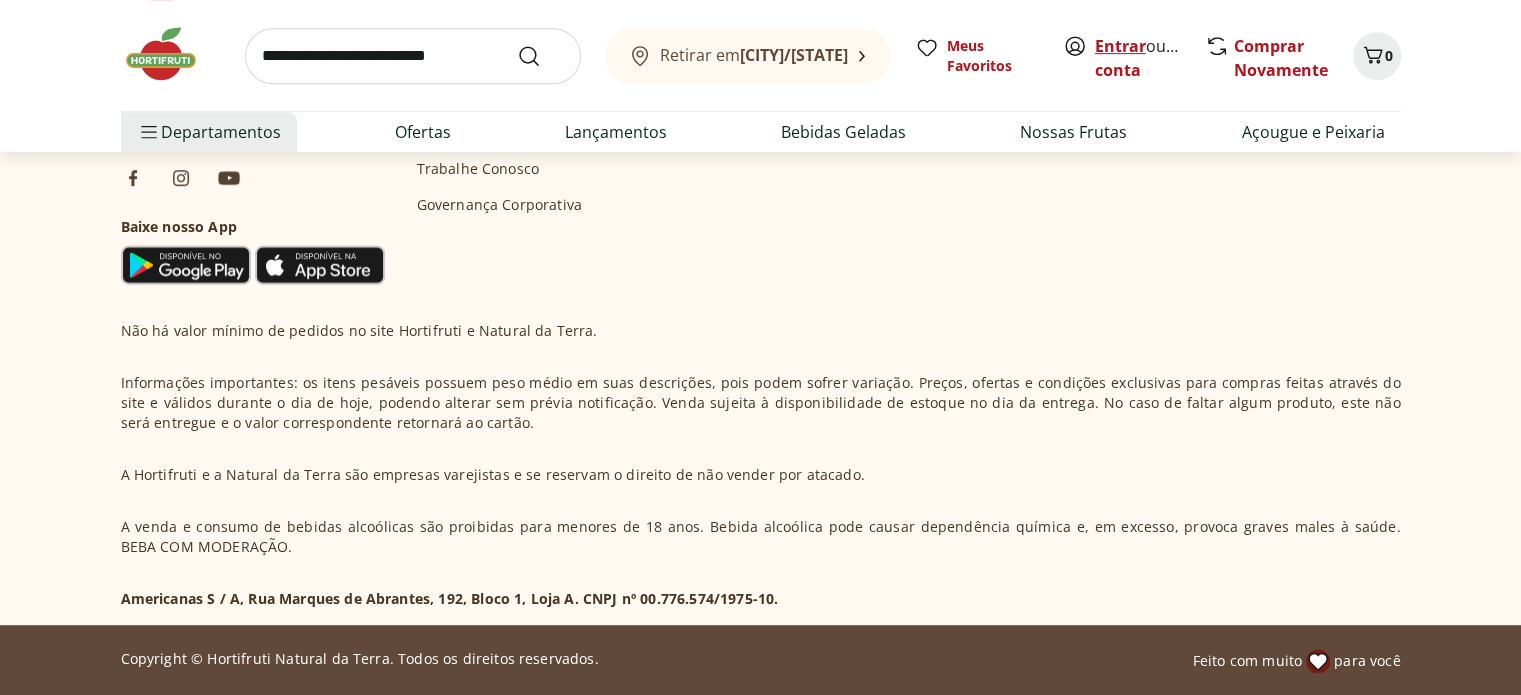 click on "Entrar" at bounding box center (1120, 46) 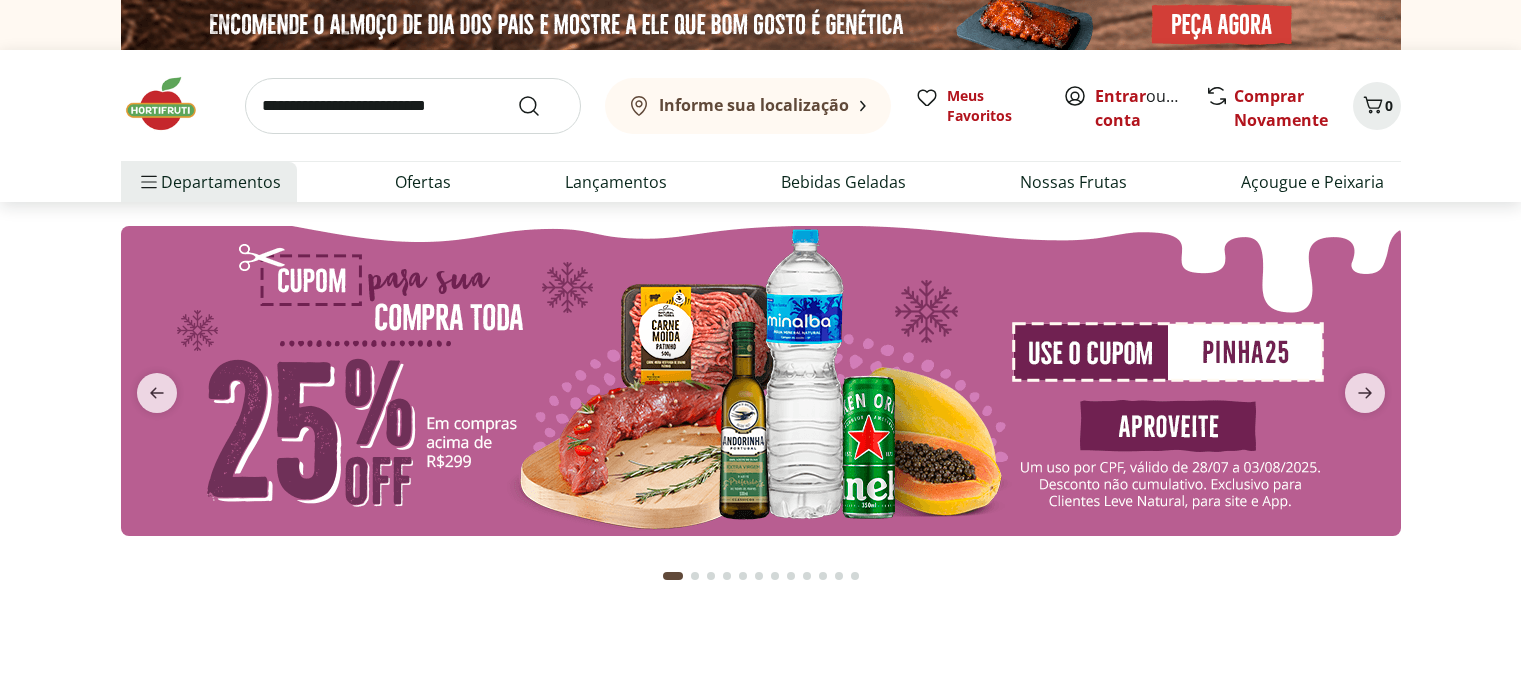 scroll, scrollTop: 0, scrollLeft: 0, axis: both 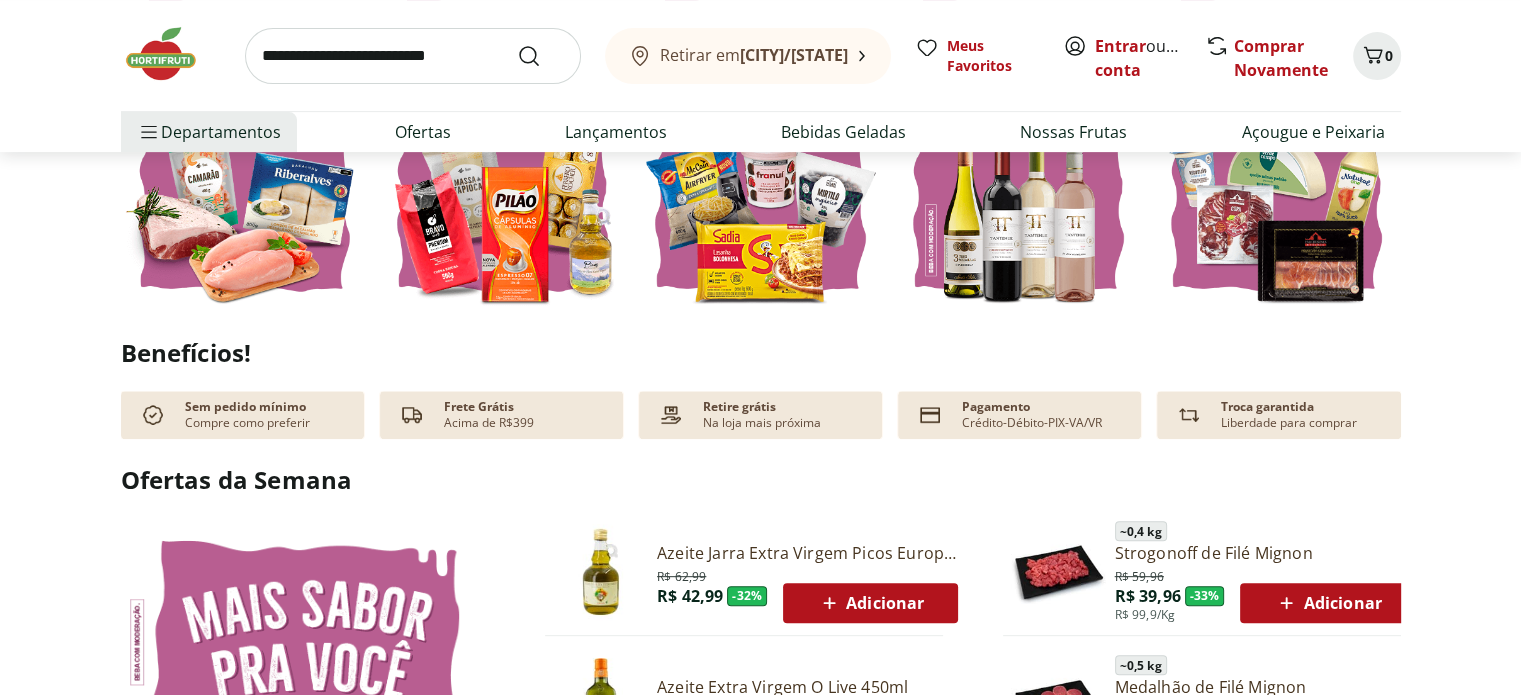 click on "Acima de R$399" at bounding box center (489, 423) 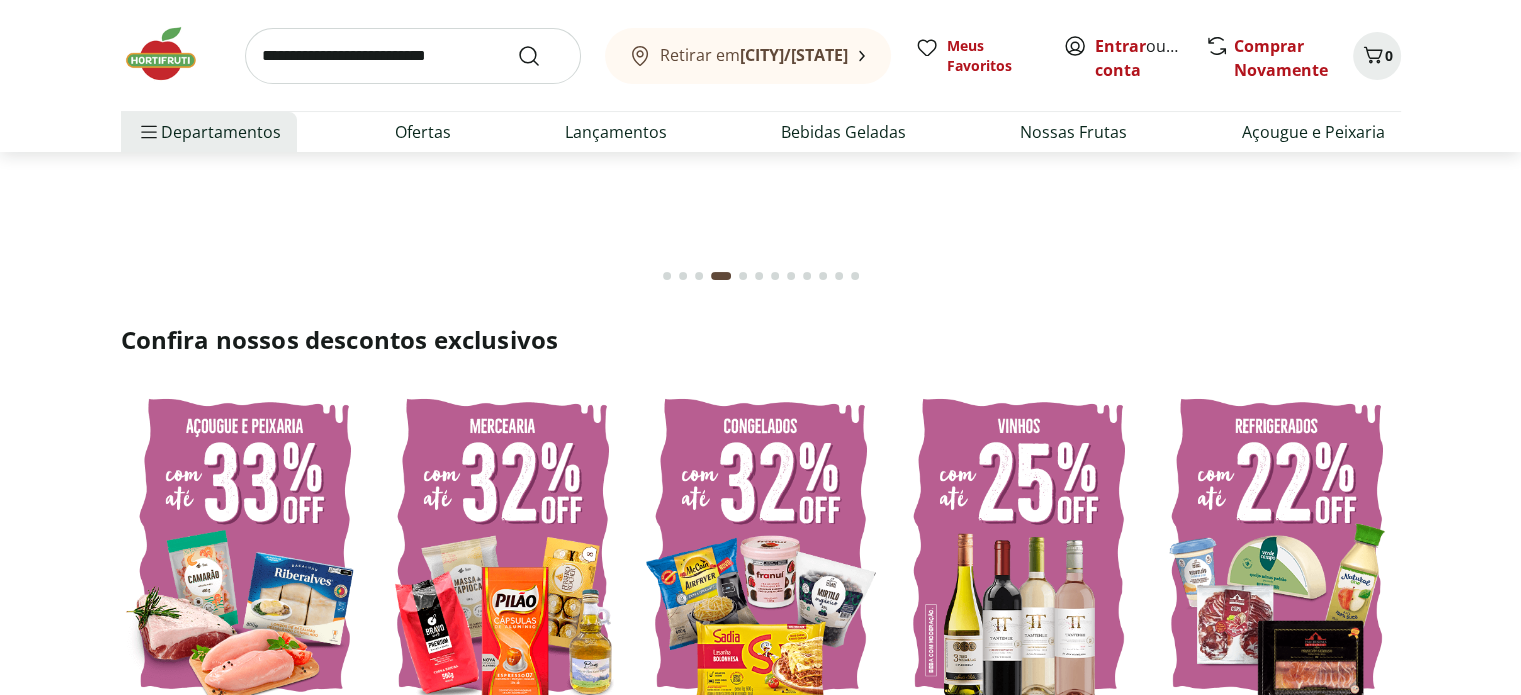 scroll, scrollTop: 0, scrollLeft: 0, axis: both 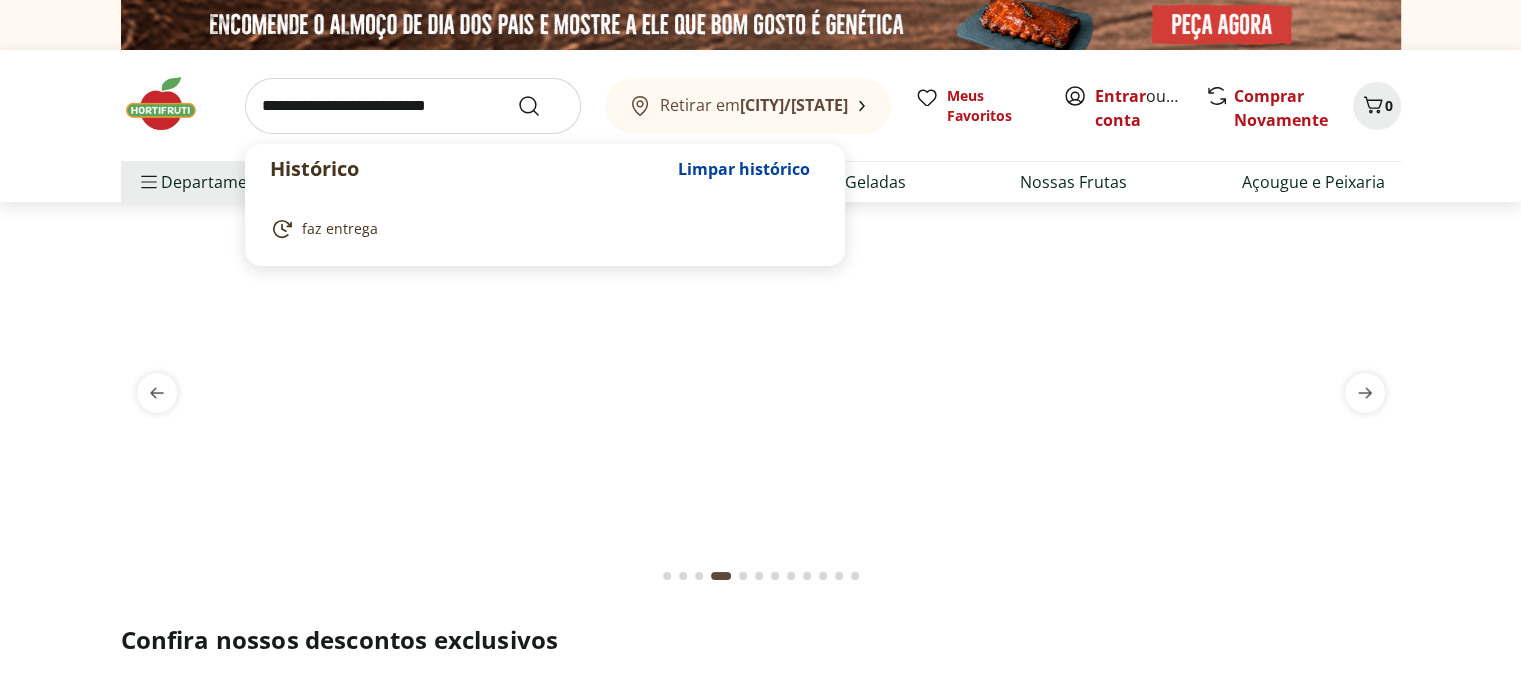 click at bounding box center [413, 106] 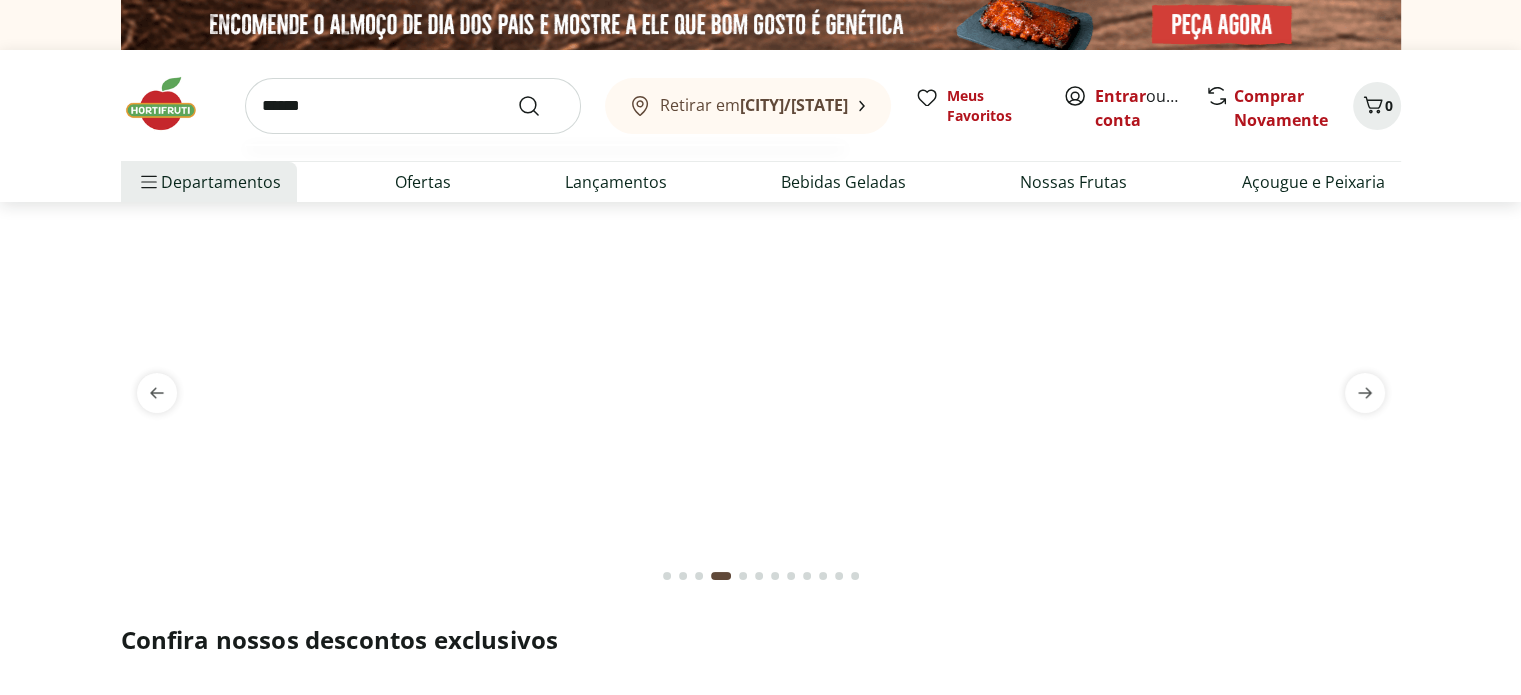 type on "******" 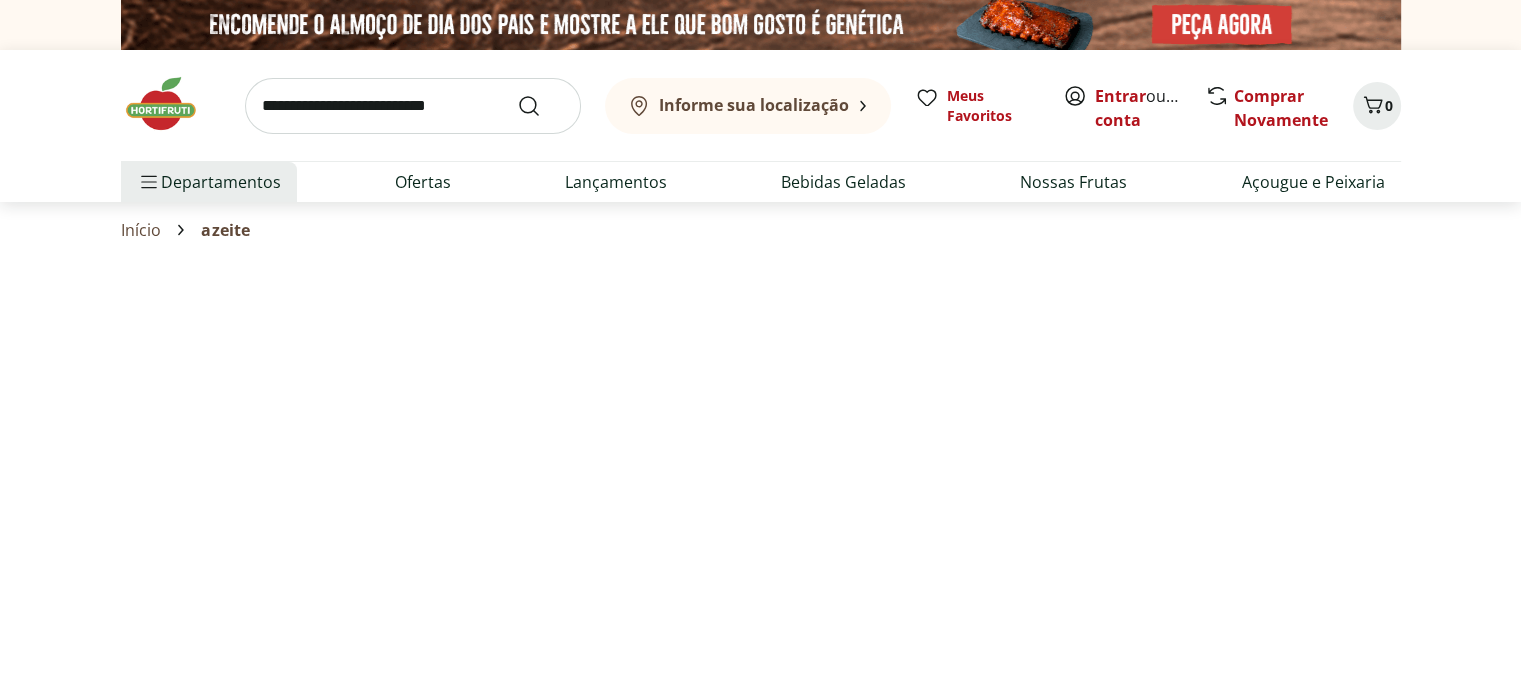 select on "**********" 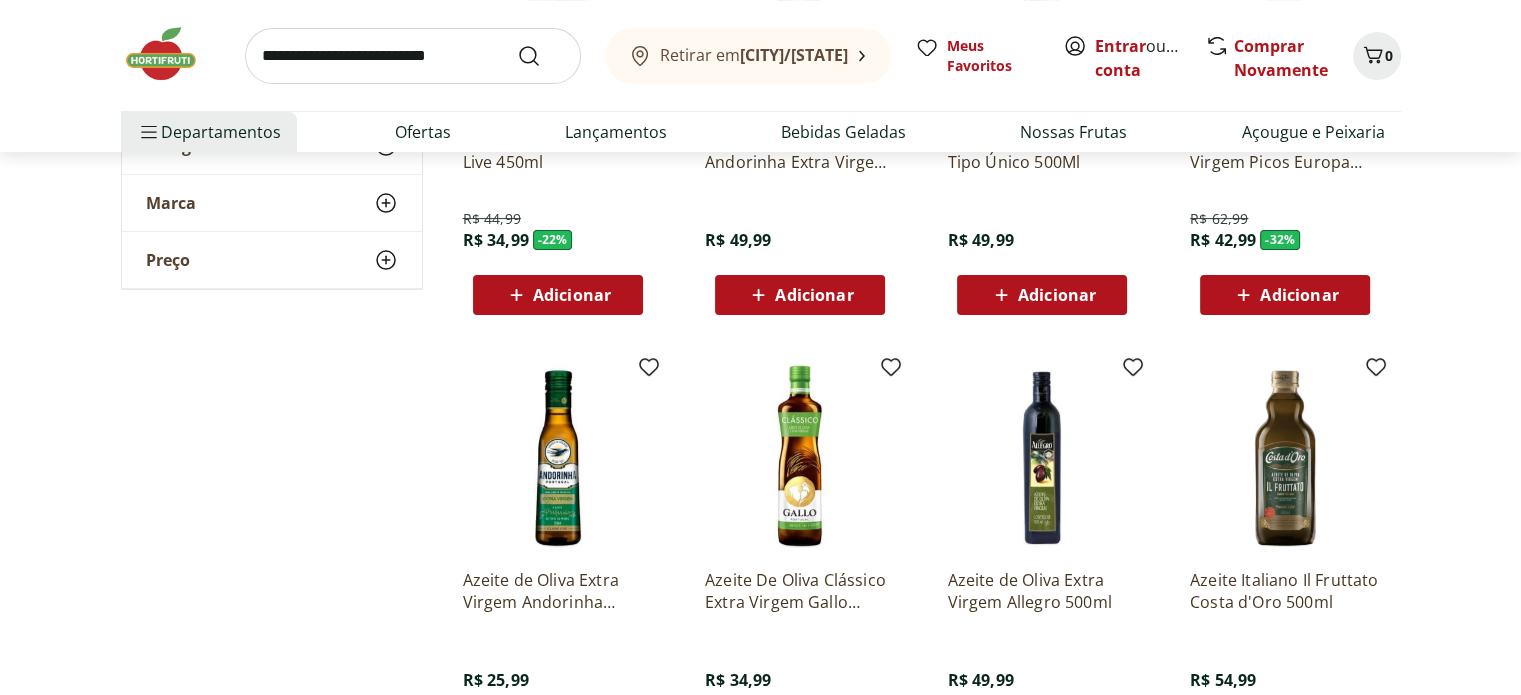 scroll, scrollTop: 700, scrollLeft: 0, axis: vertical 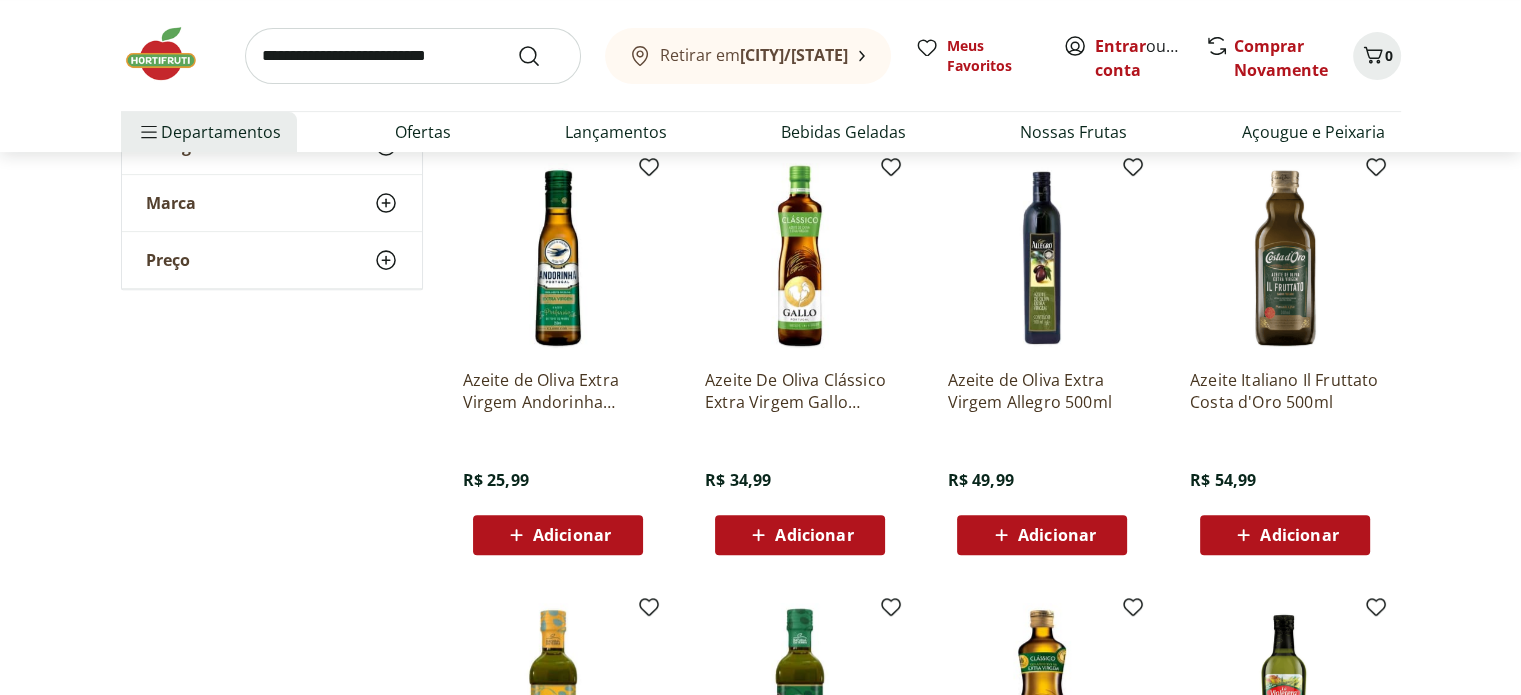 click on "Adicionar" at bounding box center (814, 535) 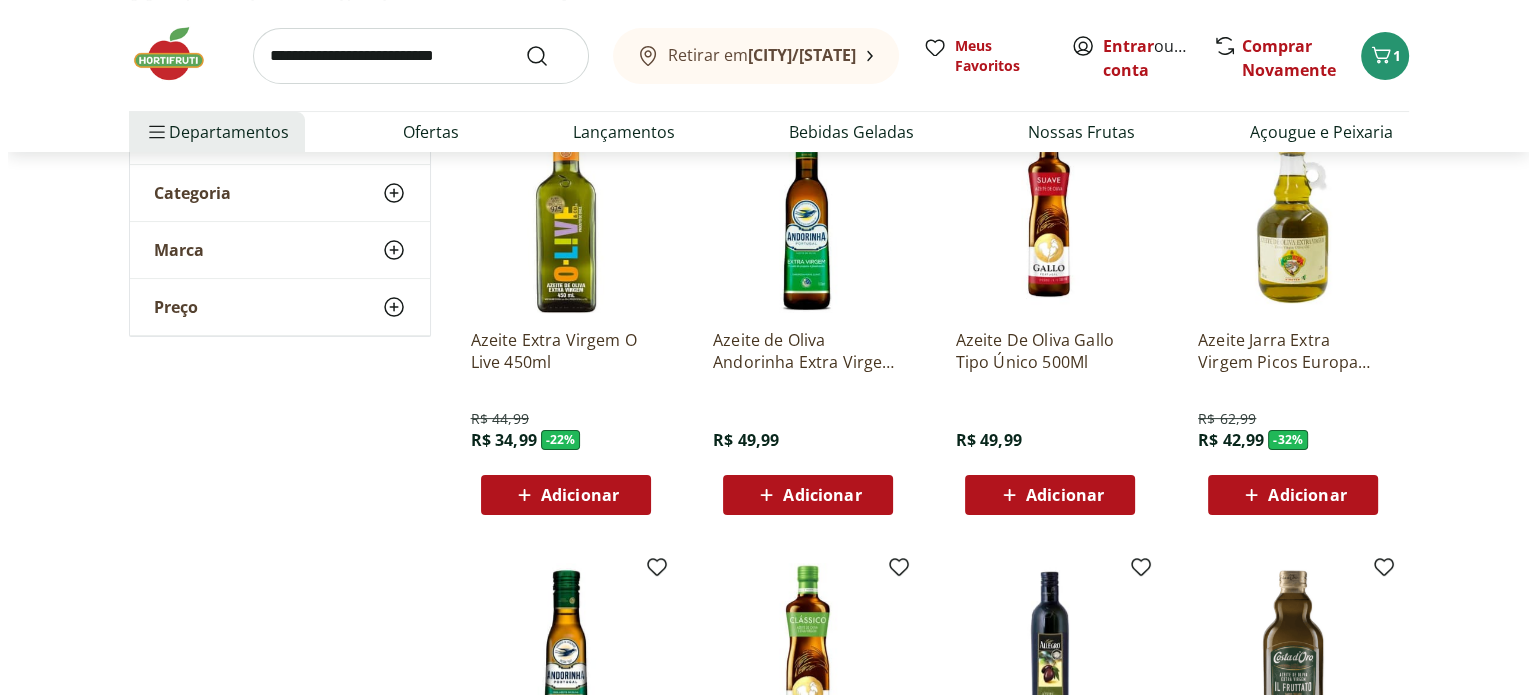 scroll, scrollTop: 0, scrollLeft: 0, axis: both 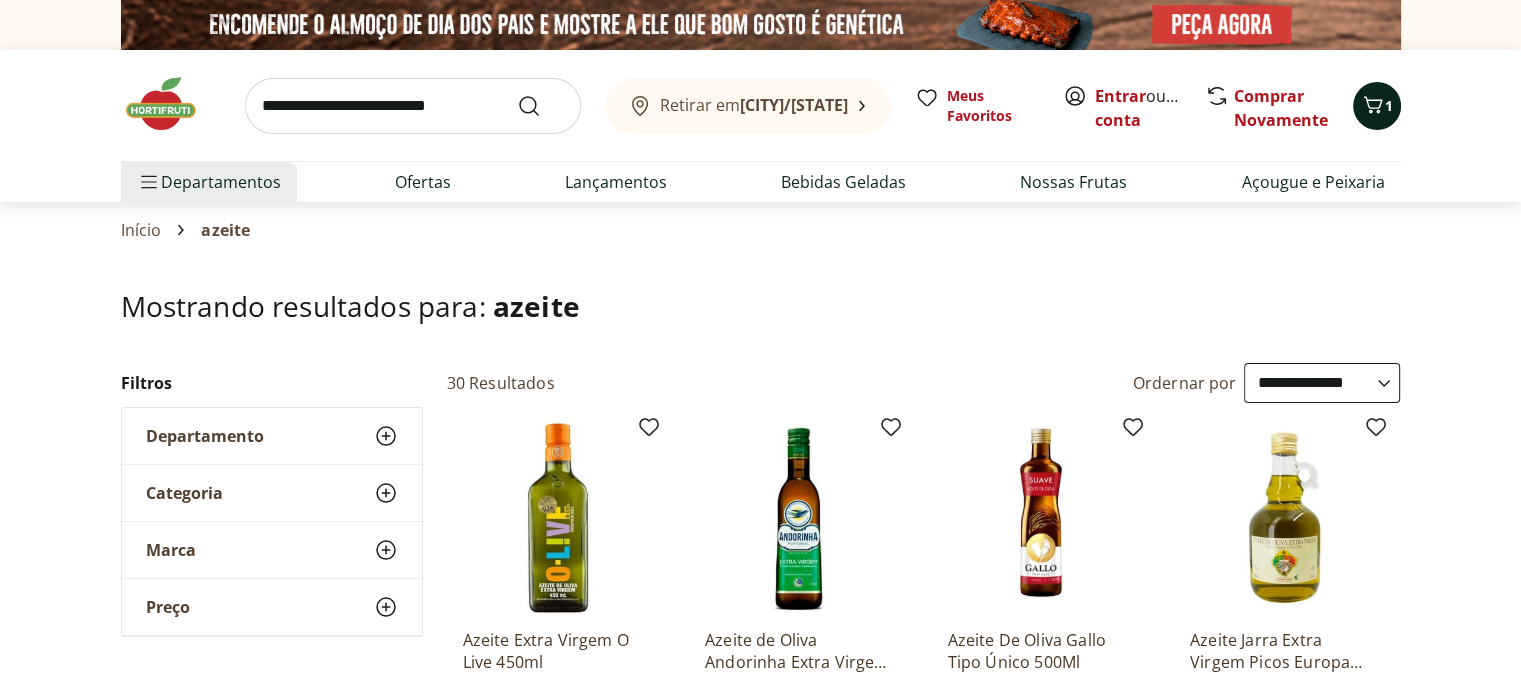 click 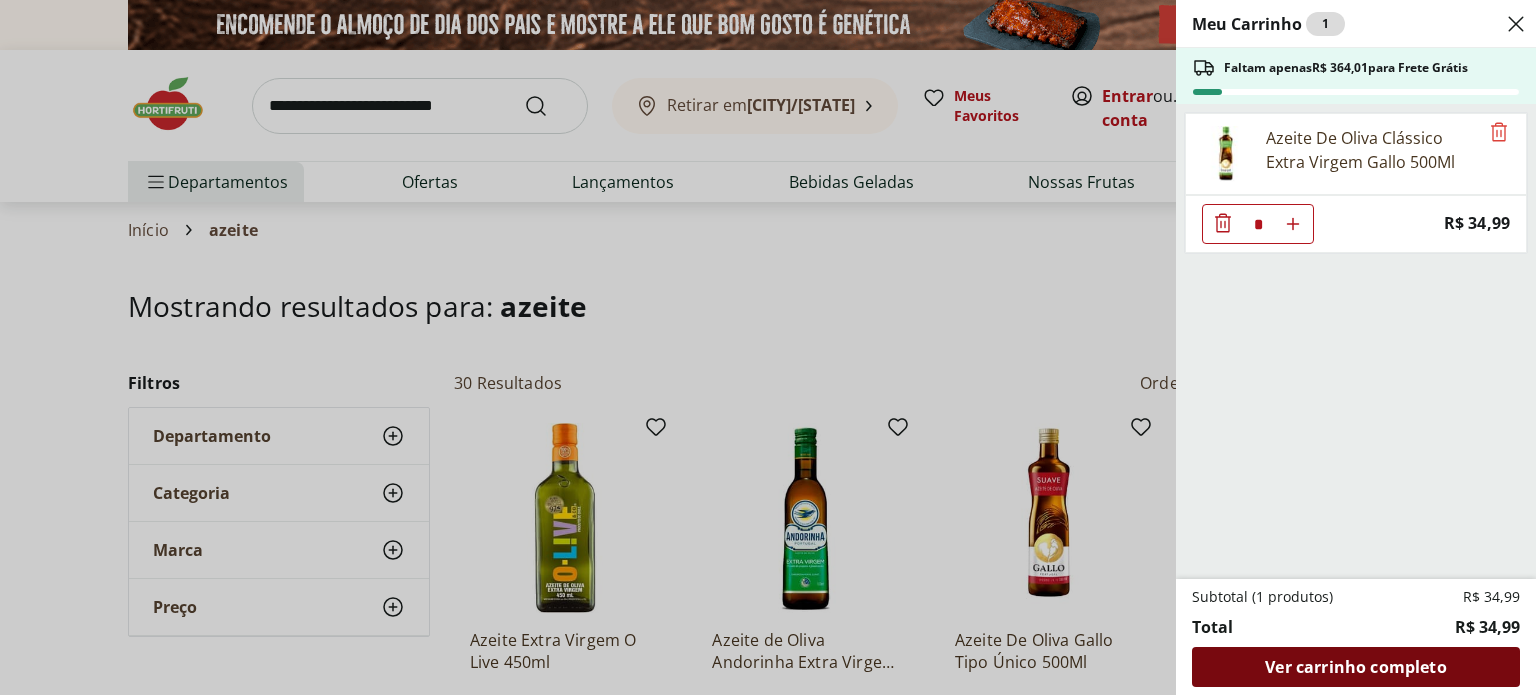 click on "Ver carrinho completo" at bounding box center (1355, 667) 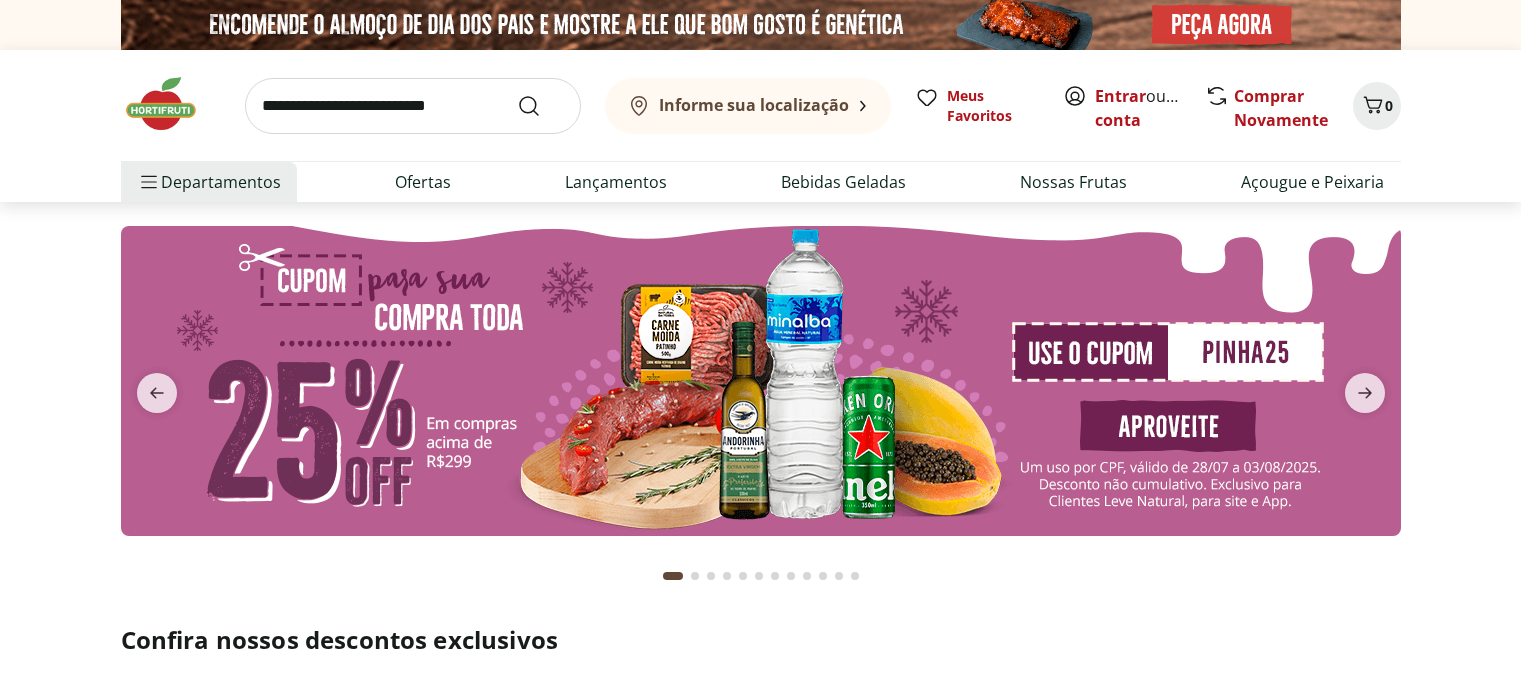 scroll, scrollTop: 0, scrollLeft: 0, axis: both 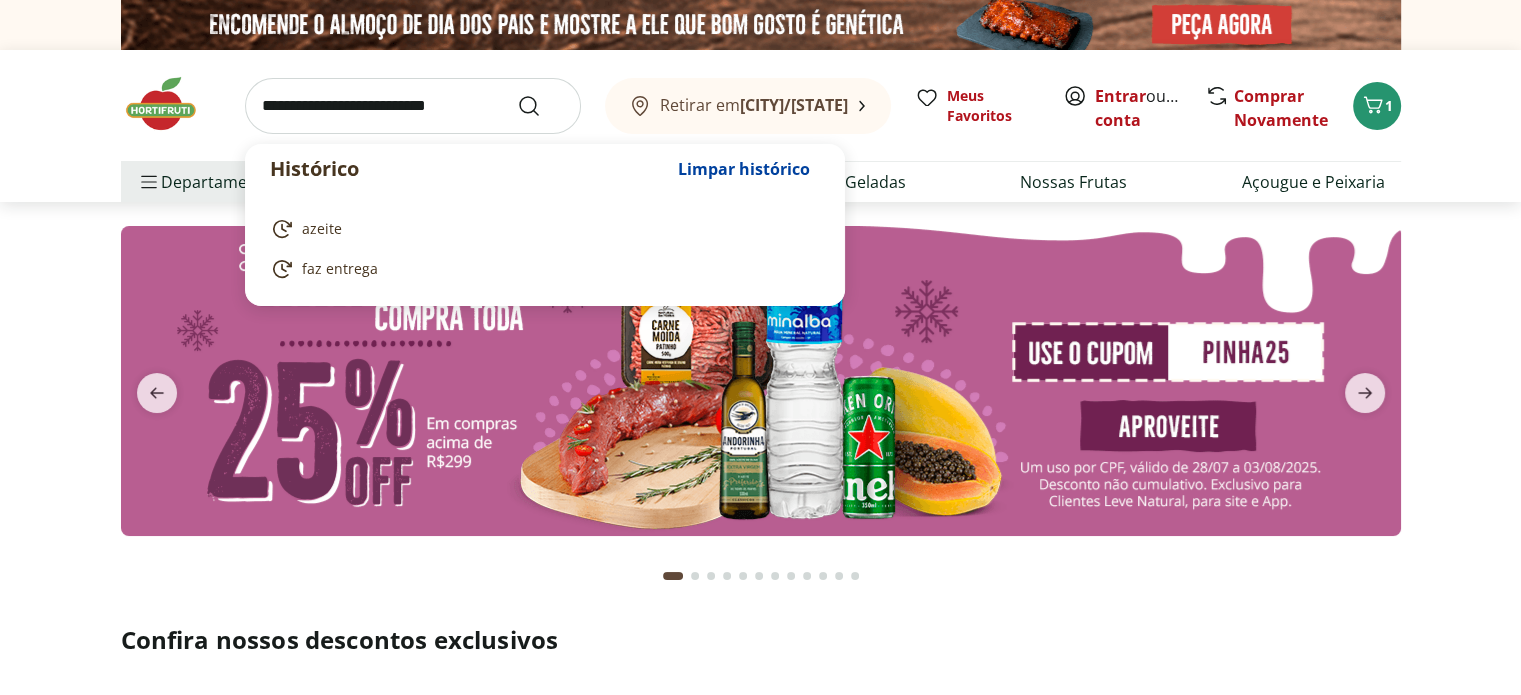 click at bounding box center (413, 106) 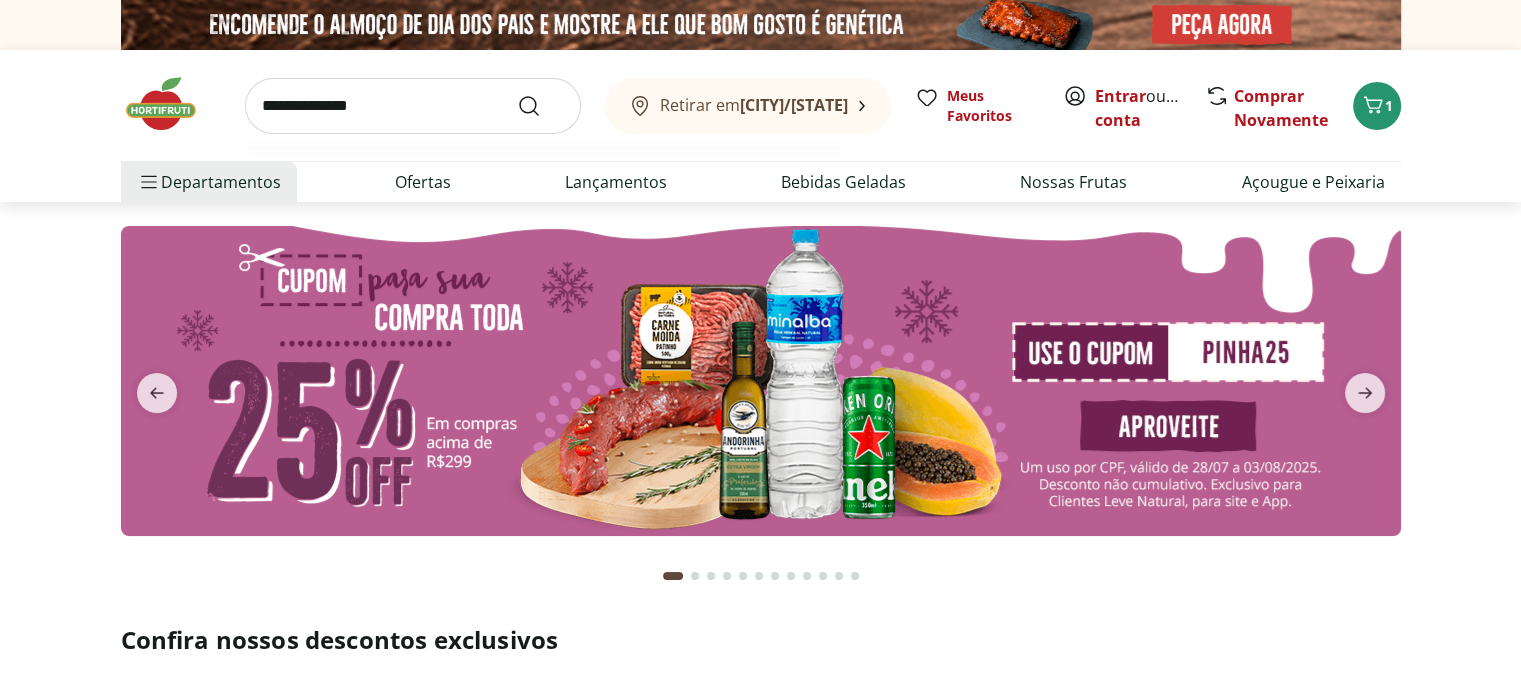 type on "**********" 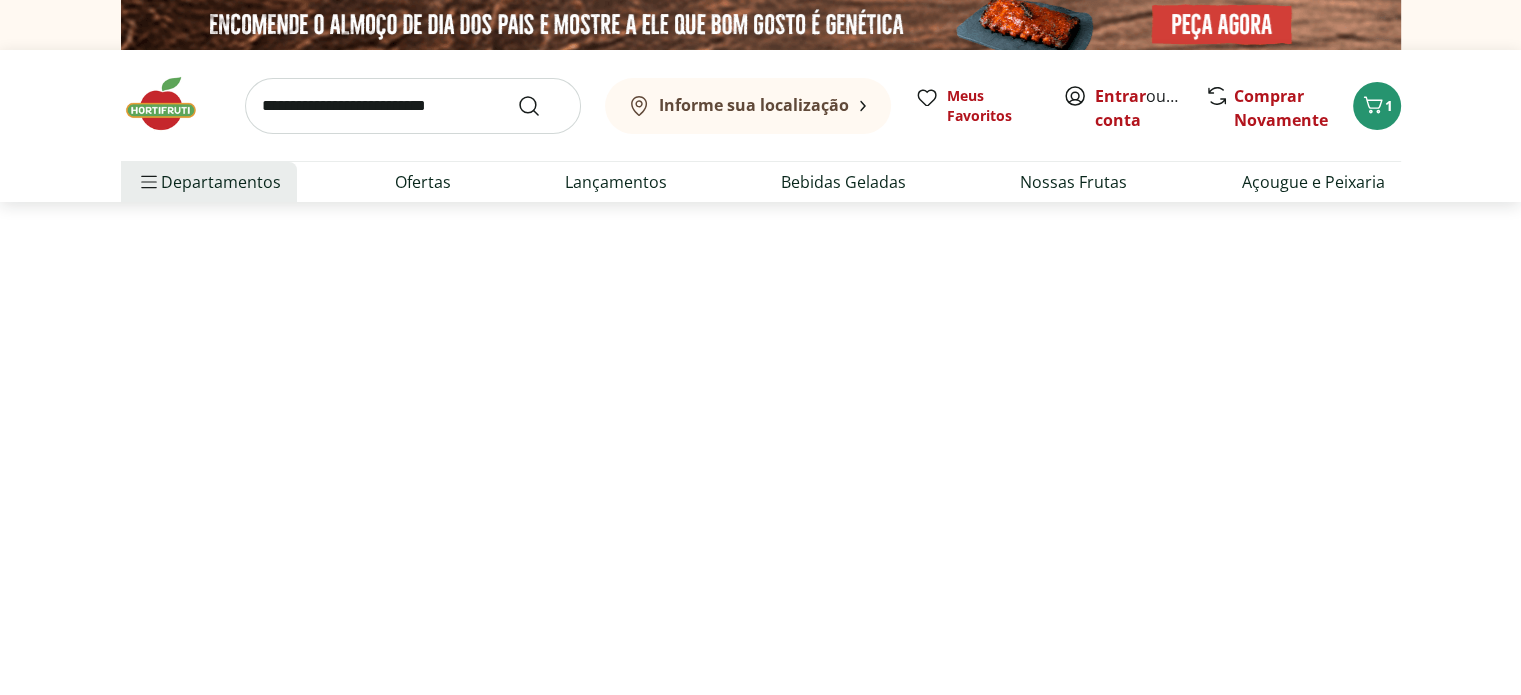 select on "**********" 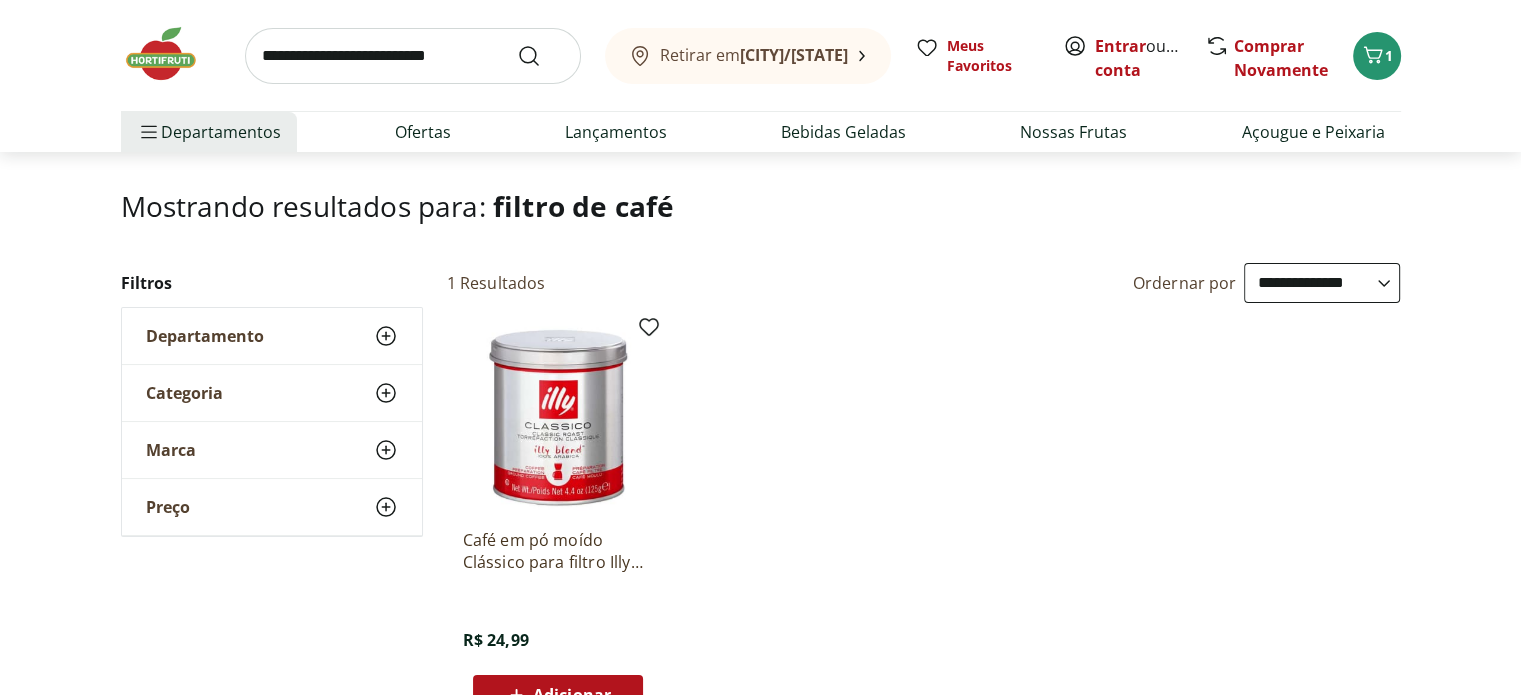 scroll, scrollTop: 0, scrollLeft: 0, axis: both 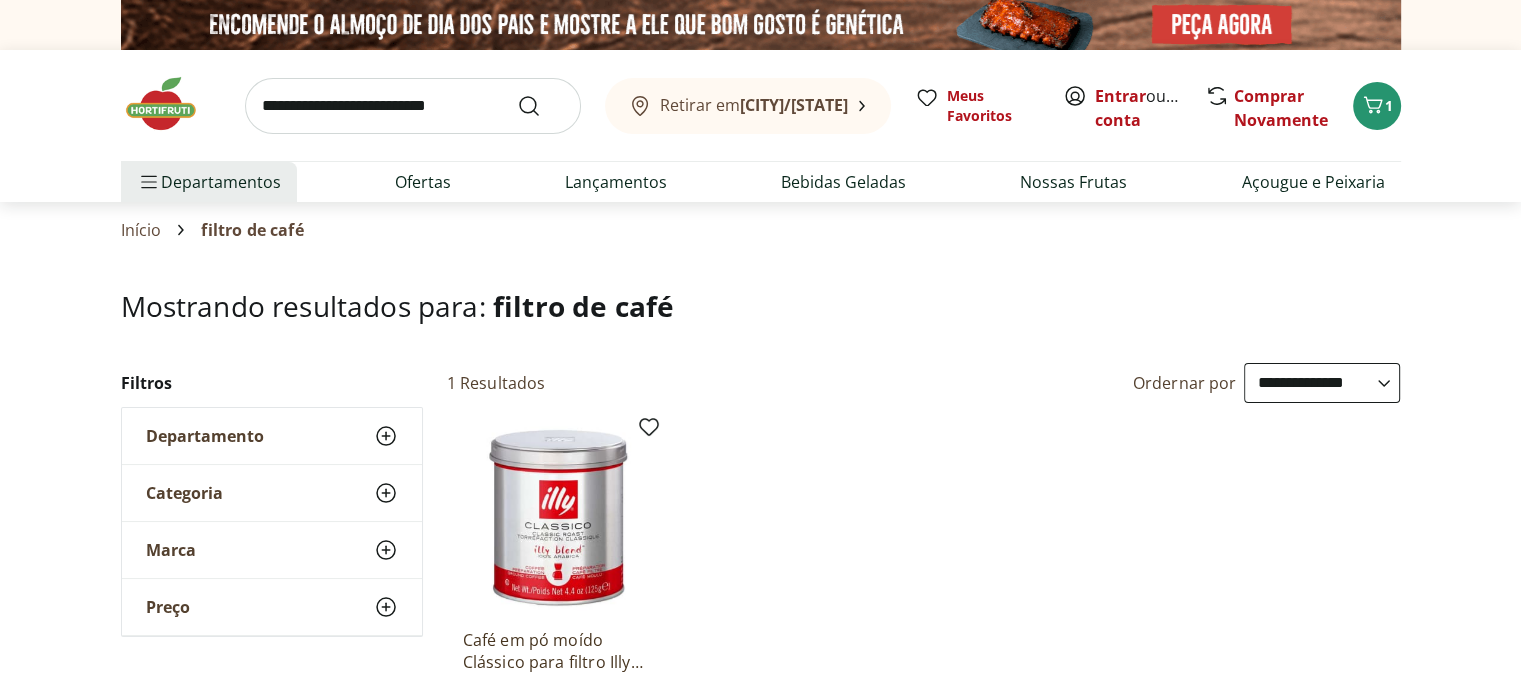 click at bounding box center (413, 106) 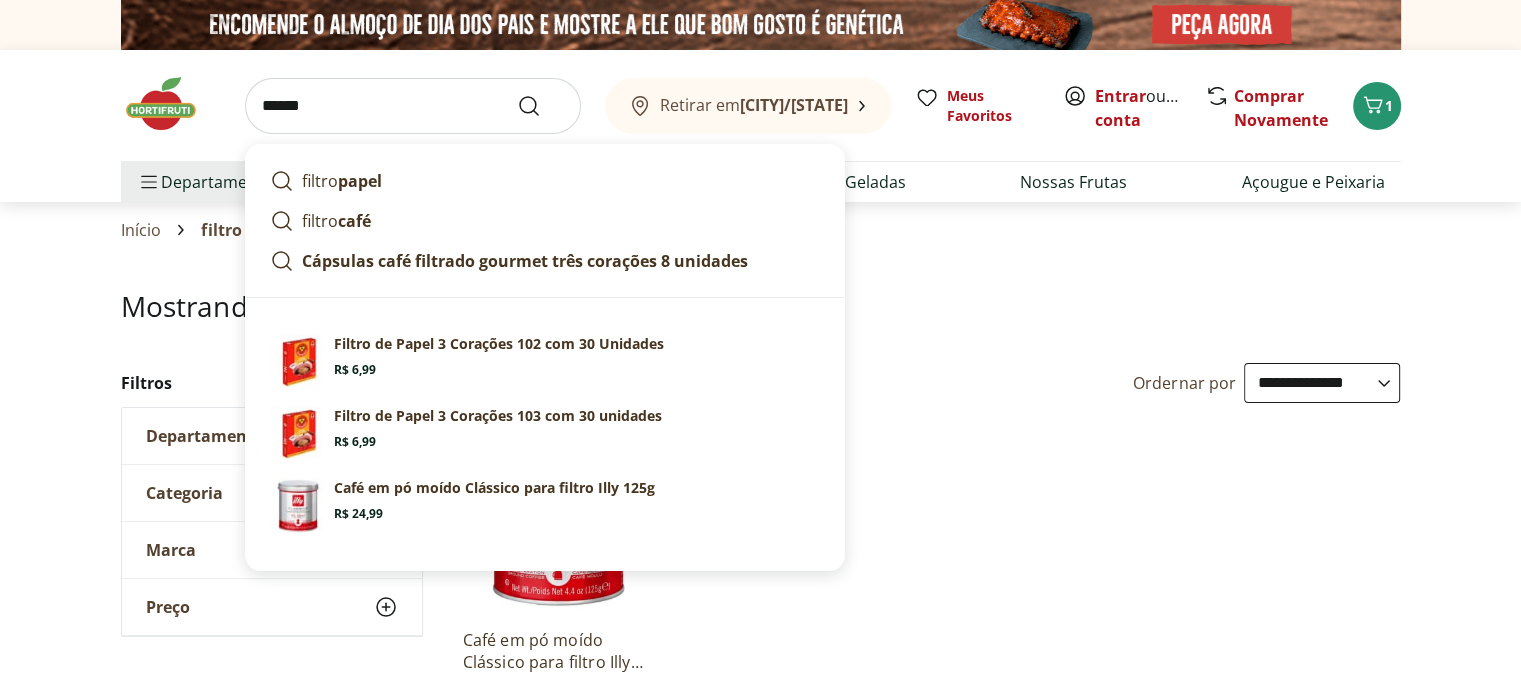 type on "******" 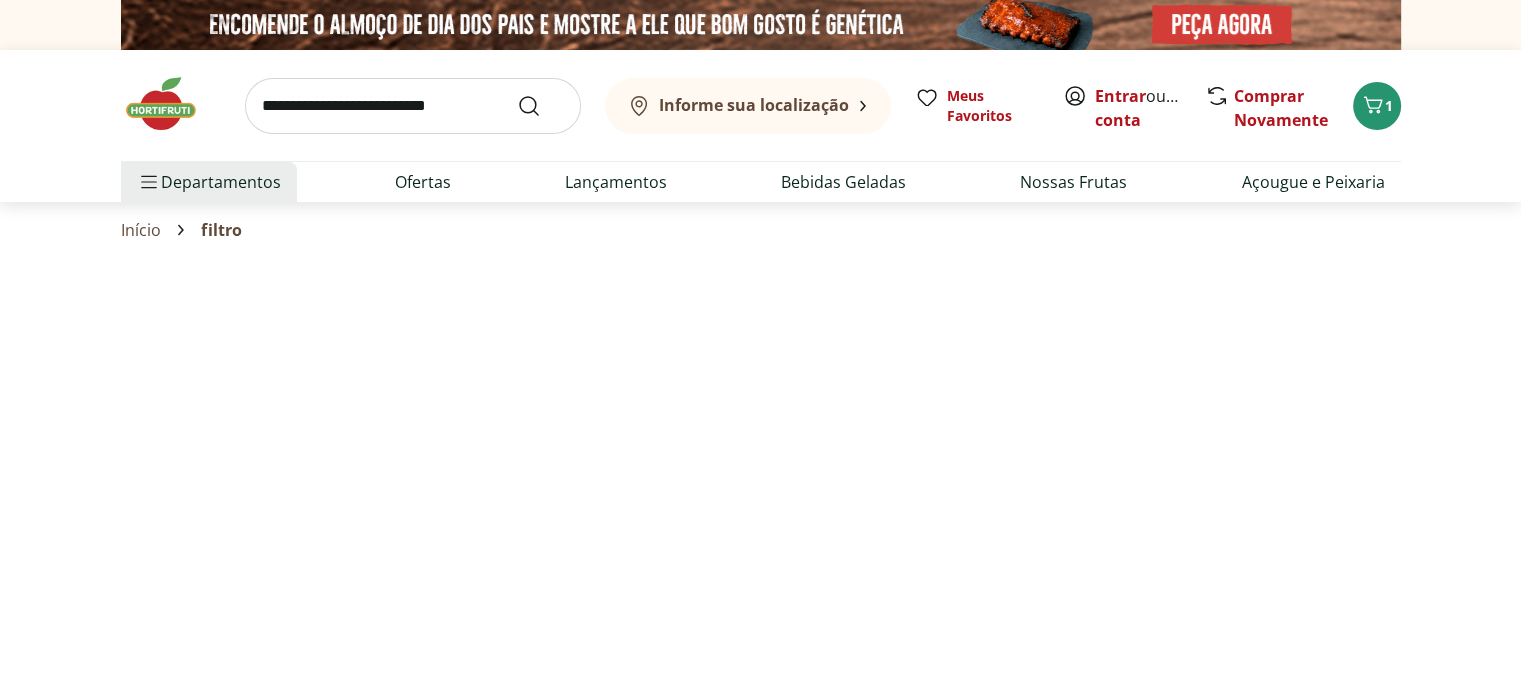 select on "**********" 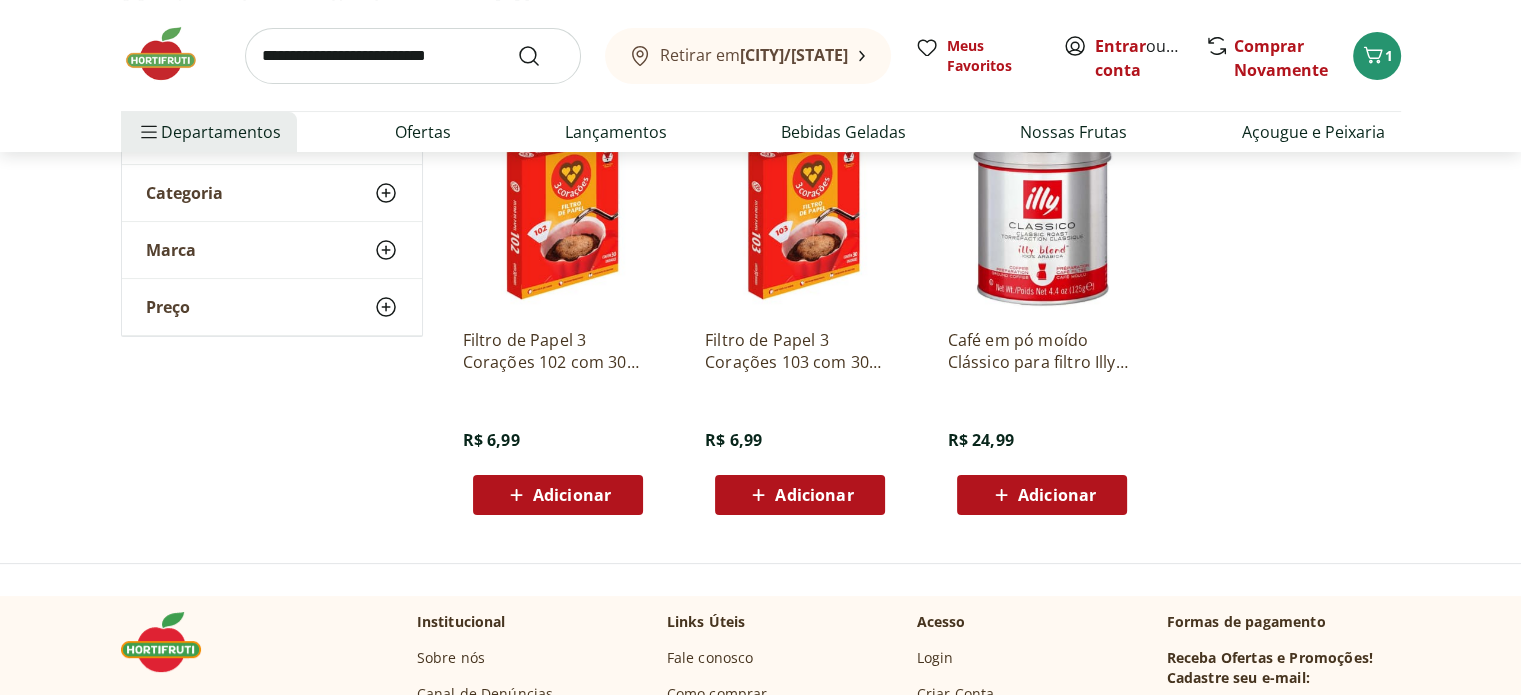 scroll, scrollTop: 200, scrollLeft: 0, axis: vertical 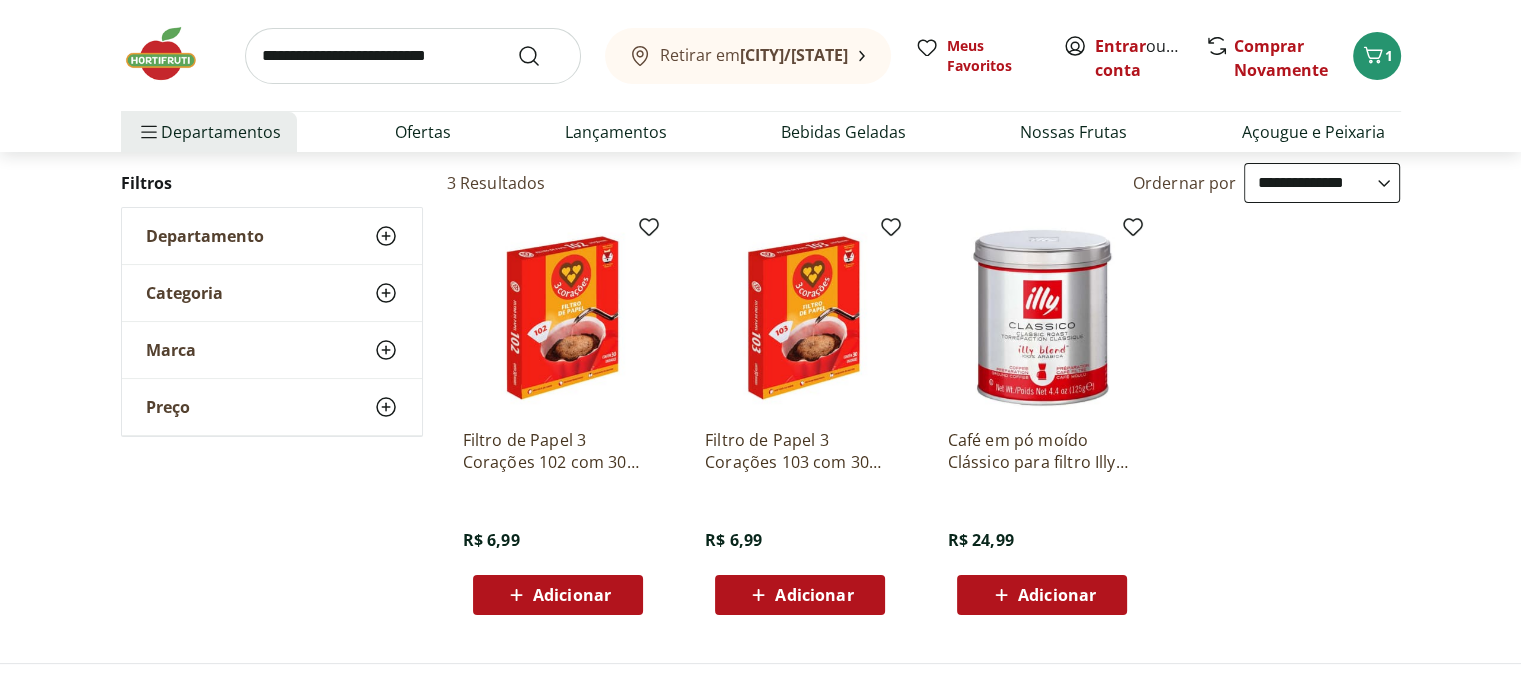 click on "Adicionar" at bounding box center (814, 595) 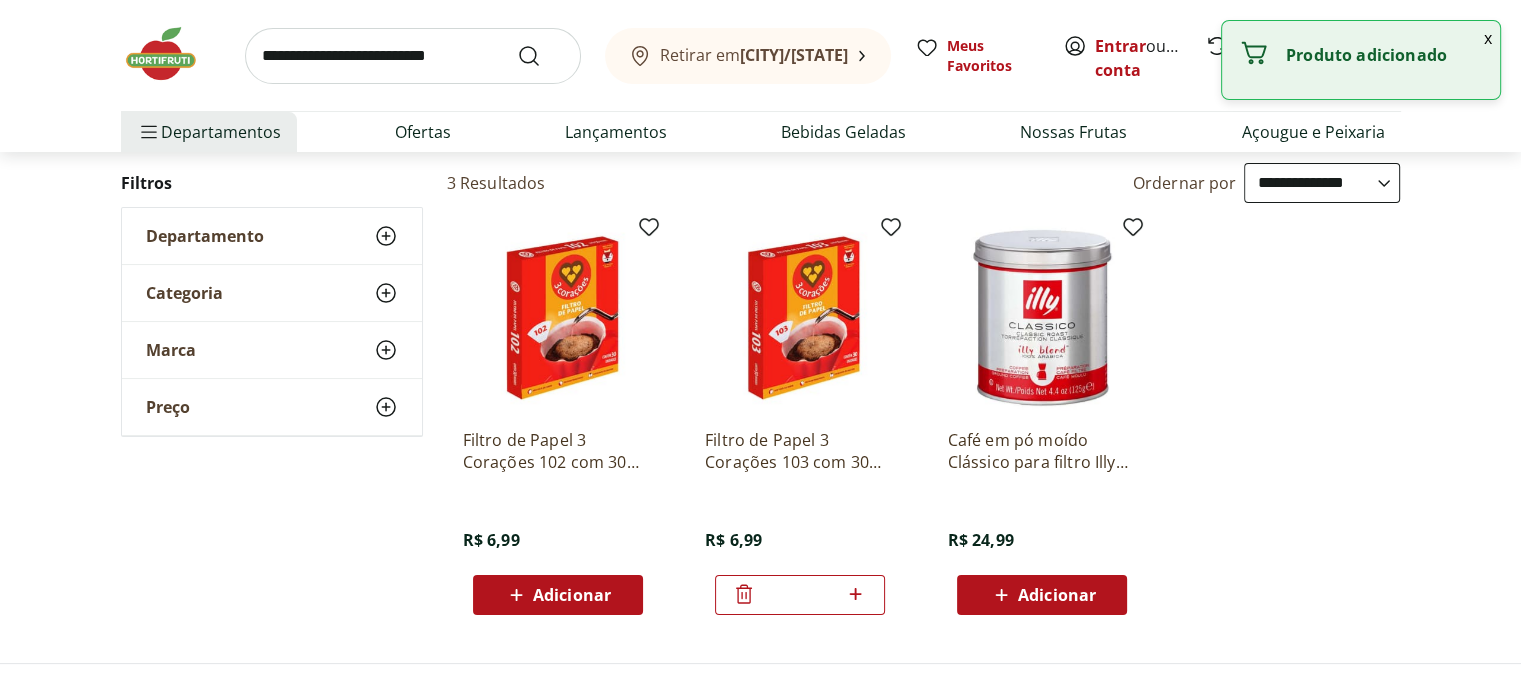 scroll, scrollTop: 0, scrollLeft: 0, axis: both 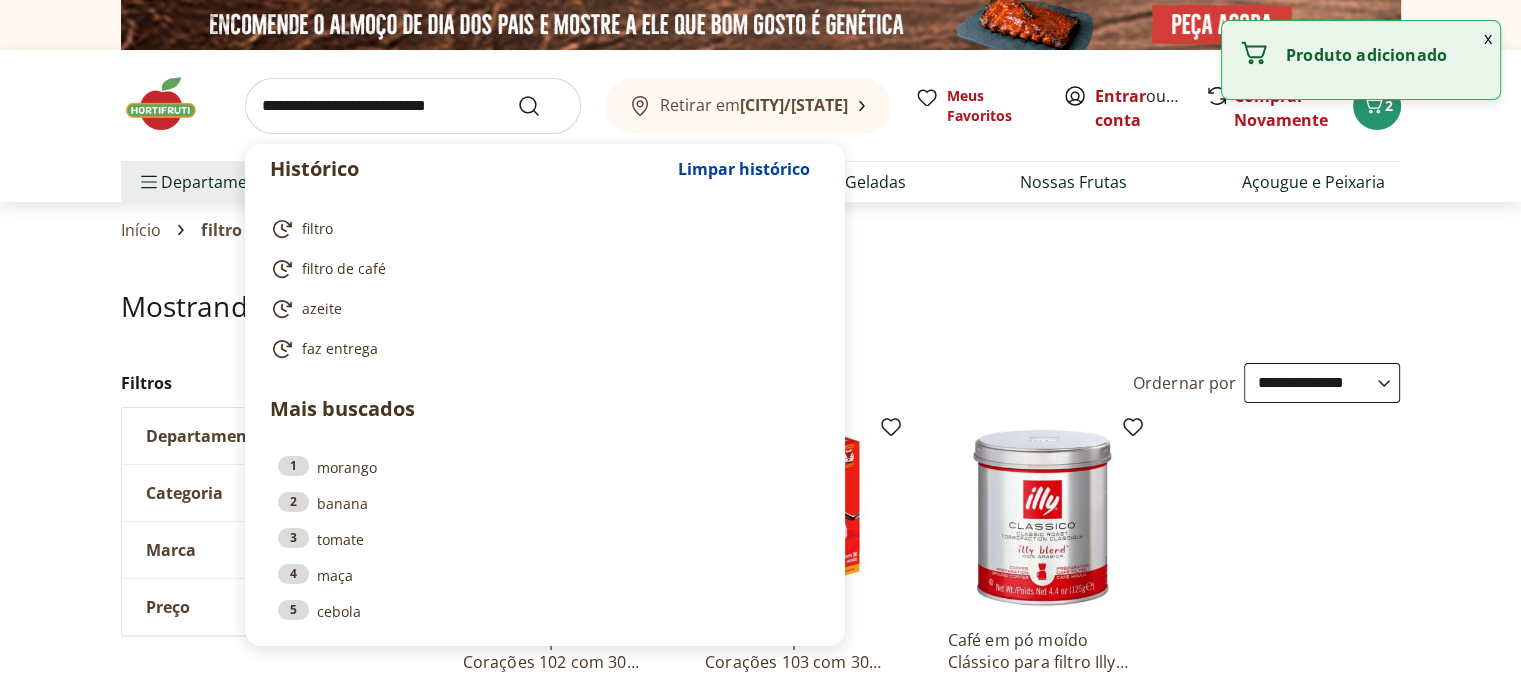 click at bounding box center (413, 106) 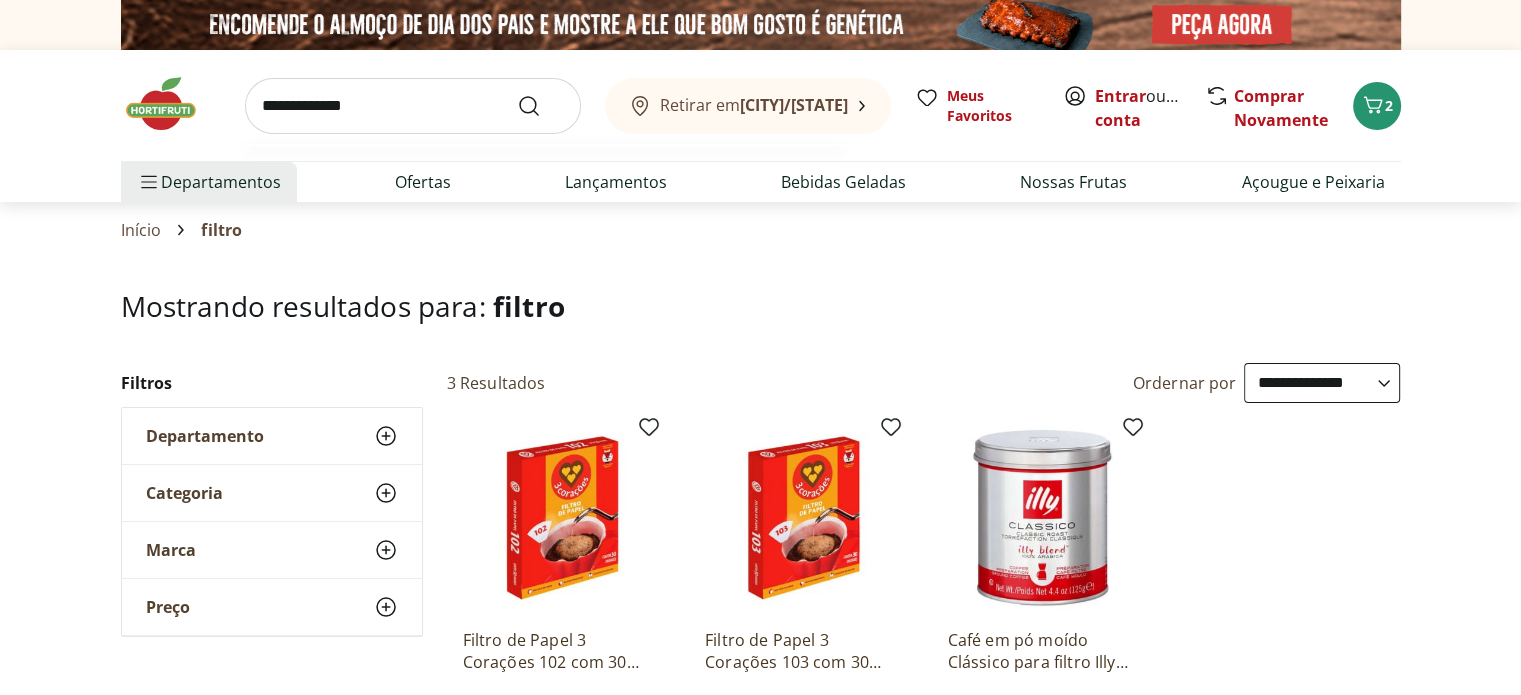 type on "**********" 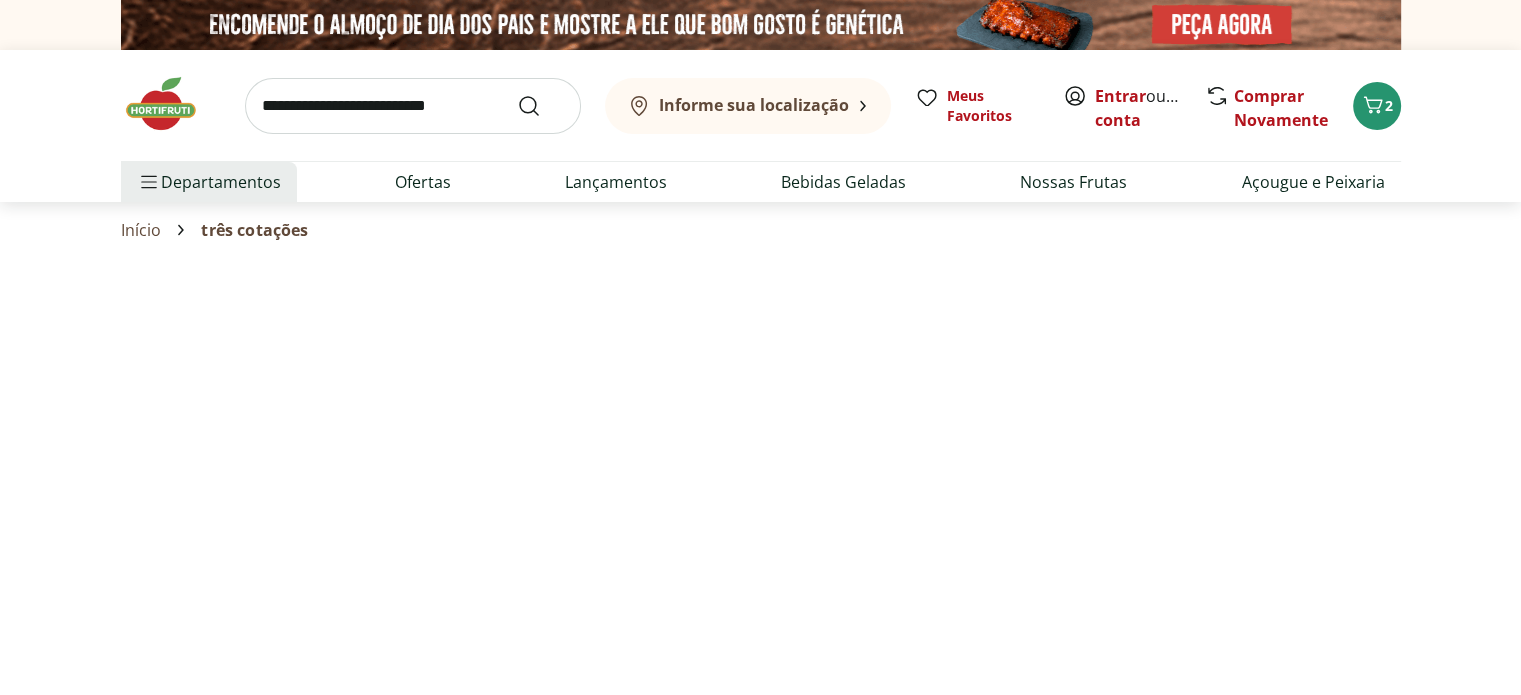 select on "**********" 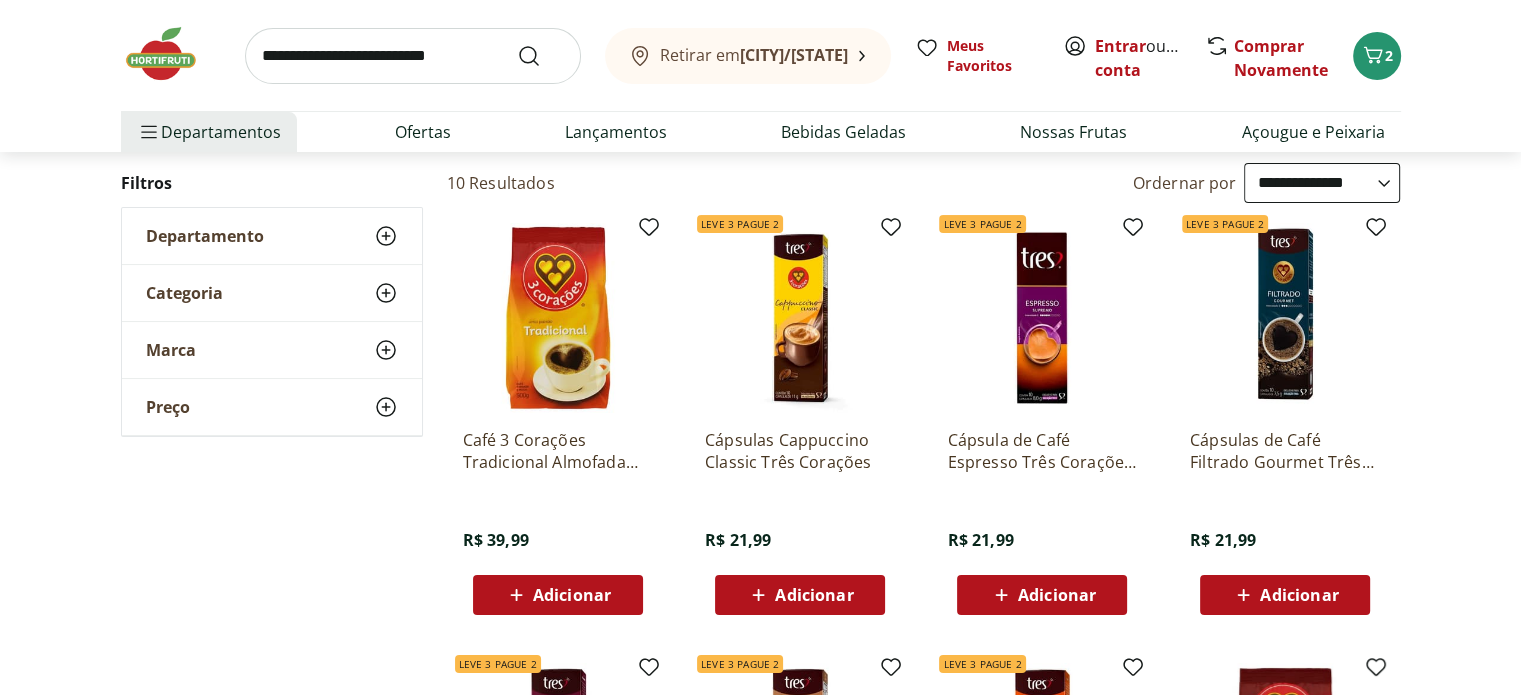 scroll, scrollTop: 0, scrollLeft: 0, axis: both 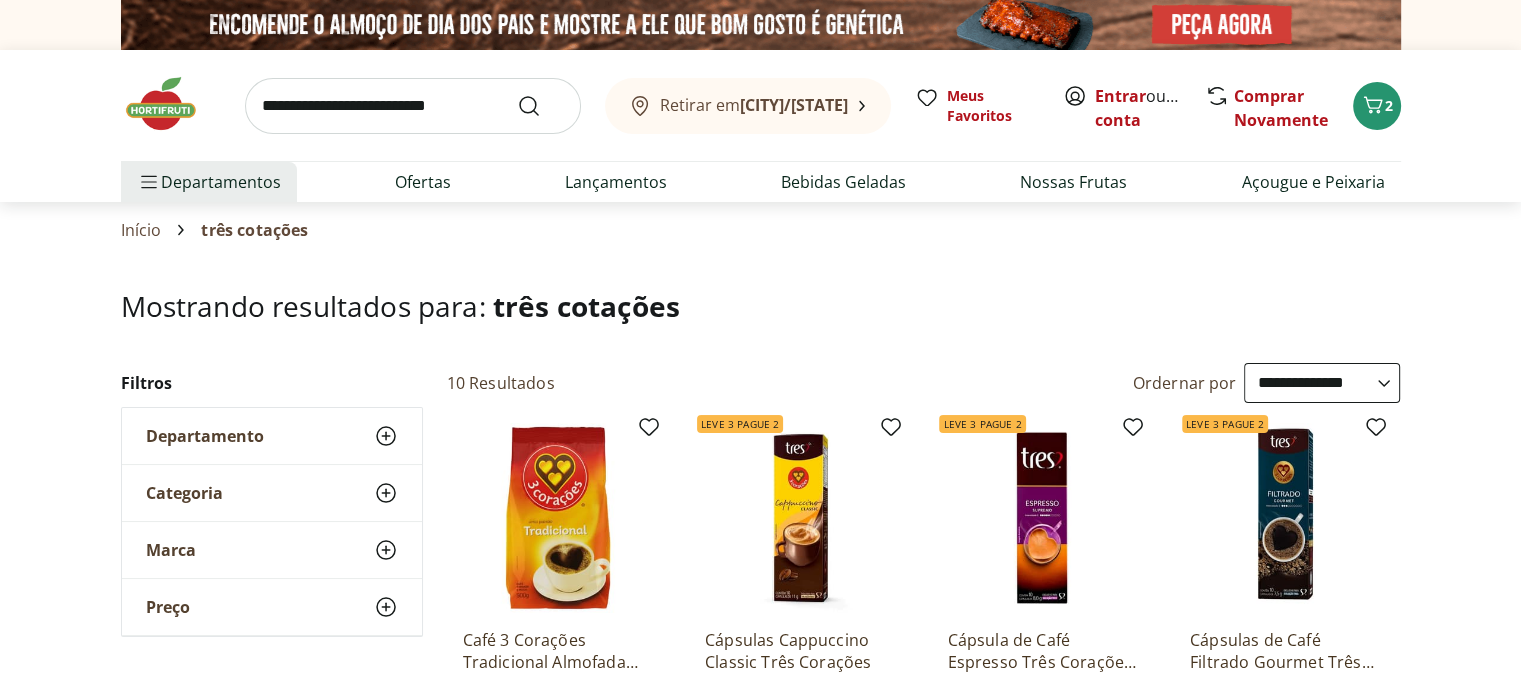 click at bounding box center [413, 106] 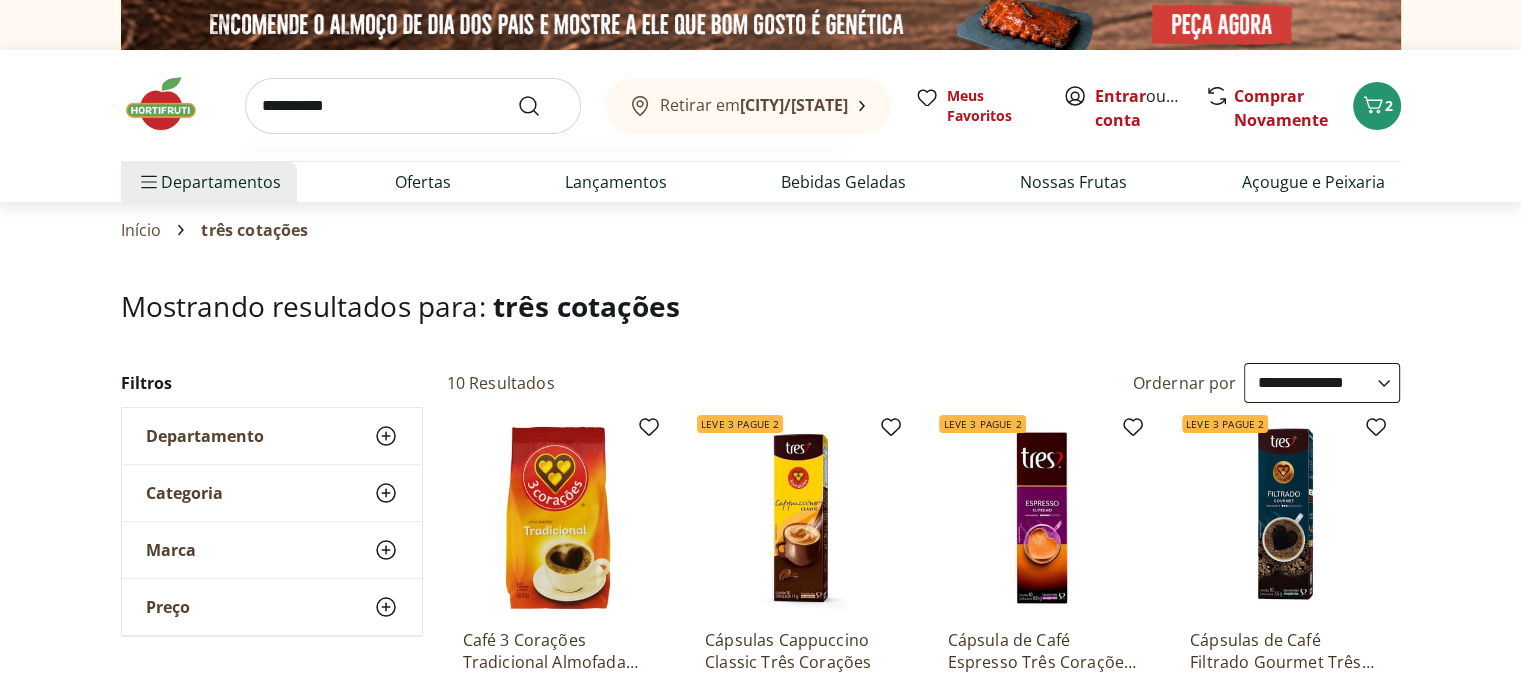 type on "**********" 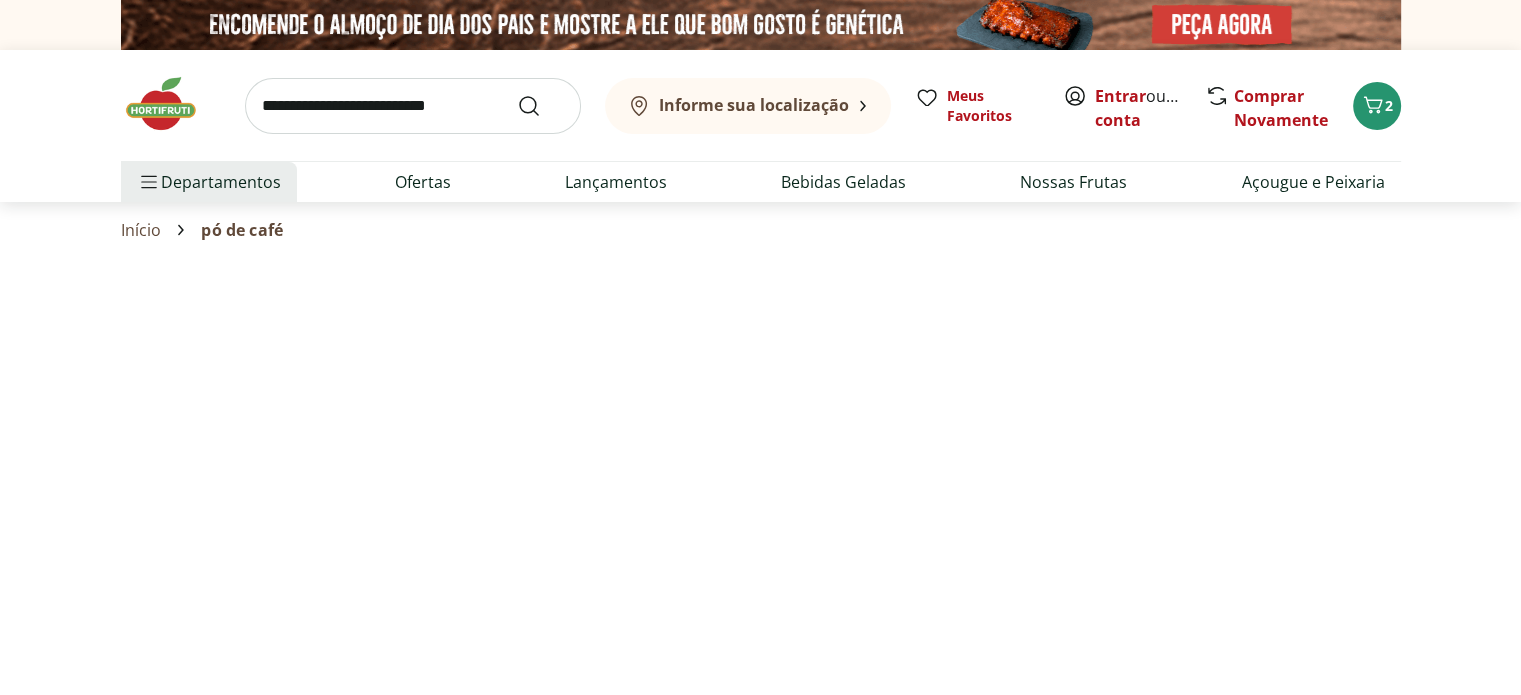 select on "**********" 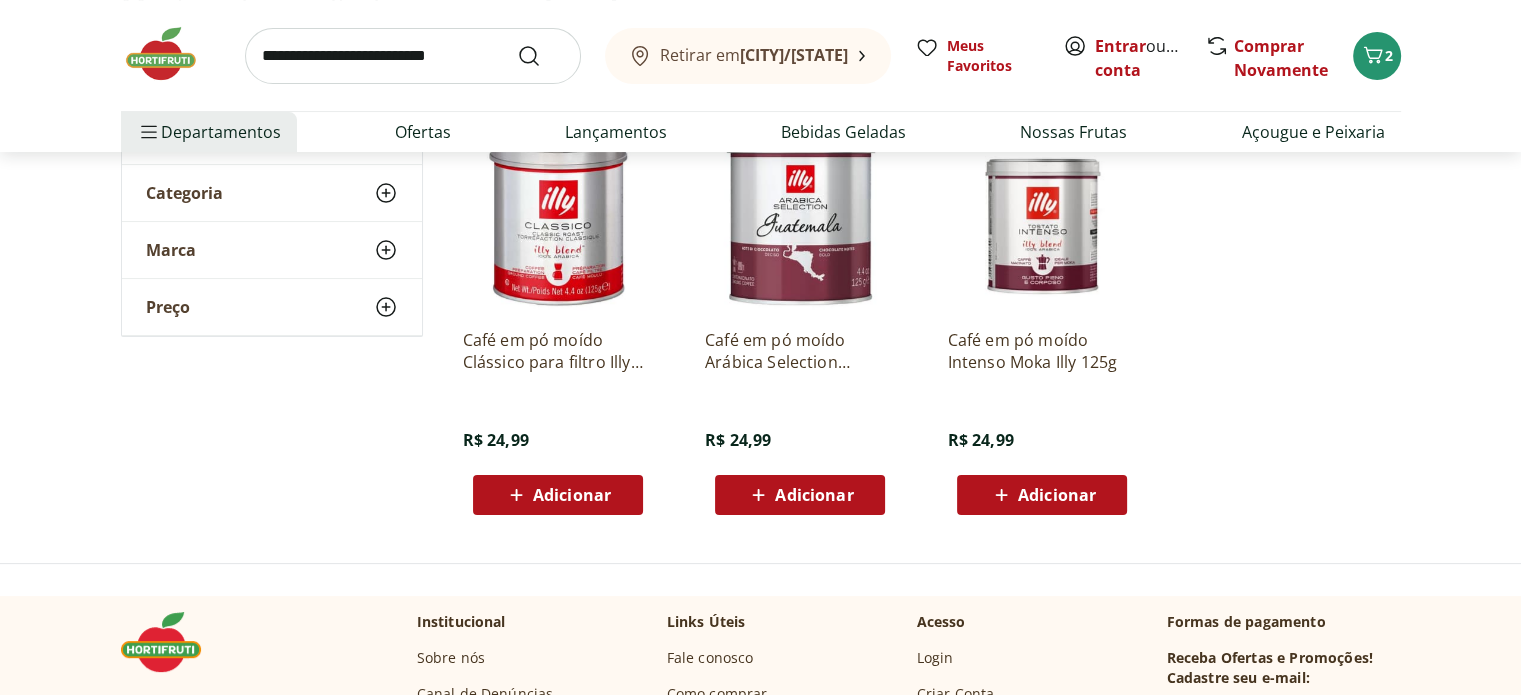 scroll, scrollTop: 0, scrollLeft: 0, axis: both 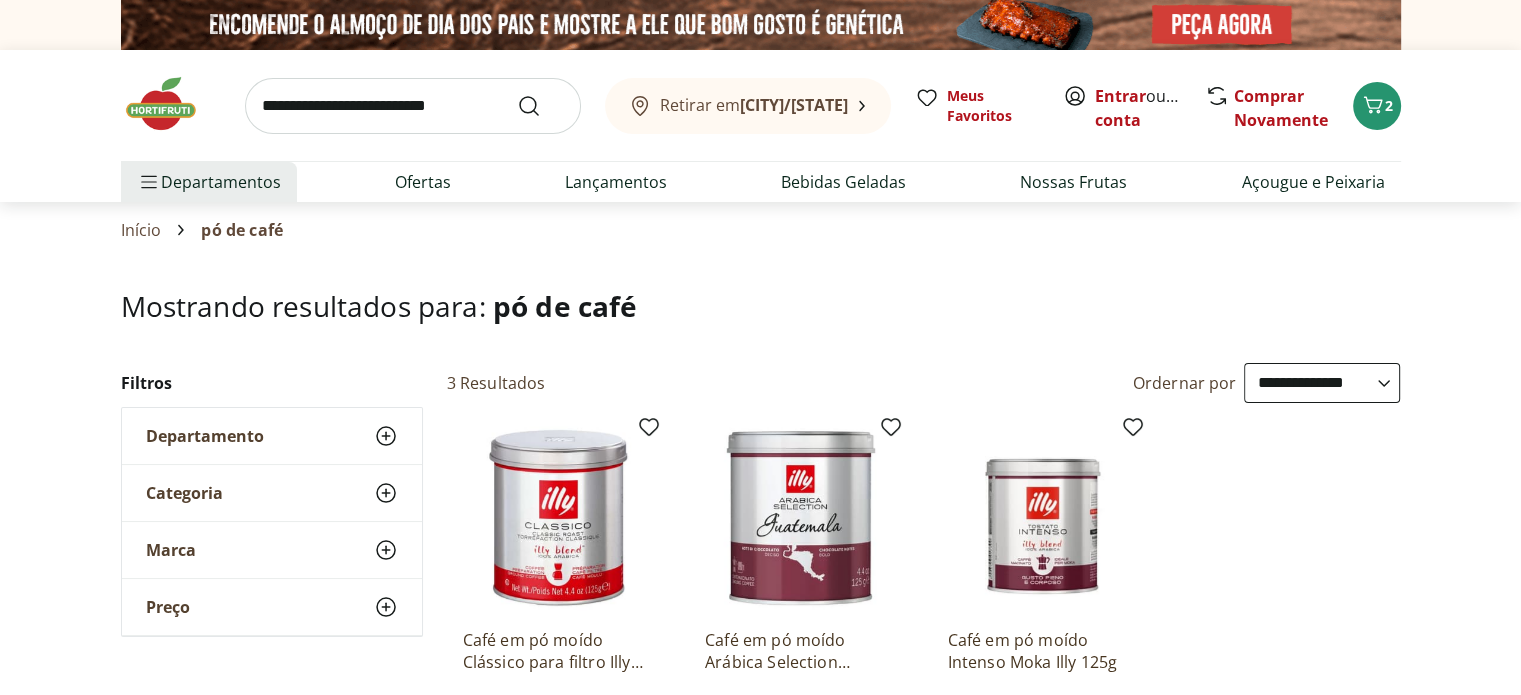 click at bounding box center [413, 106] 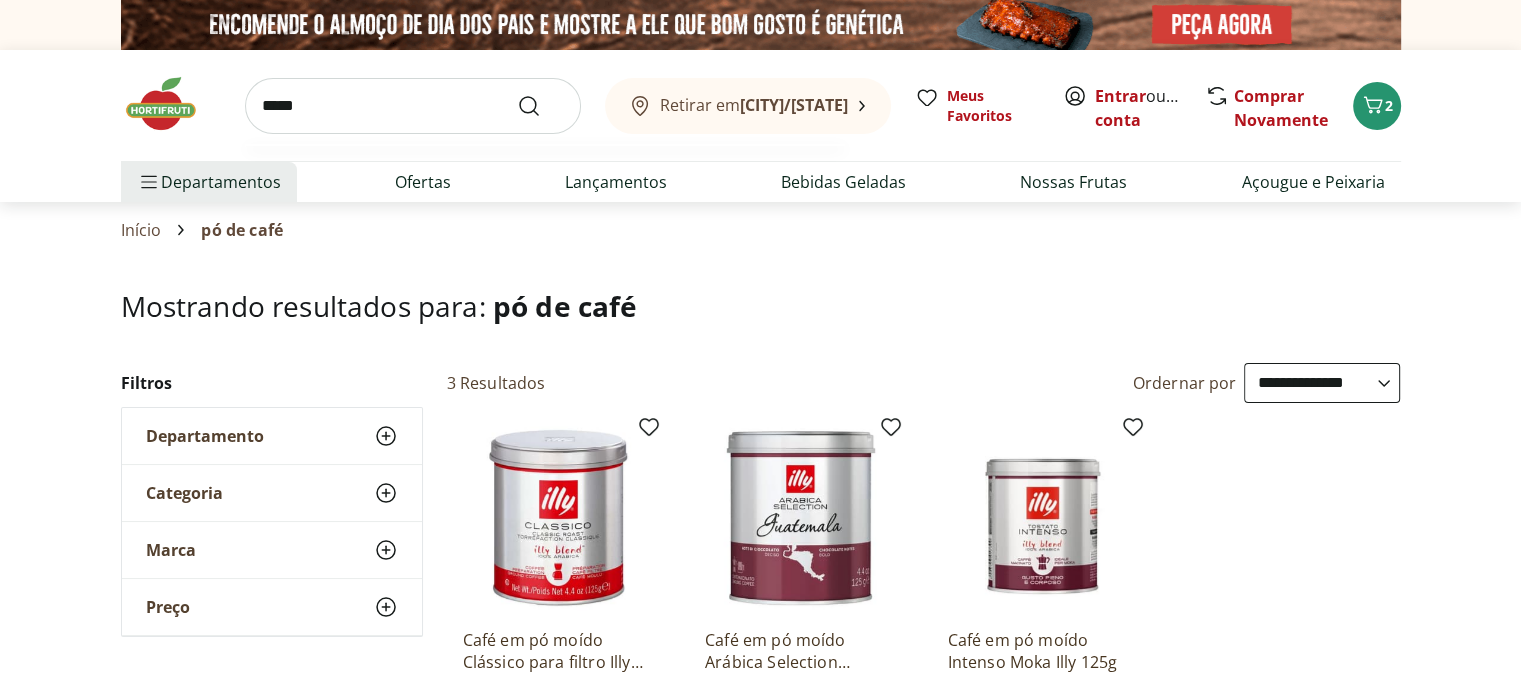 type on "*****" 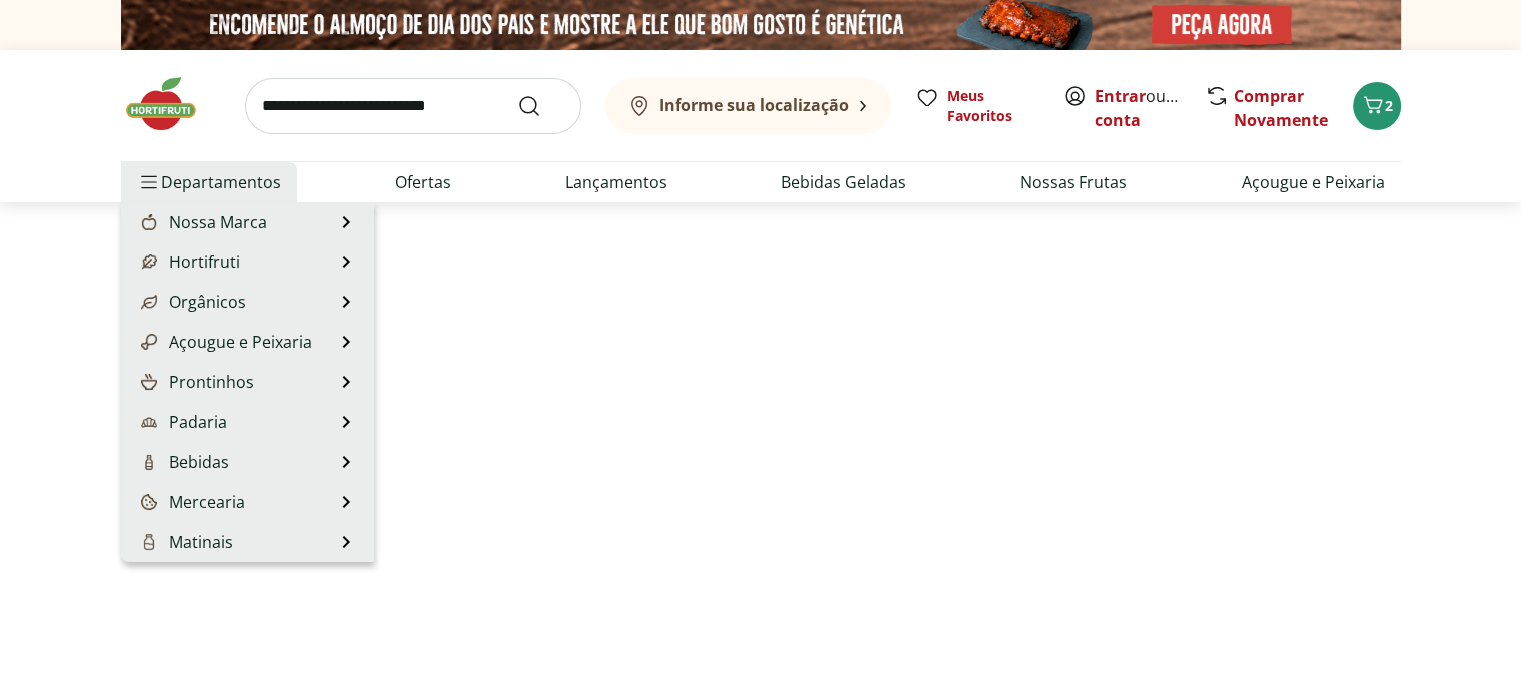 select on "**********" 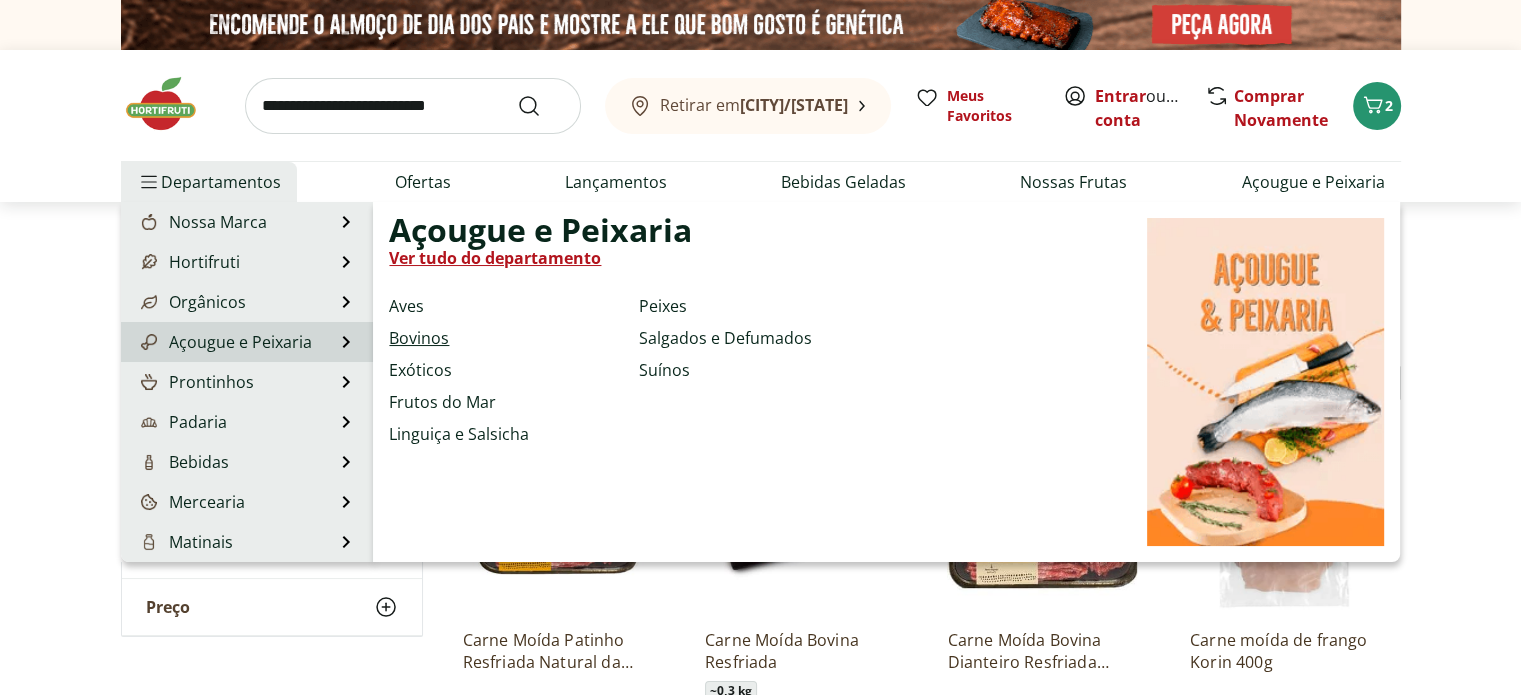 click on "Bovinos" at bounding box center [419, 338] 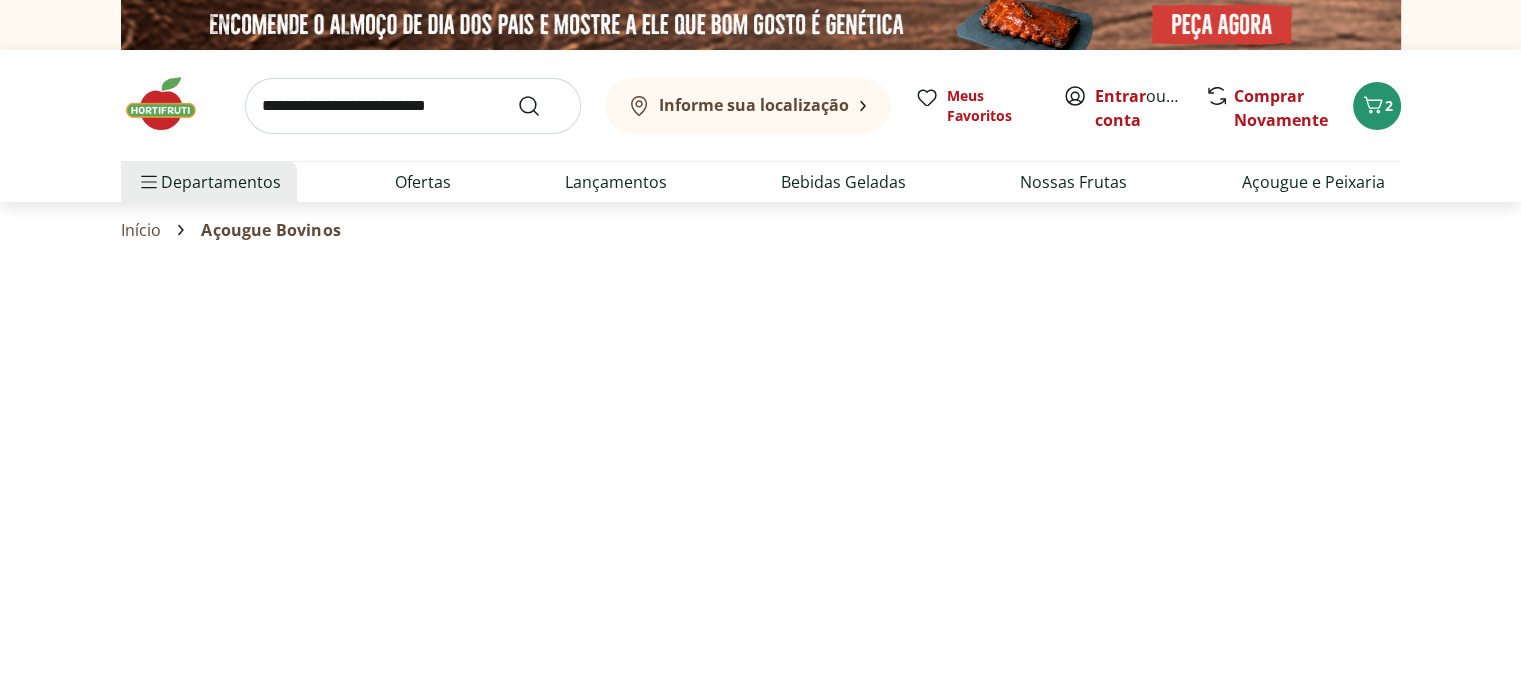 select on "**********" 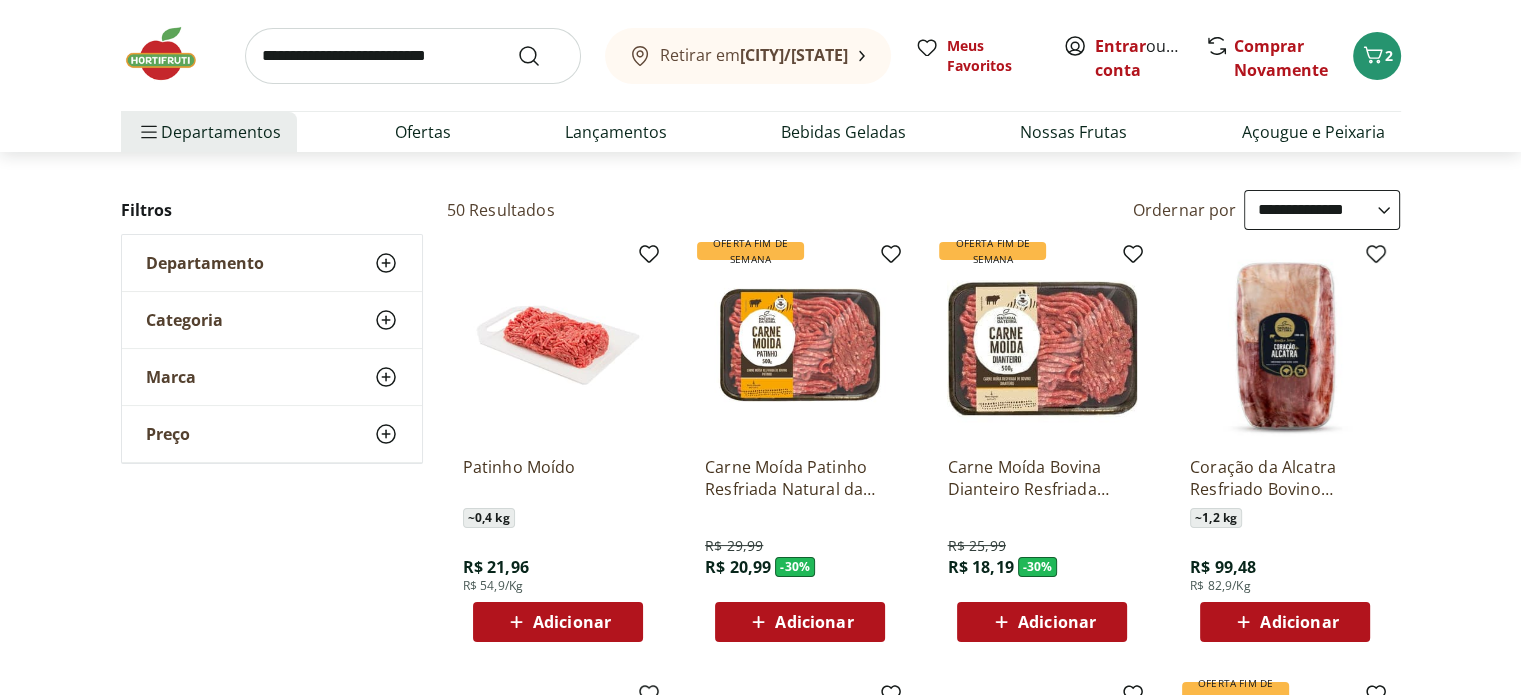 scroll, scrollTop: 200, scrollLeft: 0, axis: vertical 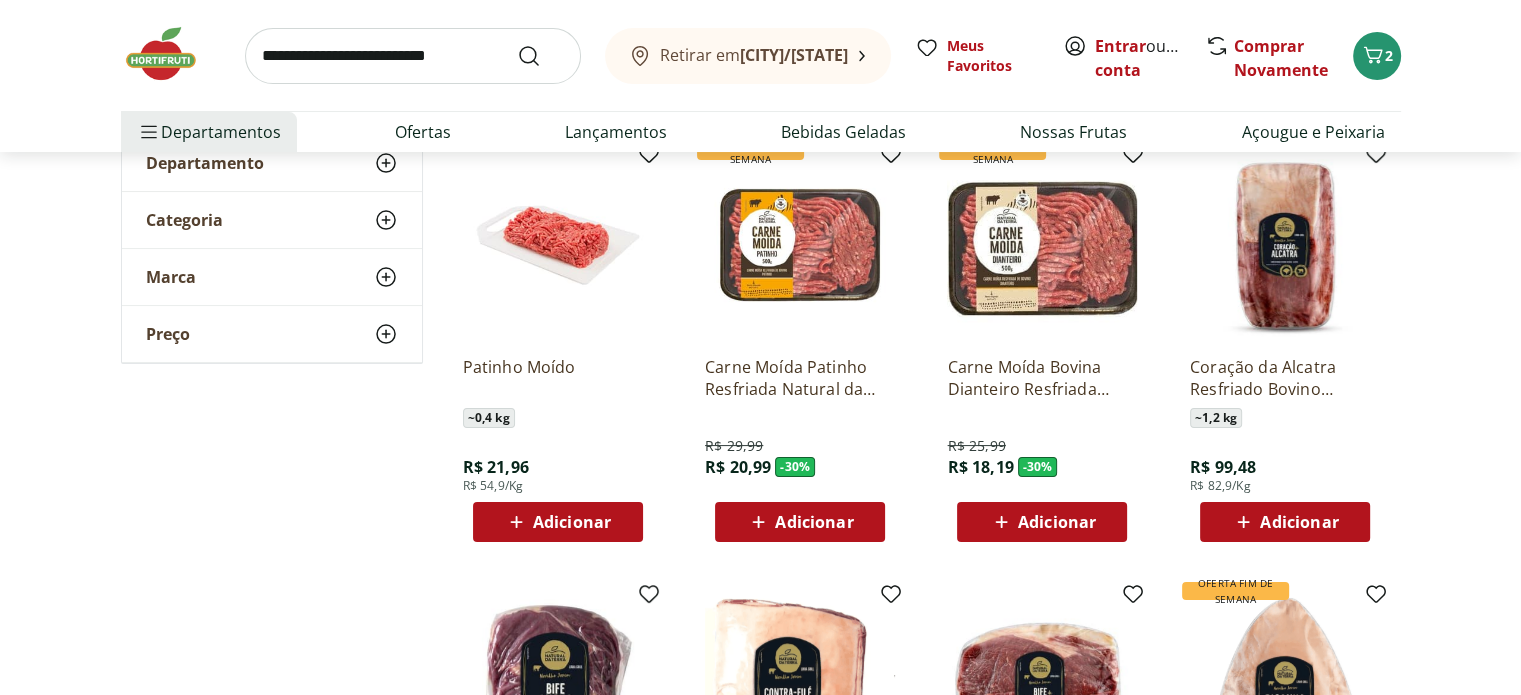 click on "Adicionar" at bounding box center [814, 522] 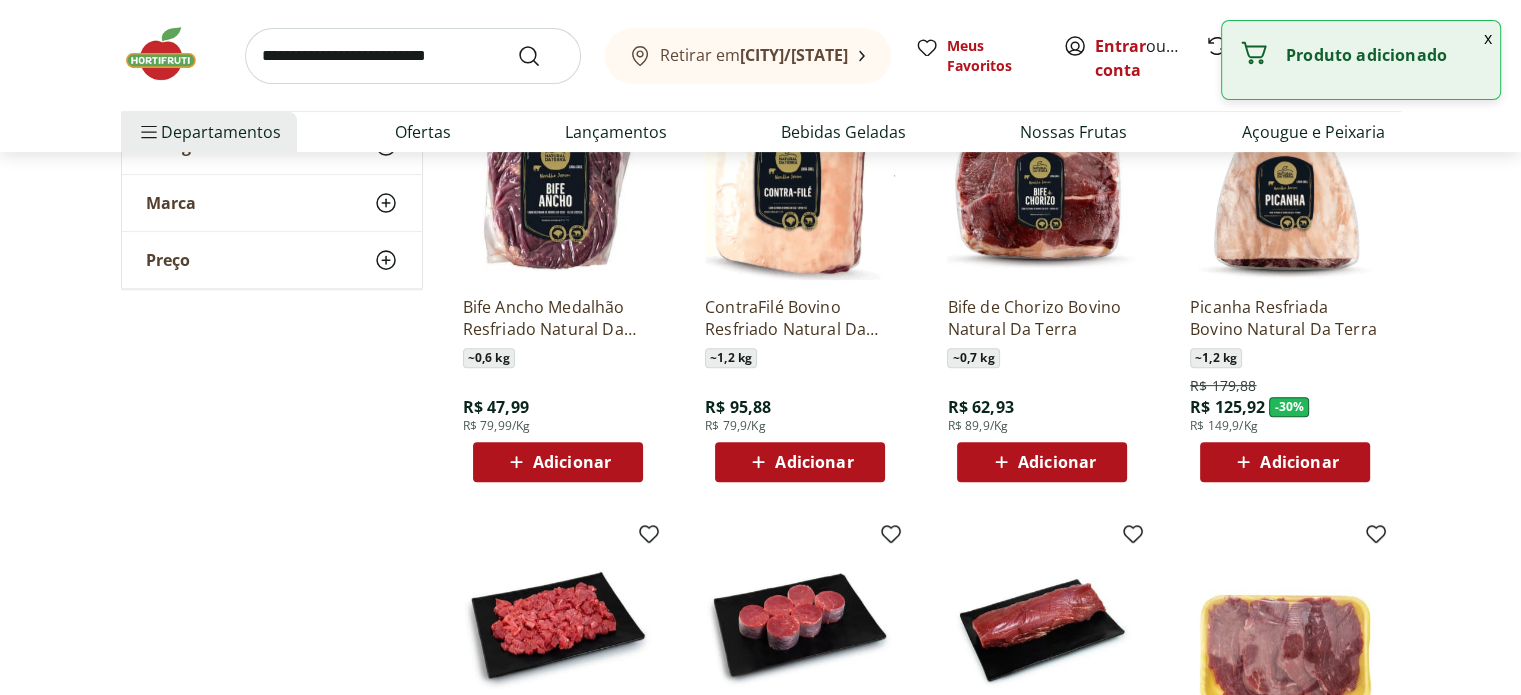 scroll, scrollTop: 0, scrollLeft: 0, axis: both 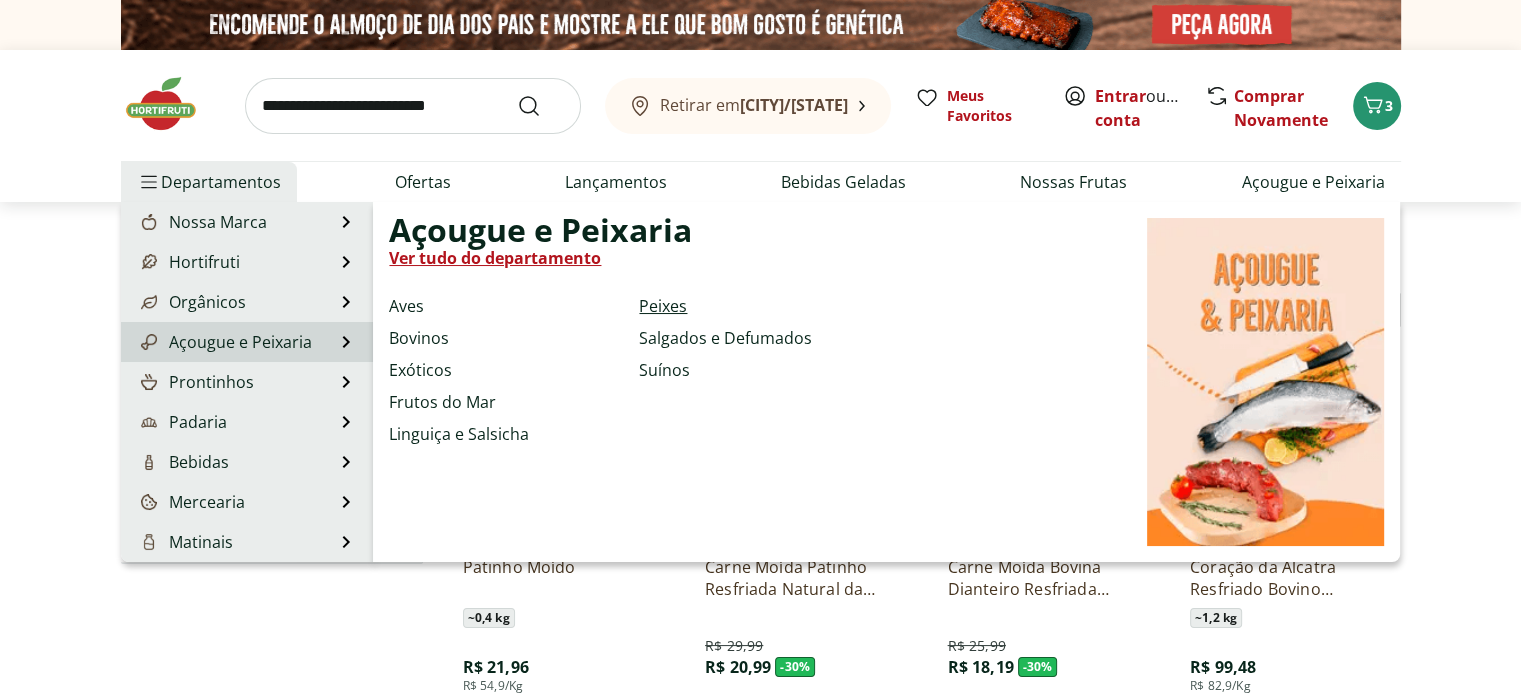 click on "Peixes" at bounding box center [663, 306] 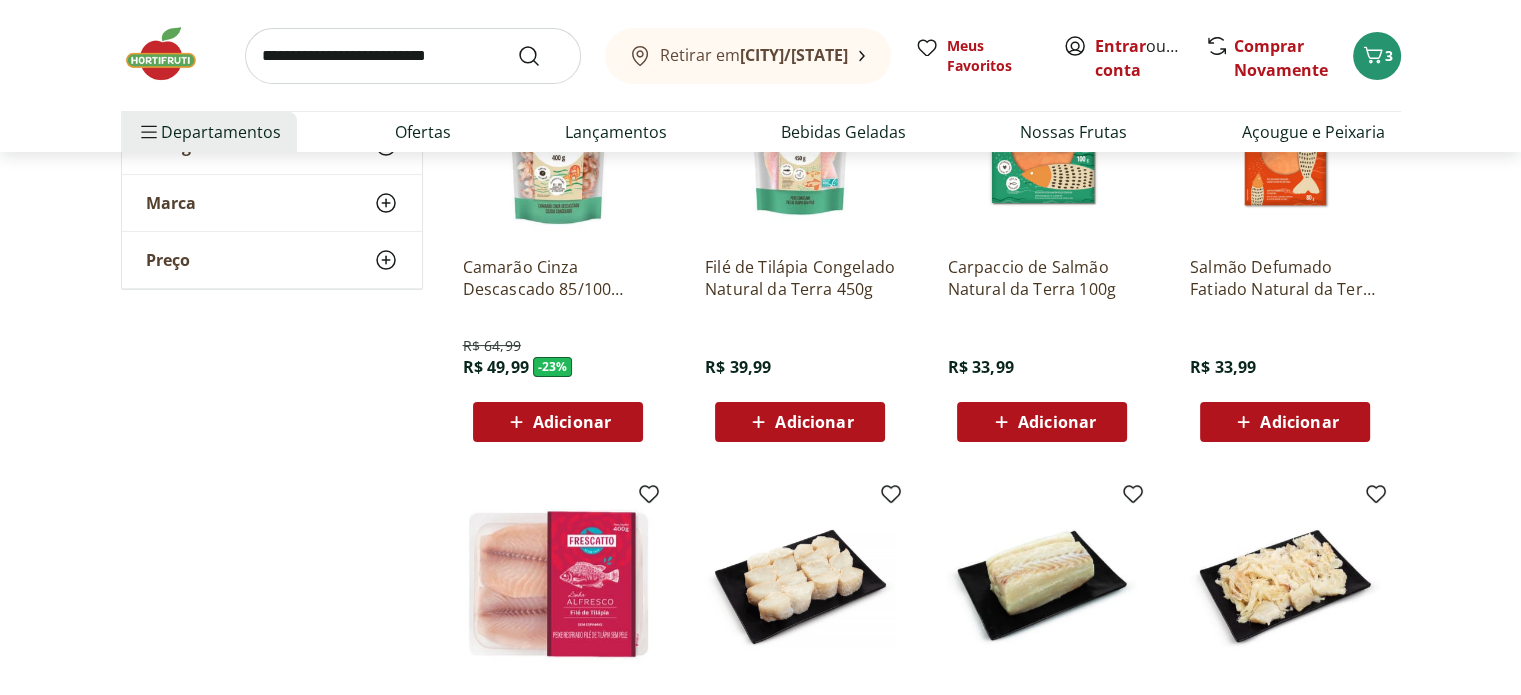 scroll, scrollTop: 0, scrollLeft: 0, axis: both 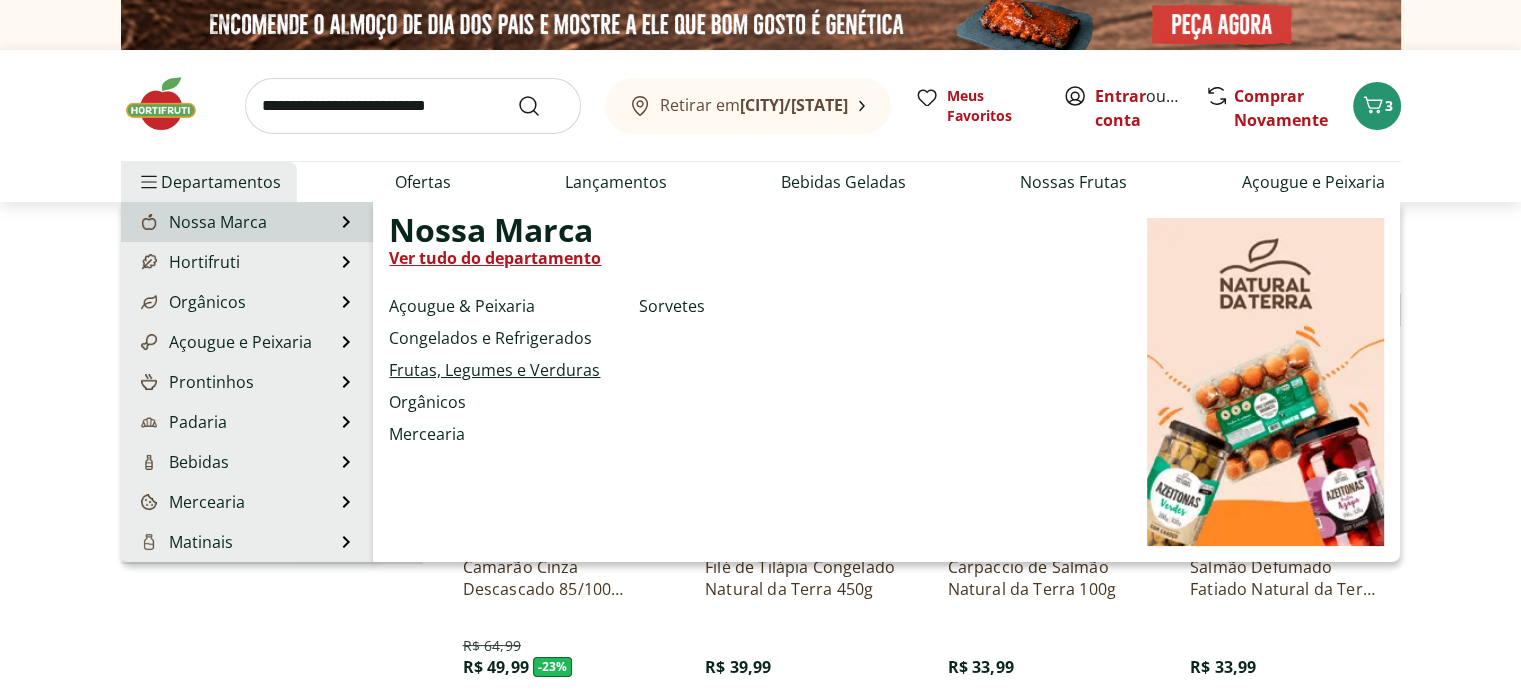 click on "Frutas, Legumes e Verduras" at bounding box center [494, 370] 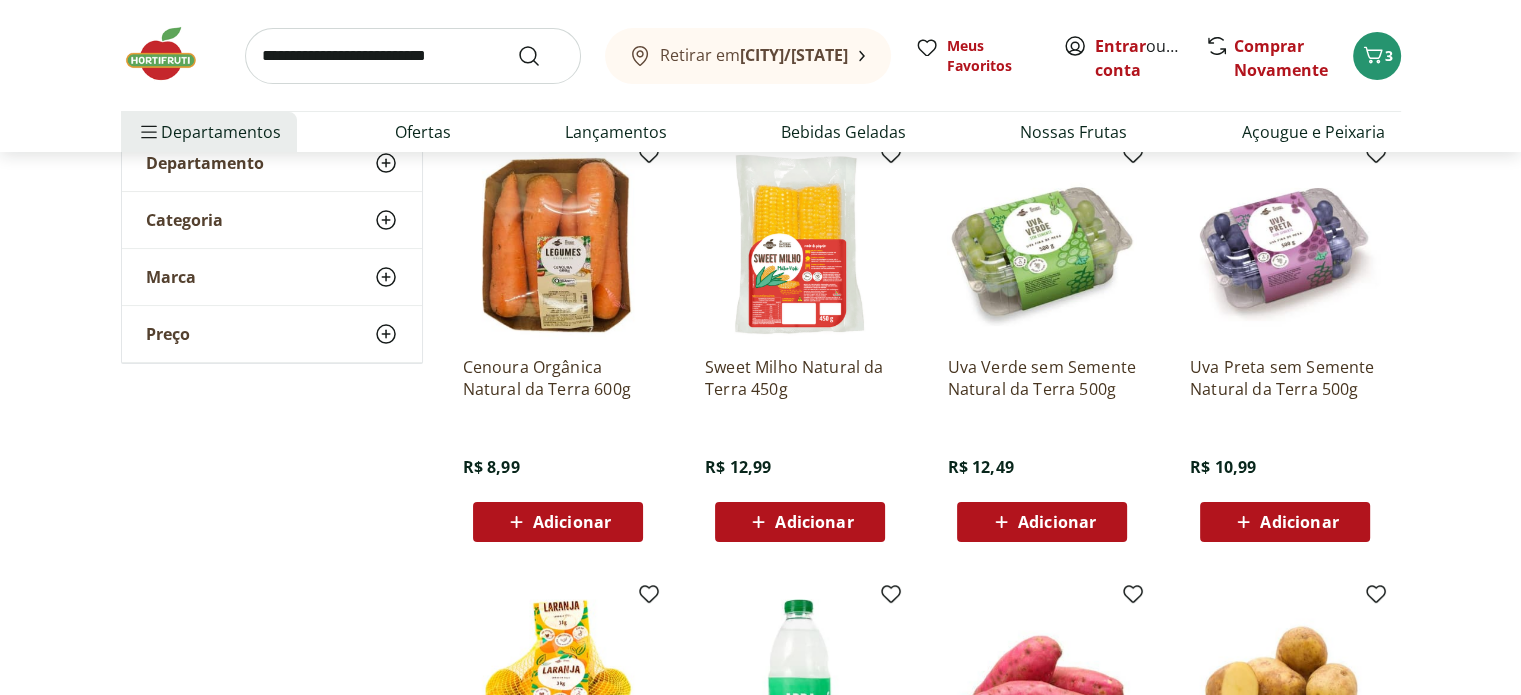 scroll, scrollTop: 0, scrollLeft: 0, axis: both 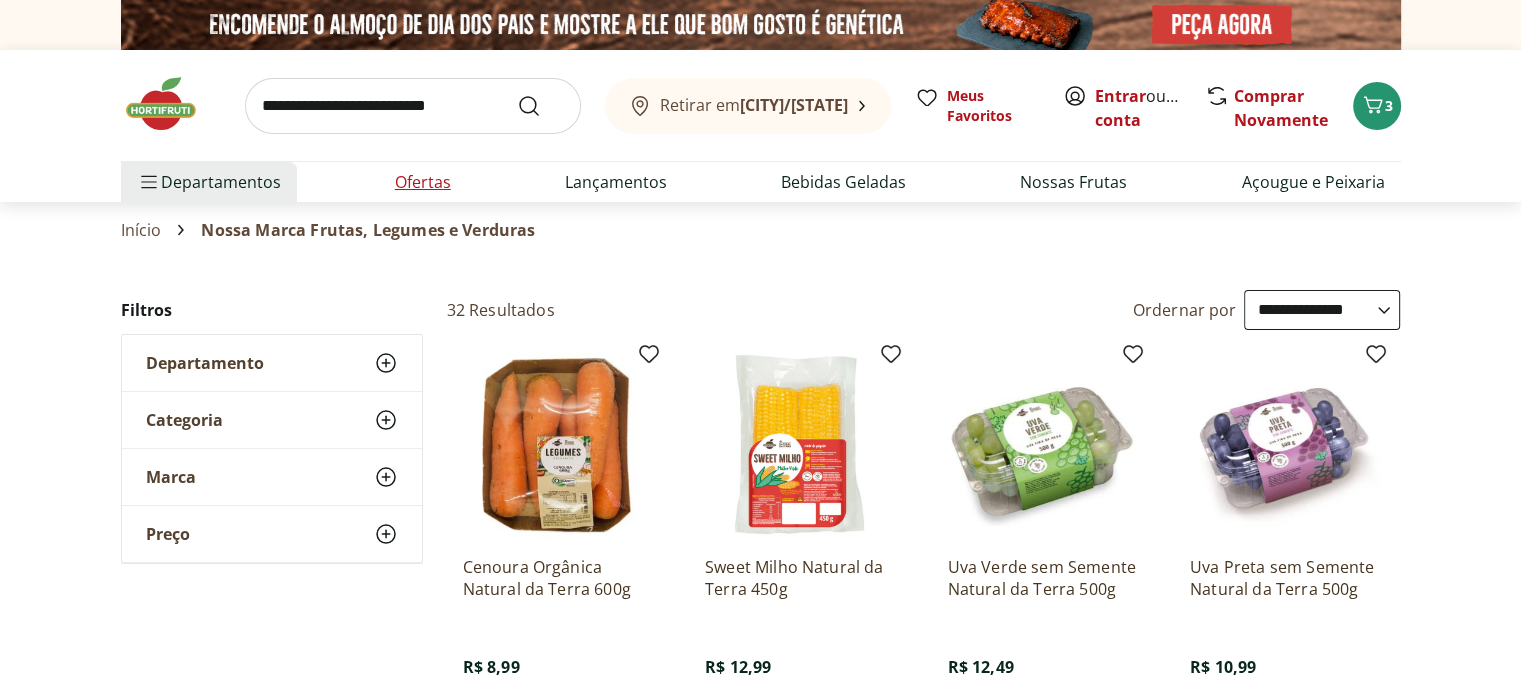 click on "Ofertas" at bounding box center (423, 182) 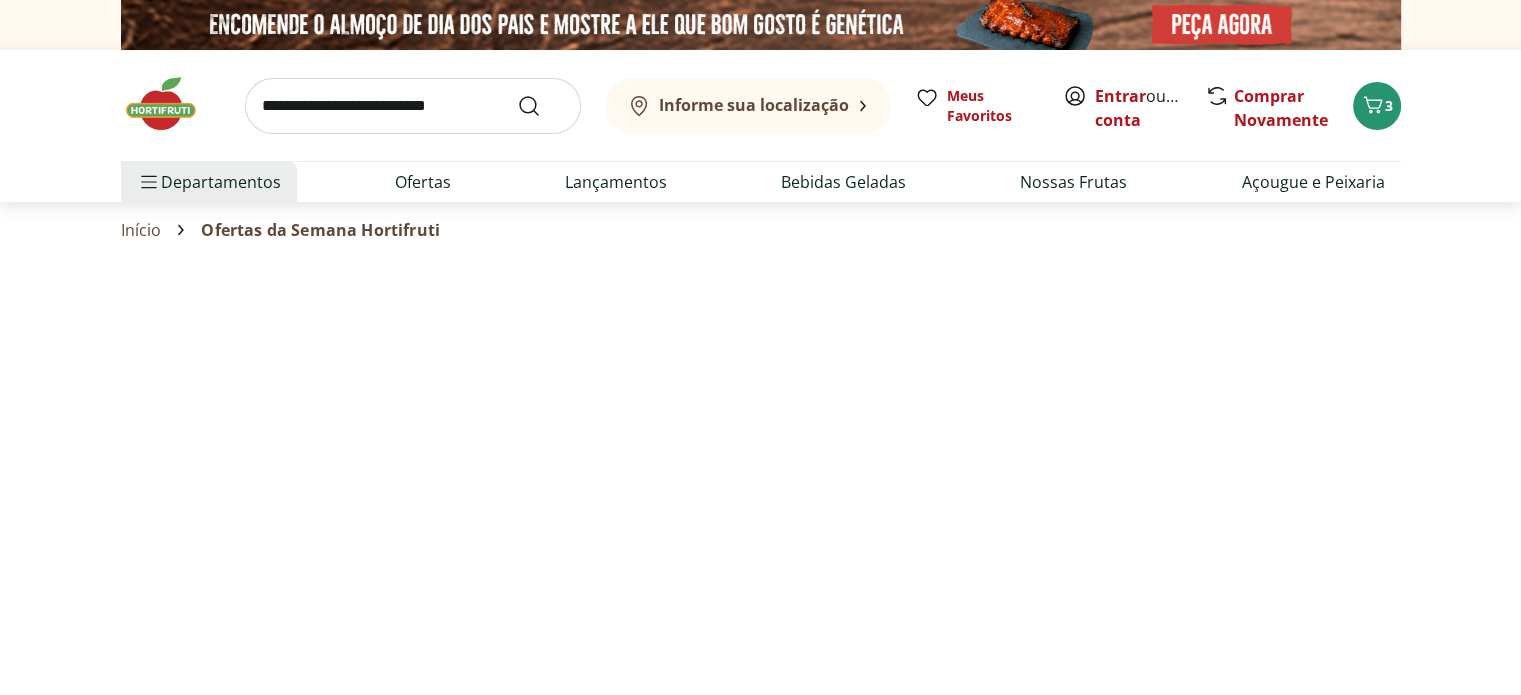 select on "**********" 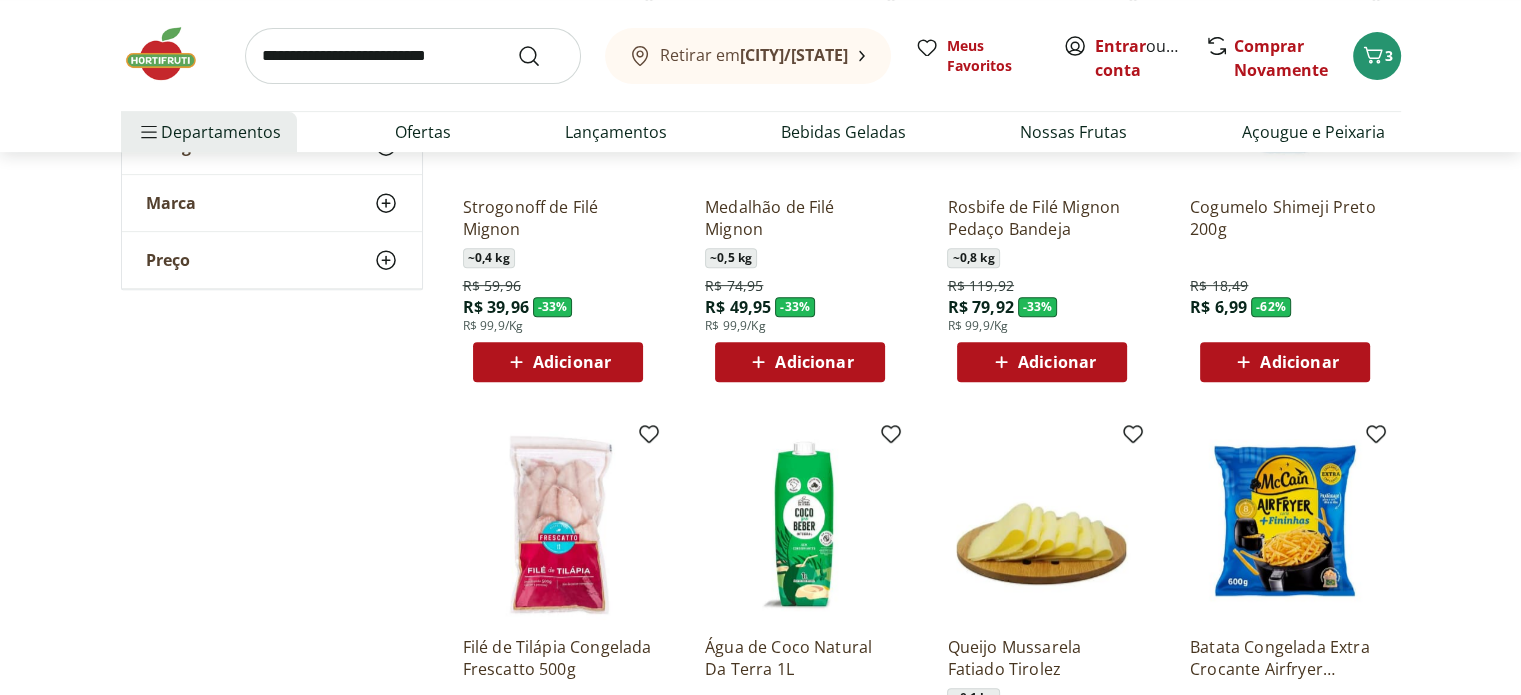 scroll, scrollTop: 1000, scrollLeft: 0, axis: vertical 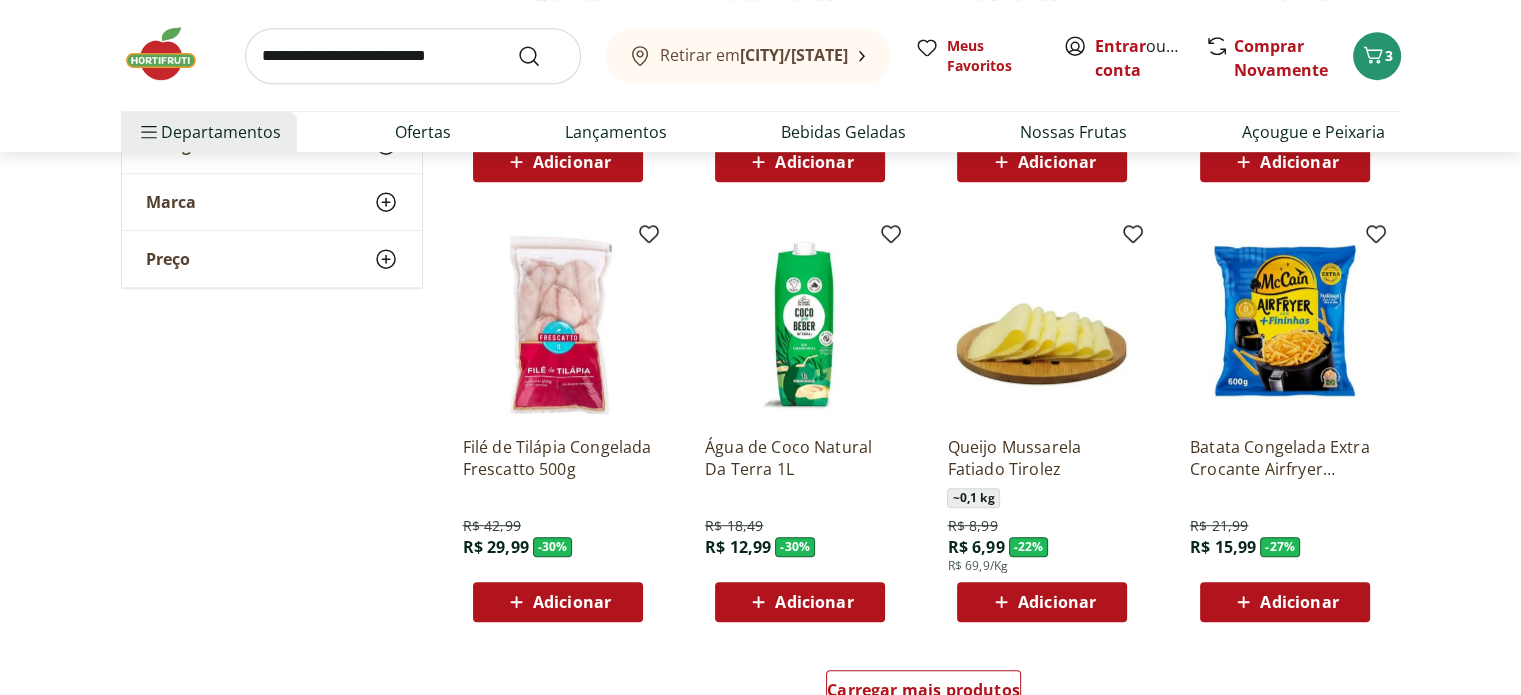 click on "Adicionar" at bounding box center (1299, 602) 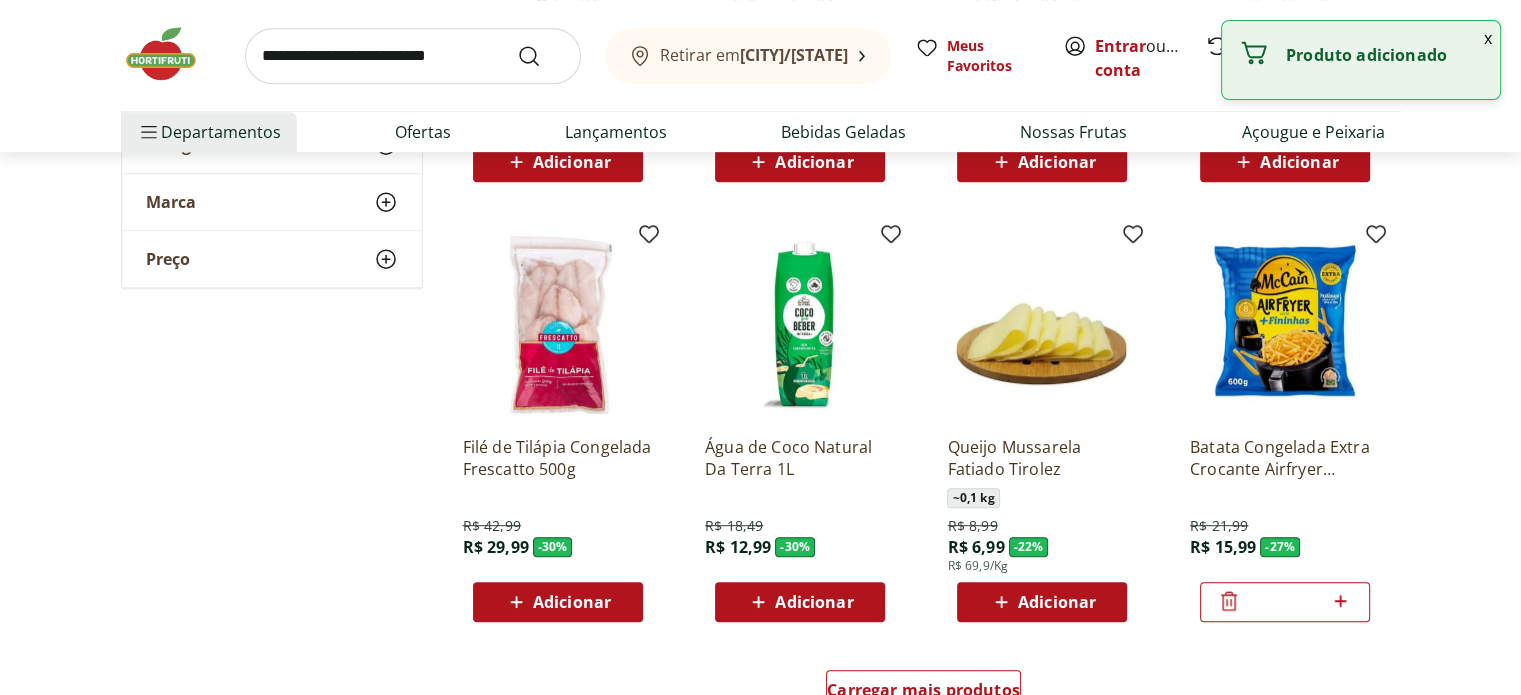 scroll, scrollTop: 1200, scrollLeft: 0, axis: vertical 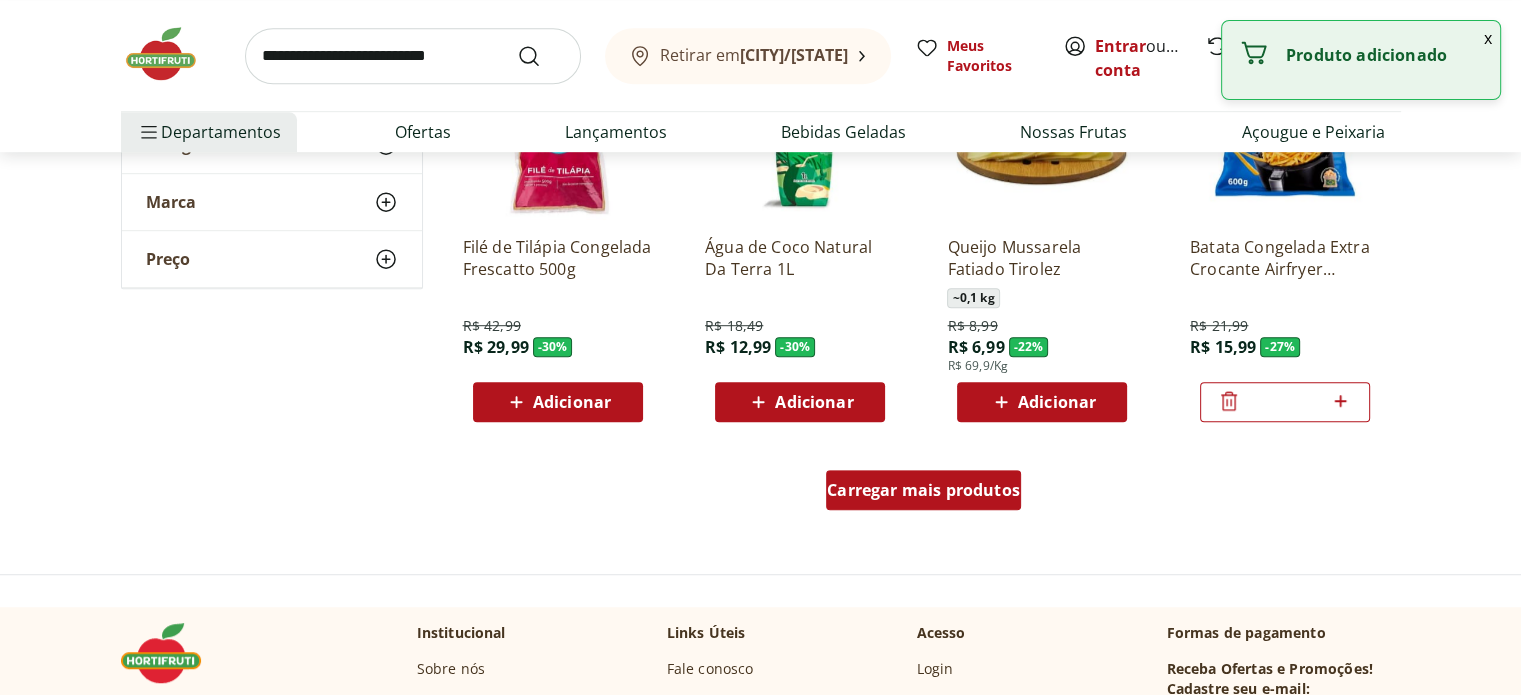 click on "Carregar mais produtos" at bounding box center (923, 490) 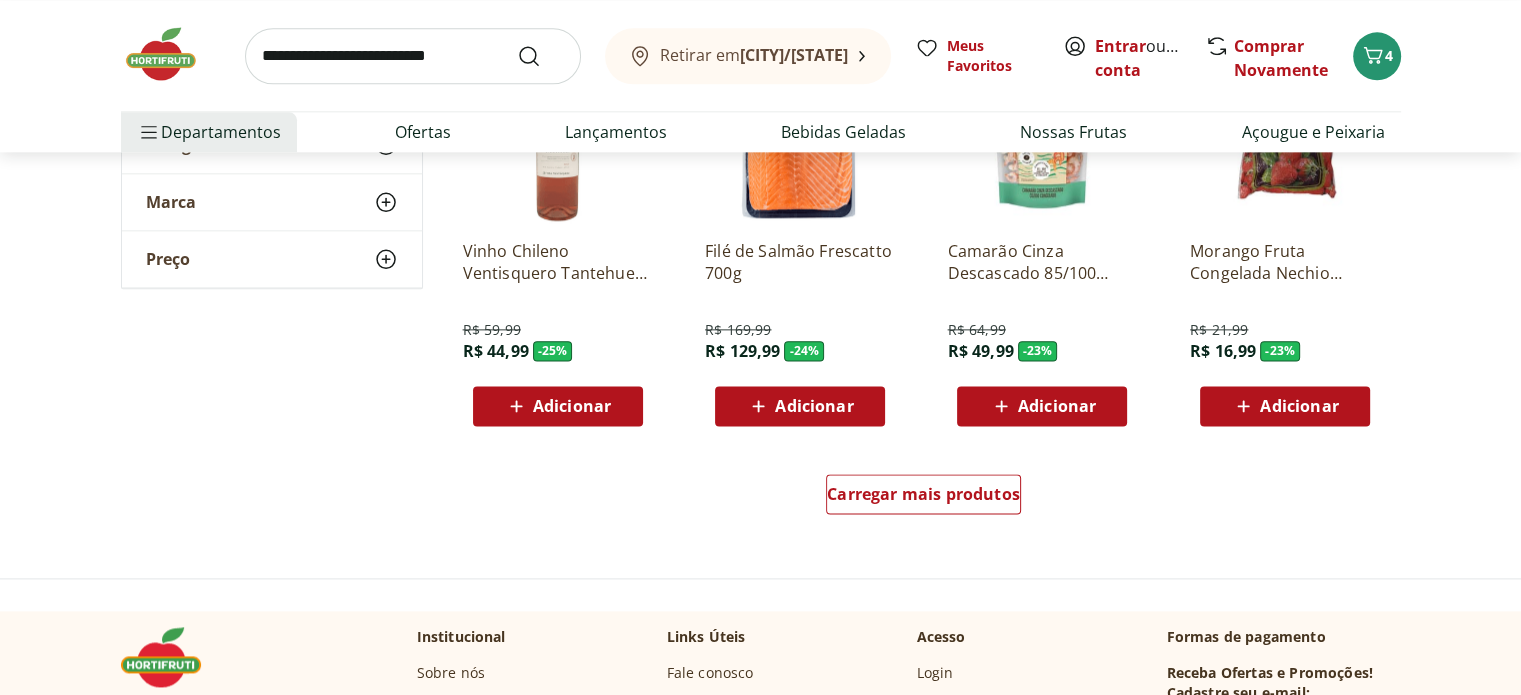 scroll, scrollTop: 2600, scrollLeft: 0, axis: vertical 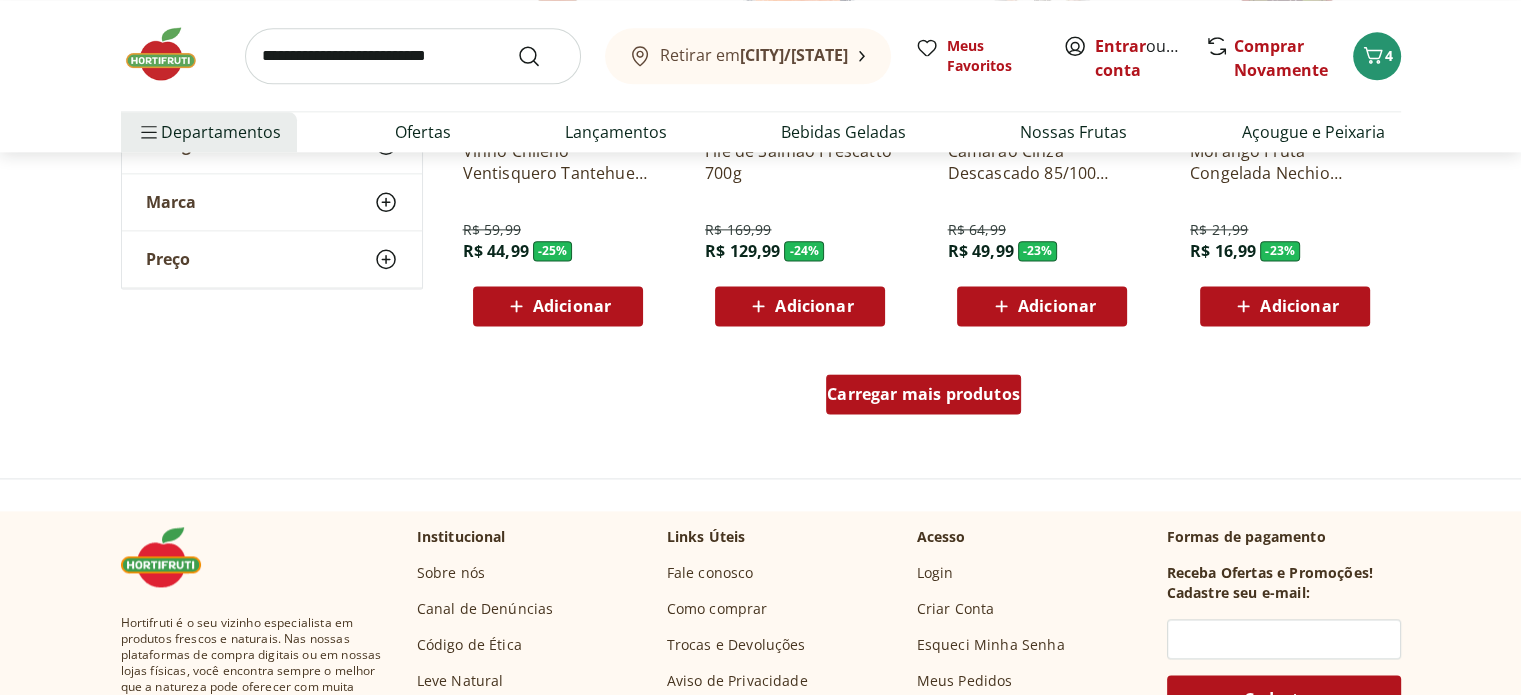 click on "Carregar mais produtos" at bounding box center (923, 394) 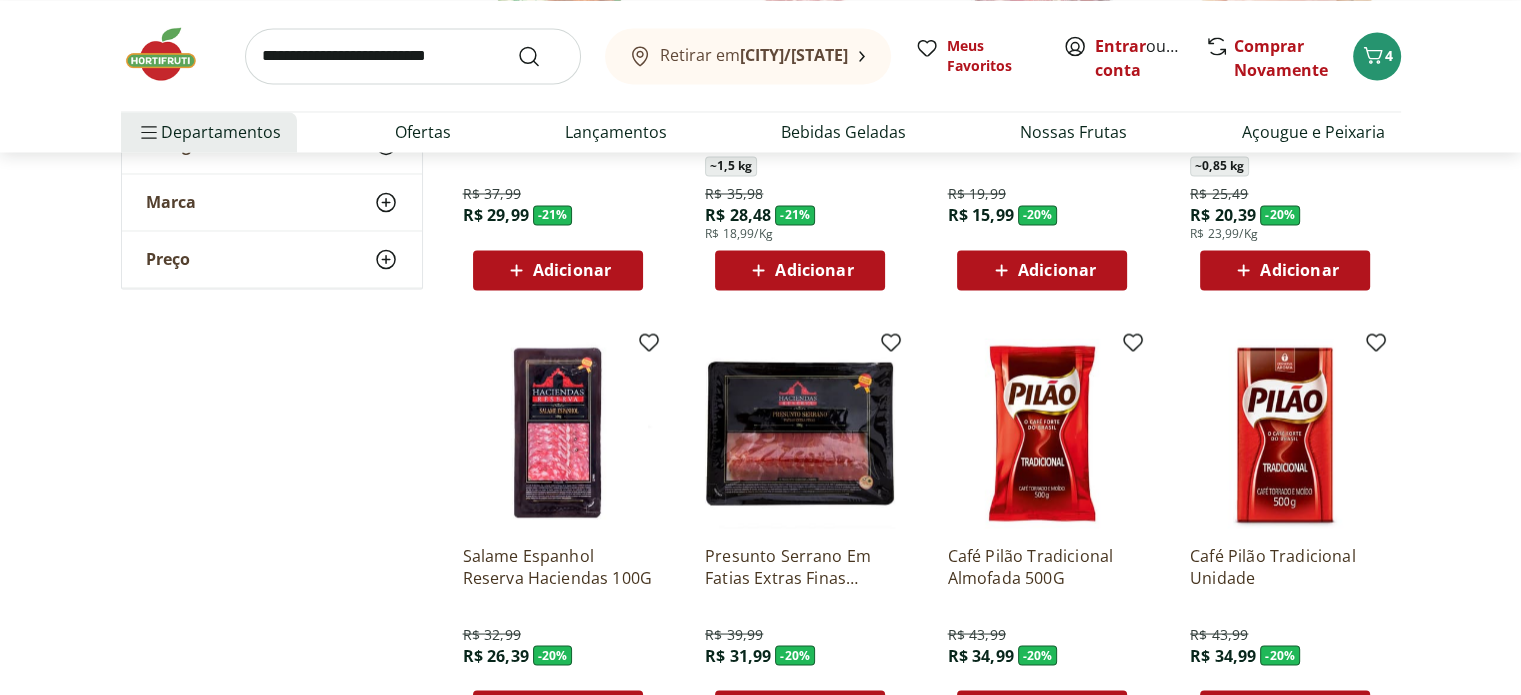 scroll, scrollTop: 3800, scrollLeft: 0, axis: vertical 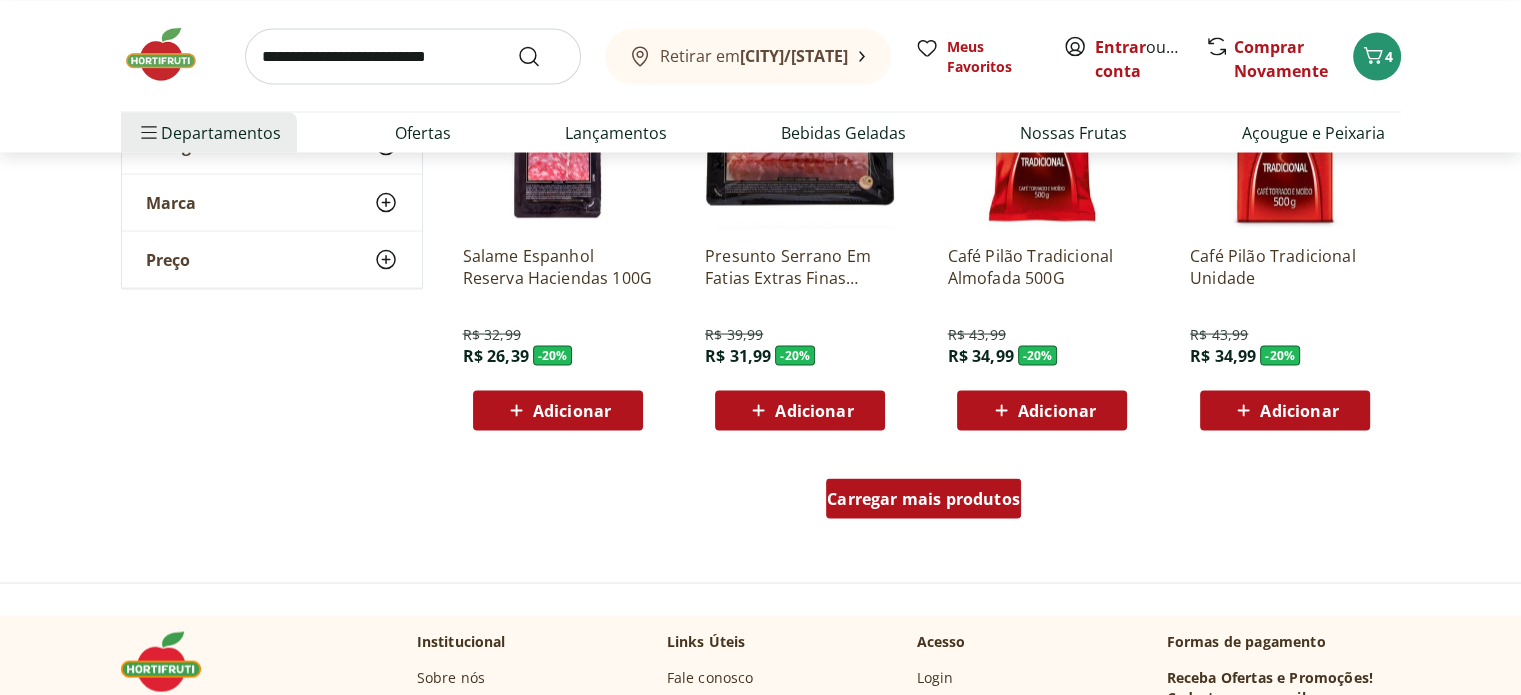 click on "Carregar mais produtos" at bounding box center (923, 498) 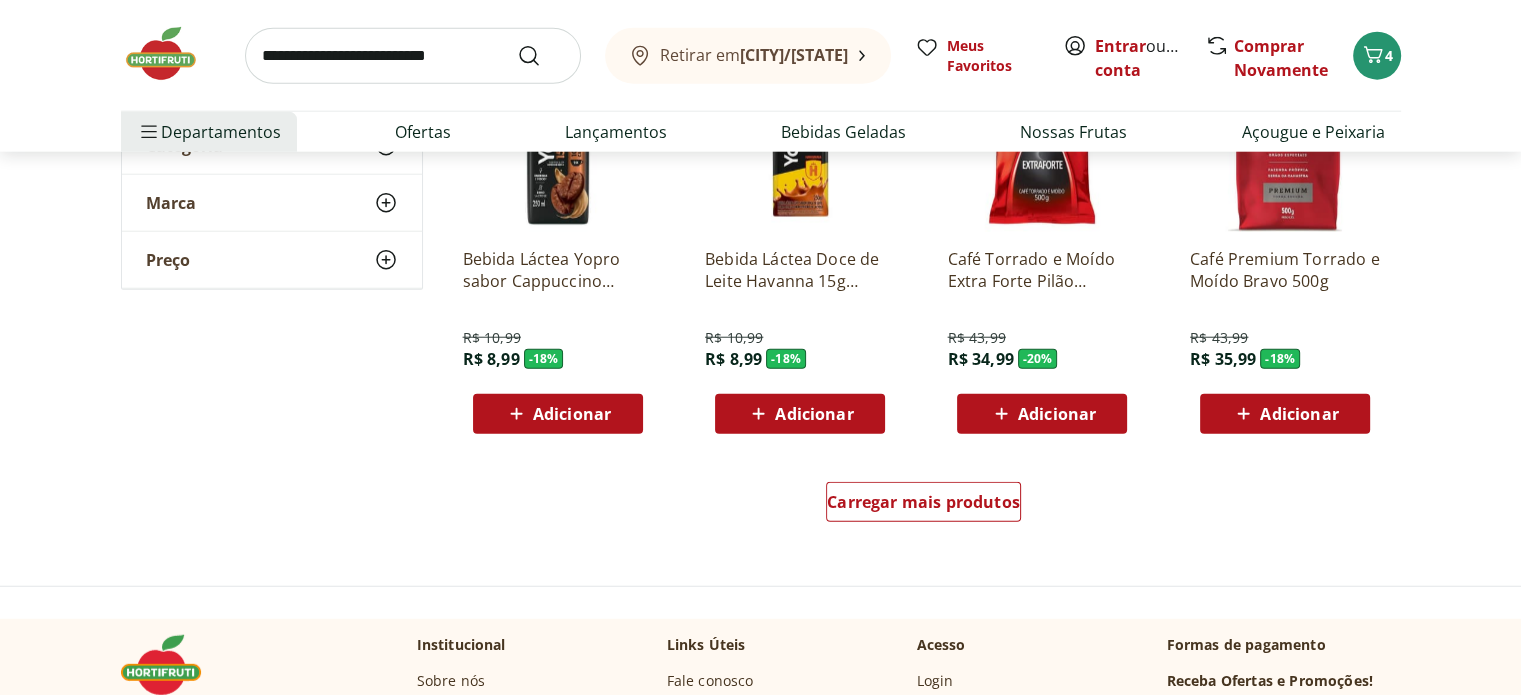 scroll, scrollTop: 4600, scrollLeft: 0, axis: vertical 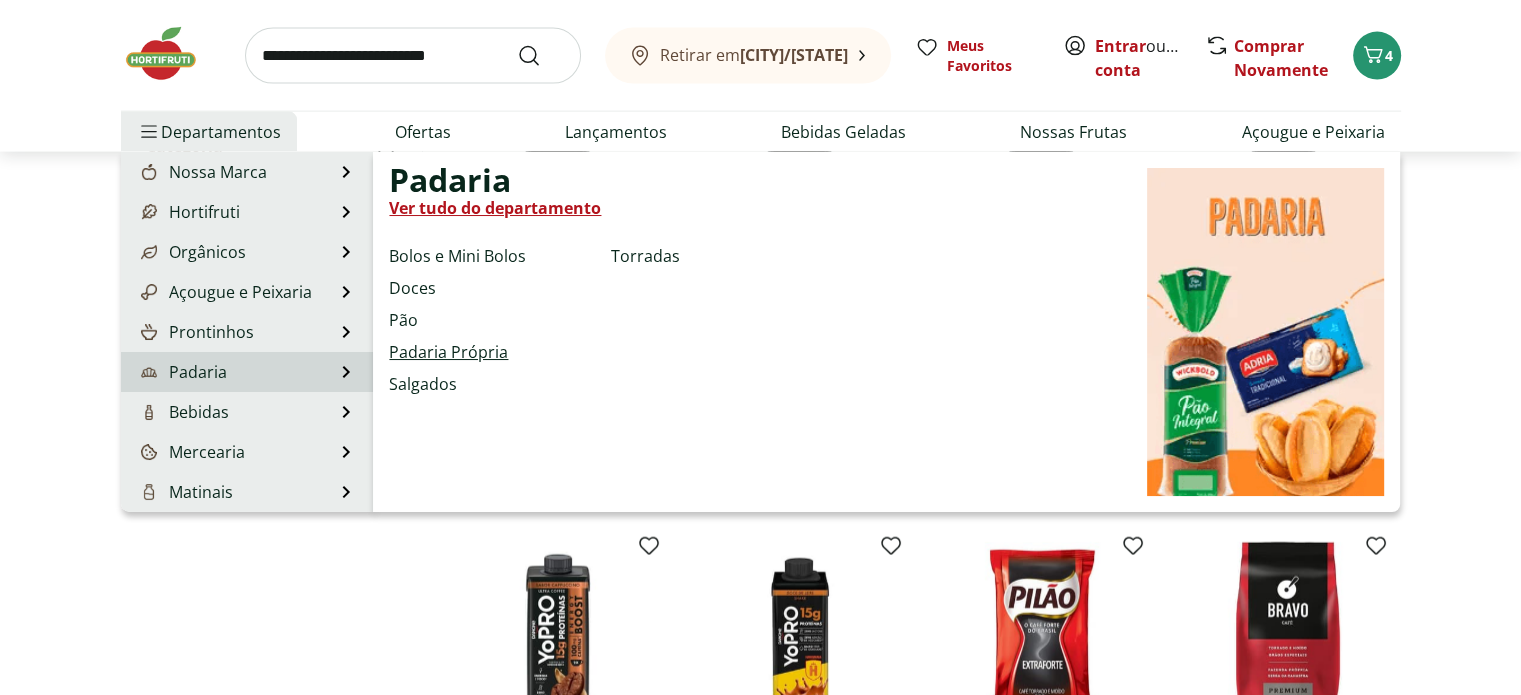 click on "Padaria Própria" at bounding box center [448, 352] 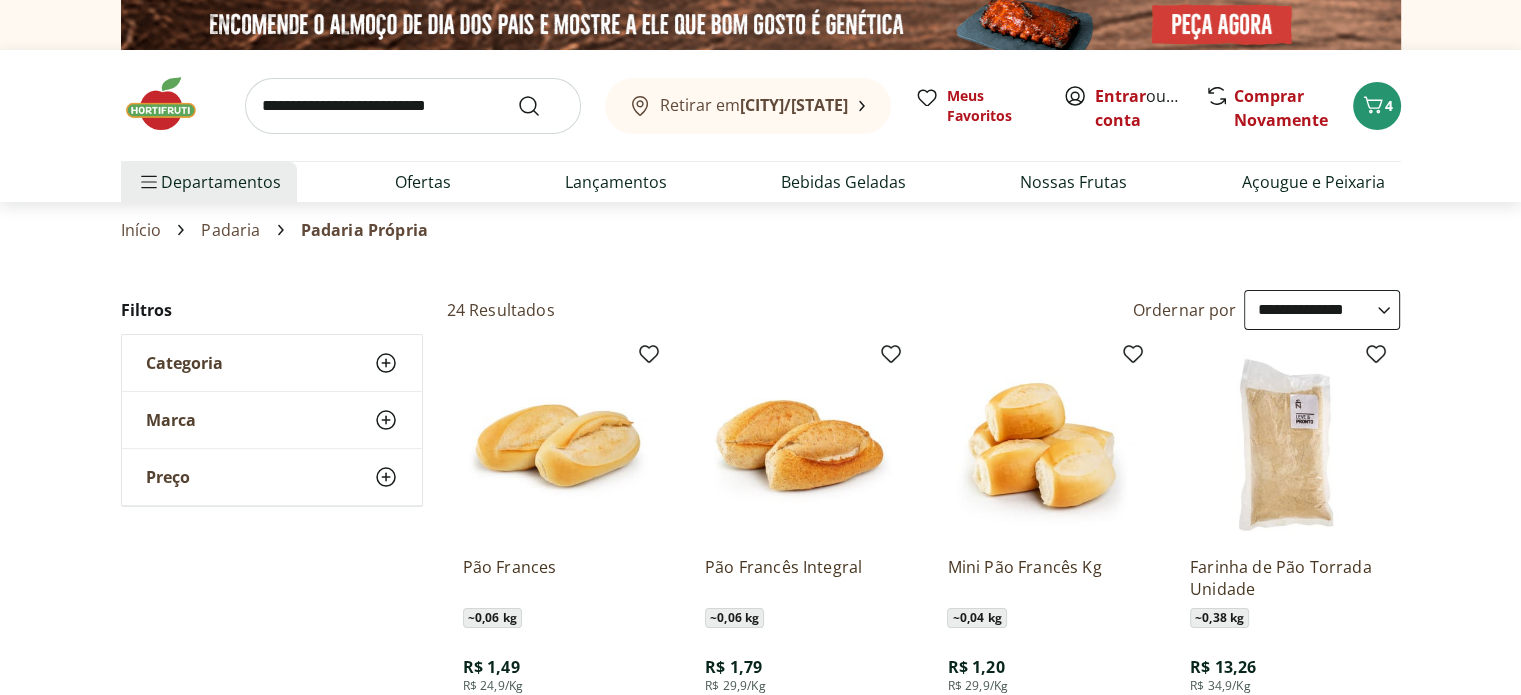 scroll, scrollTop: 100, scrollLeft: 0, axis: vertical 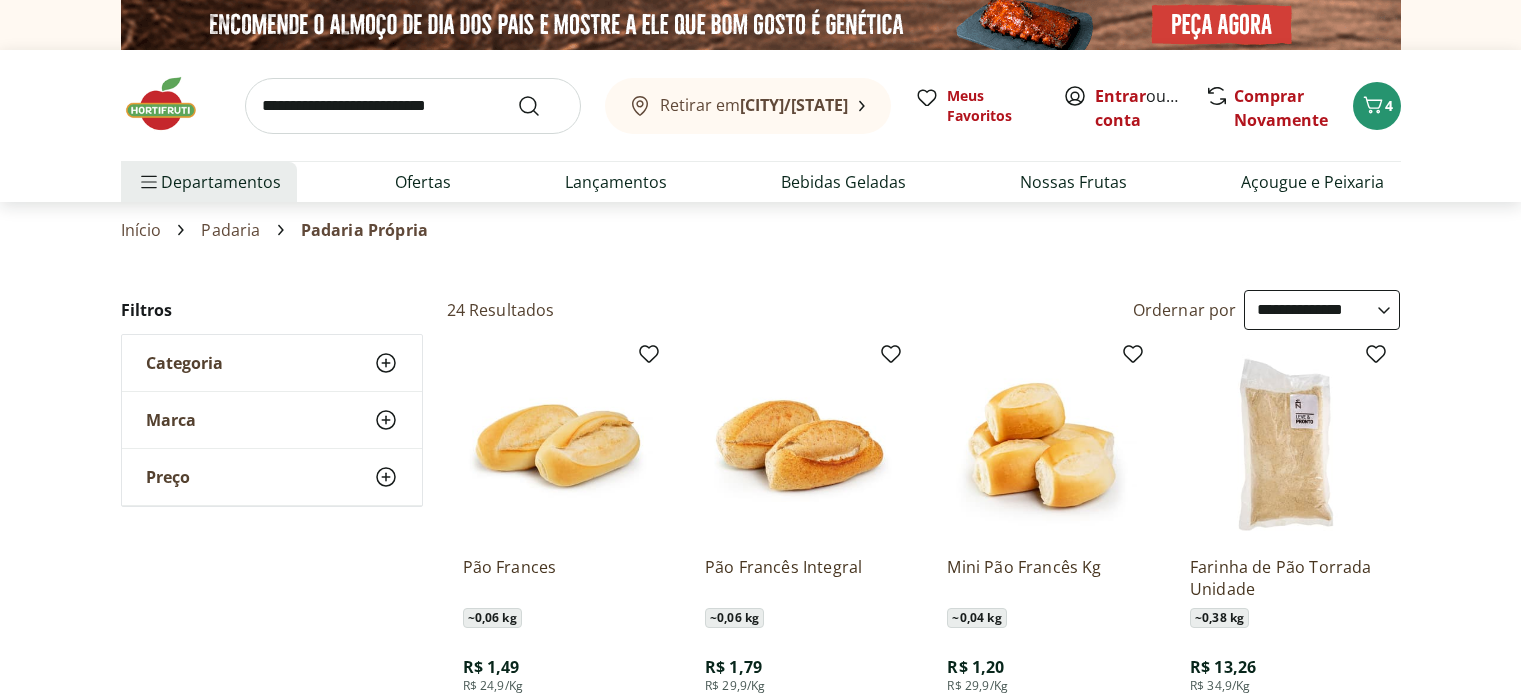 select on "**********" 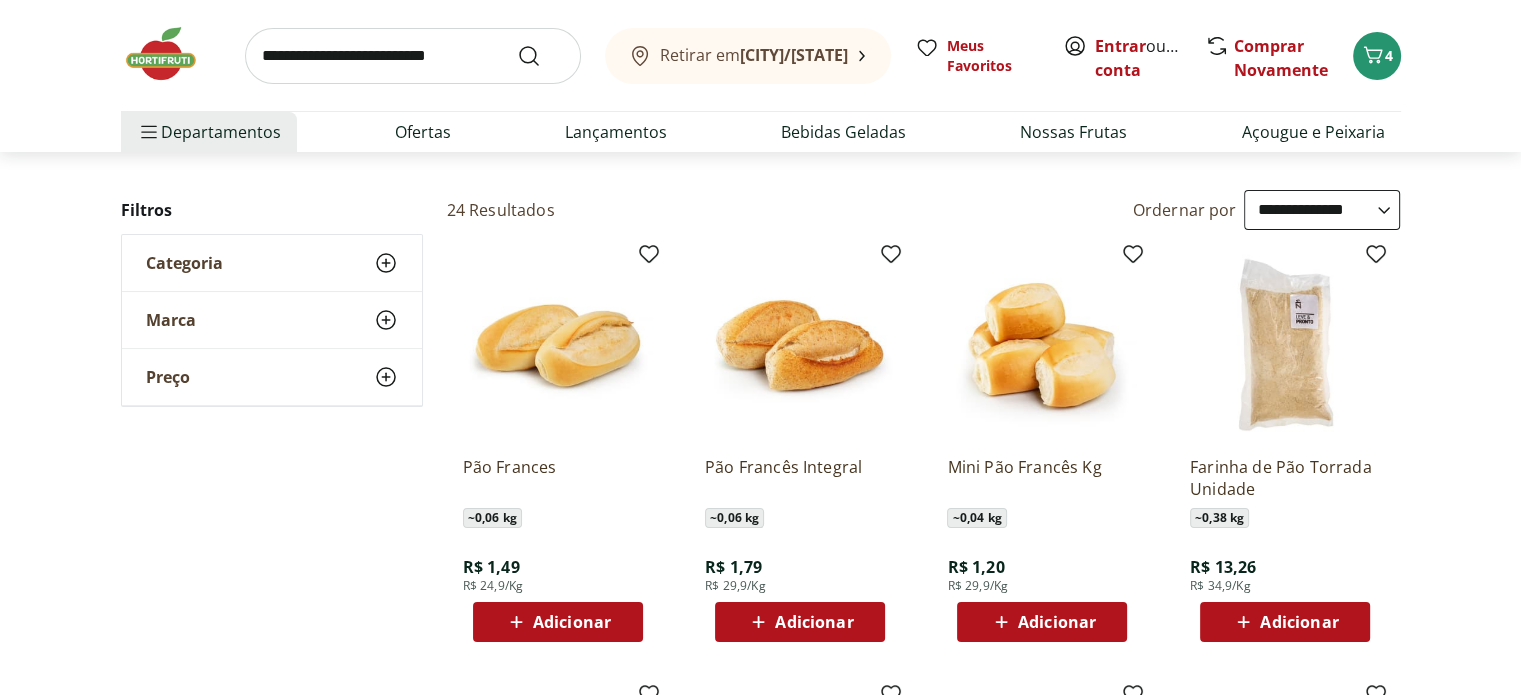 scroll, scrollTop: 0, scrollLeft: 0, axis: both 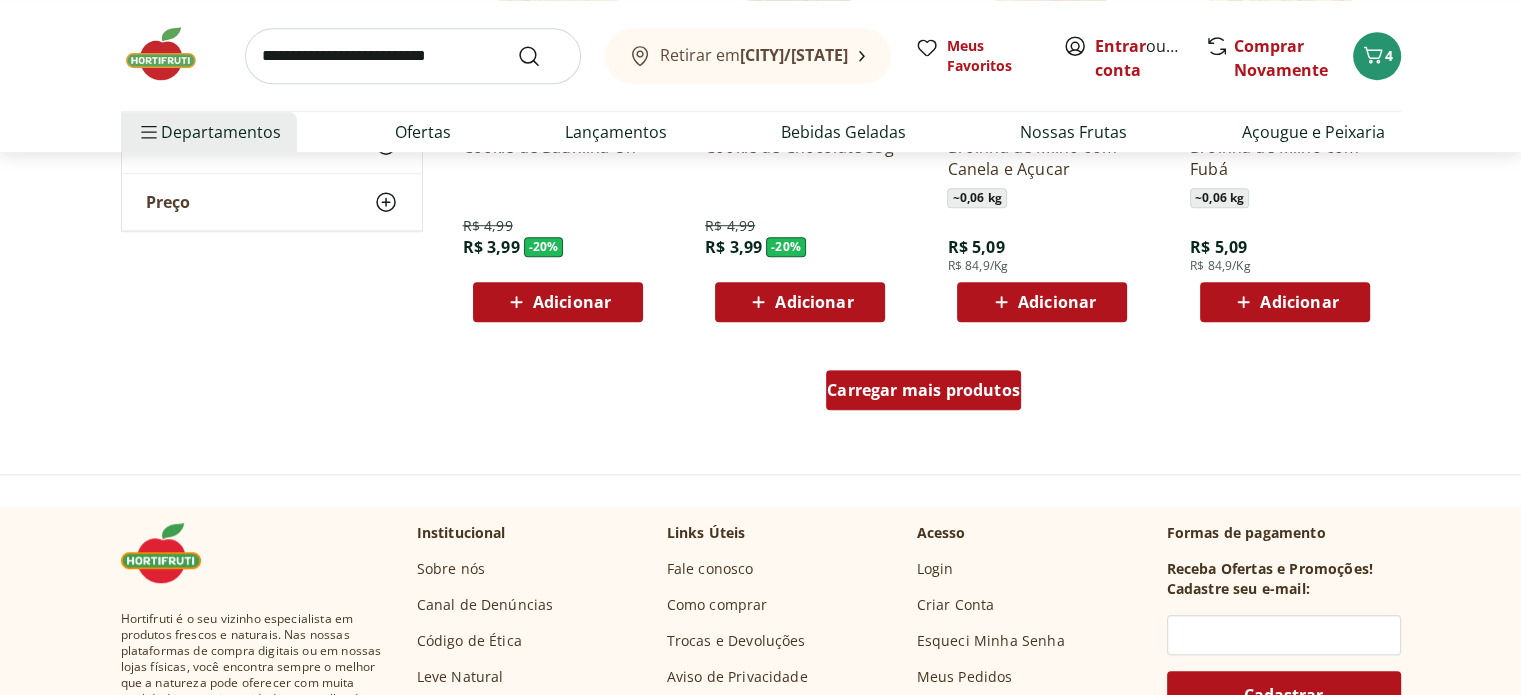 click on "Carregar mais produtos" at bounding box center (923, 390) 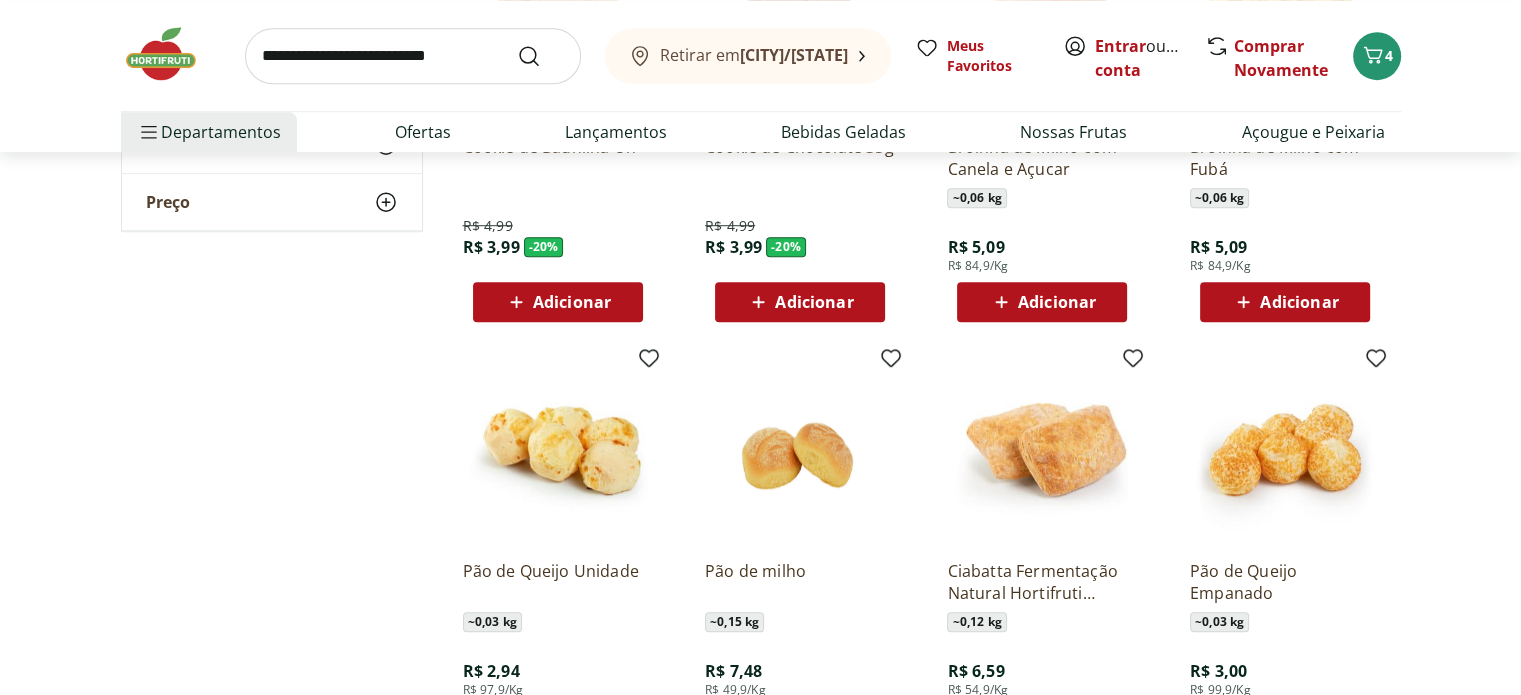 scroll, scrollTop: 1100, scrollLeft: 0, axis: vertical 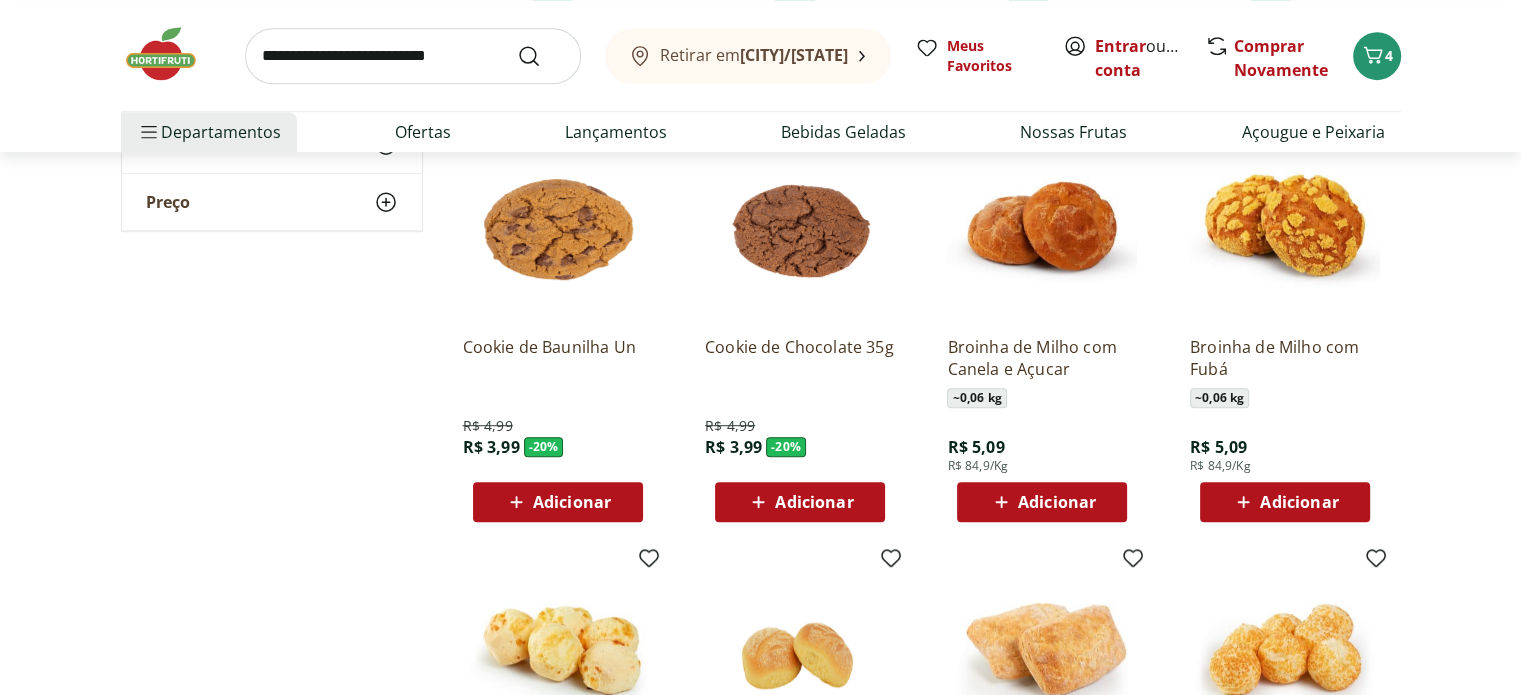 click on "Adicionar" at bounding box center [572, 502] 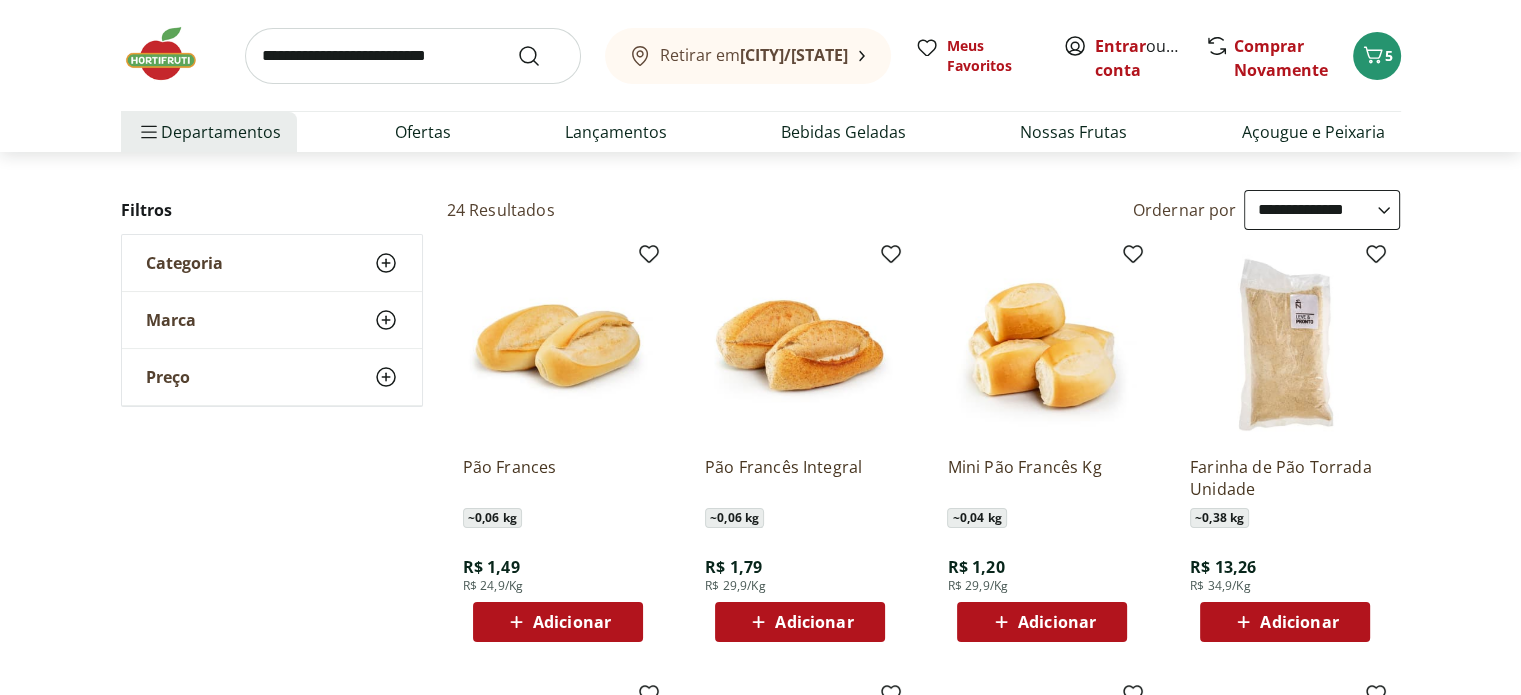 scroll, scrollTop: 200, scrollLeft: 0, axis: vertical 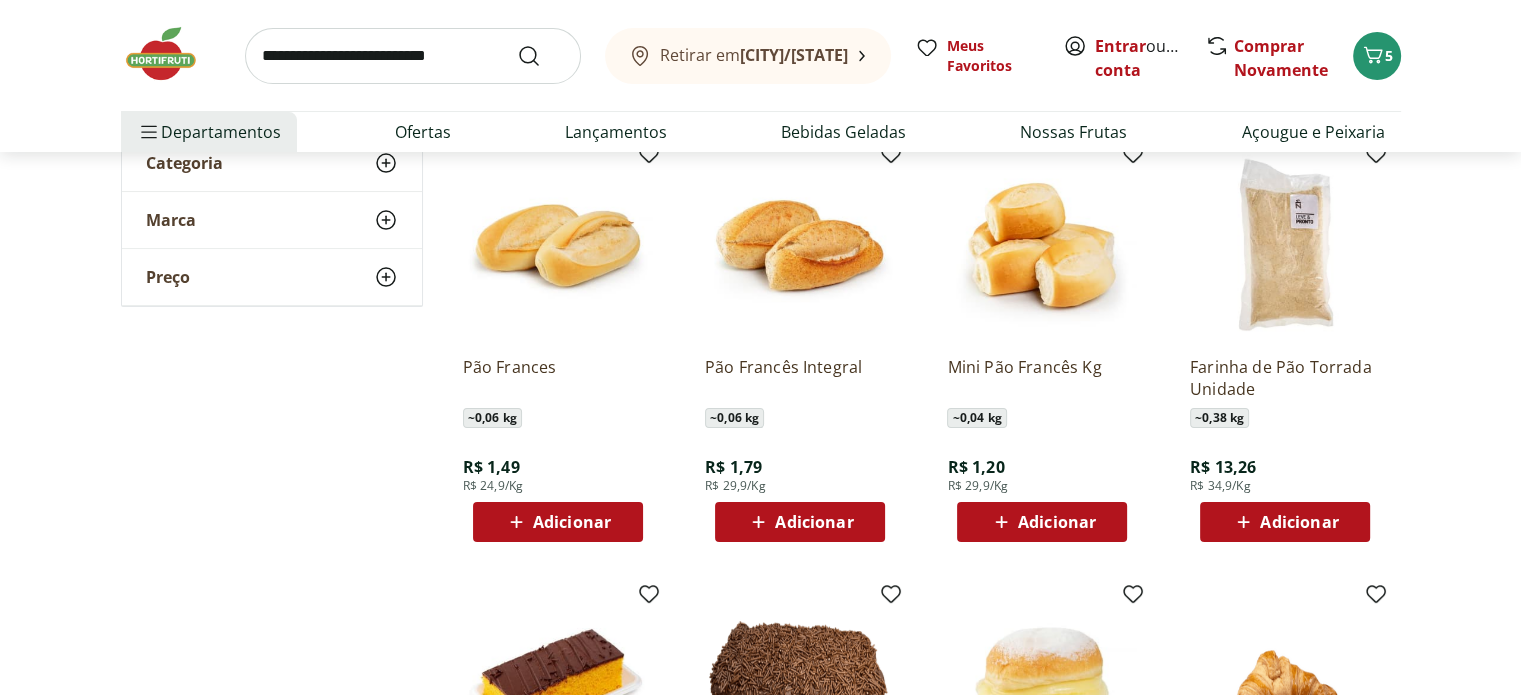 click on "Adicionar" at bounding box center [1057, 522] 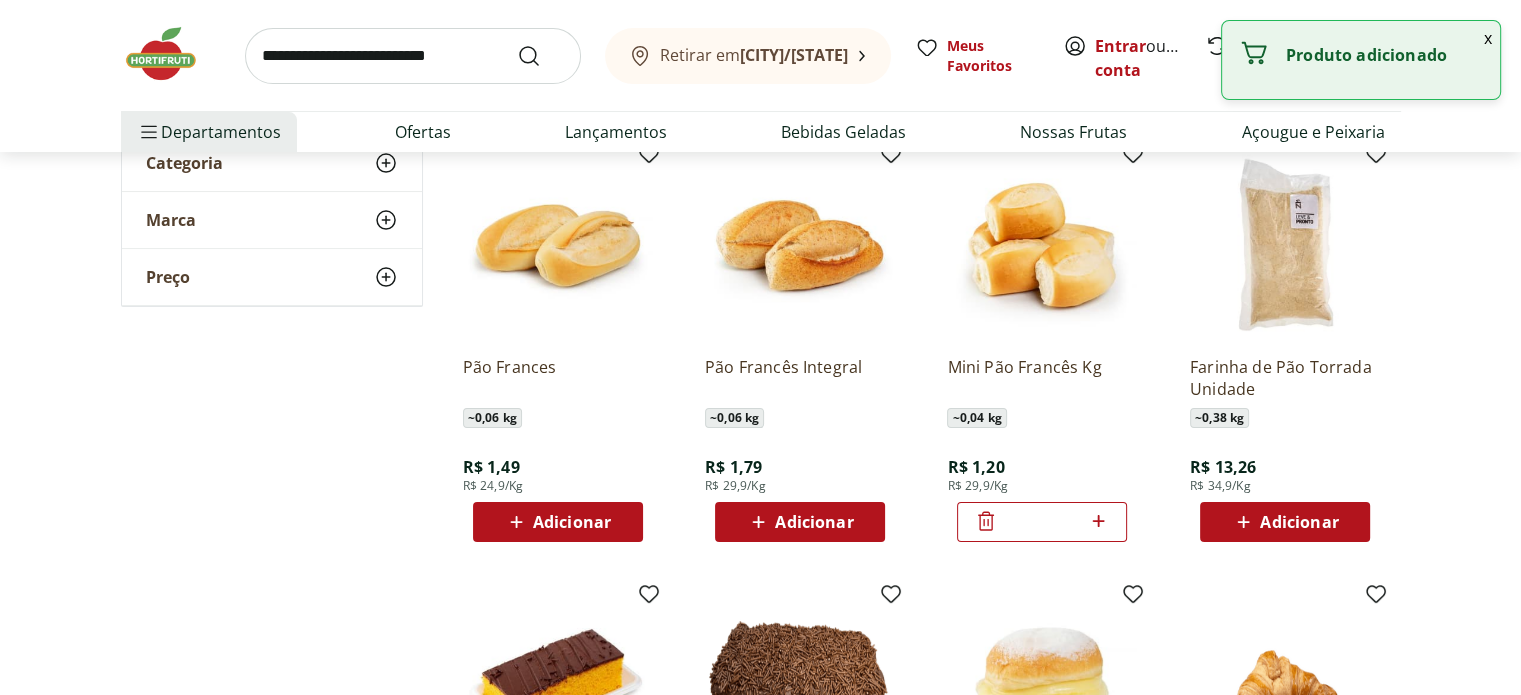 click 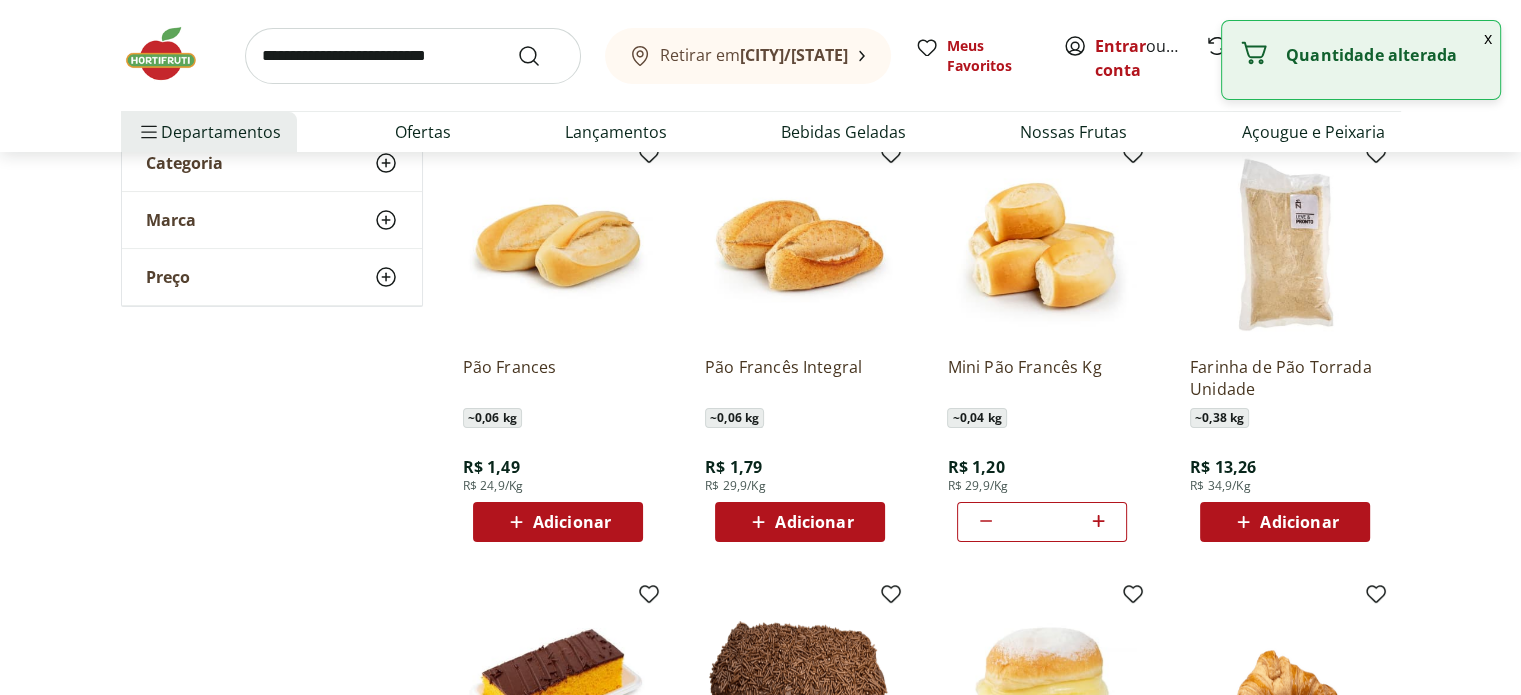 click 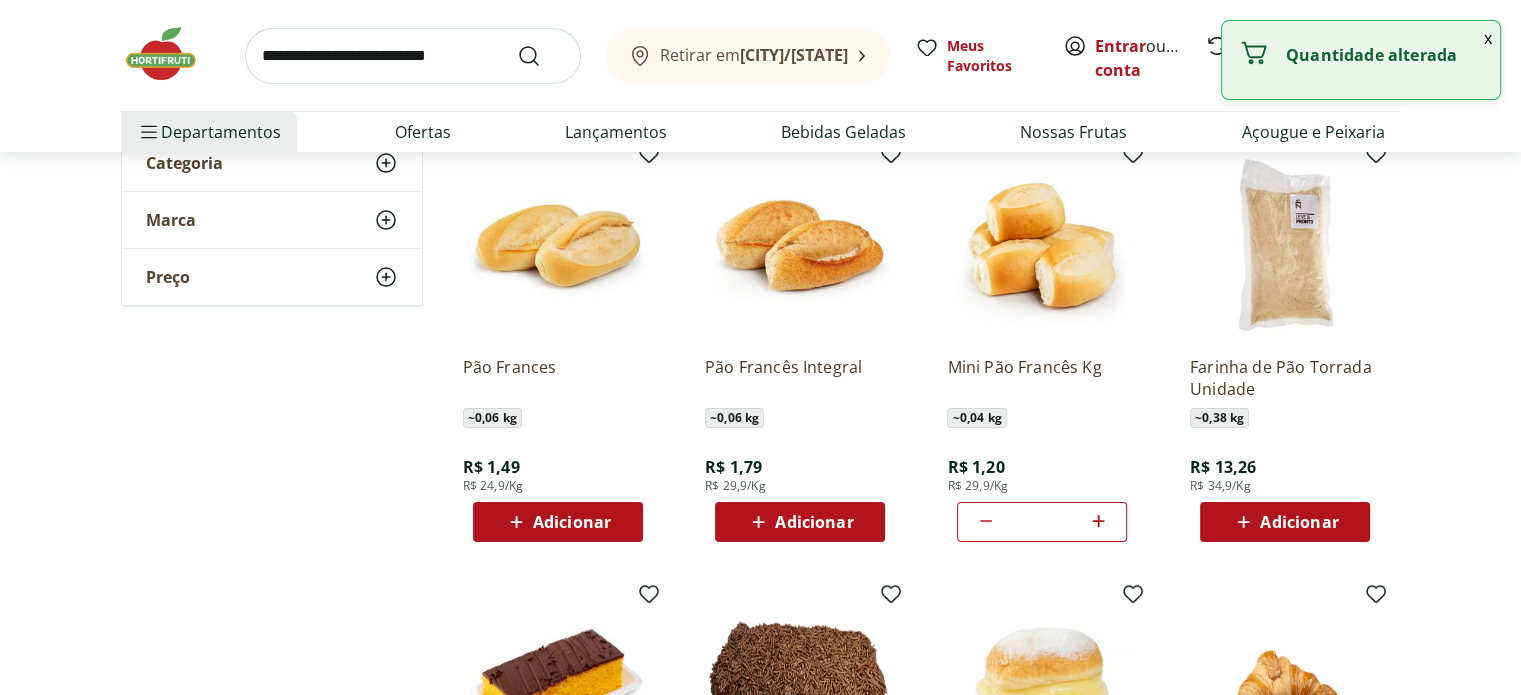 click on "Adicionar" at bounding box center (572, 522) 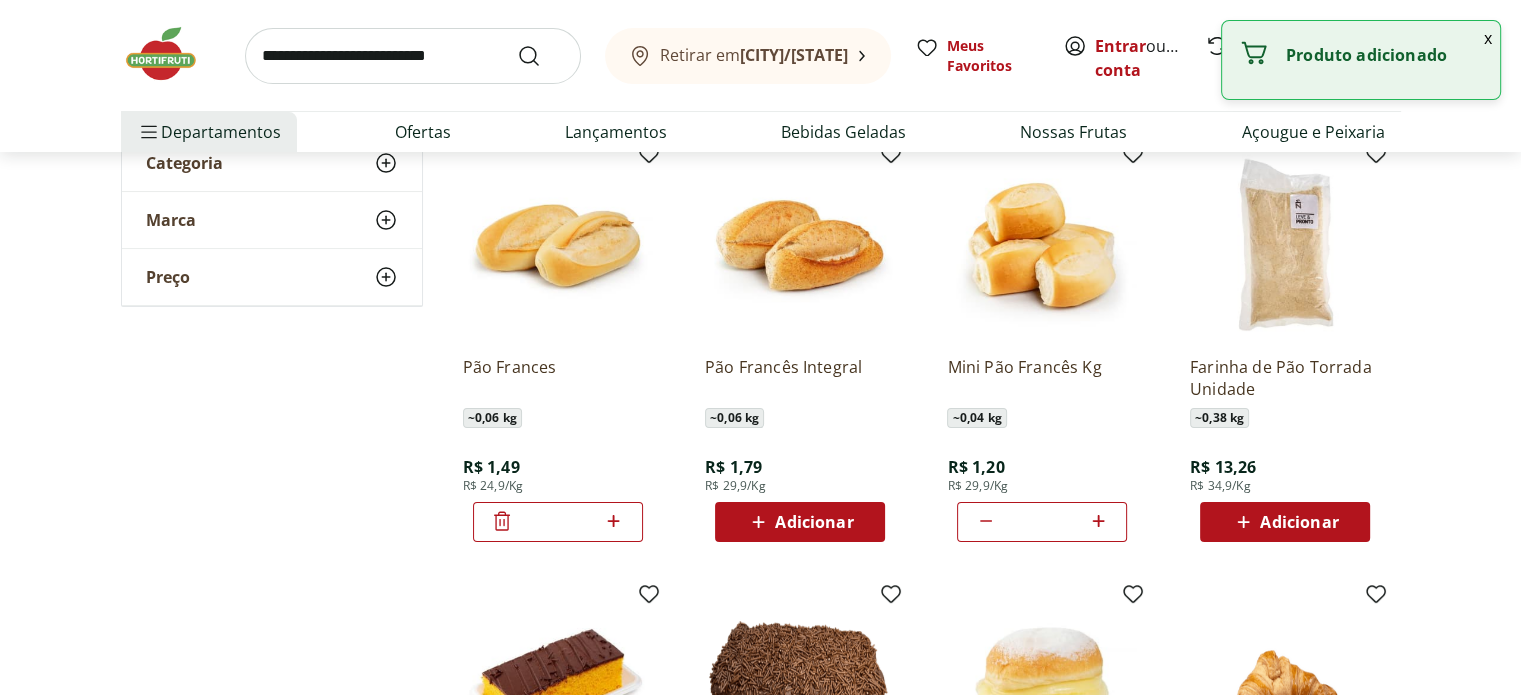 click 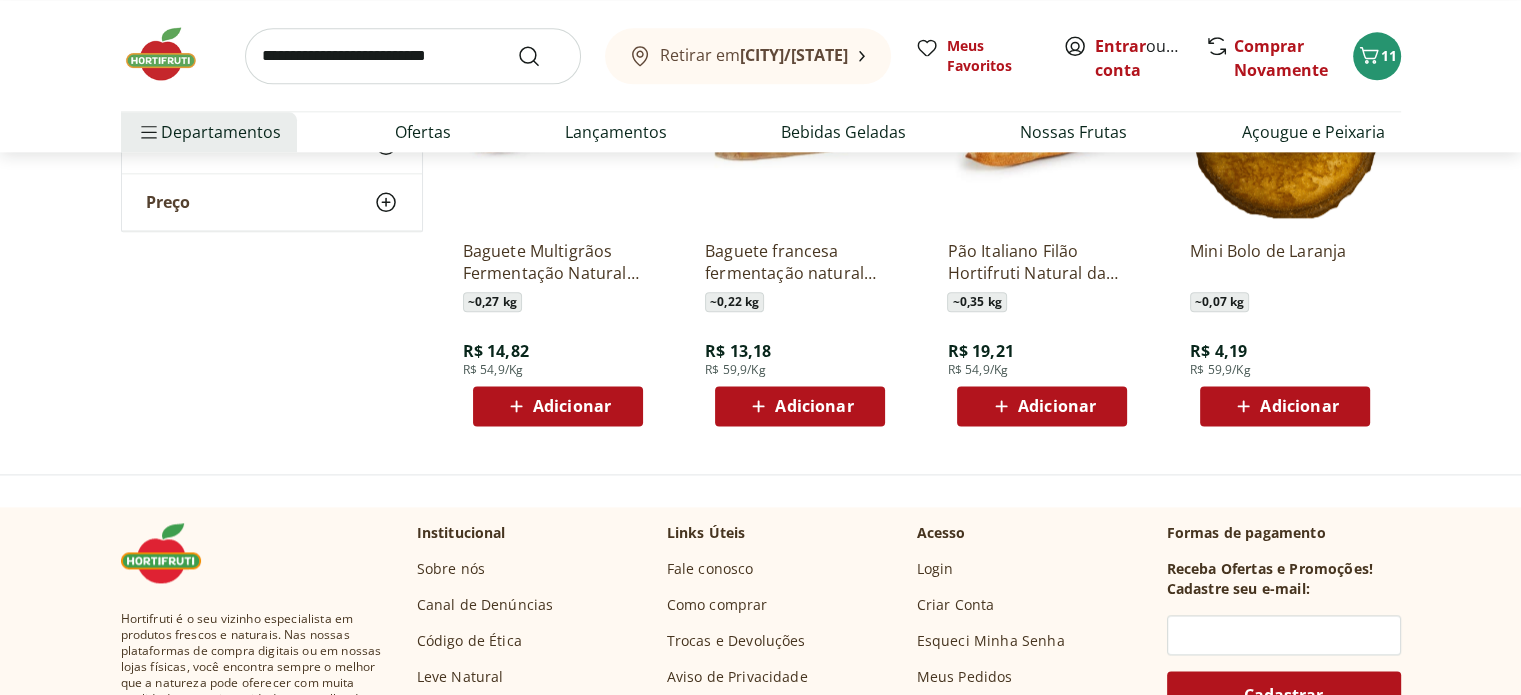 scroll, scrollTop: 2300, scrollLeft: 0, axis: vertical 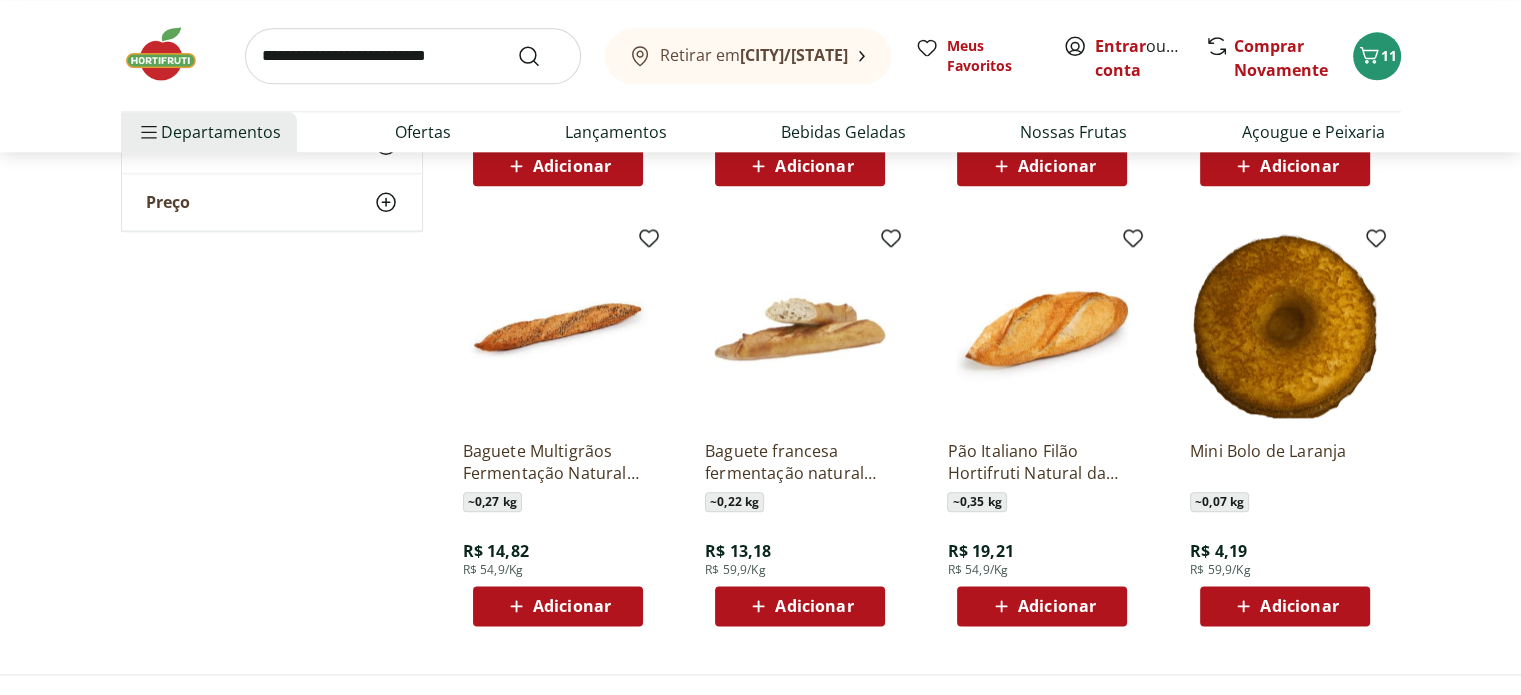 click on "Adicionar" at bounding box center [1299, 606] 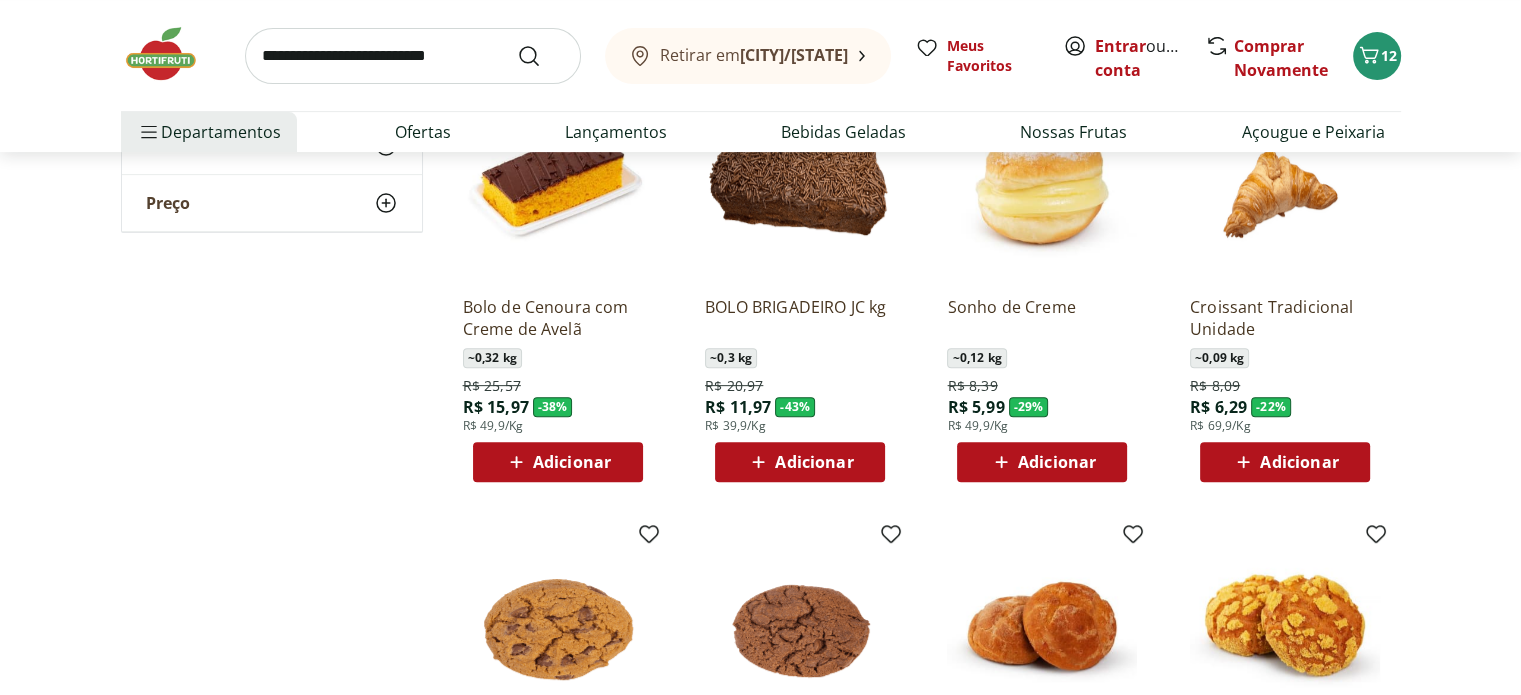 scroll, scrollTop: 600, scrollLeft: 0, axis: vertical 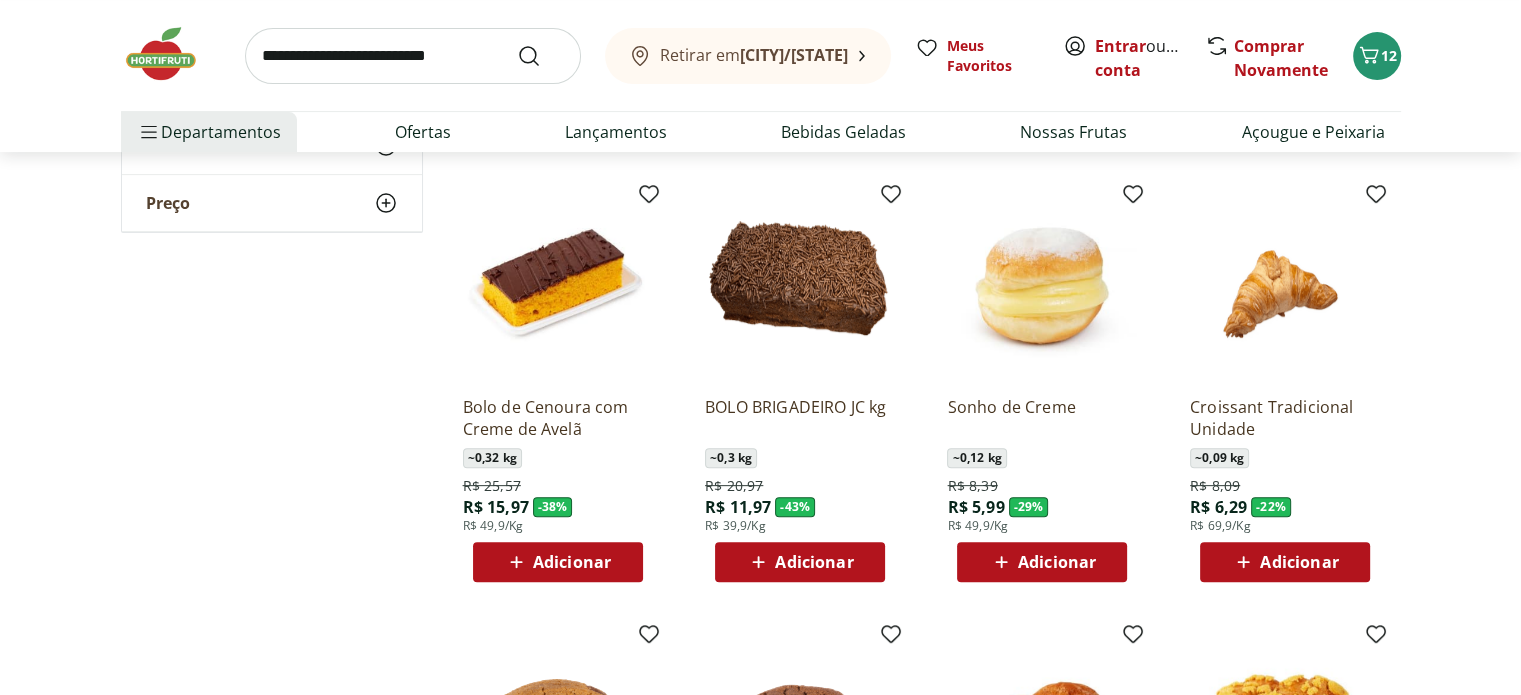 click on "Adicionar" at bounding box center (572, 562) 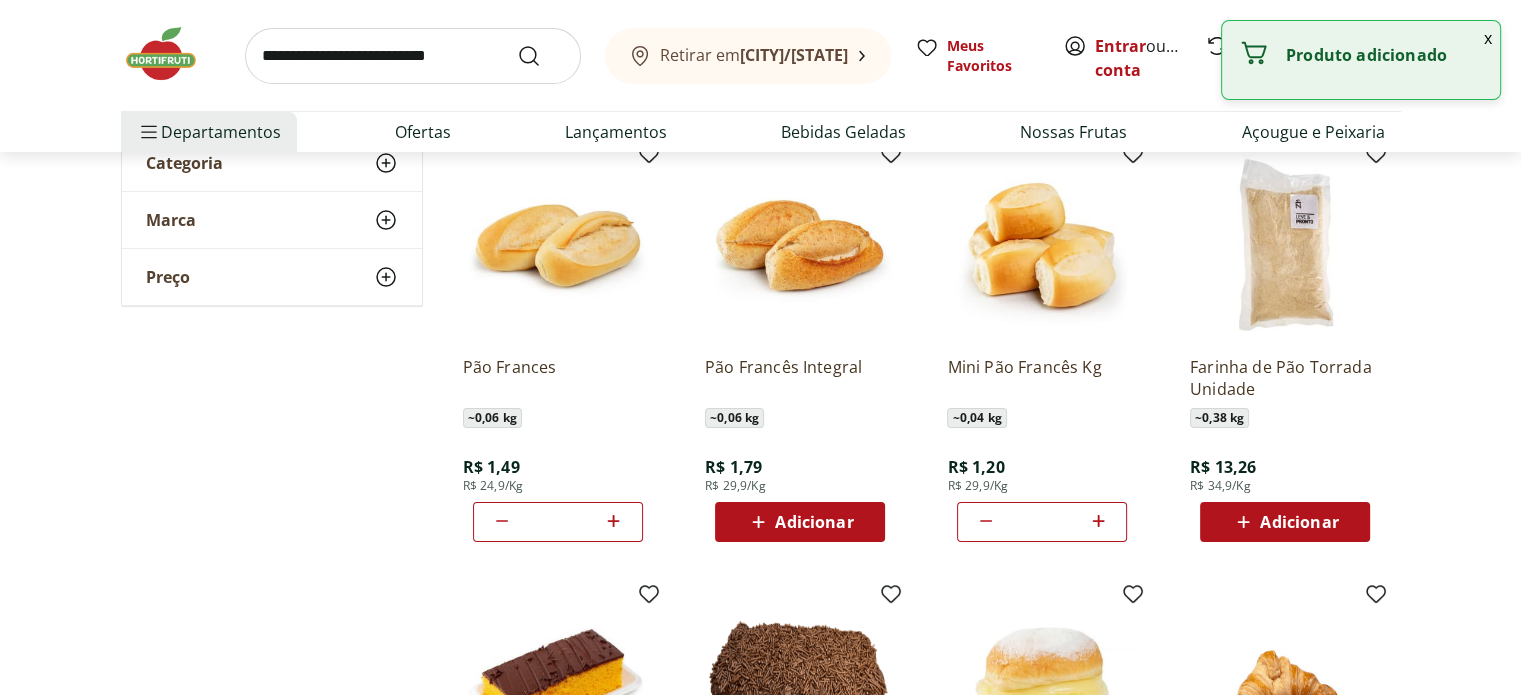 scroll, scrollTop: 0, scrollLeft: 0, axis: both 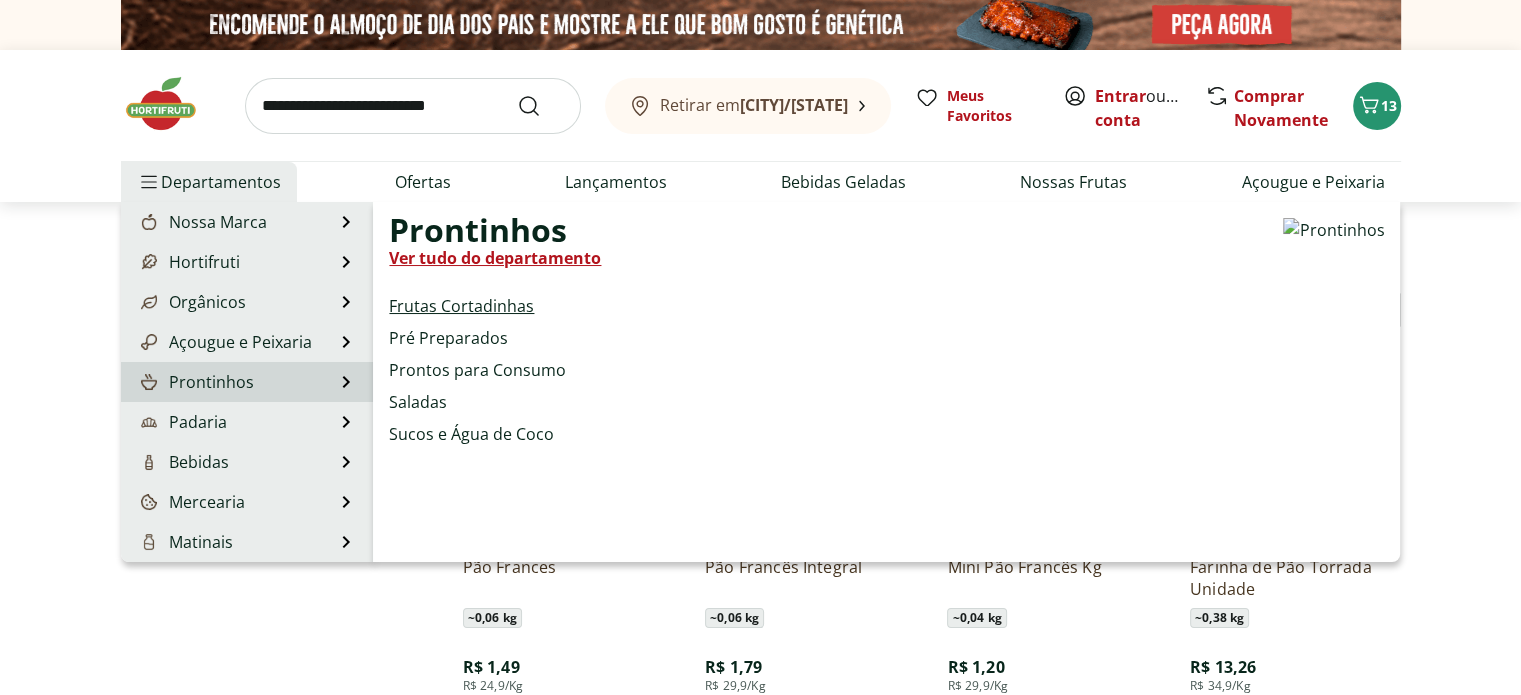 click on "Frutas Cortadinhas" at bounding box center (461, 306) 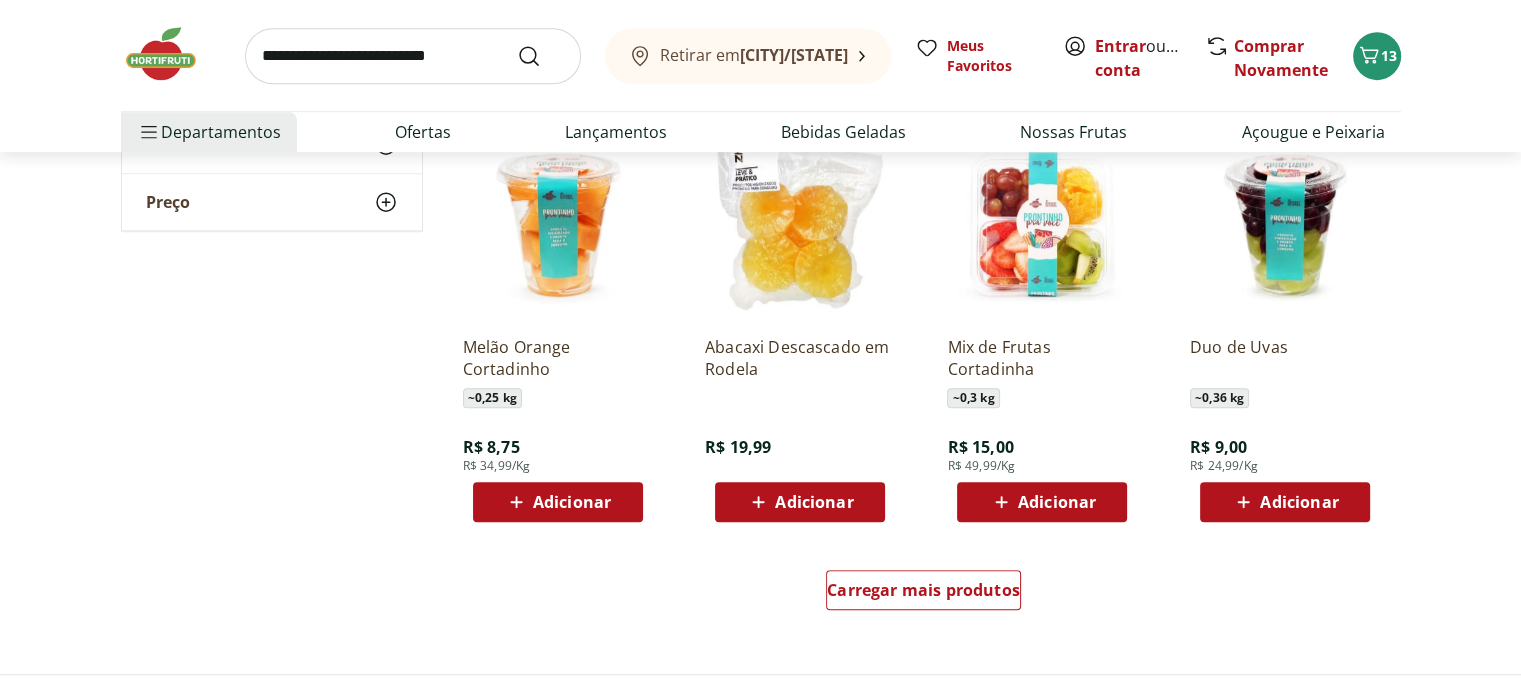 scroll, scrollTop: 1200, scrollLeft: 0, axis: vertical 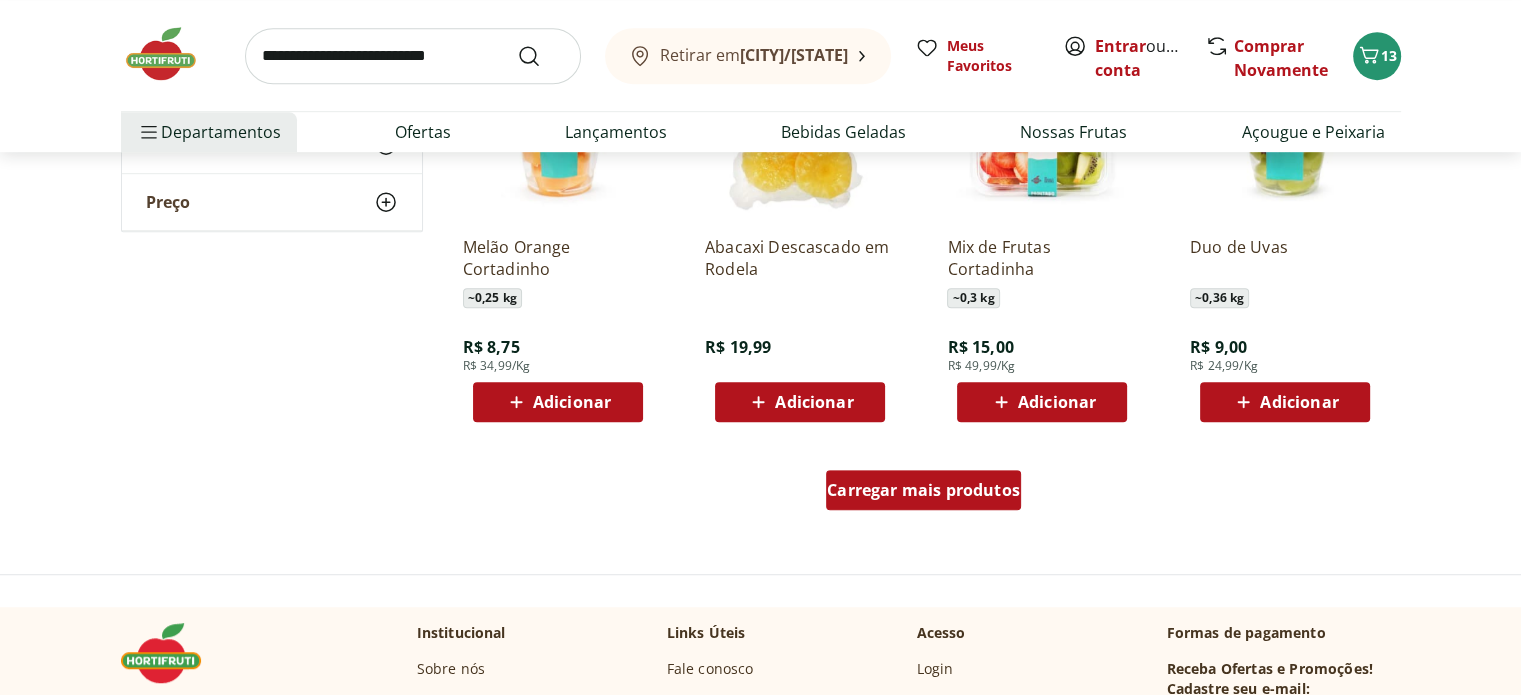 click on "Carregar mais produtos" at bounding box center [923, 490] 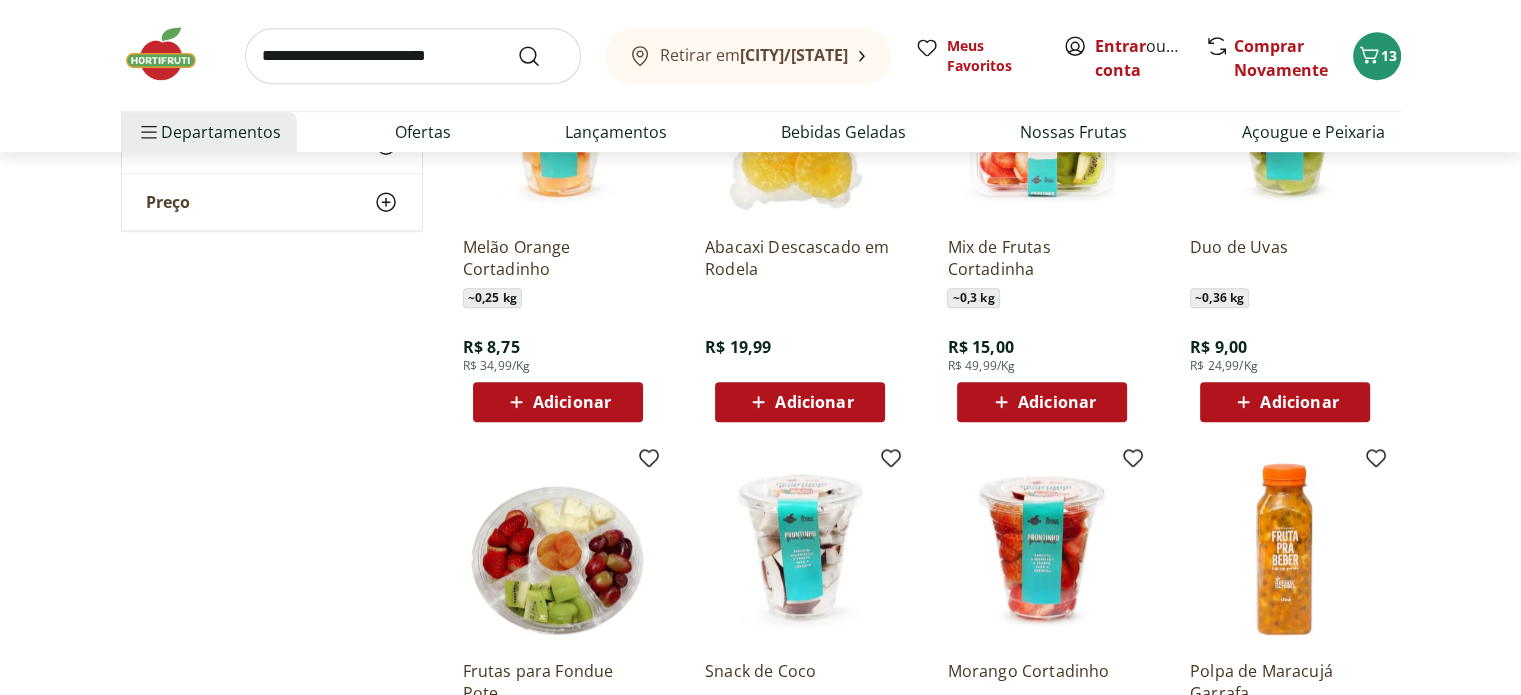 scroll, scrollTop: 1400, scrollLeft: 0, axis: vertical 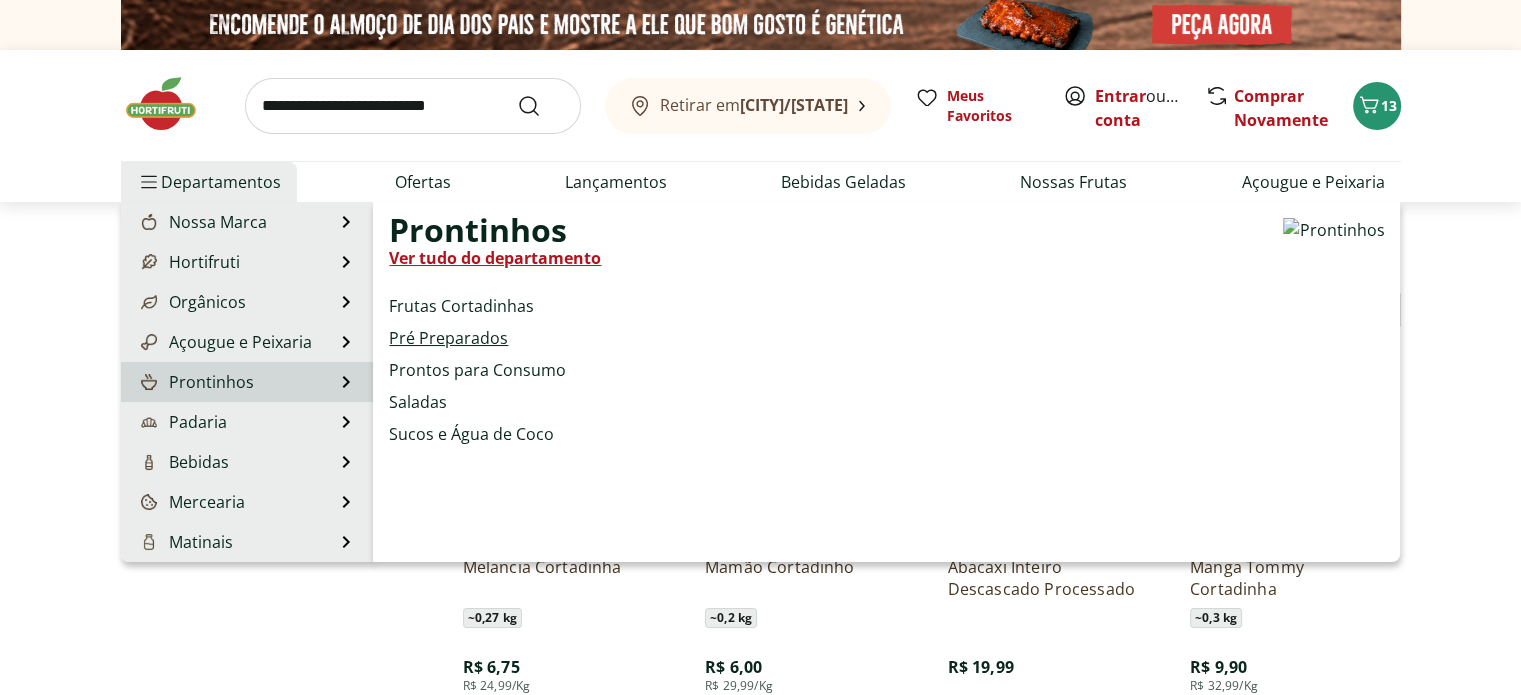 click on "Pré Preparados" at bounding box center (448, 338) 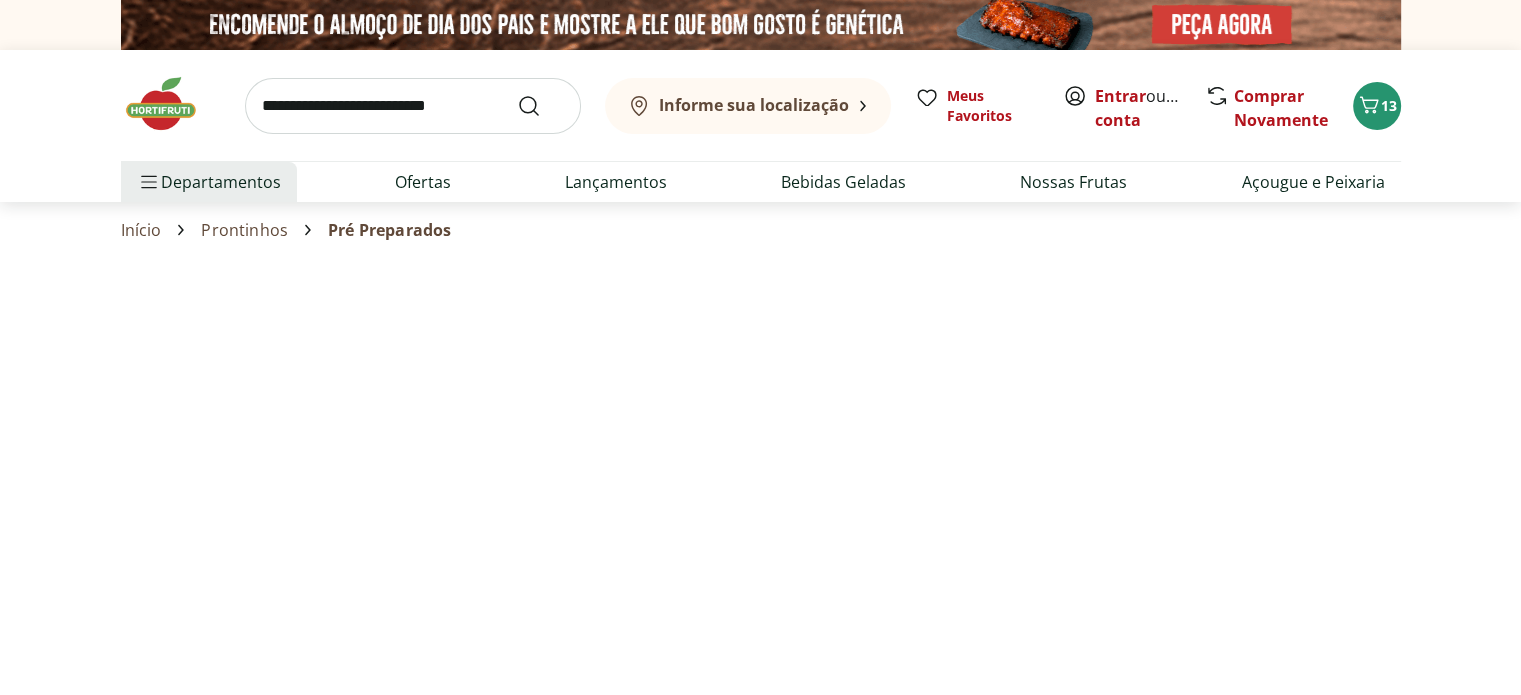 select on "**********" 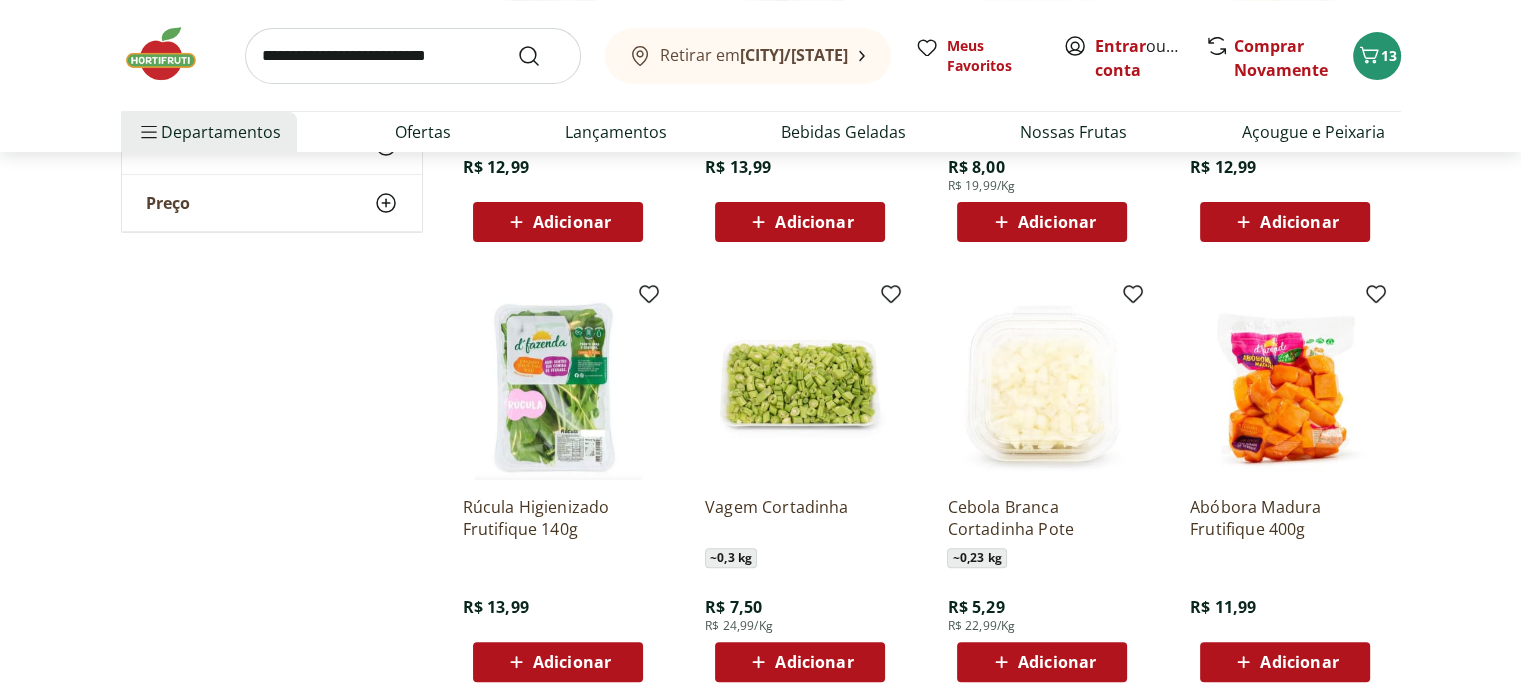 scroll, scrollTop: 600, scrollLeft: 0, axis: vertical 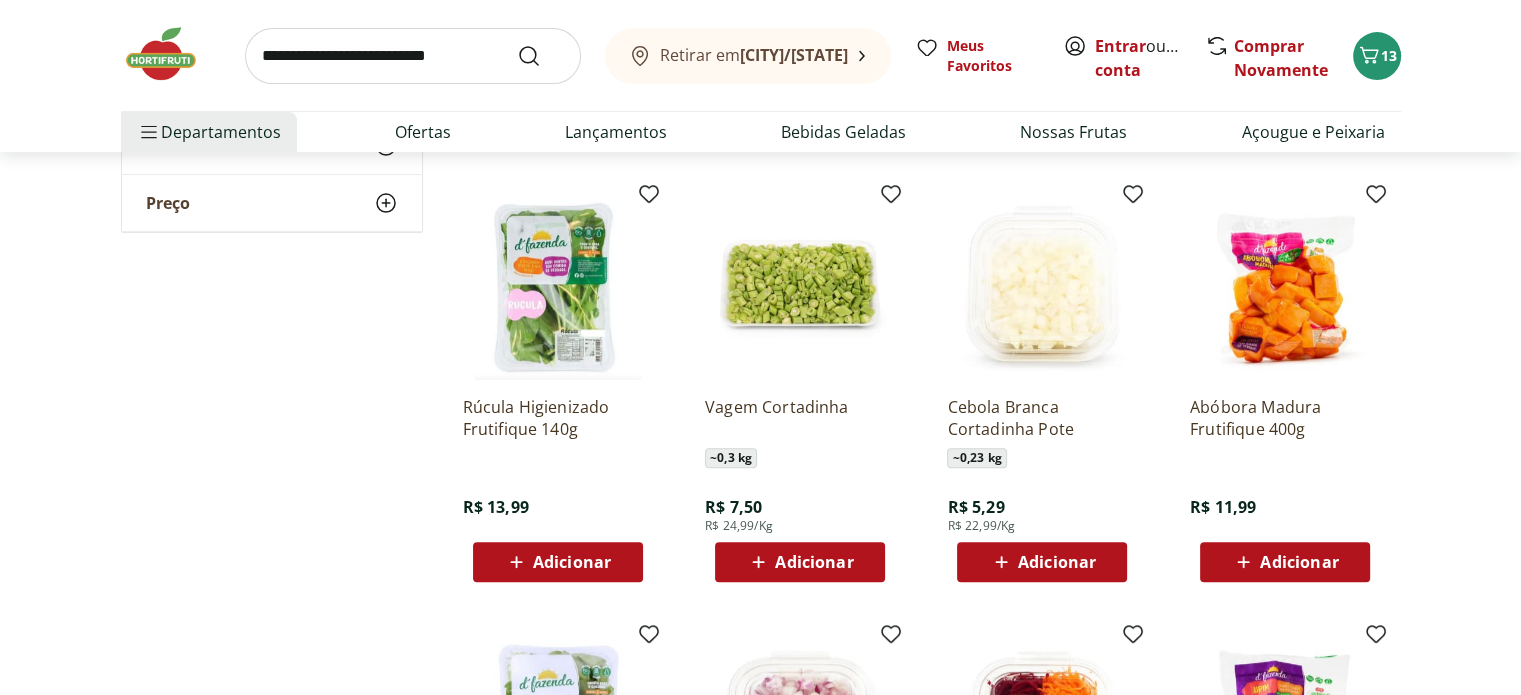 click 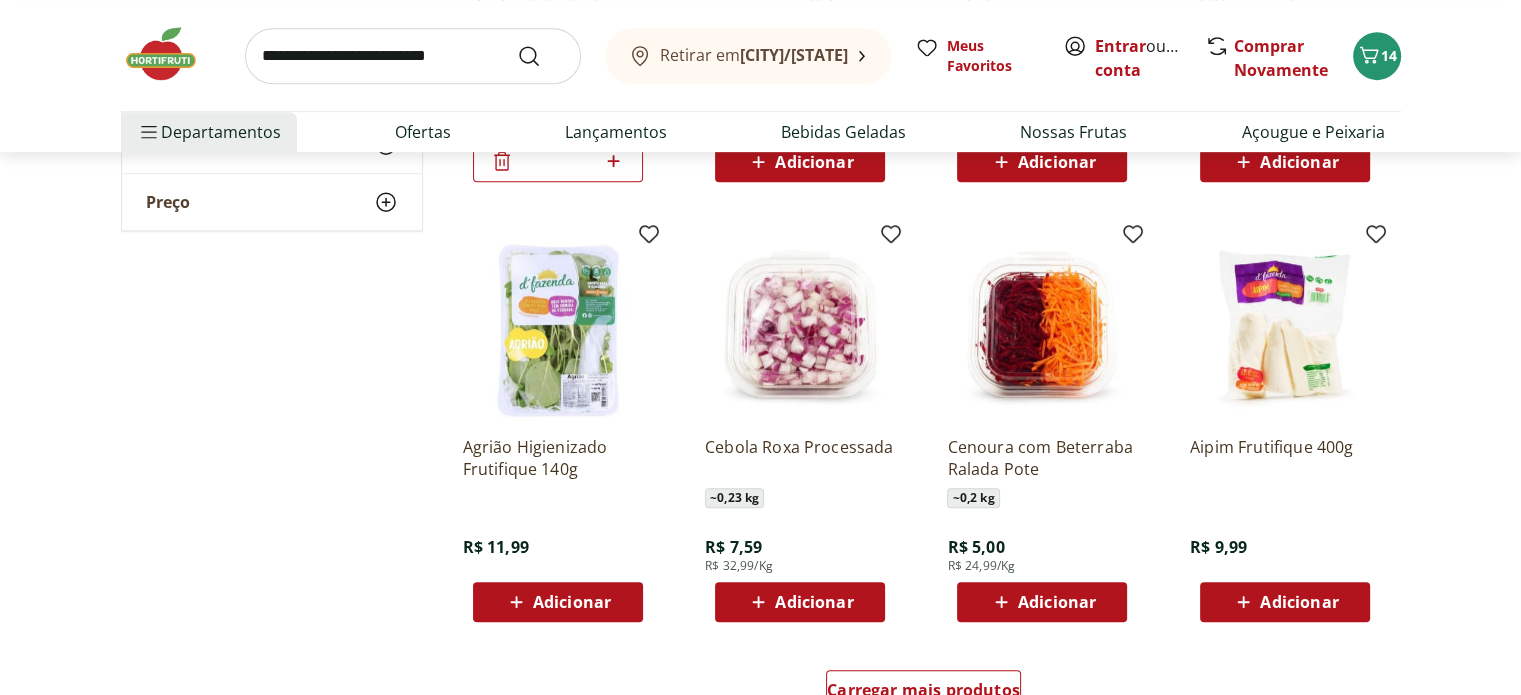 scroll, scrollTop: 1200, scrollLeft: 0, axis: vertical 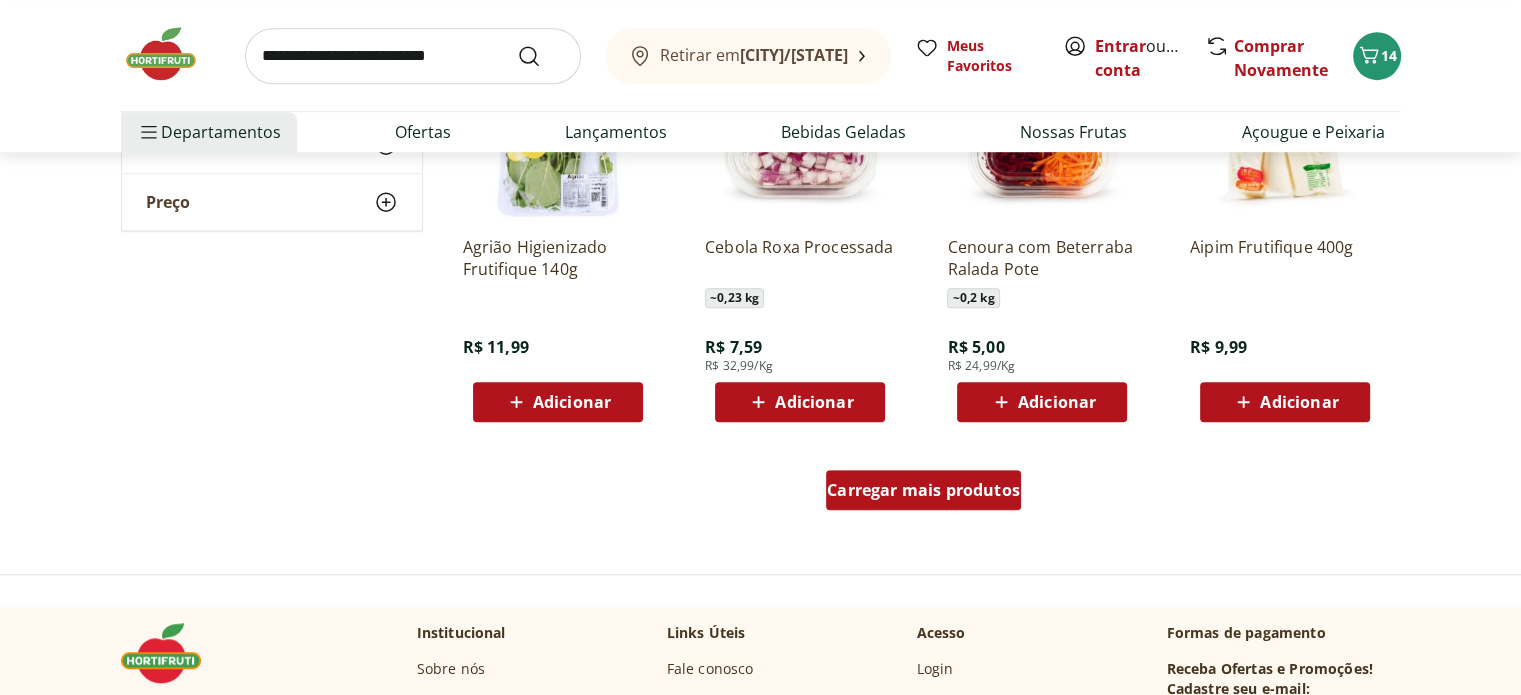 click on "Carregar mais produtos" at bounding box center [923, 490] 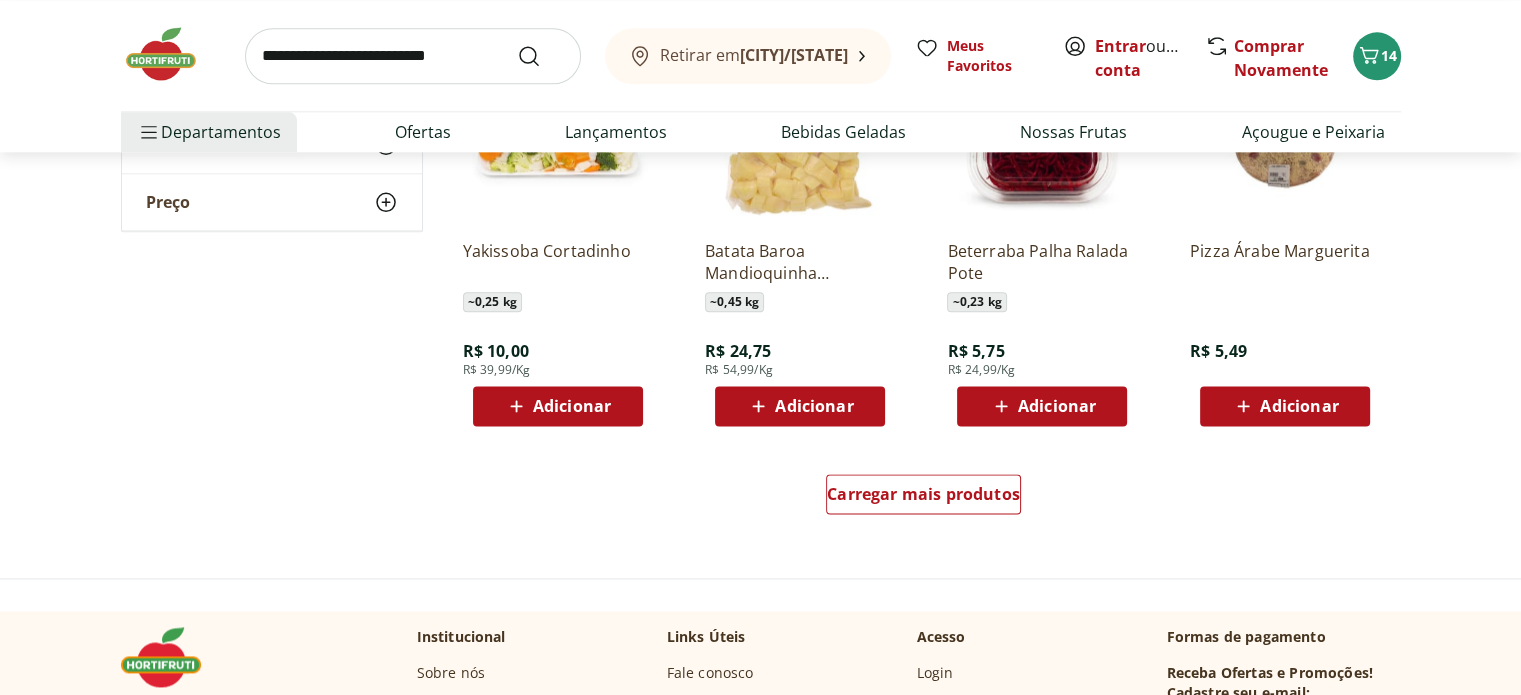 scroll, scrollTop: 2600, scrollLeft: 0, axis: vertical 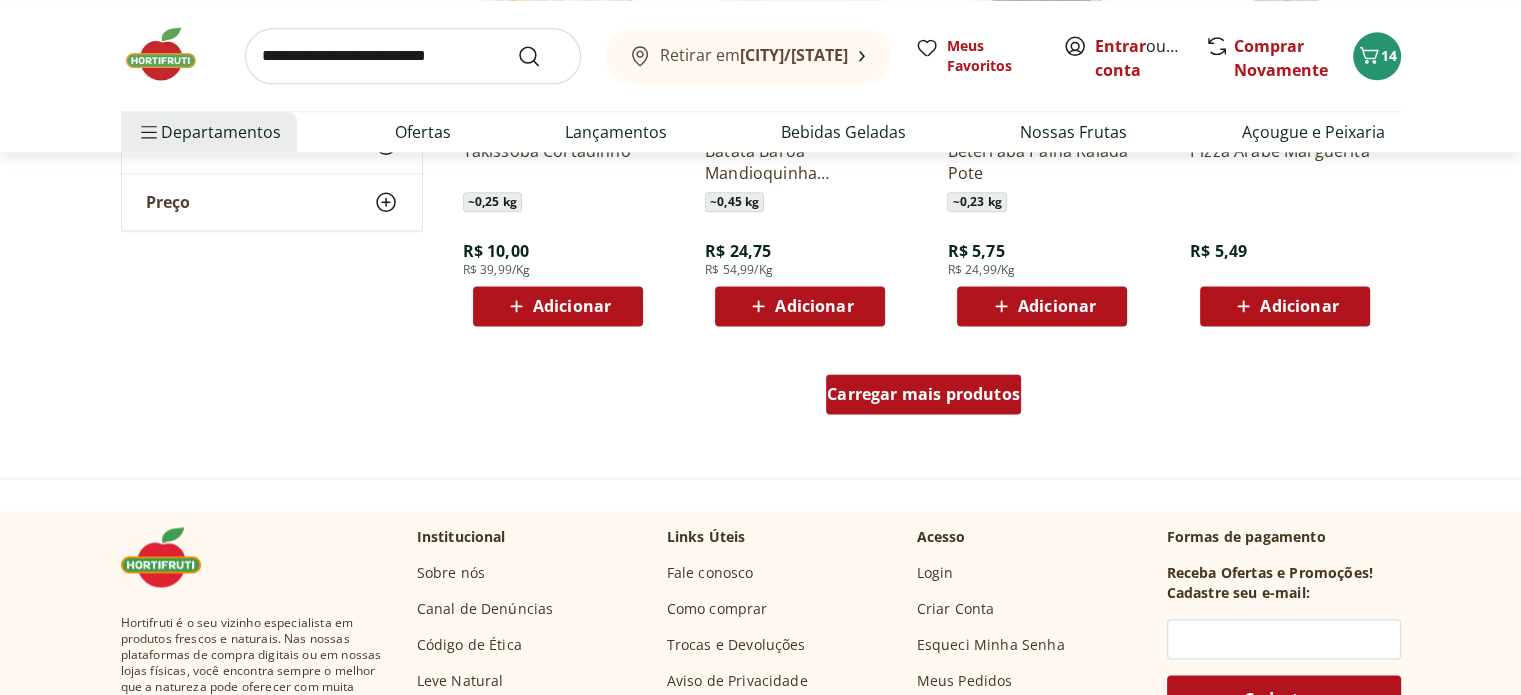 click on "Carregar mais produtos" at bounding box center (923, 394) 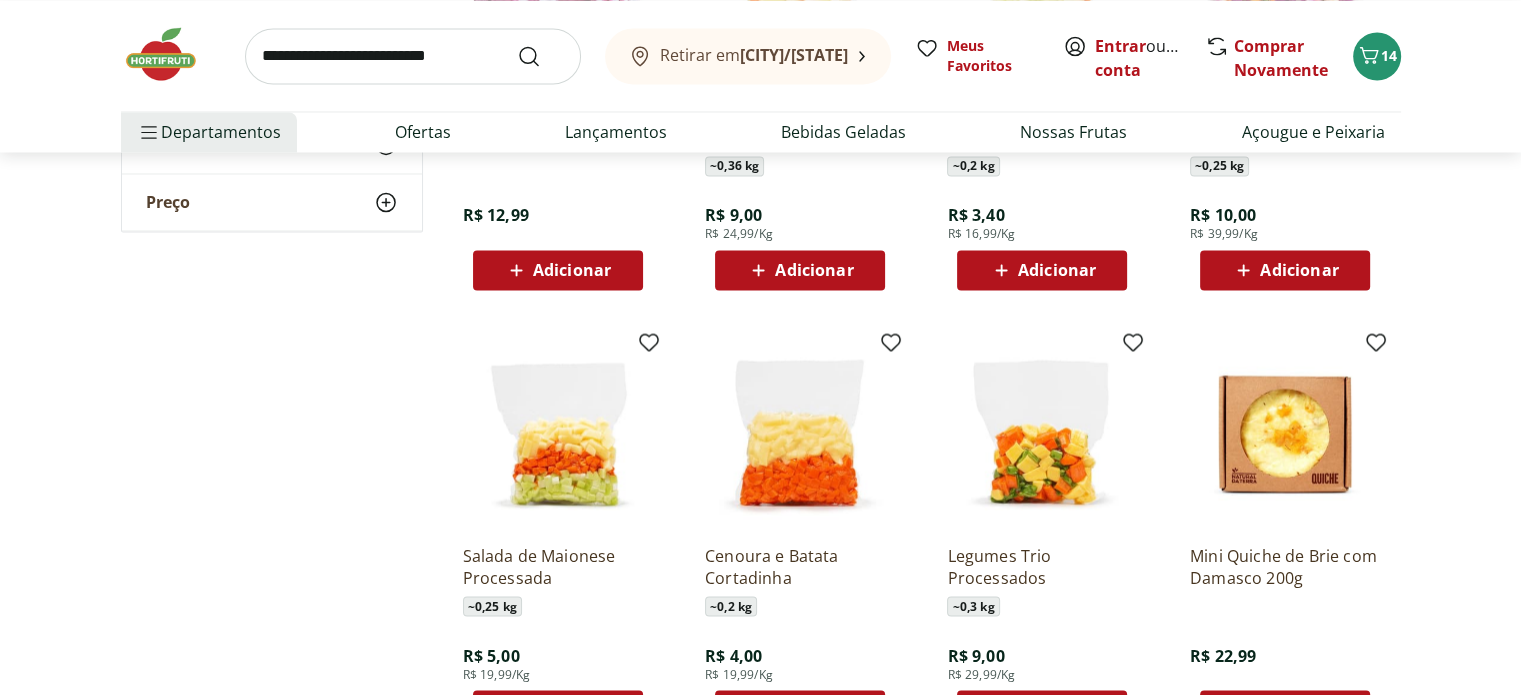 scroll, scrollTop: 3800, scrollLeft: 0, axis: vertical 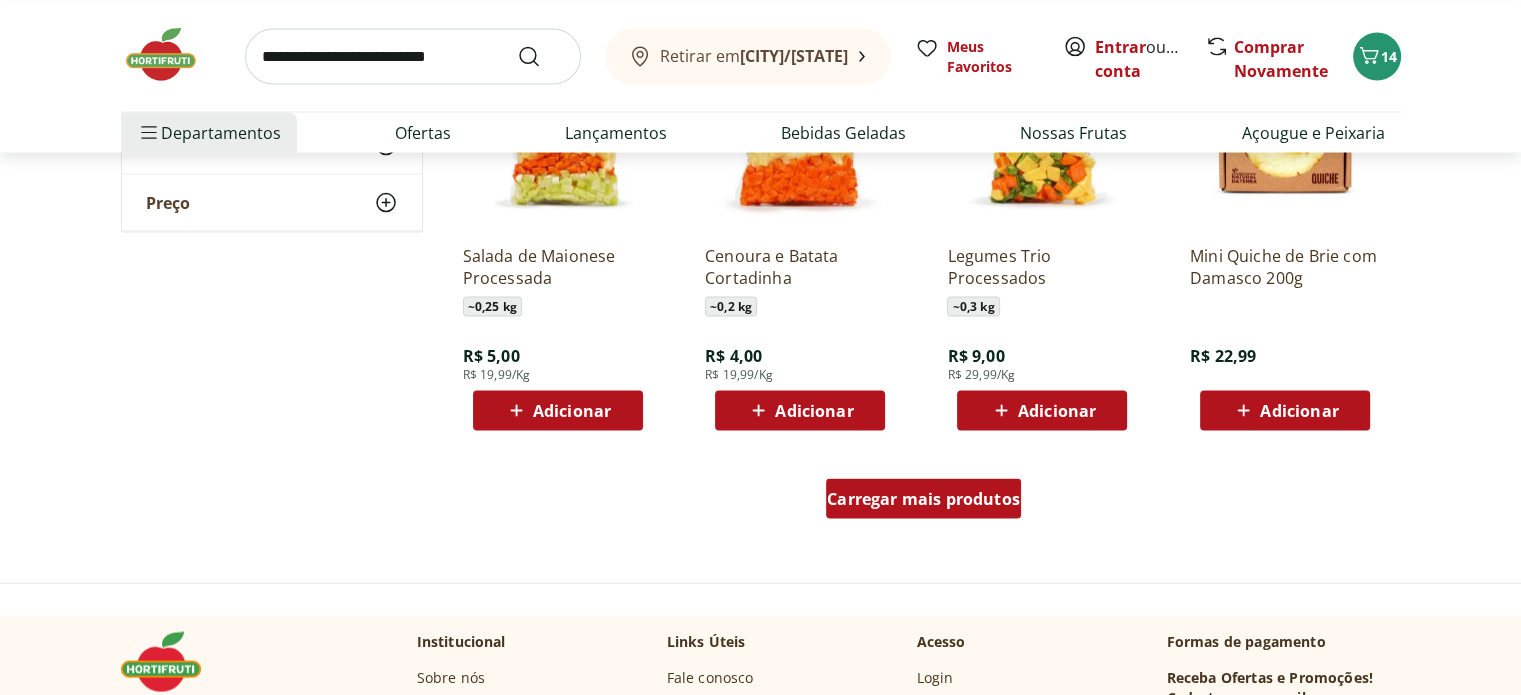 click on "Carregar mais produtos" at bounding box center (923, 498) 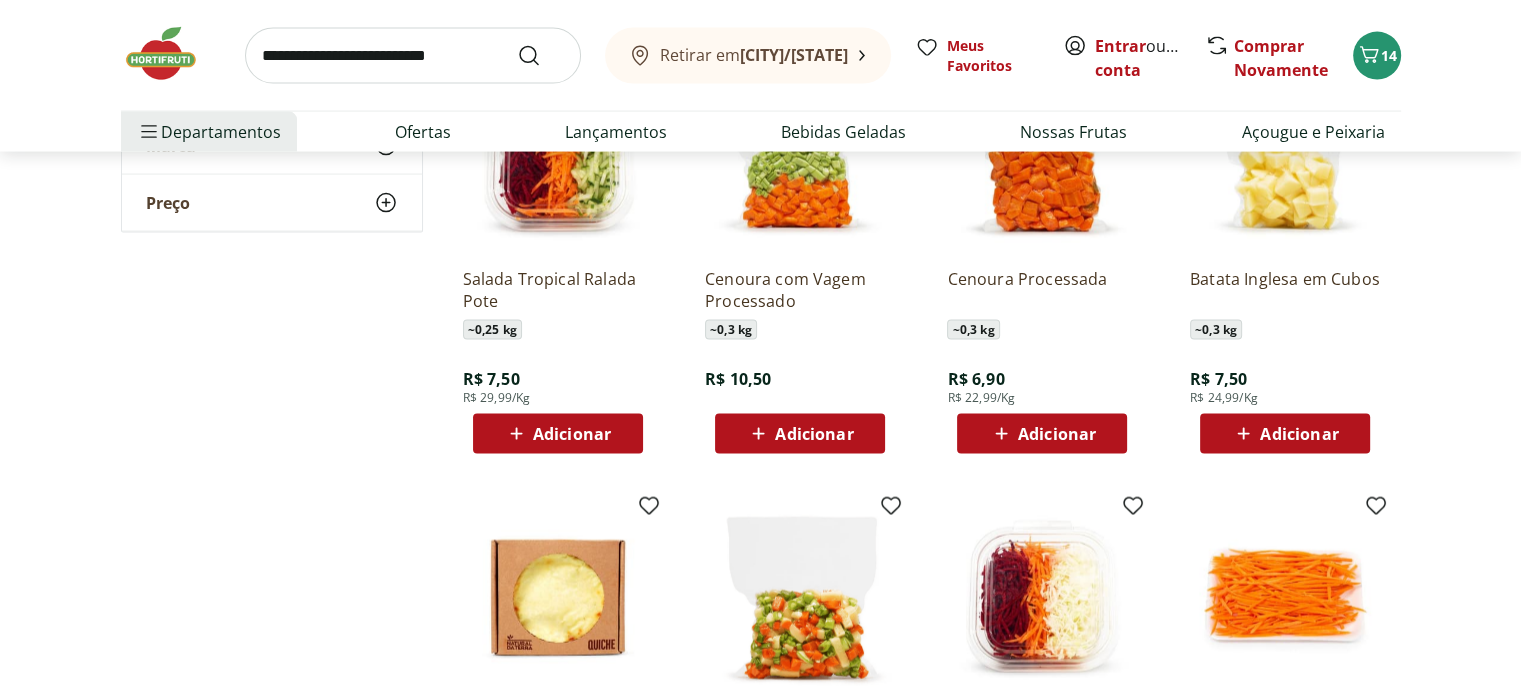 scroll, scrollTop: 4100, scrollLeft: 0, axis: vertical 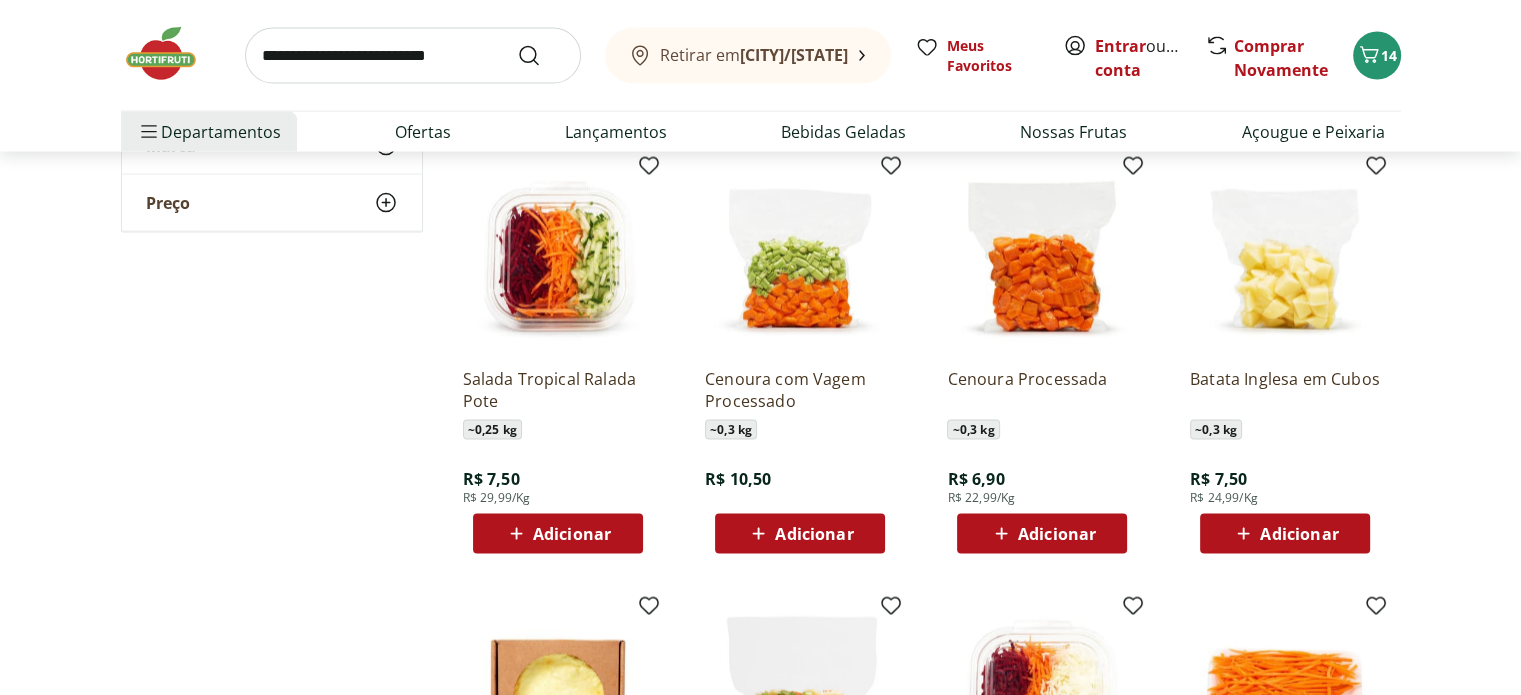click 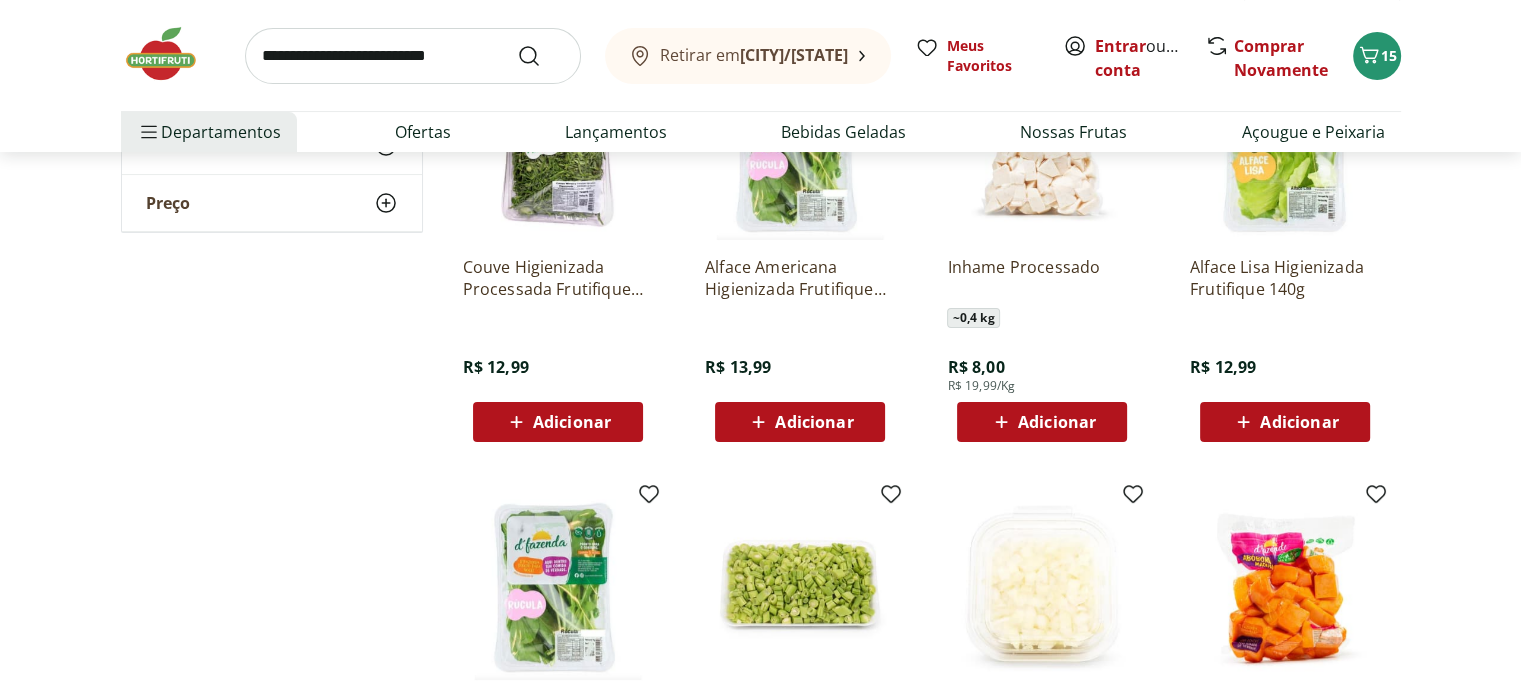 scroll, scrollTop: 100, scrollLeft: 0, axis: vertical 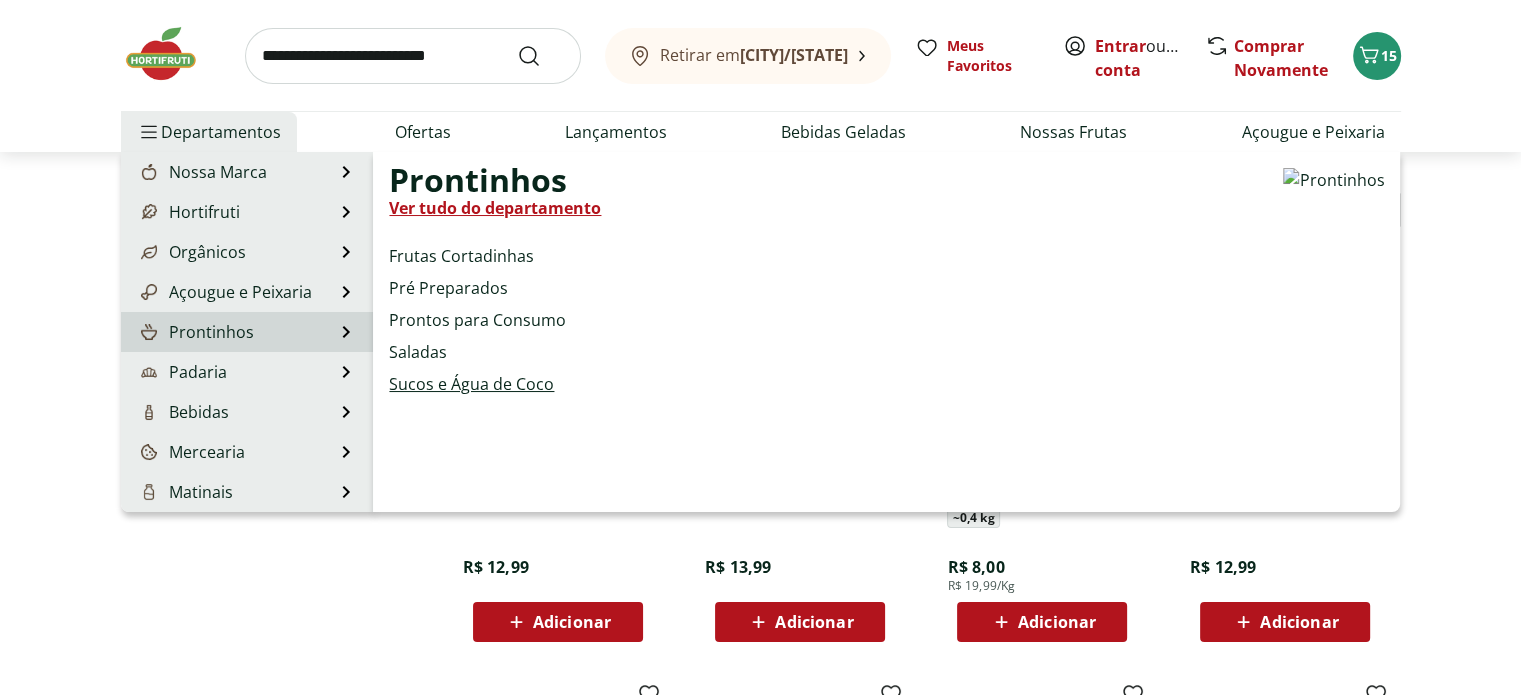 click on "Sucos e Água de Coco" at bounding box center (471, 384) 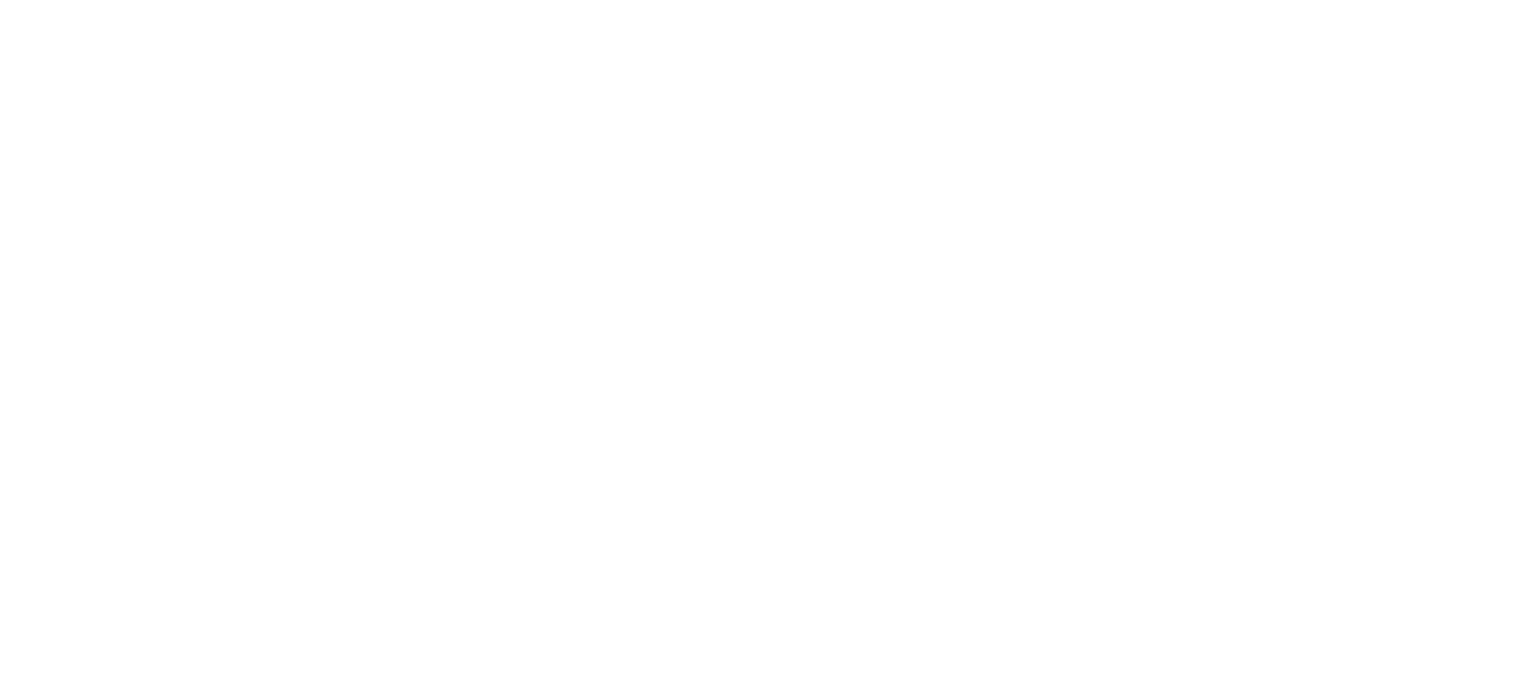 scroll, scrollTop: 0, scrollLeft: 0, axis: both 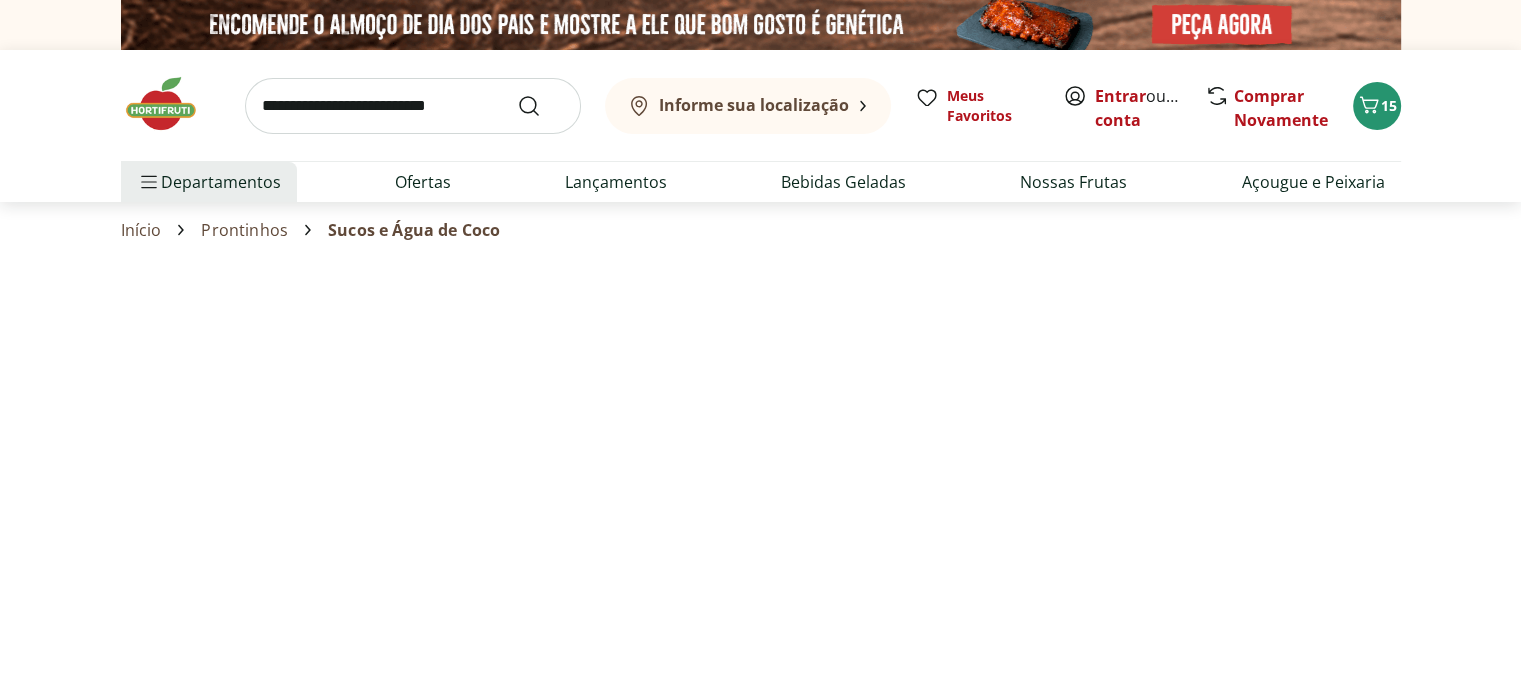select on "**********" 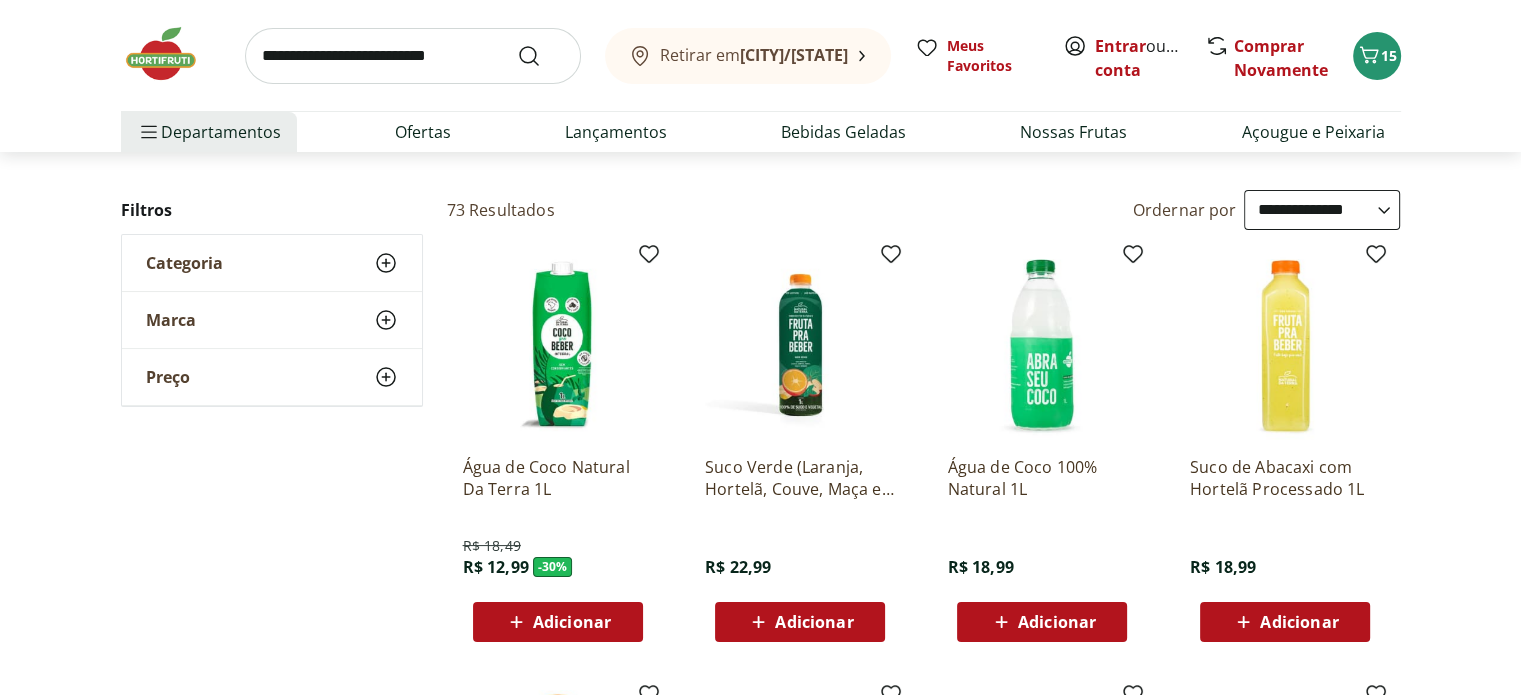 scroll, scrollTop: 200, scrollLeft: 0, axis: vertical 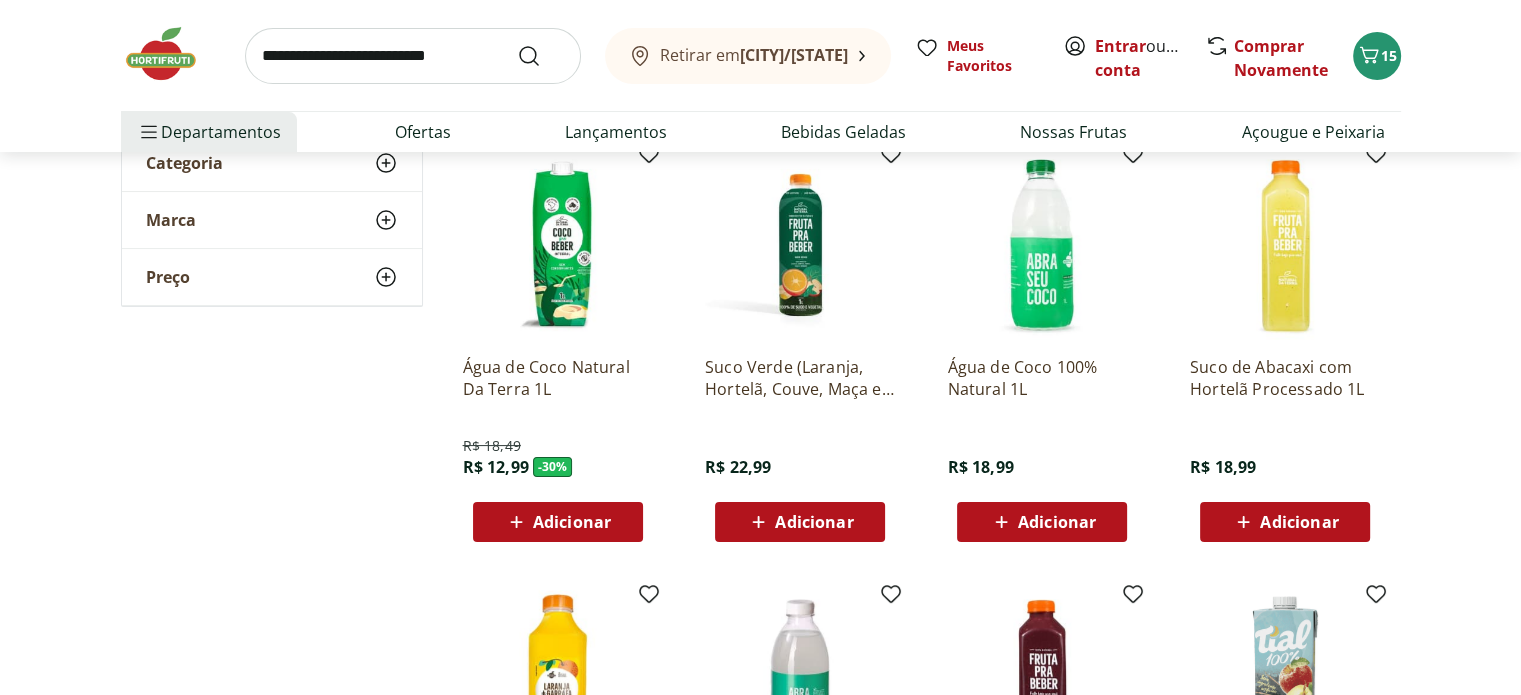 click on "Adicionar" at bounding box center [1057, 522] 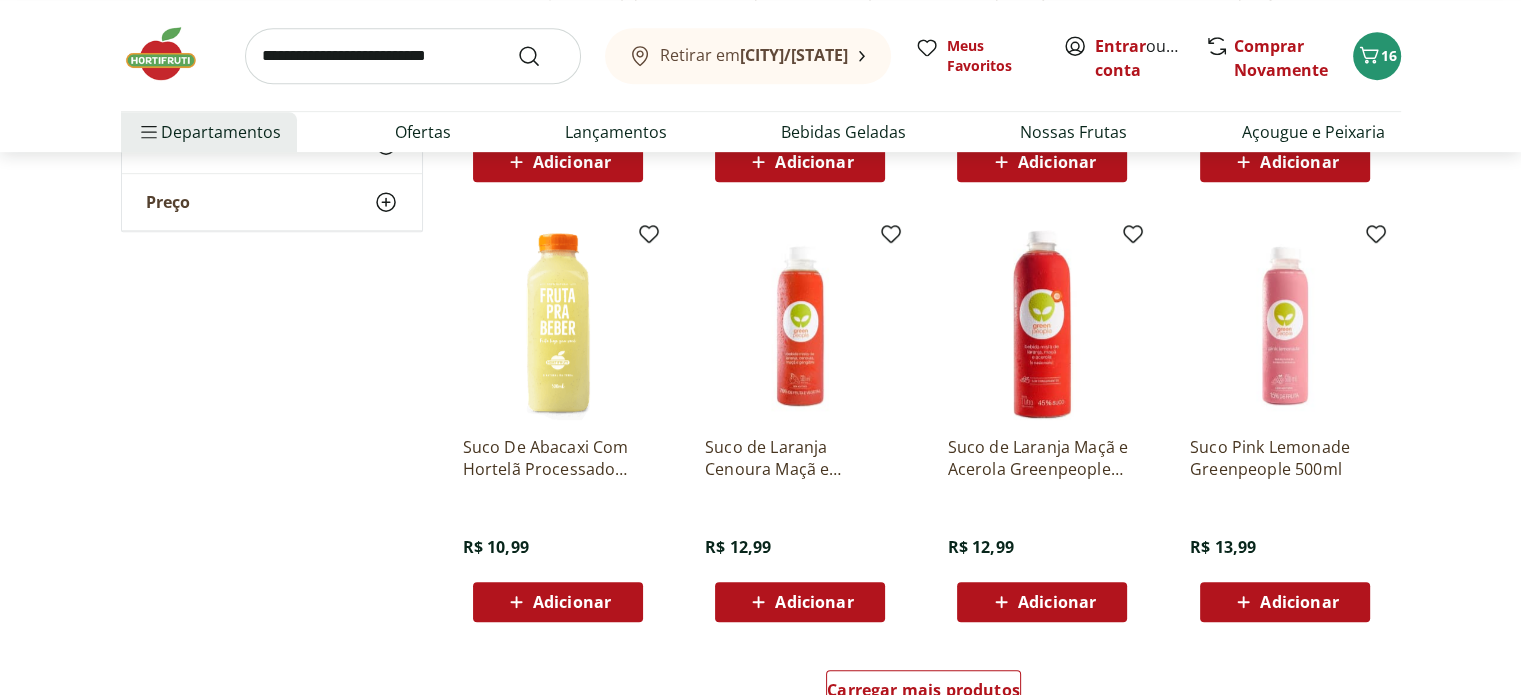 scroll, scrollTop: 1200, scrollLeft: 0, axis: vertical 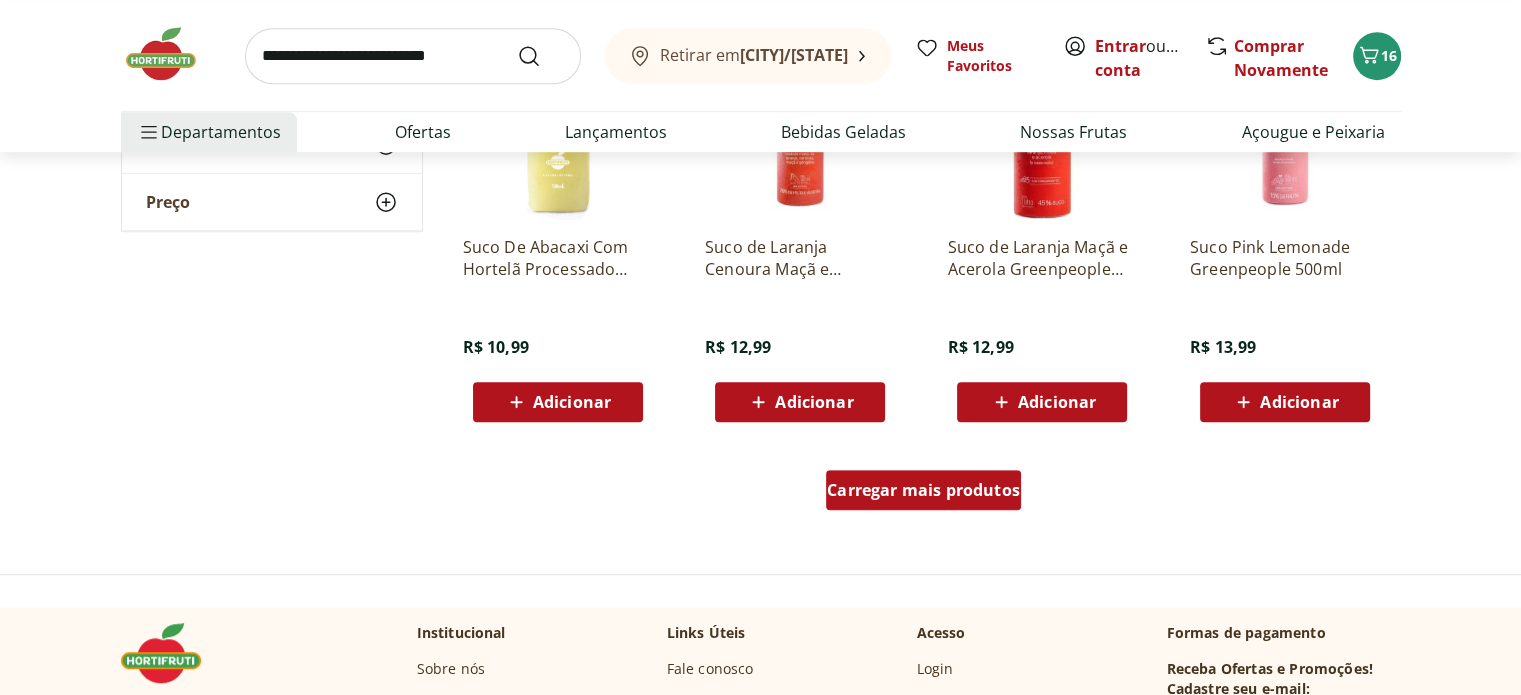 click on "Carregar mais produtos" at bounding box center (923, 490) 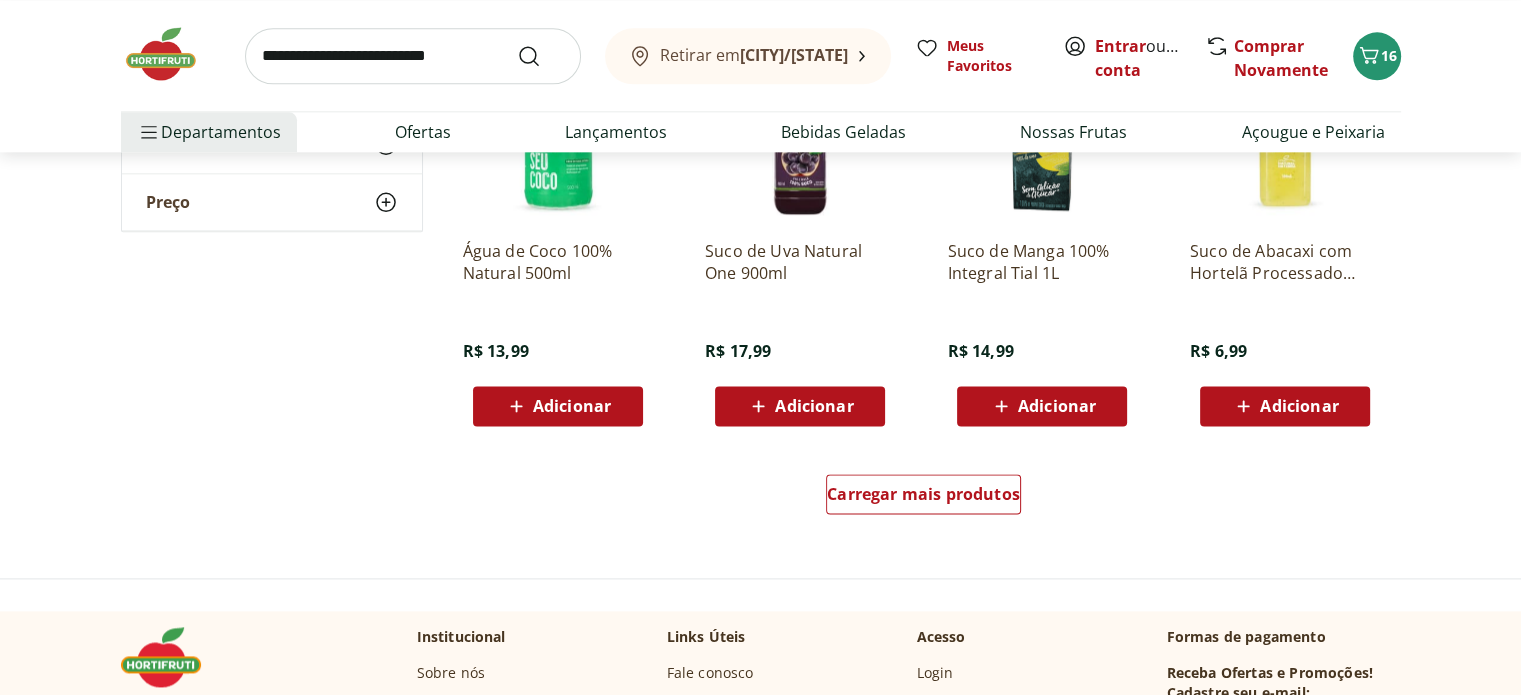 scroll, scrollTop: 2600, scrollLeft: 0, axis: vertical 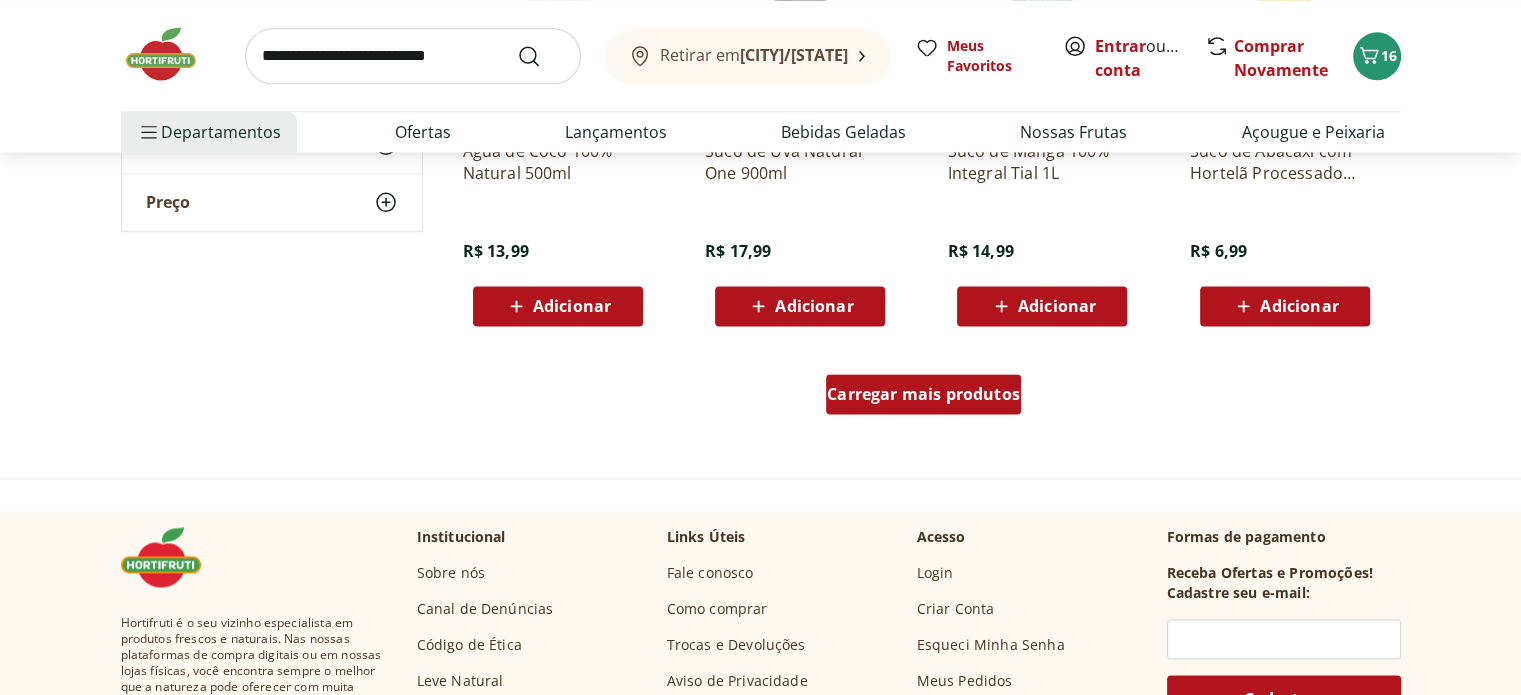 click on "Carregar mais produtos" at bounding box center (923, 394) 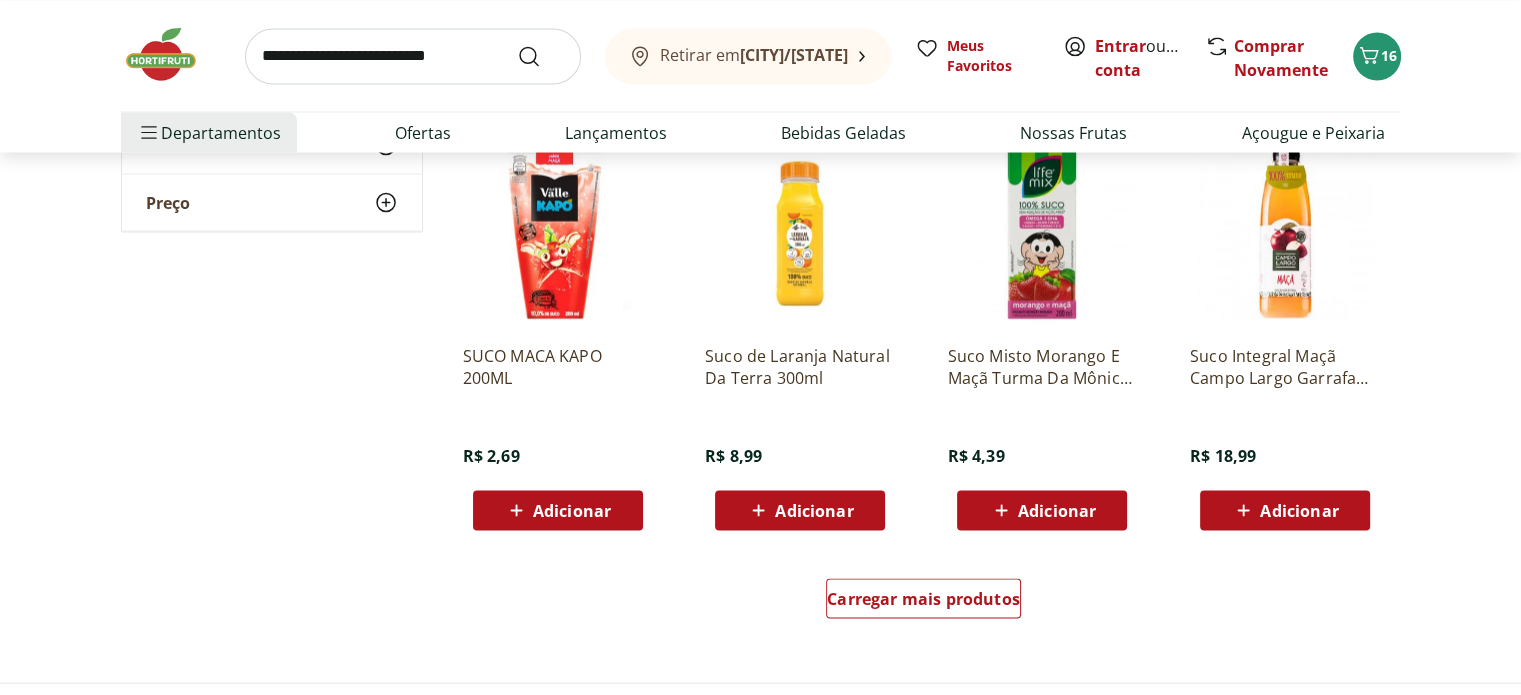 scroll, scrollTop: 3900, scrollLeft: 0, axis: vertical 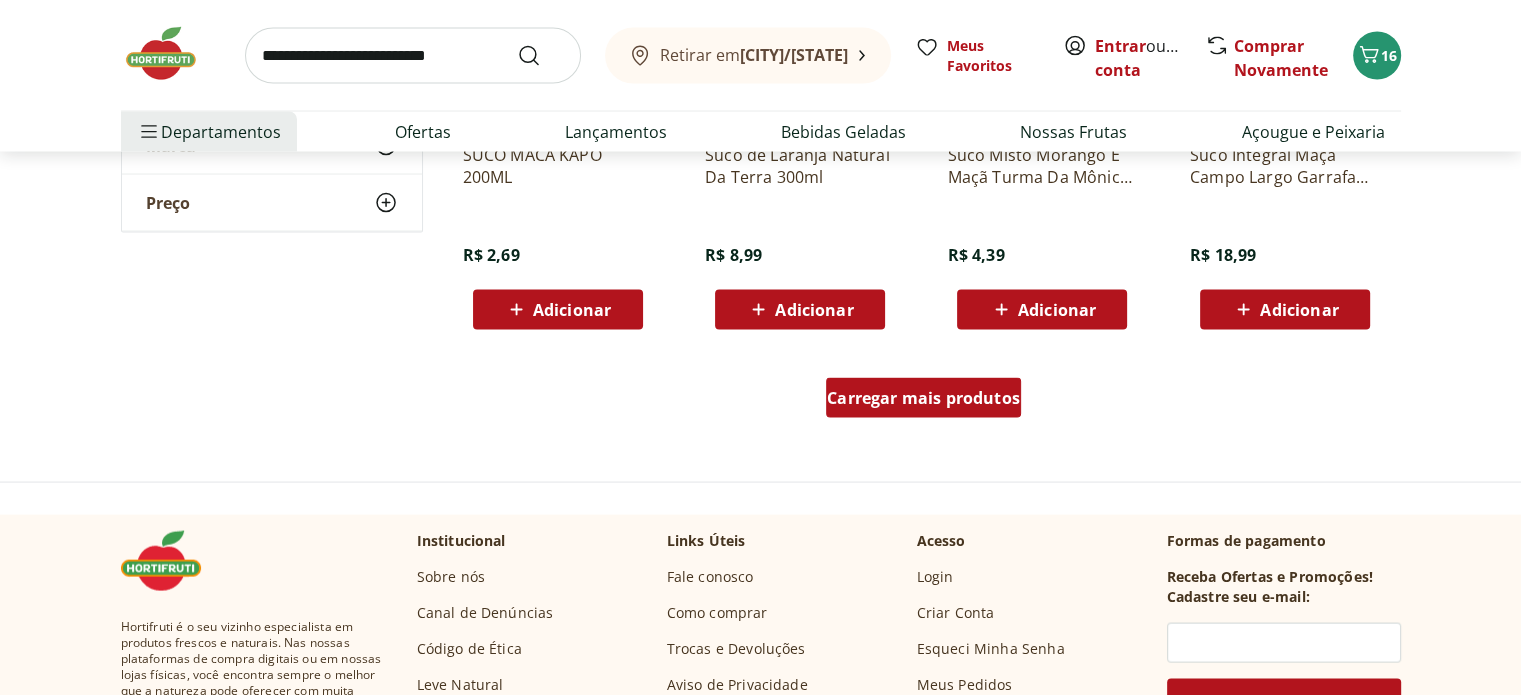 click on "Carregar mais produtos" at bounding box center (923, 398) 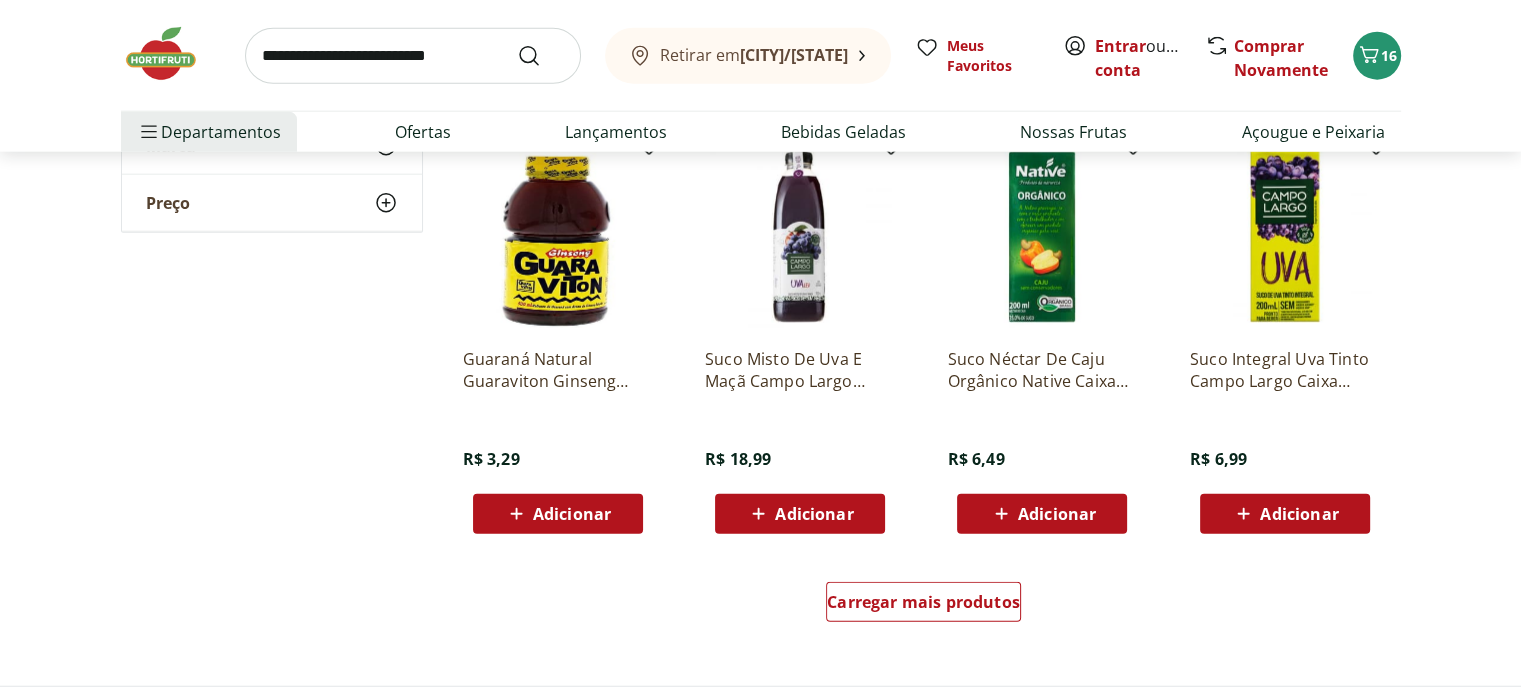 scroll, scrollTop: 5200, scrollLeft: 0, axis: vertical 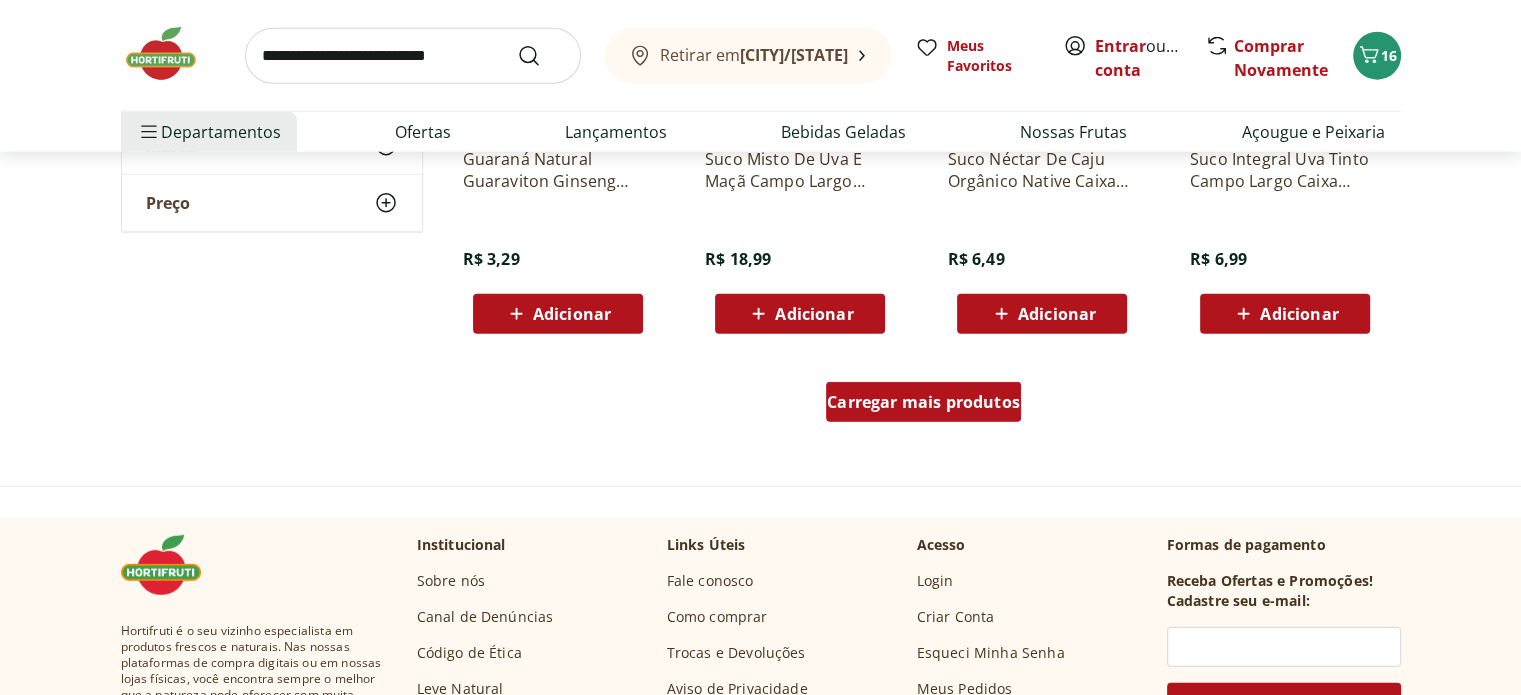 click on "Carregar mais produtos" at bounding box center (923, 402) 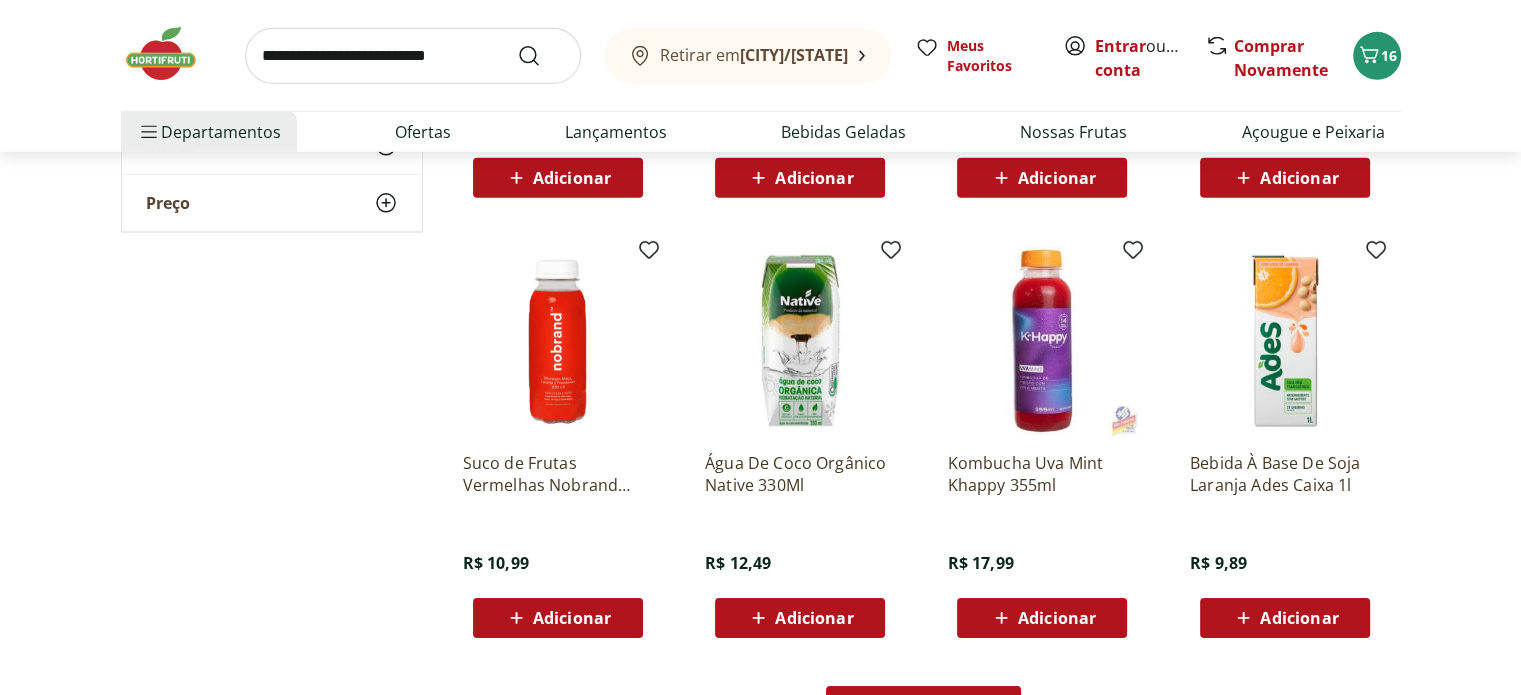 scroll, scrollTop: 6500, scrollLeft: 0, axis: vertical 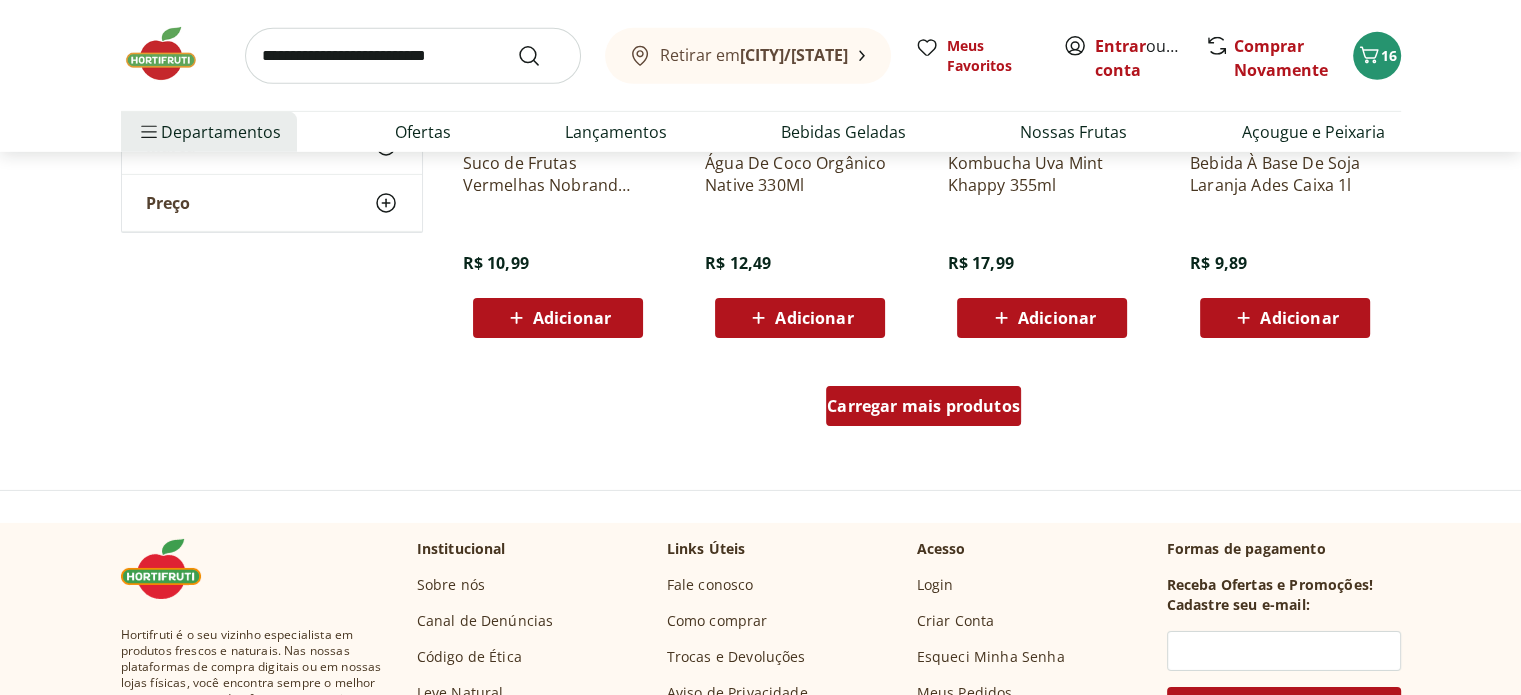click on "Carregar mais produtos" at bounding box center (923, 406) 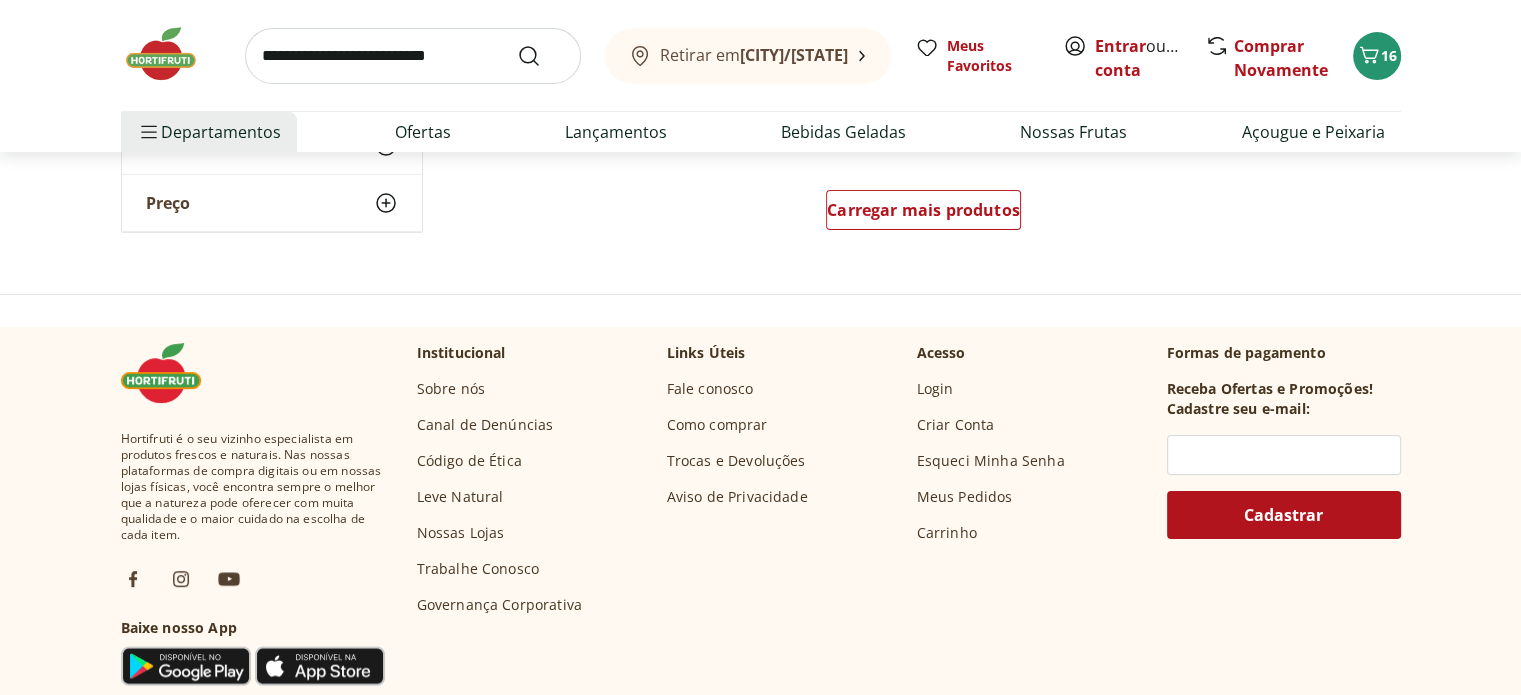 scroll, scrollTop: 7800, scrollLeft: 0, axis: vertical 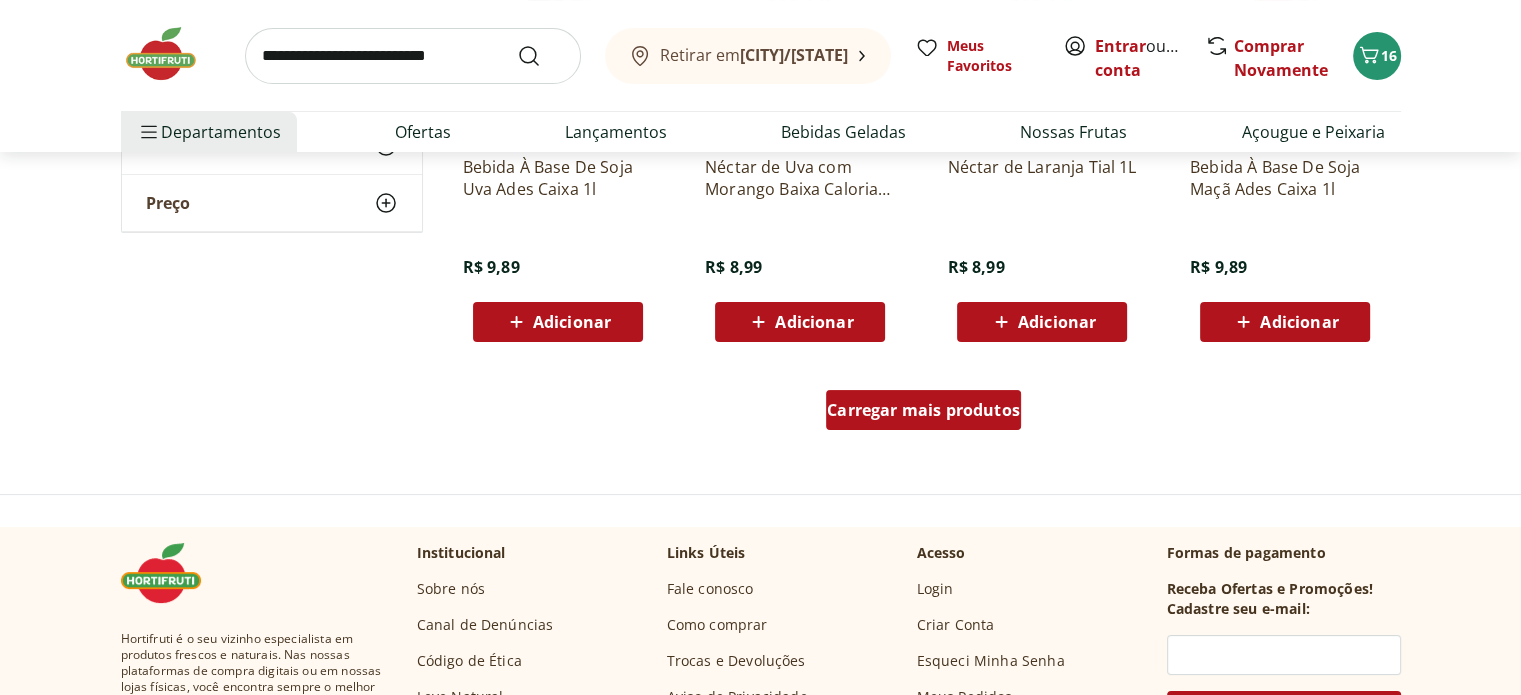 click on "Carregar mais produtos" at bounding box center [923, 410] 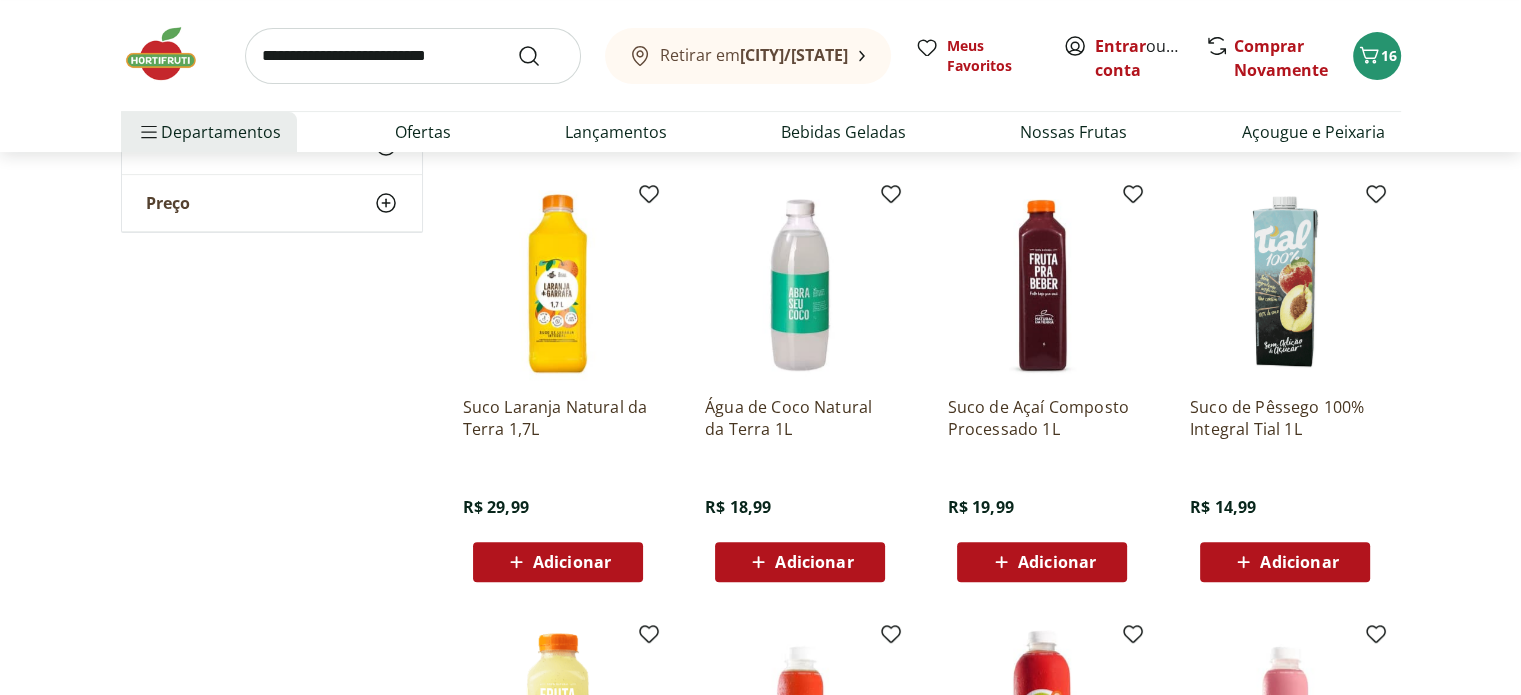 scroll, scrollTop: 0, scrollLeft: 0, axis: both 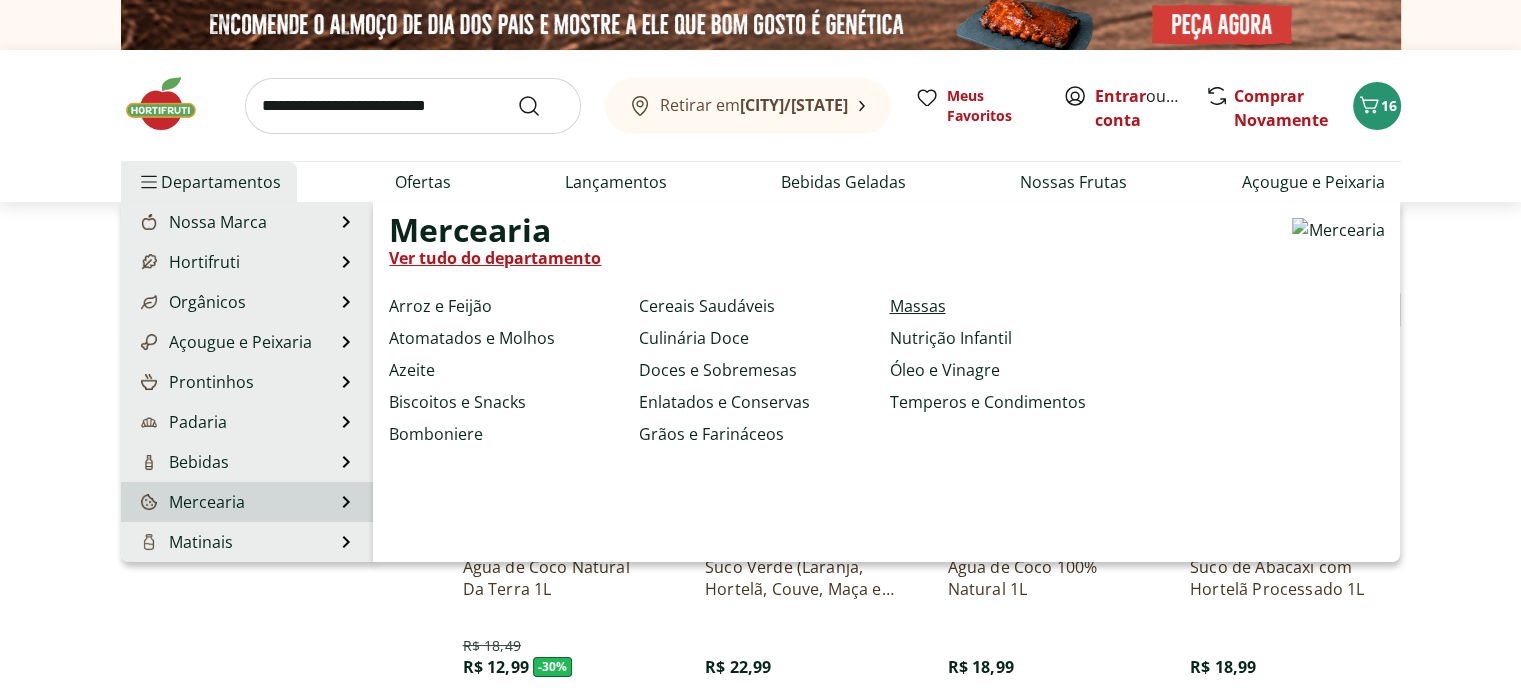 click on "Massas" at bounding box center (917, 306) 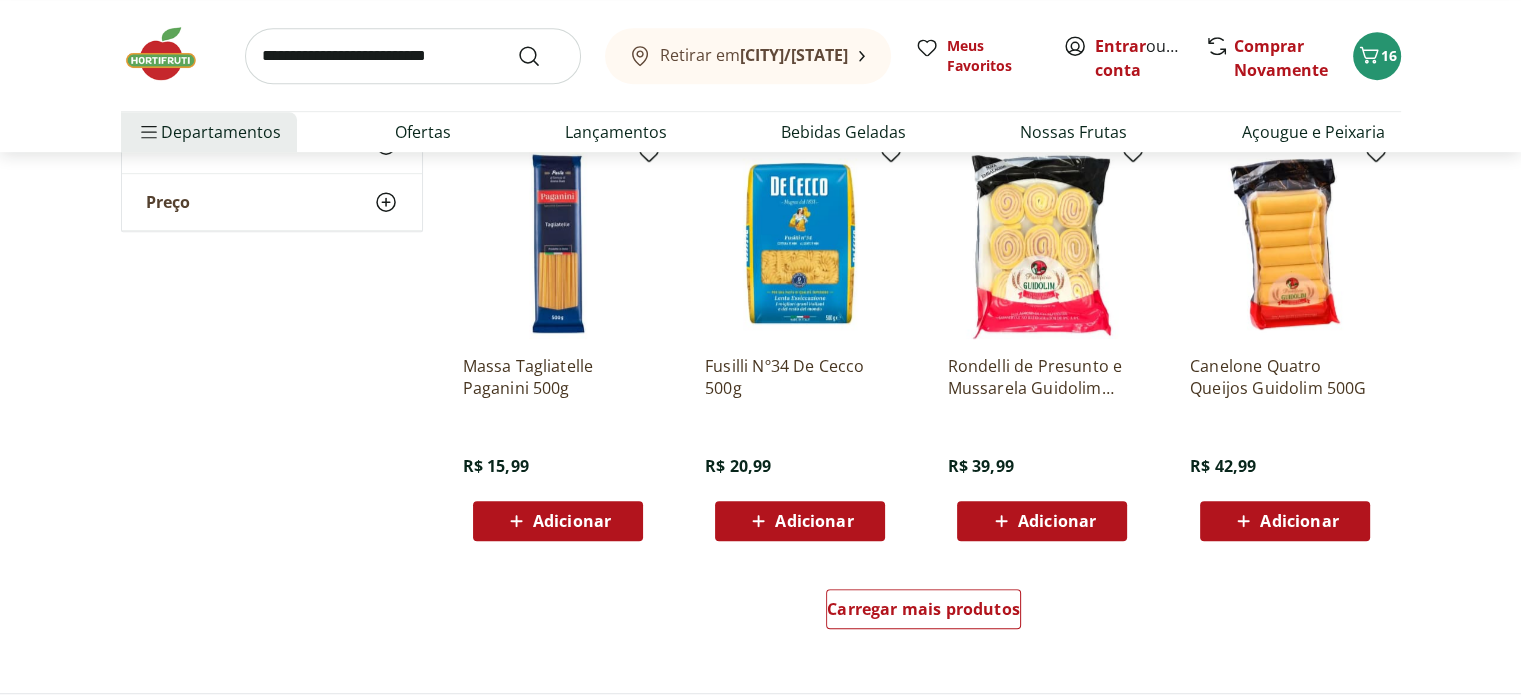 scroll, scrollTop: 1181, scrollLeft: 0, axis: vertical 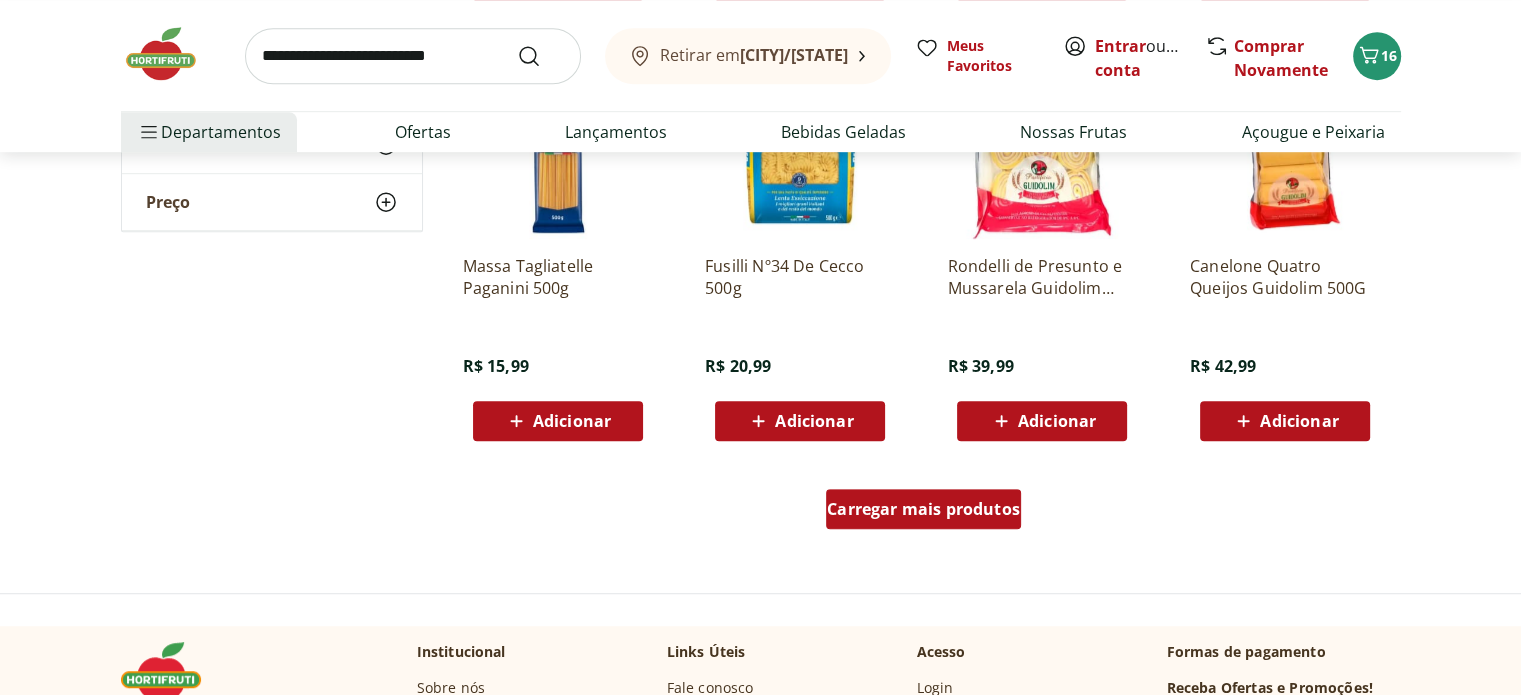 click on "Carregar mais produtos" at bounding box center (923, 509) 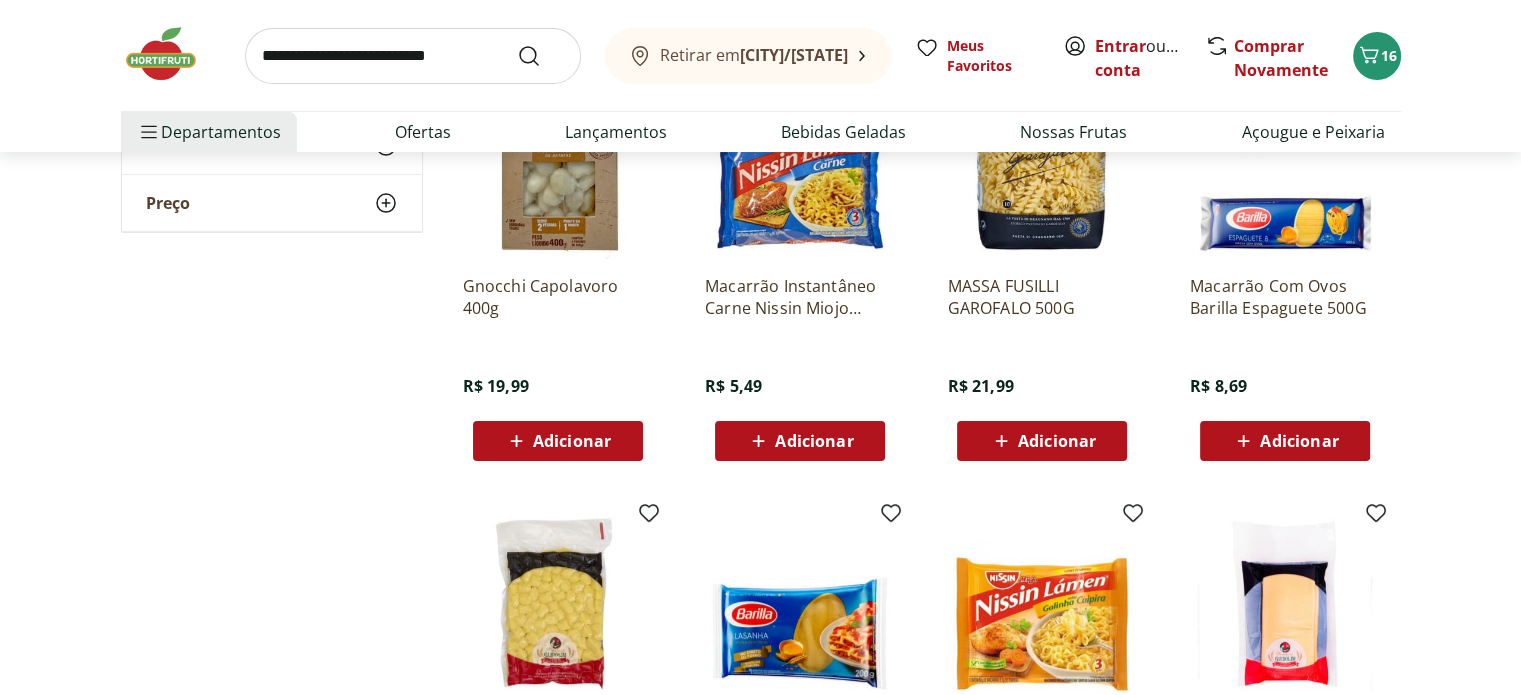 scroll, scrollTop: 181, scrollLeft: 0, axis: vertical 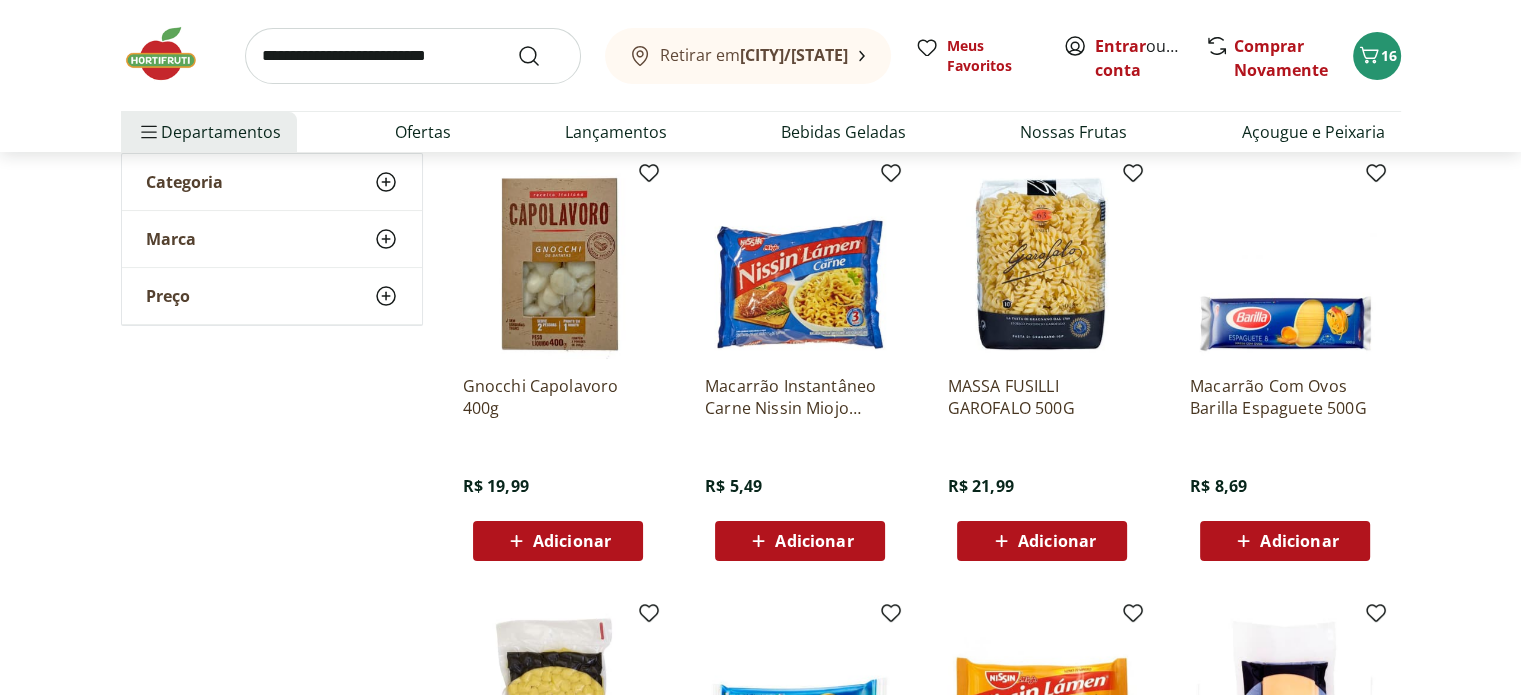 click on "Adicionar" at bounding box center [1299, 541] 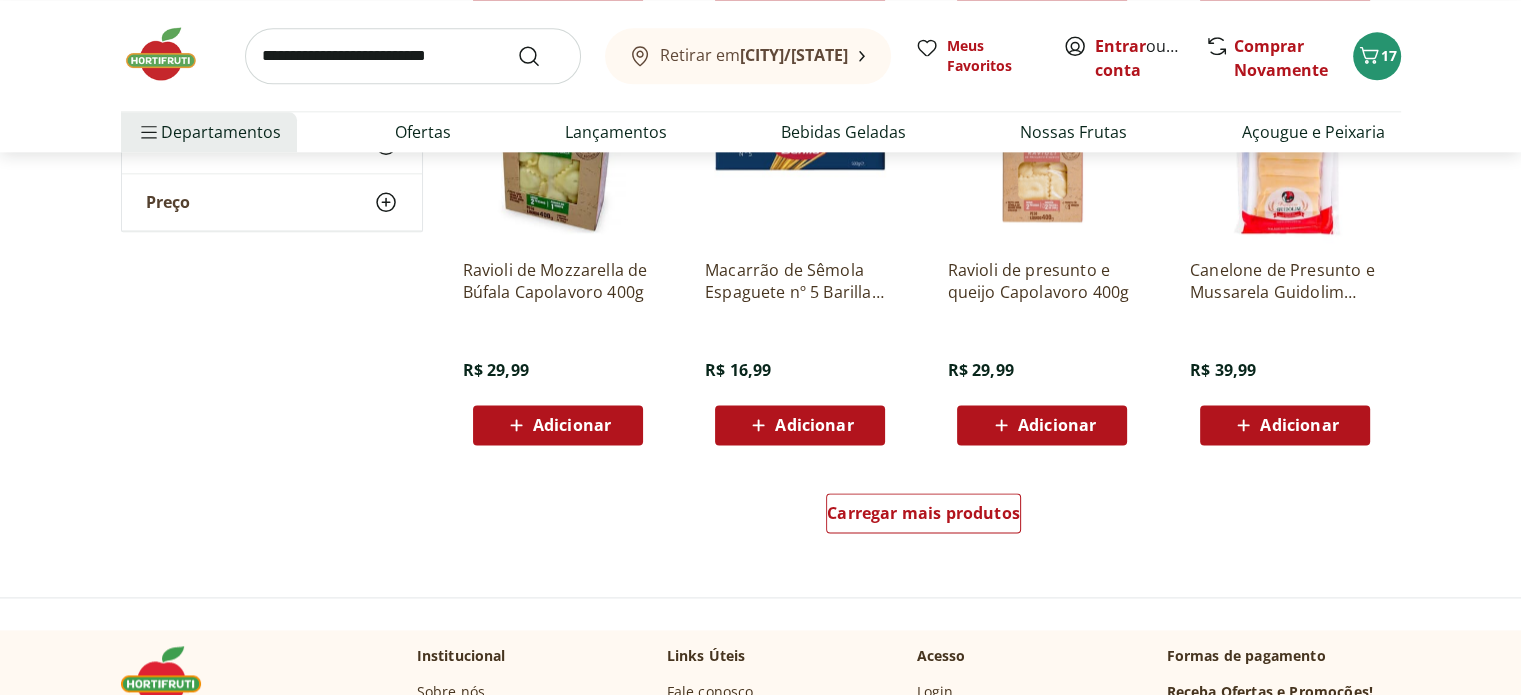 scroll, scrollTop: 2581, scrollLeft: 0, axis: vertical 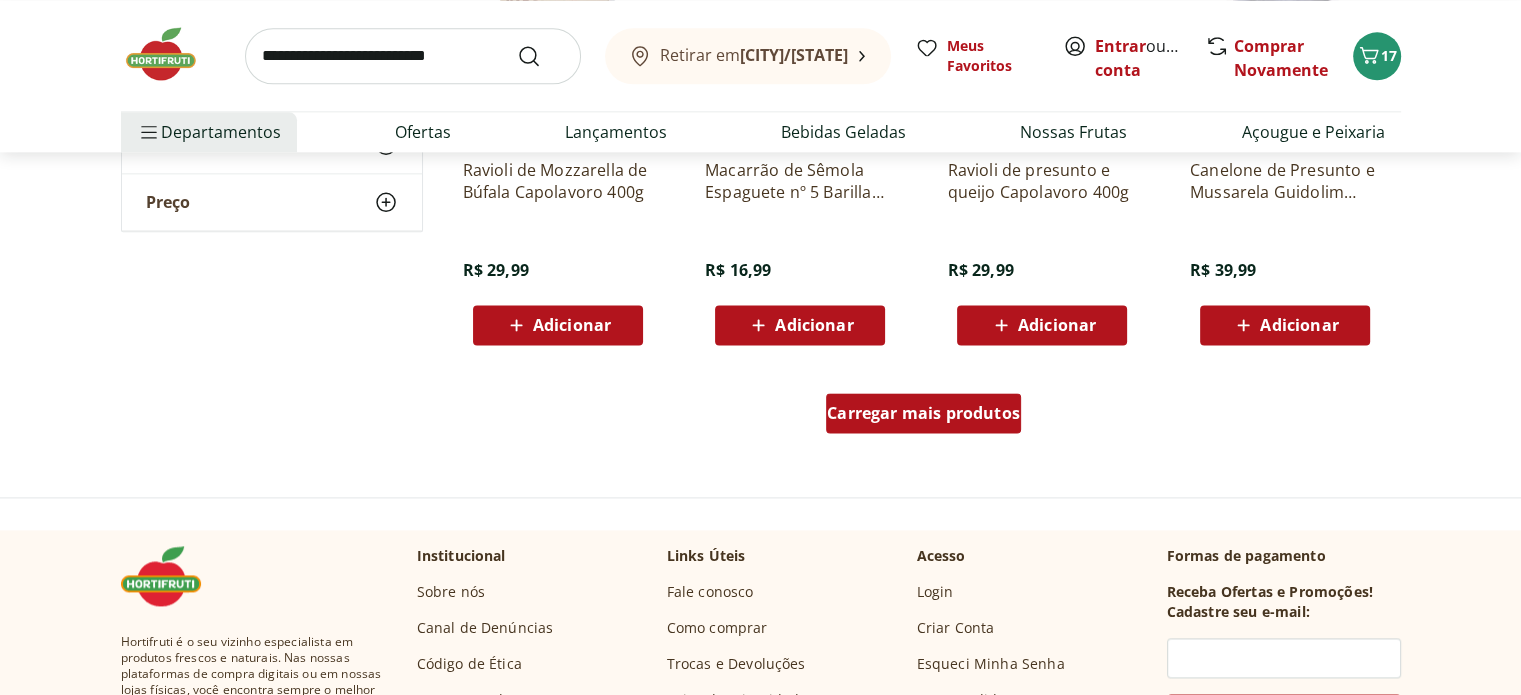 click on "Carregar mais produtos" at bounding box center (923, 413) 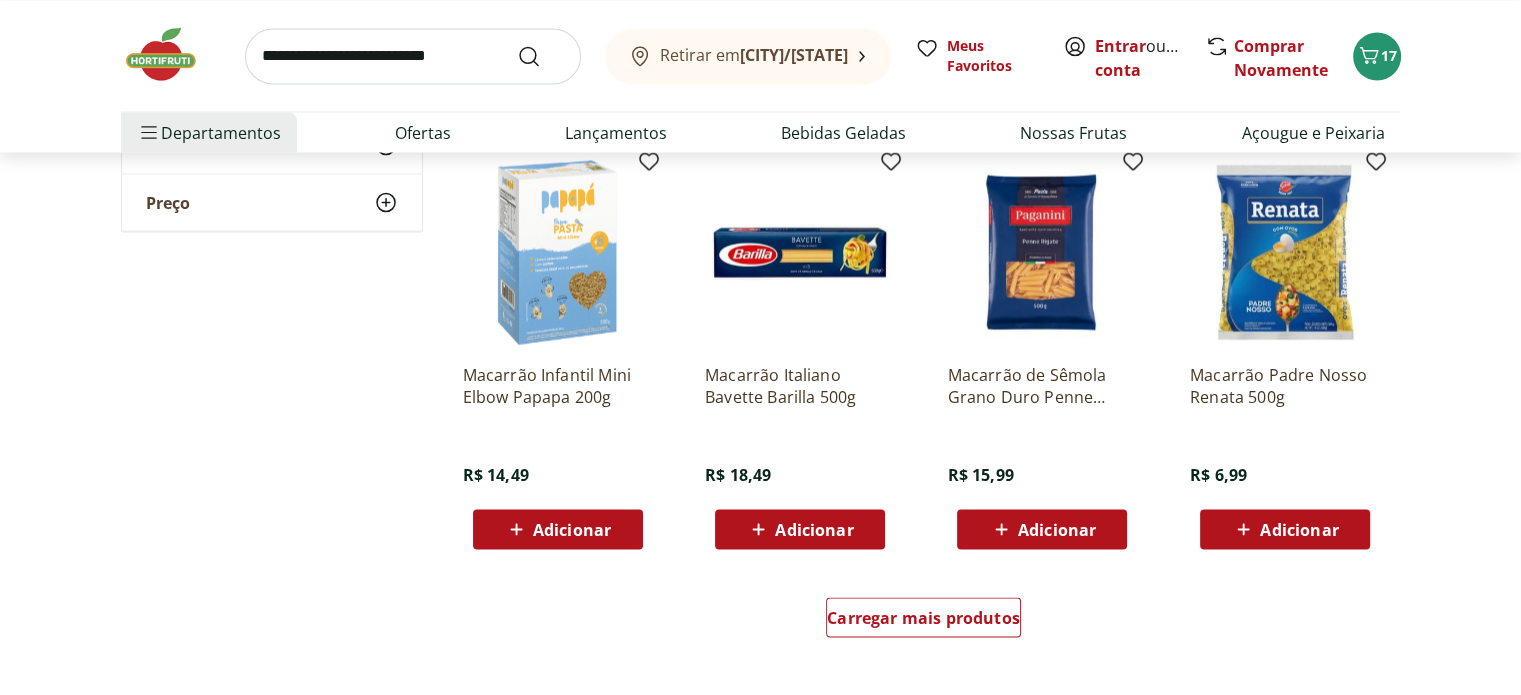 scroll, scrollTop: 3781, scrollLeft: 0, axis: vertical 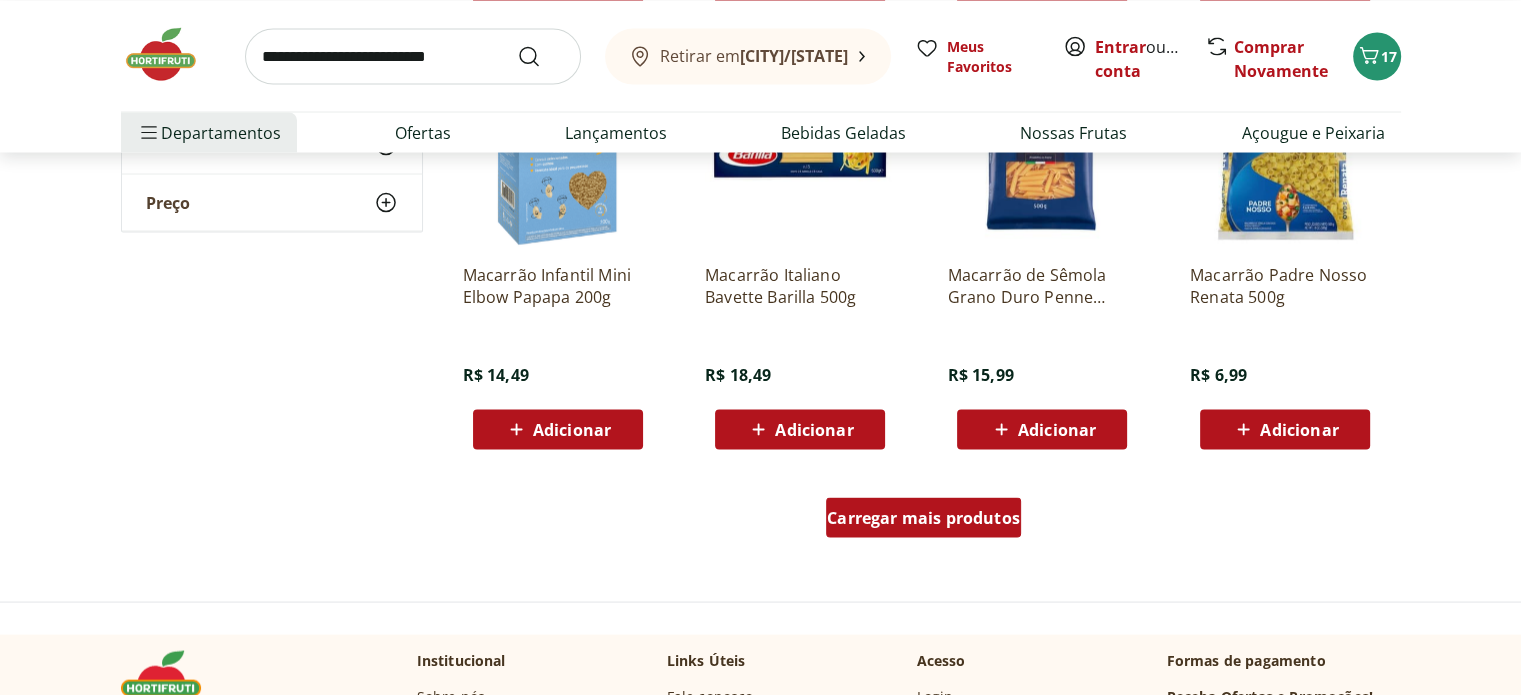 click on "Carregar mais produtos" at bounding box center (923, 517) 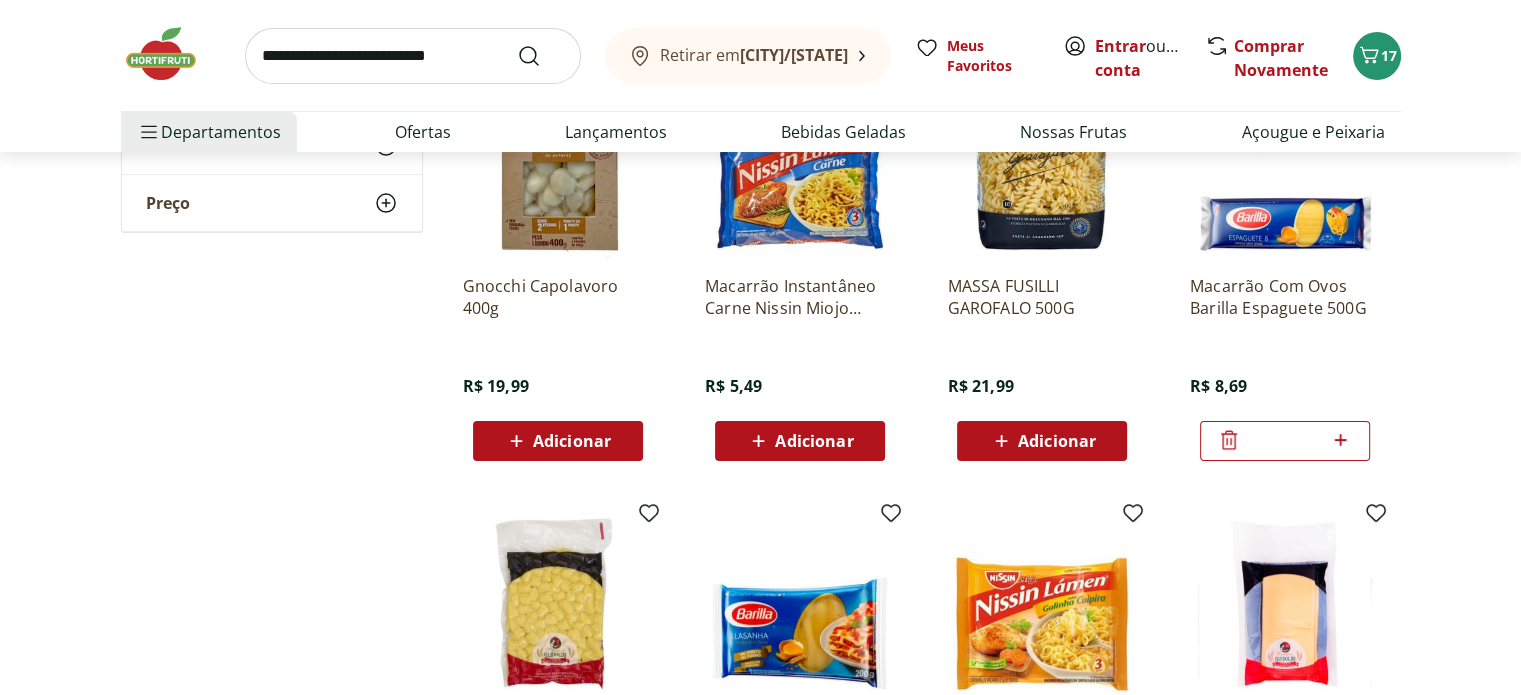 scroll, scrollTop: 0, scrollLeft: 0, axis: both 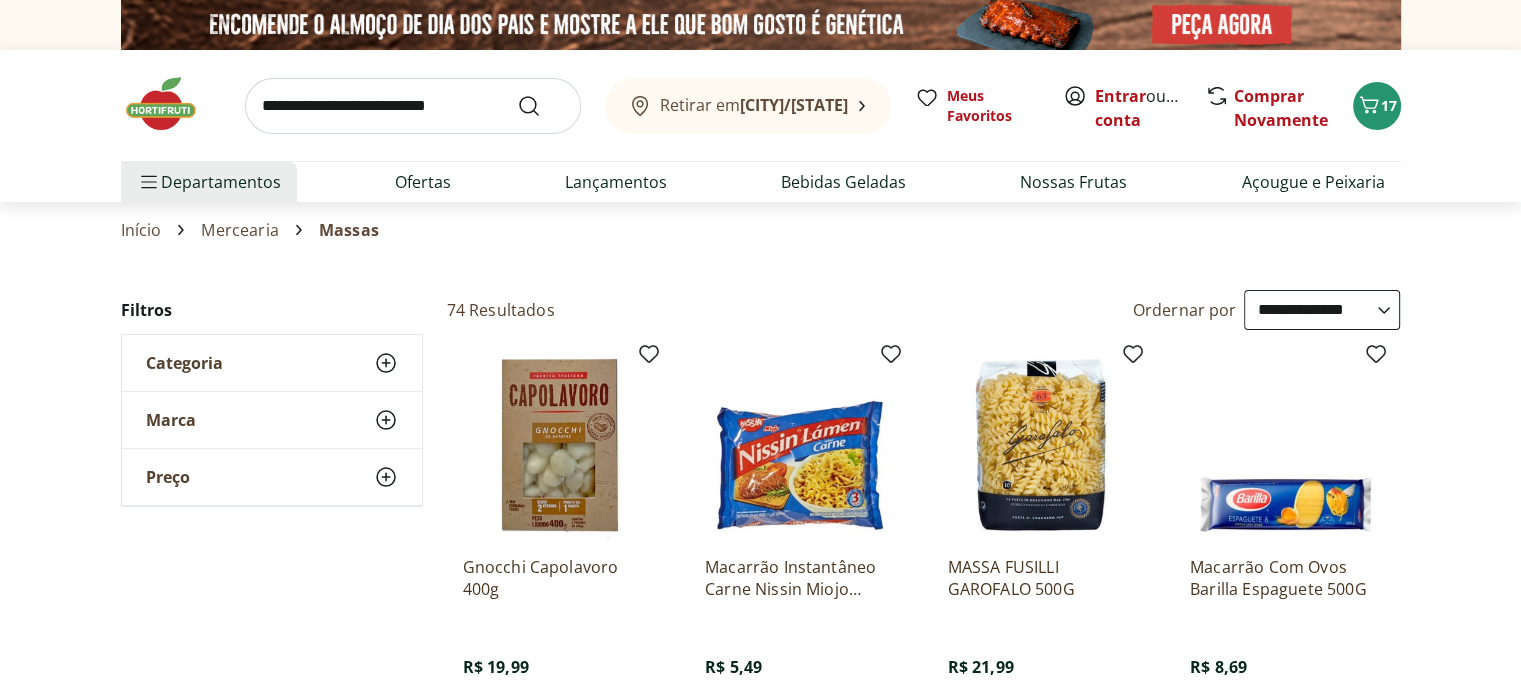 click at bounding box center (413, 106) 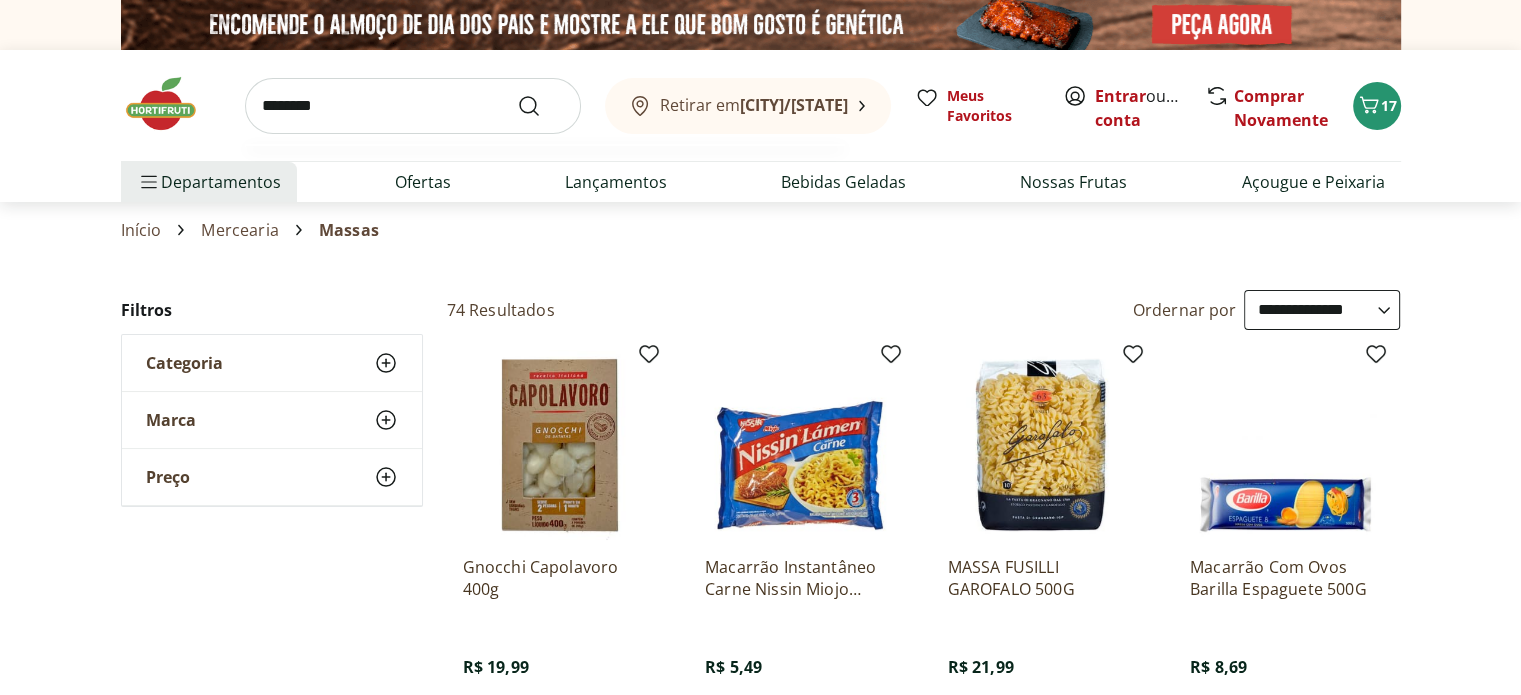 type on "********" 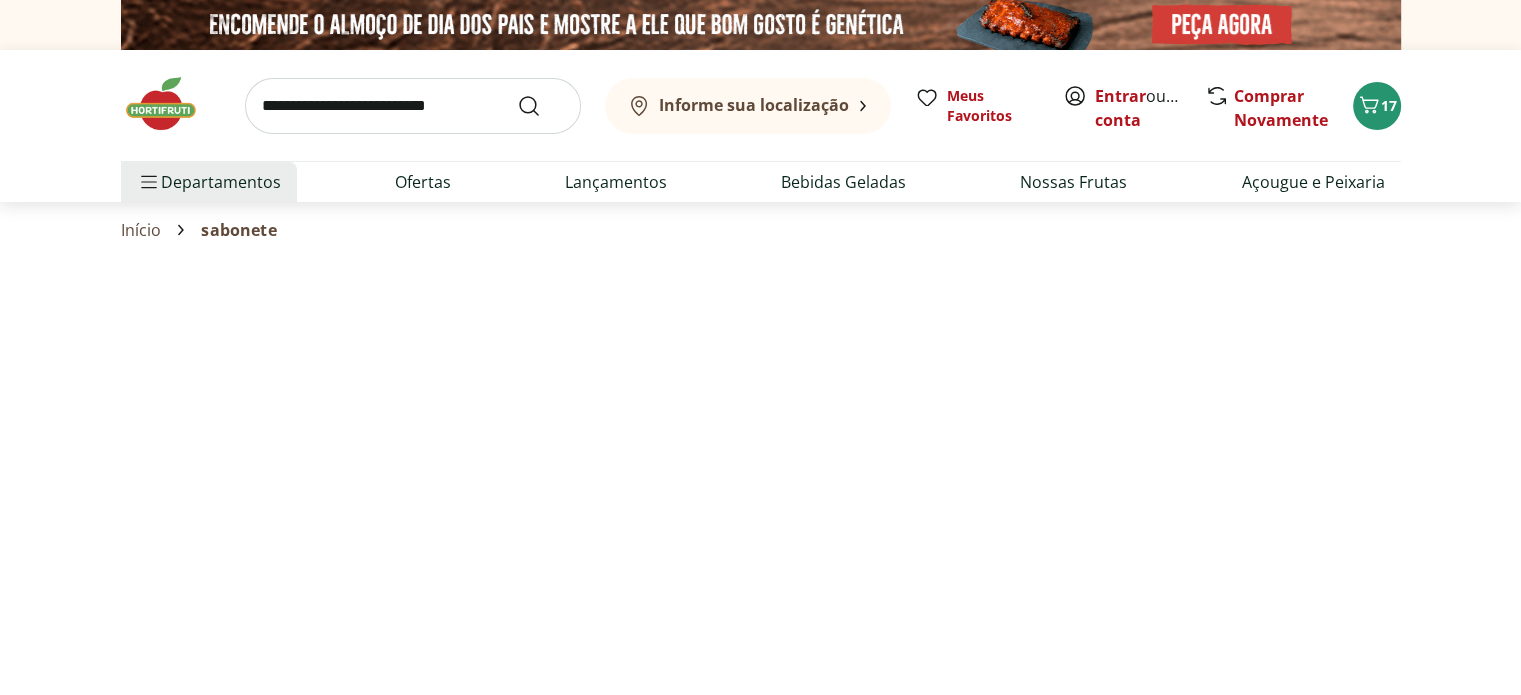 select on "**********" 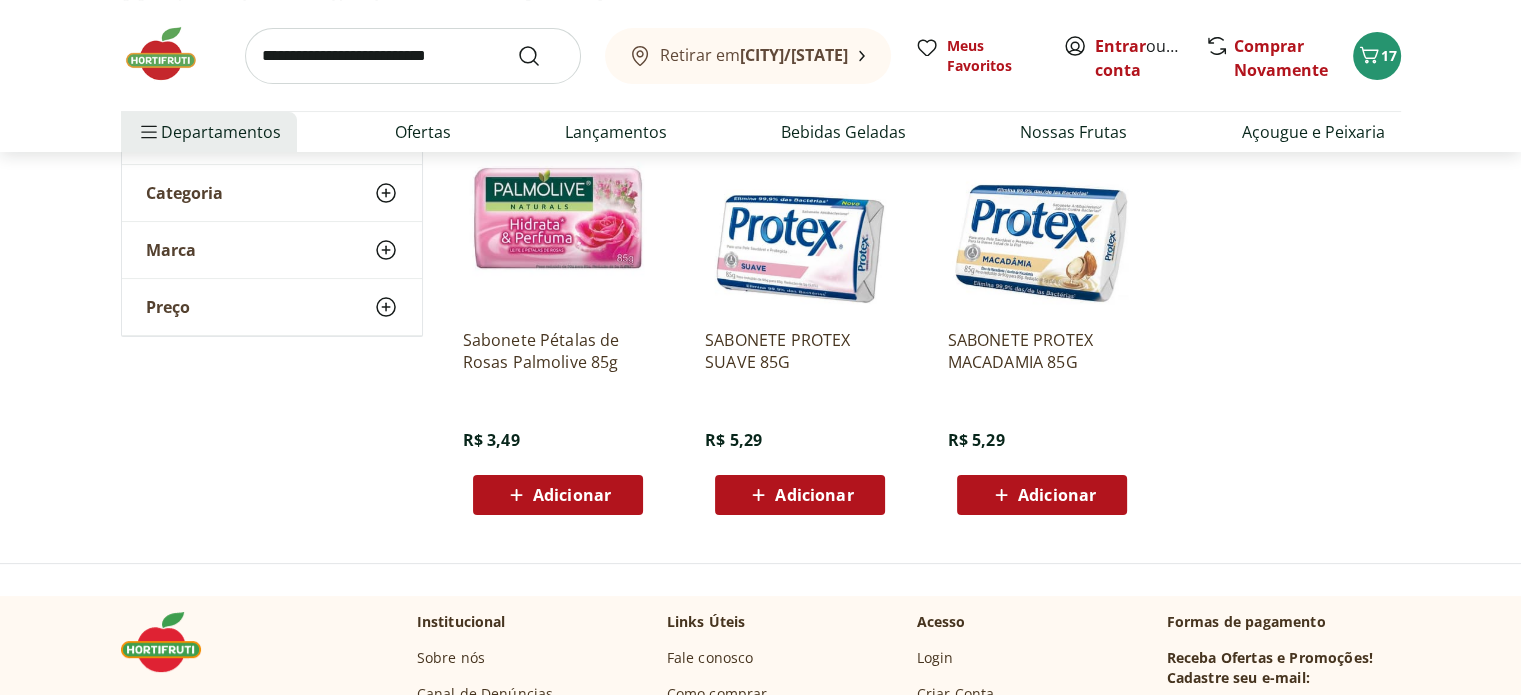 scroll, scrollTop: 0, scrollLeft: 0, axis: both 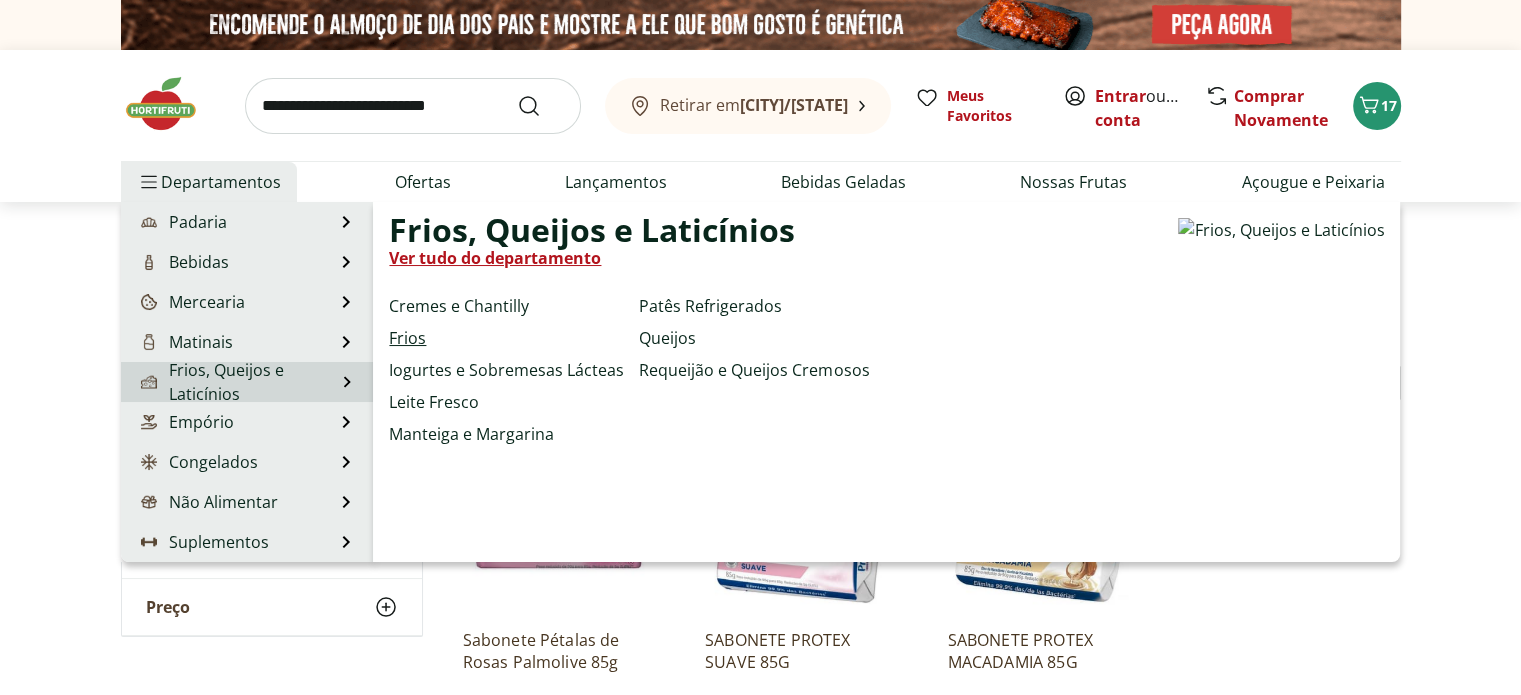 click on "Frios" at bounding box center [407, 338] 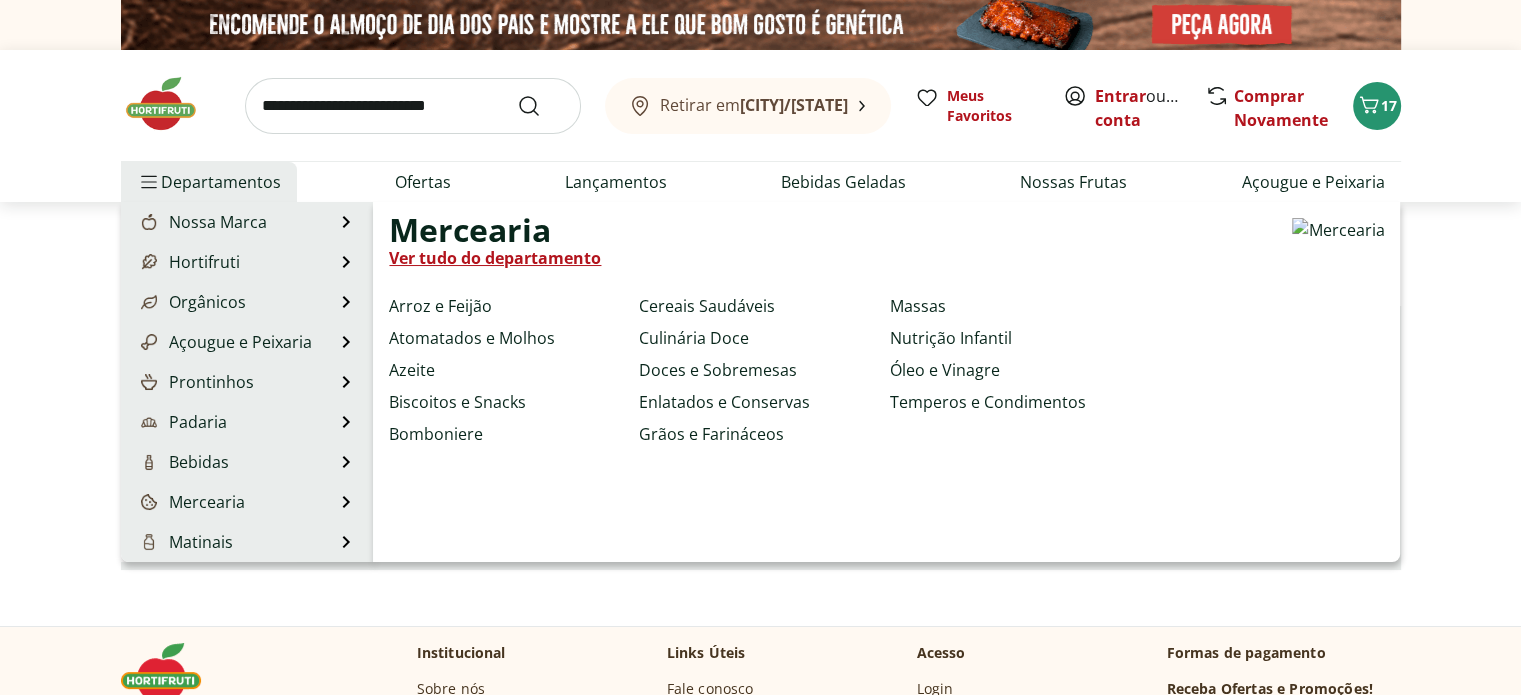 scroll, scrollTop: 200, scrollLeft: 0, axis: vertical 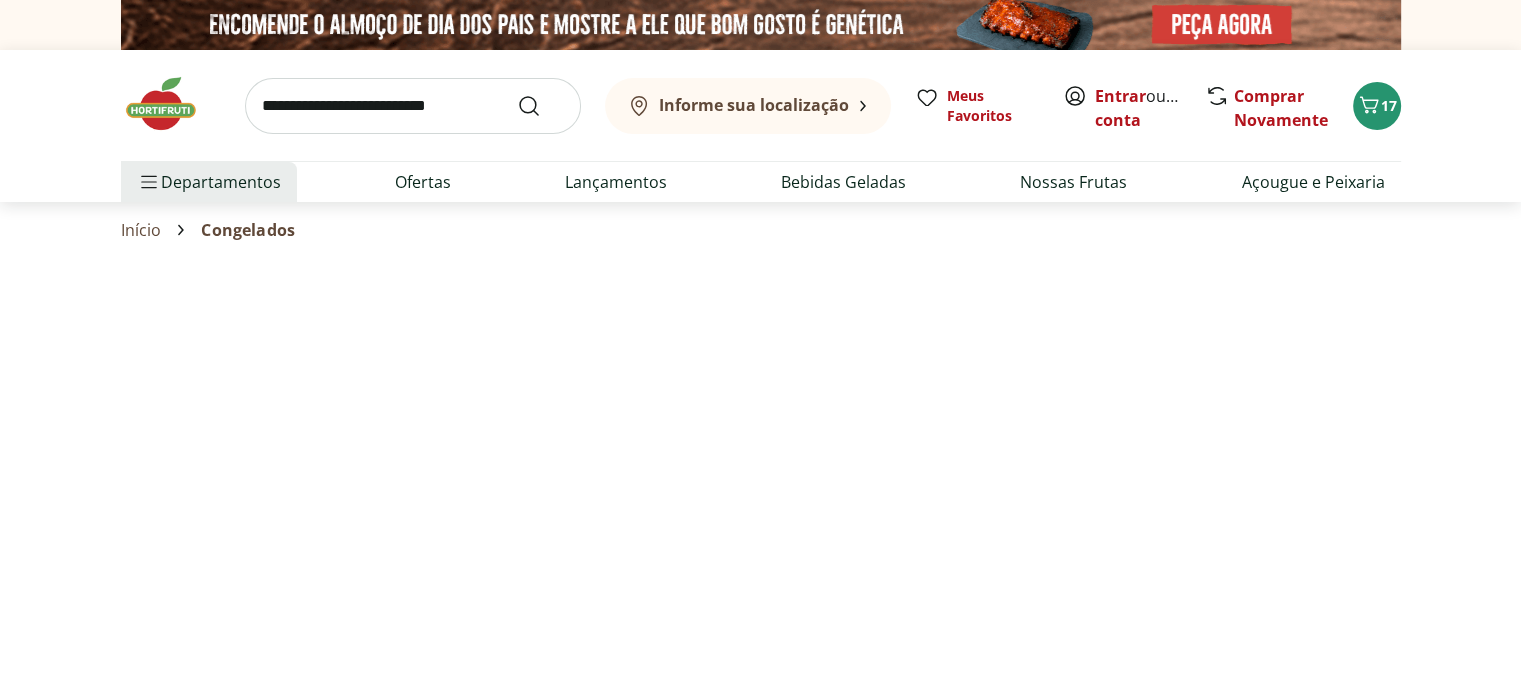 select on "**********" 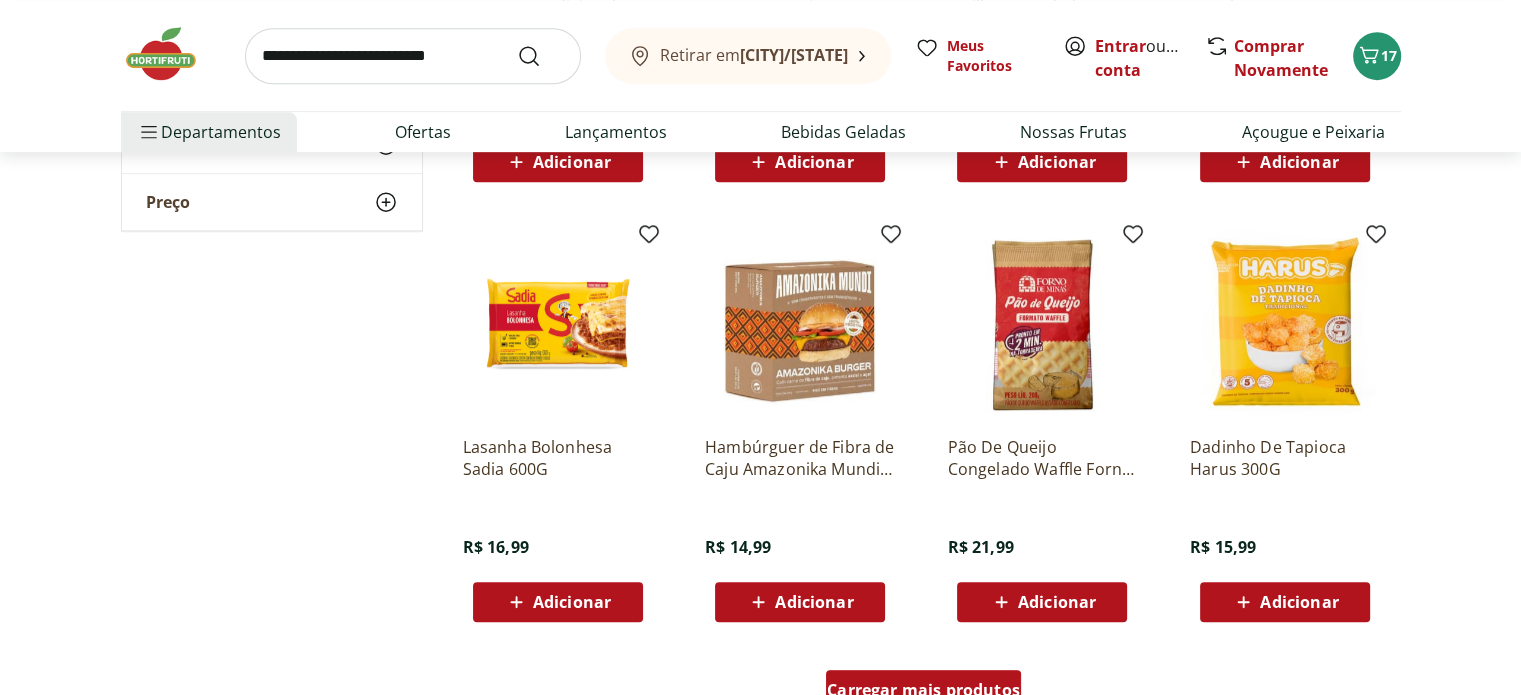 scroll, scrollTop: 1200, scrollLeft: 0, axis: vertical 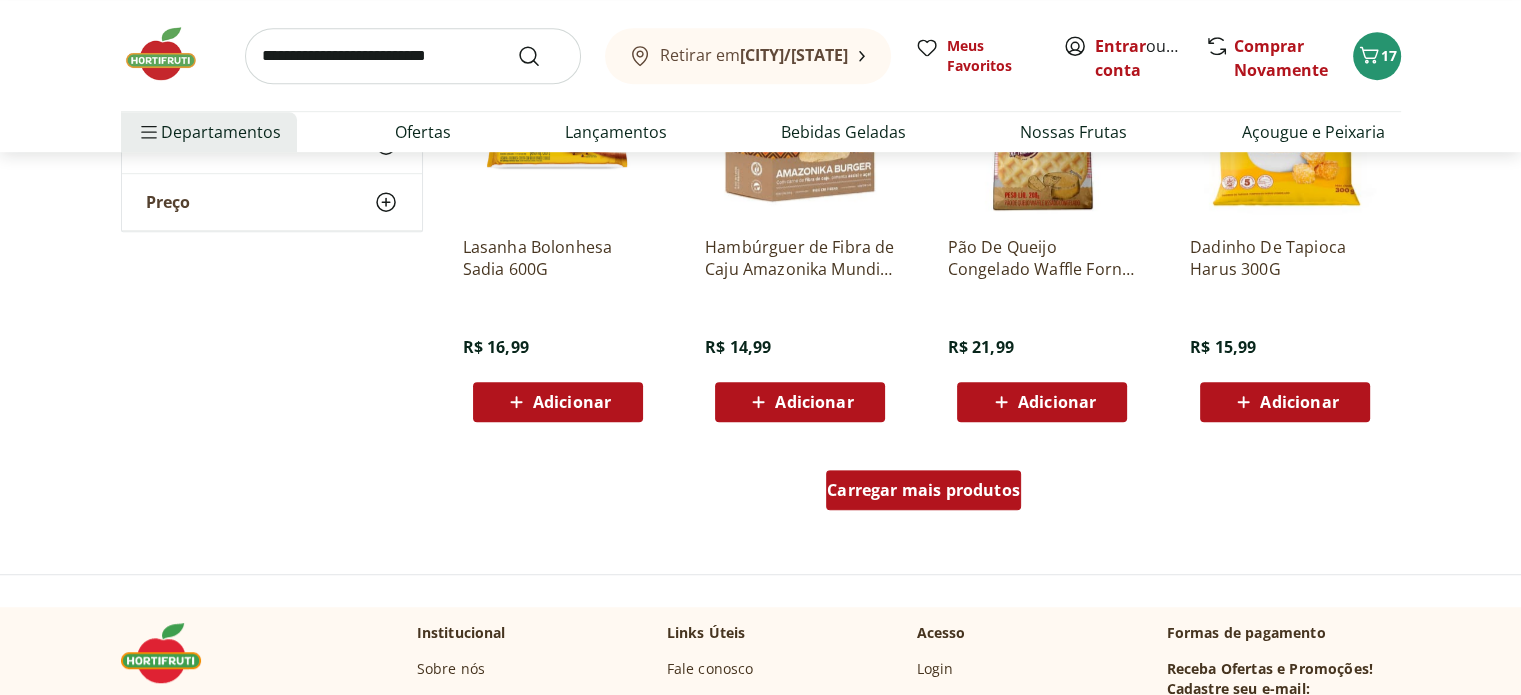 click on "Carregar mais produtos" at bounding box center (923, 490) 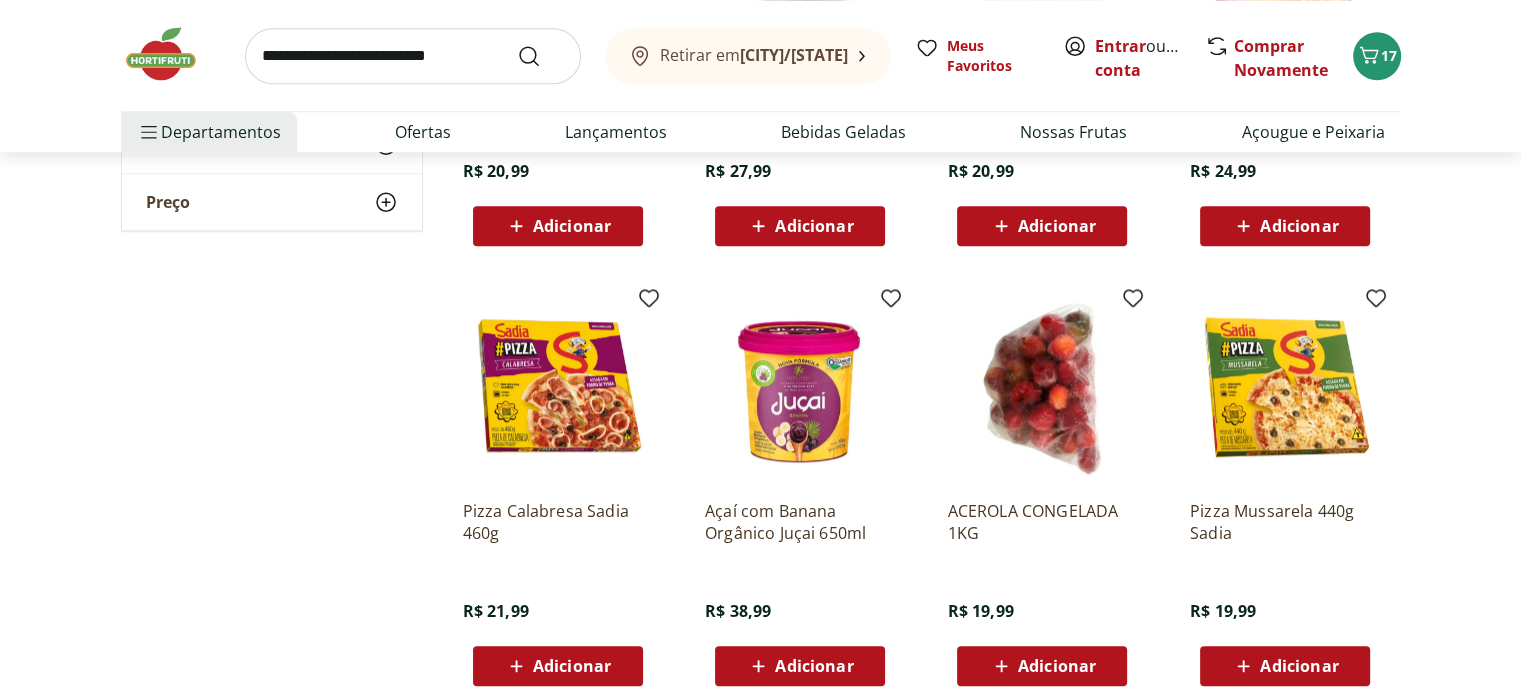 scroll, scrollTop: 1900, scrollLeft: 0, axis: vertical 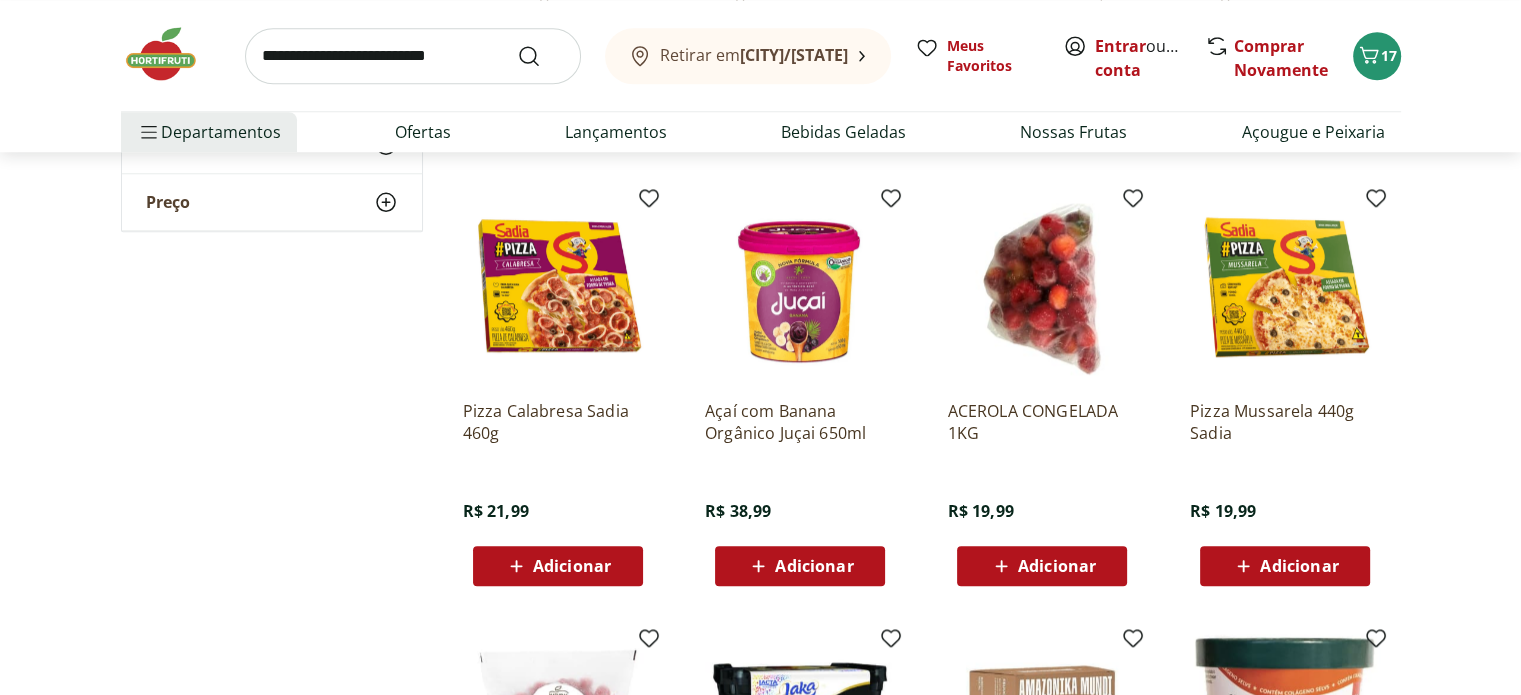 click on "Adicionar" at bounding box center [1057, 566] 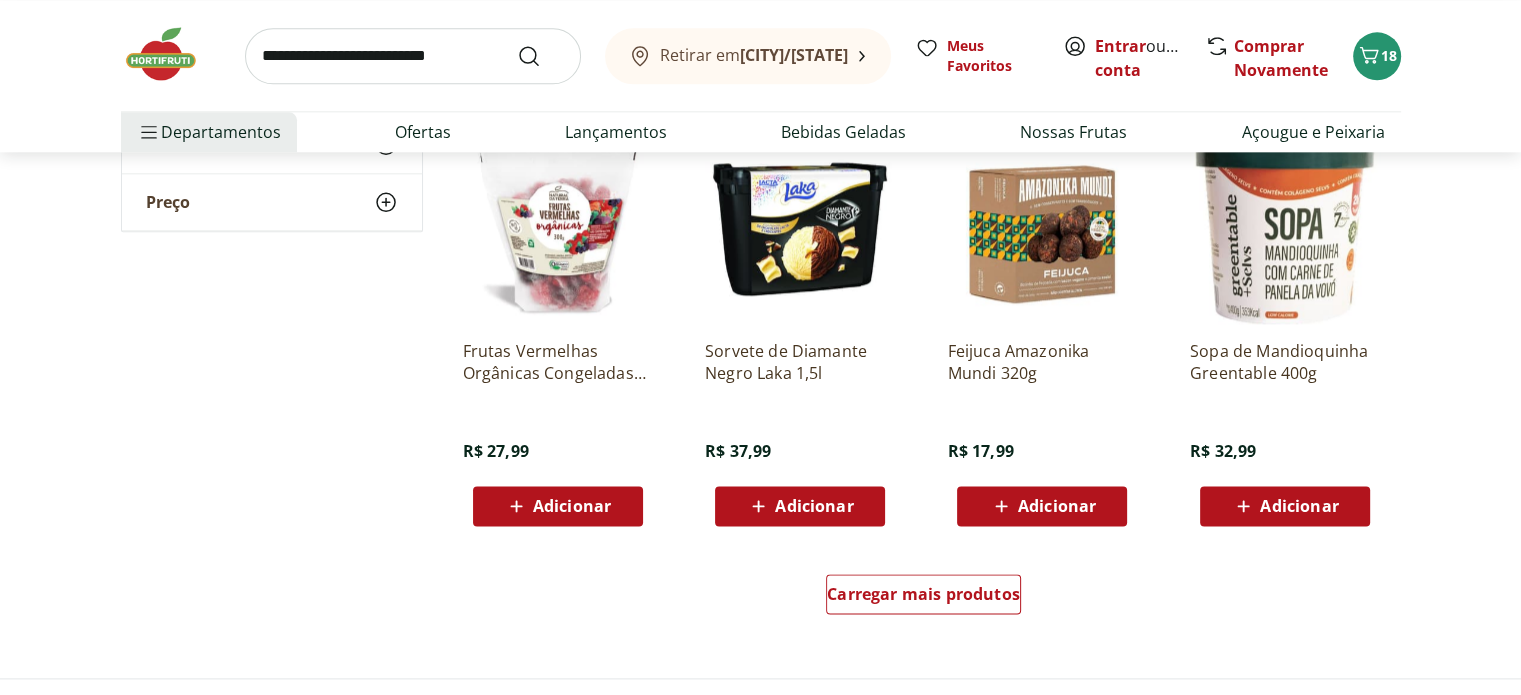 scroll, scrollTop: 2600, scrollLeft: 0, axis: vertical 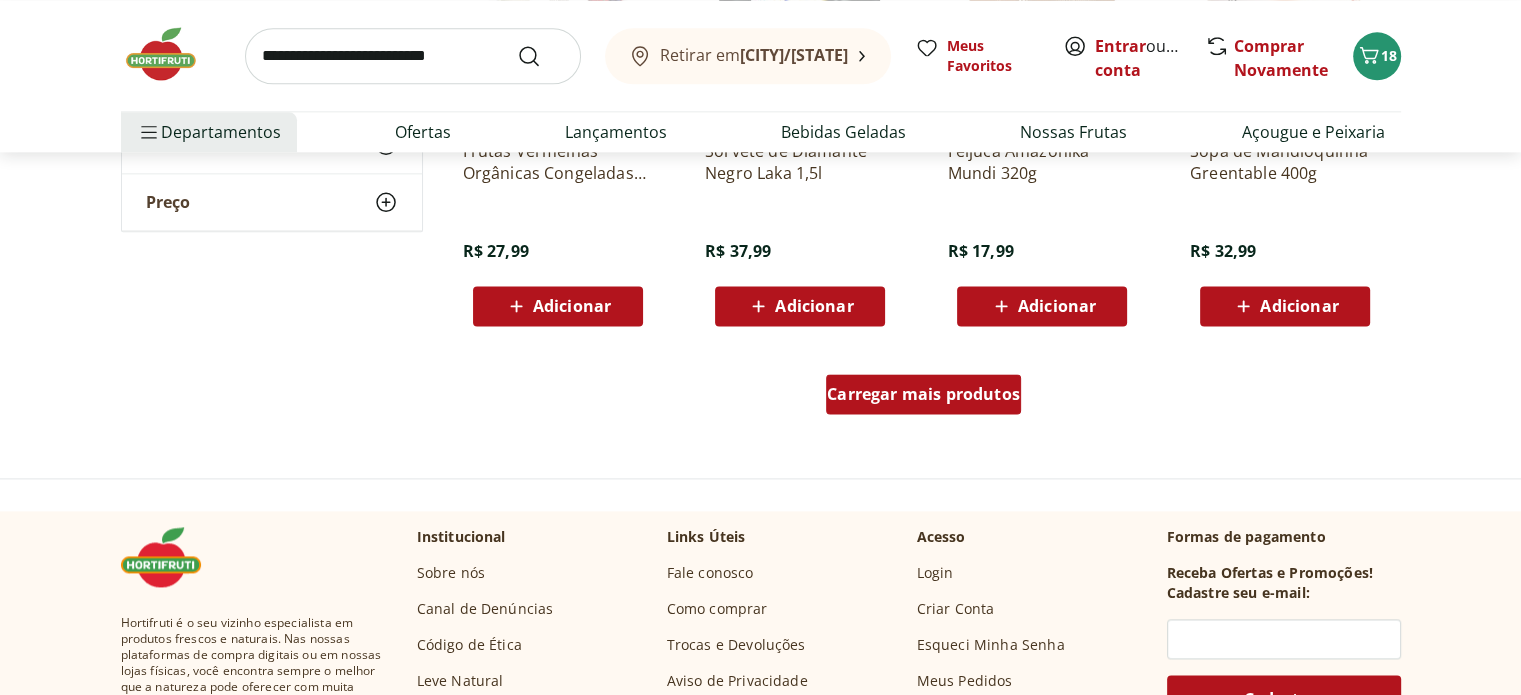 click on "Carregar mais produtos" at bounding box center [923, 394] 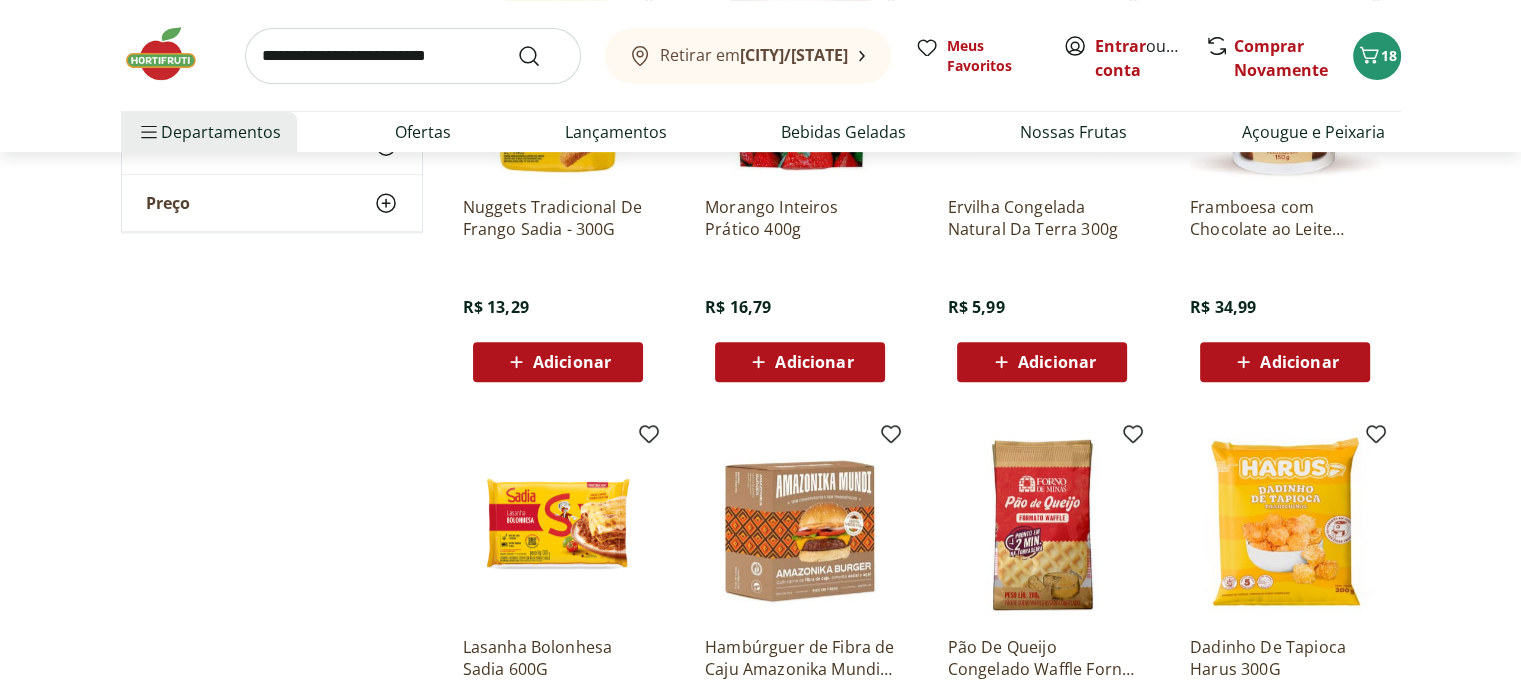scroll, scrollTop: 1300, scrollLeft: 0, axis: vertical 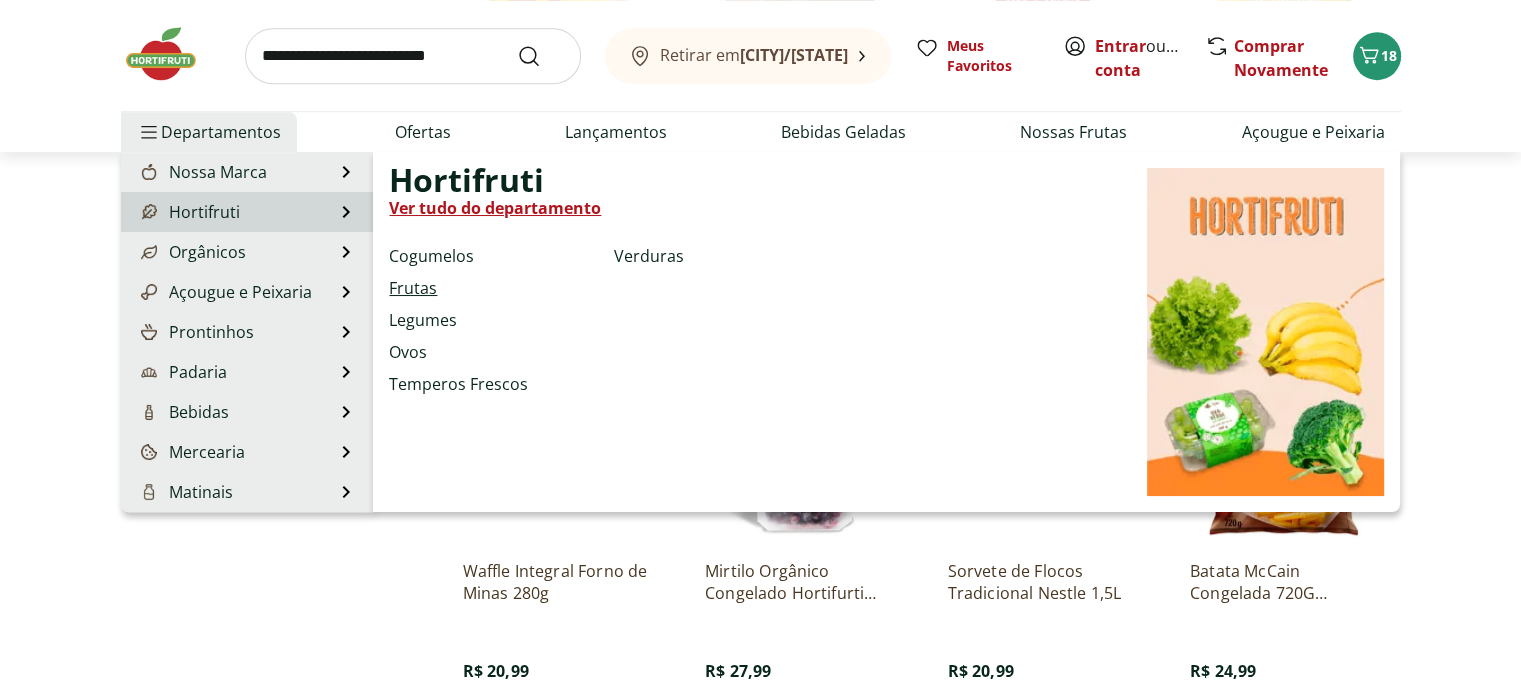 click on "Frutas" at bounding box center [413, 288] 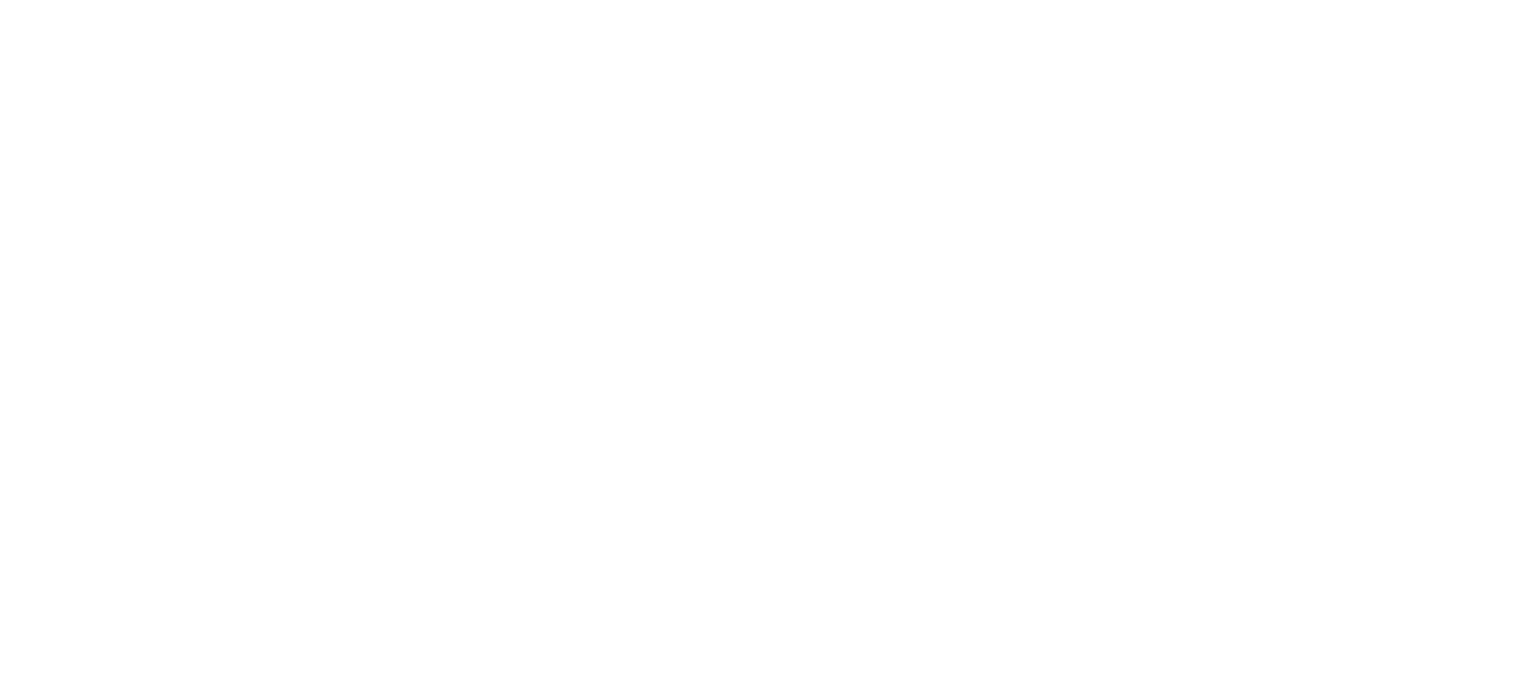 scroll, scrollTop: 0, scrollLeft: 0, axis: both 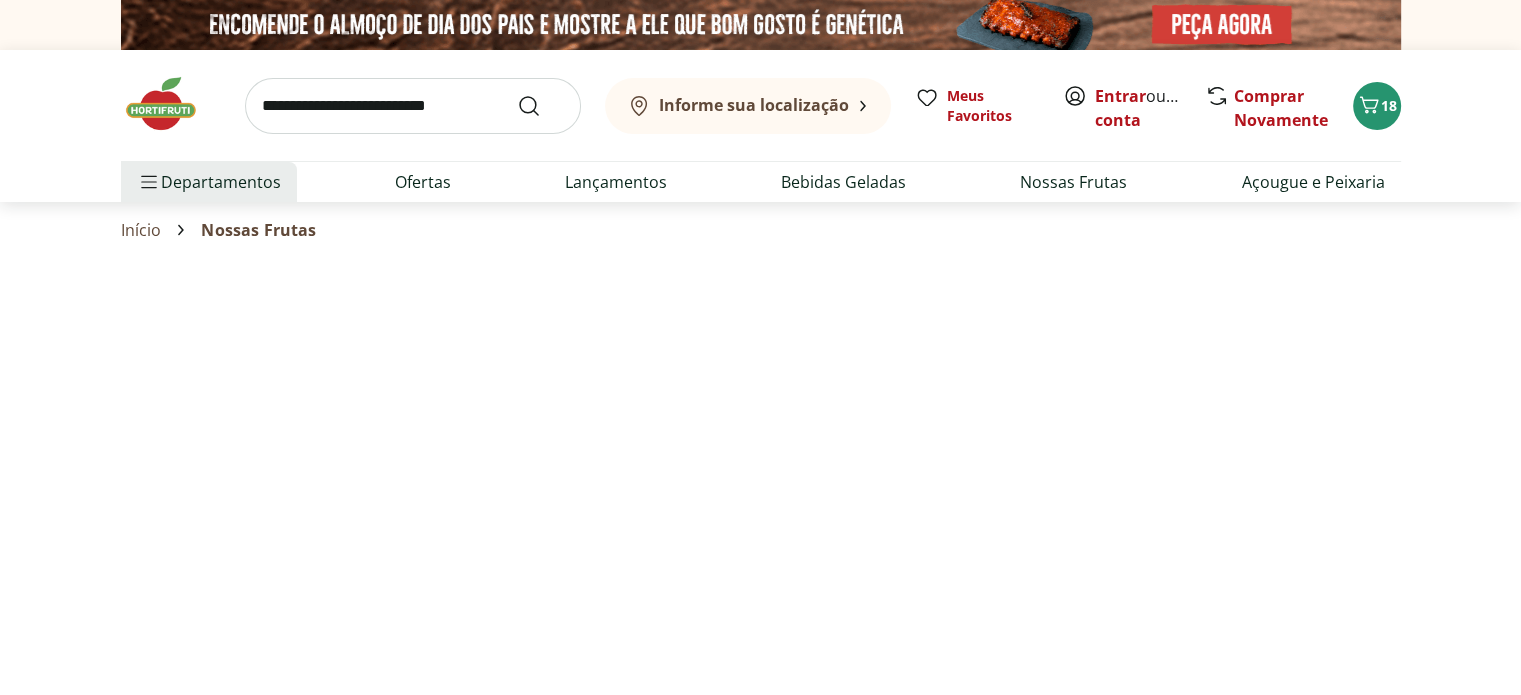 select on "**********" 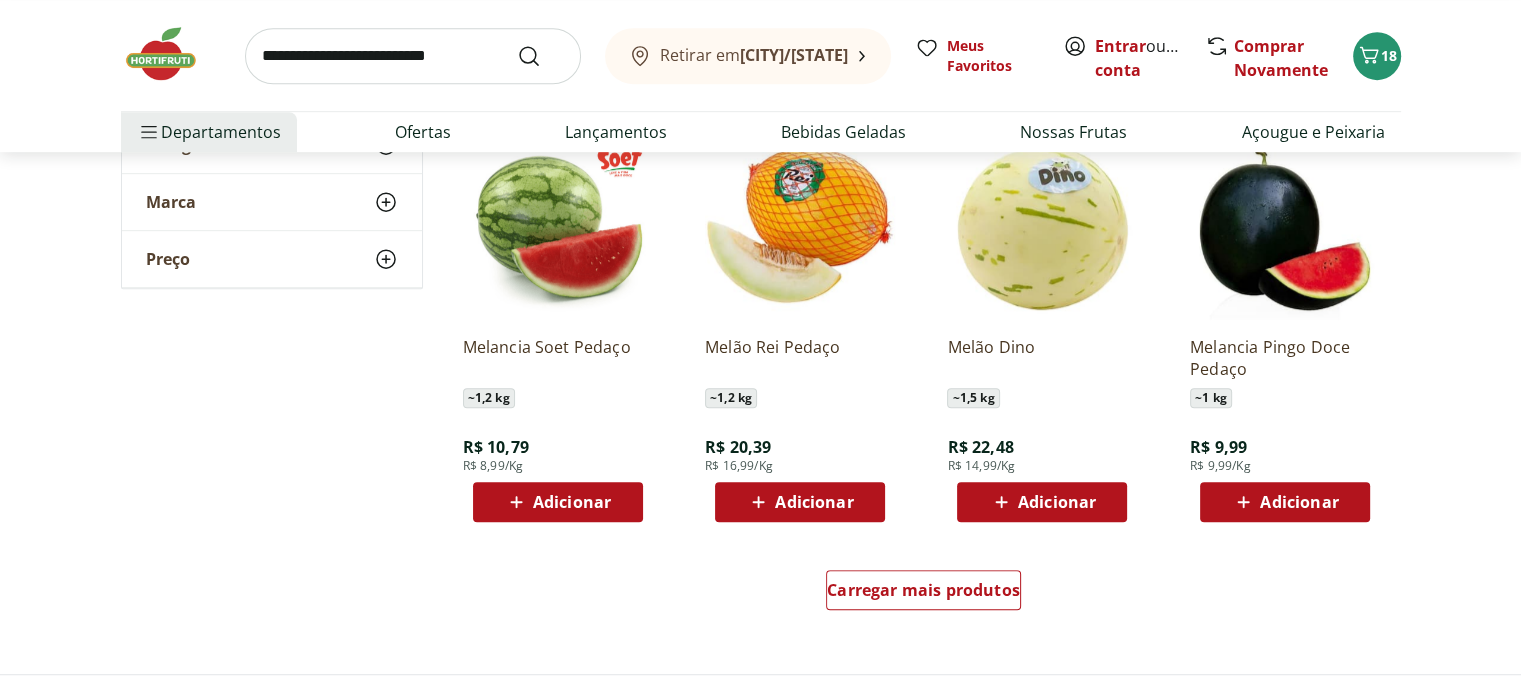 scroll, scrollTop: 1400, scrollLeft: 0, axis: vertical 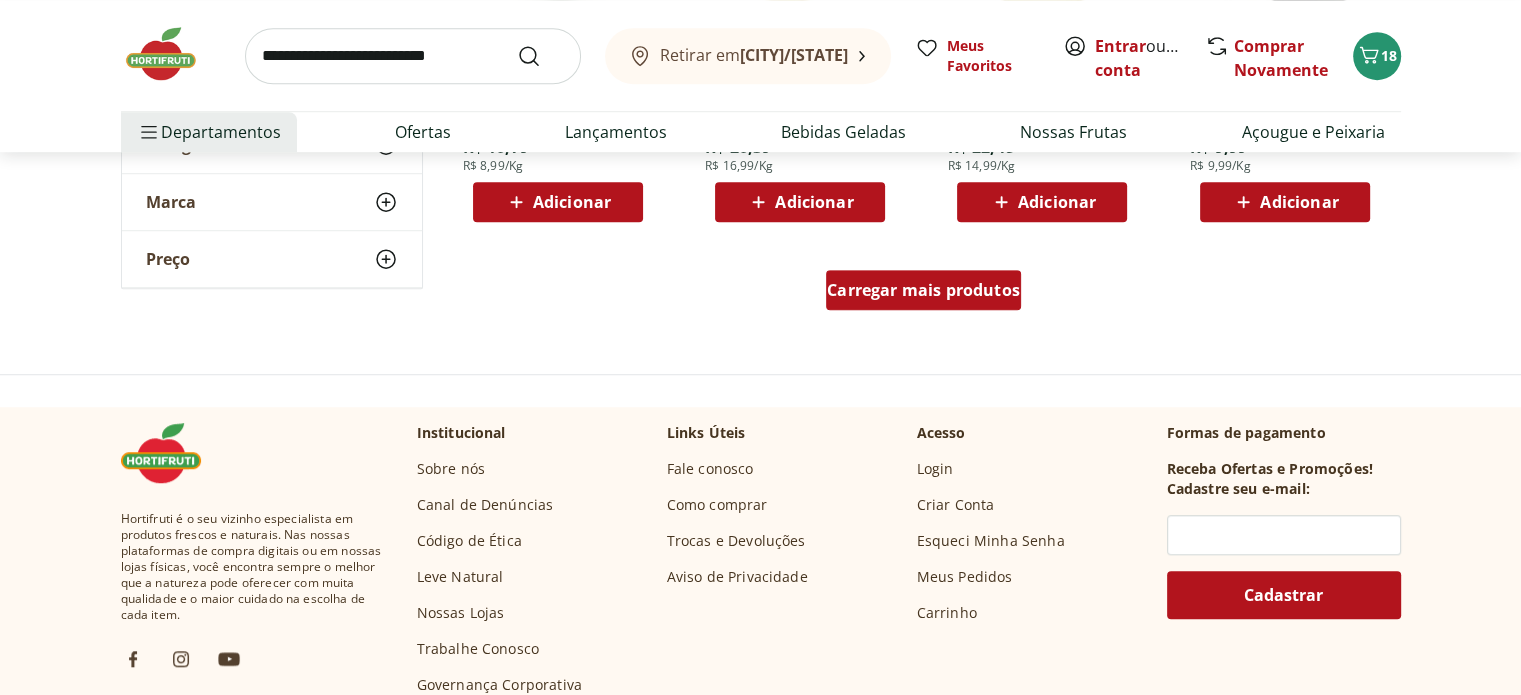 click on "Carregar mais produtos" at bounding box center (923, 290) 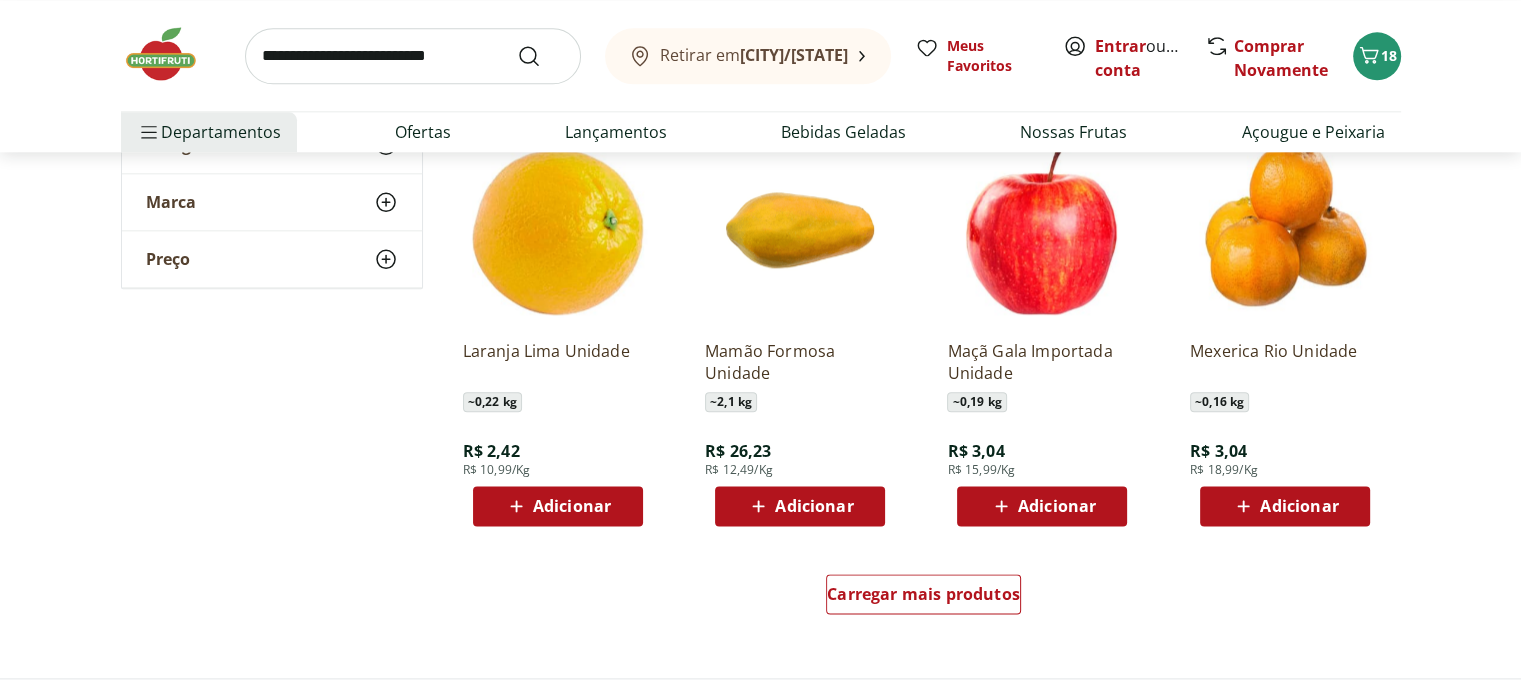 scroll, scrollTop: 2700, scrollLeft: 0, axis: vertical 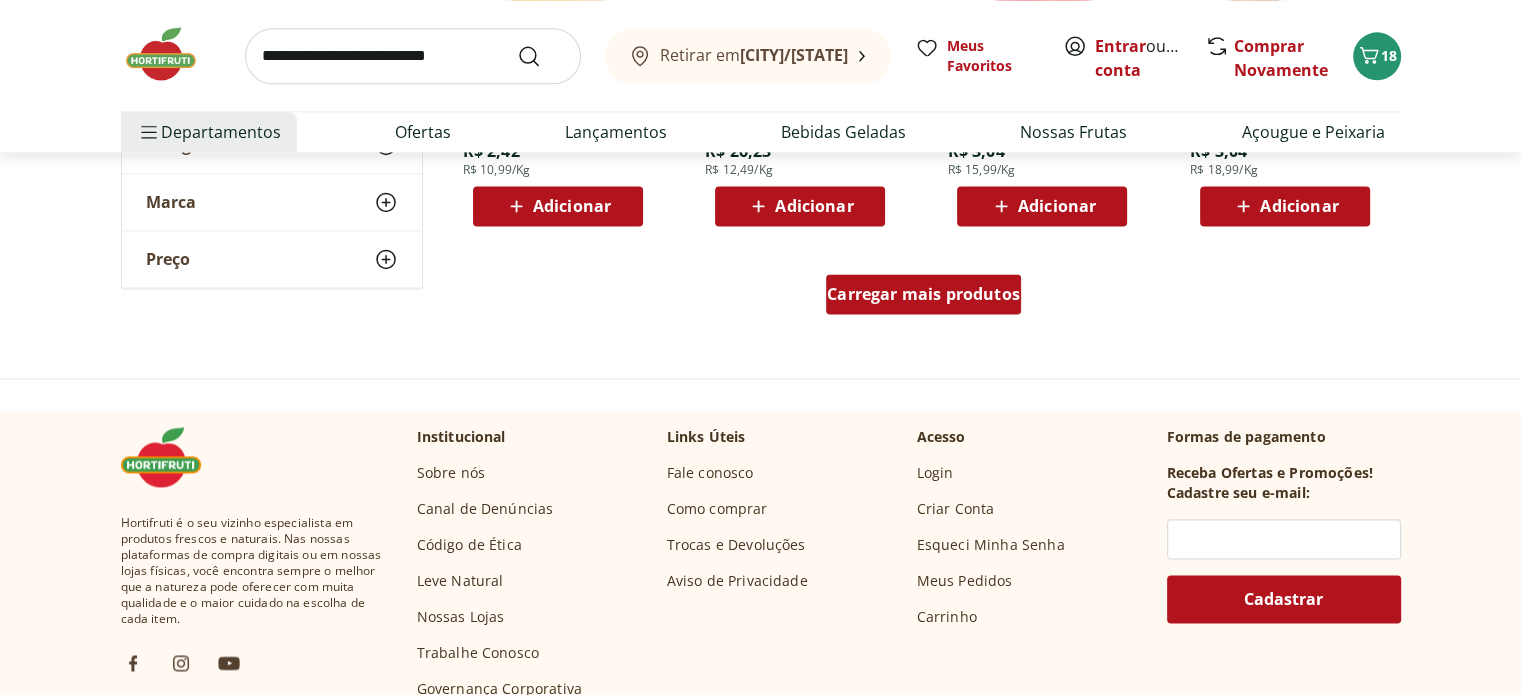 click on "Carregar mais produtos" at bounding box center [923, 294] 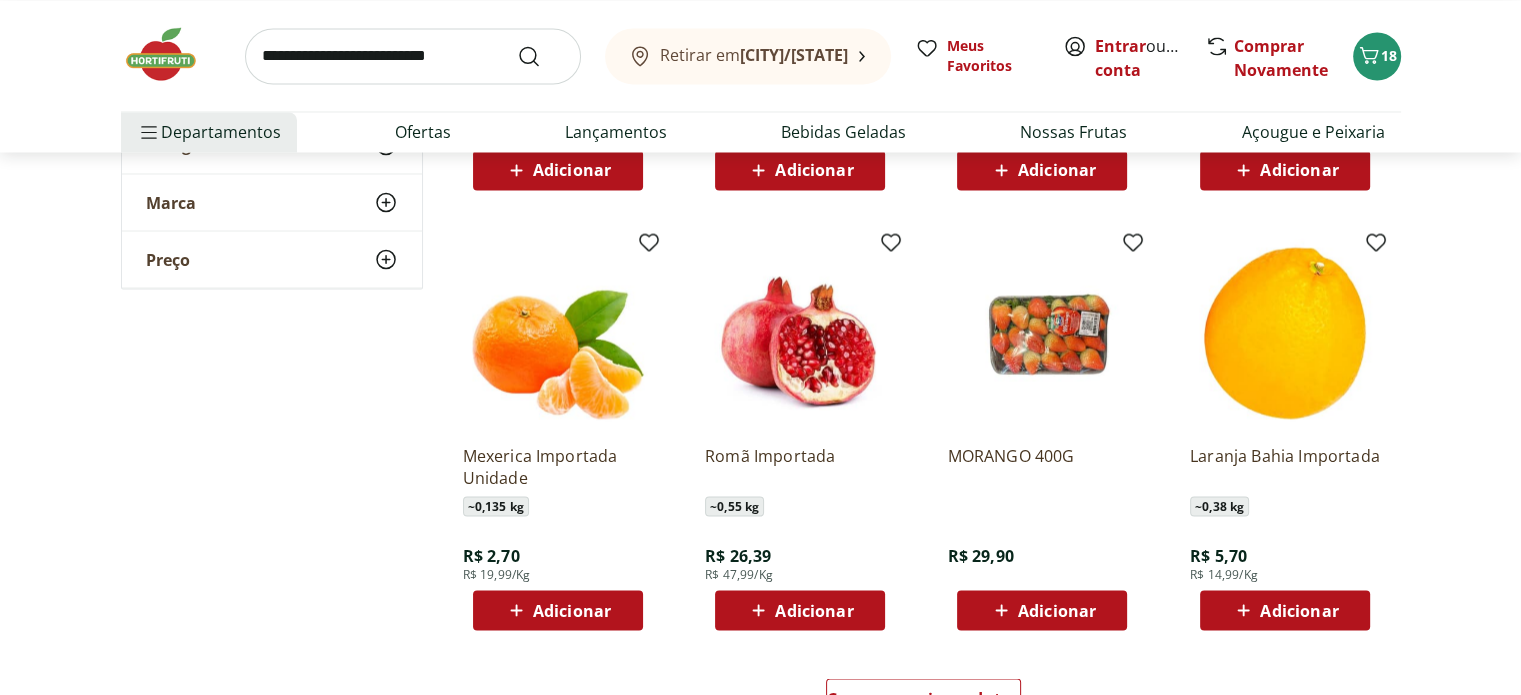 scroll, scrollTop: 4000, scrollLeft: 0, axis: vertical 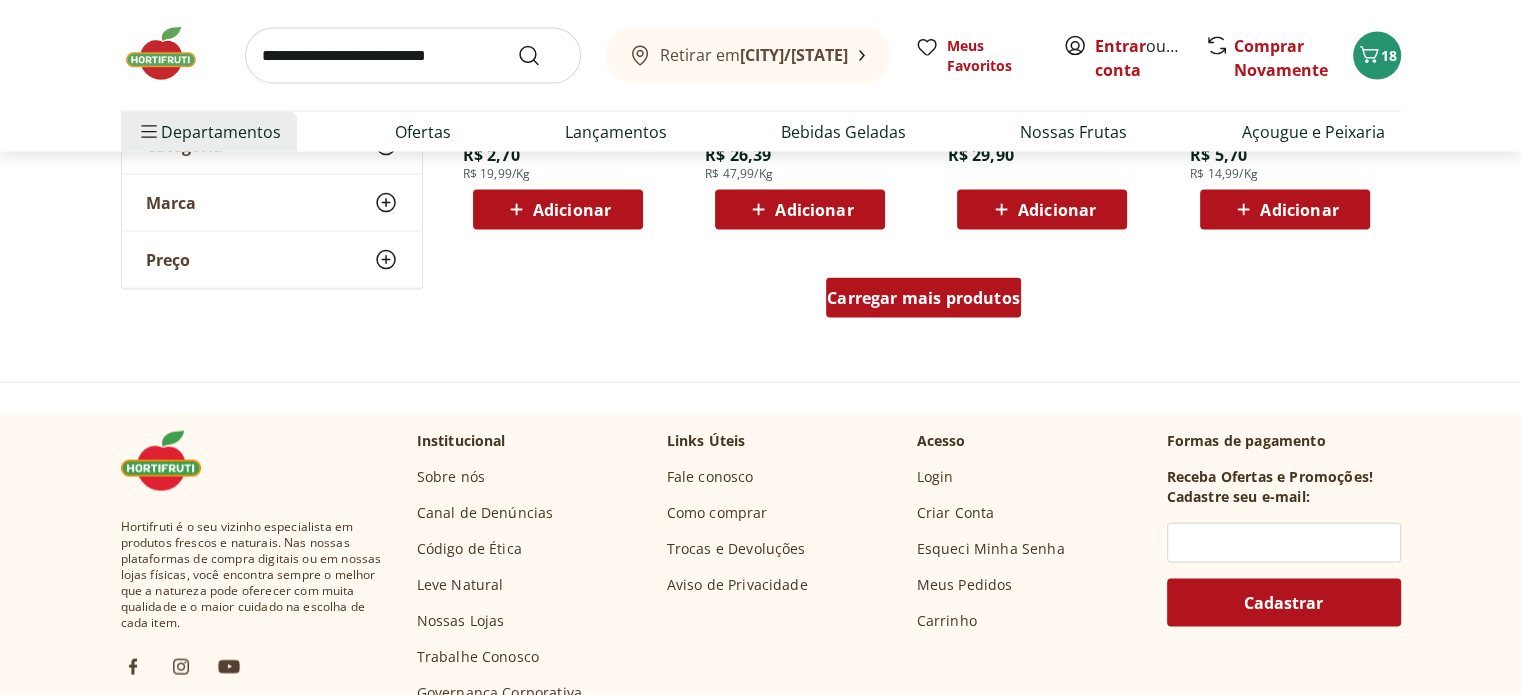 click on "Carregar mais produtos" at bounding box center (923, 298) 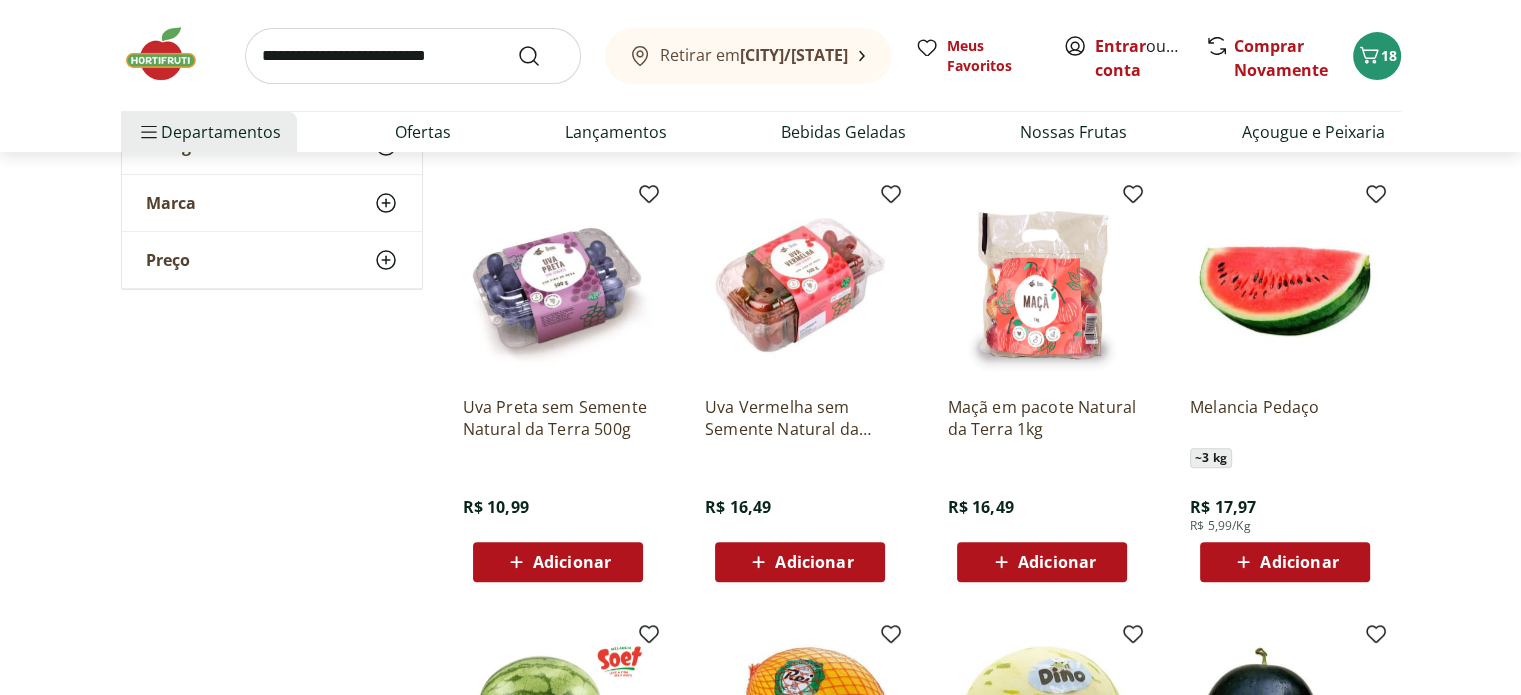 scroll, scrollTop: 800, scrollLeft: 0, axis: vertical 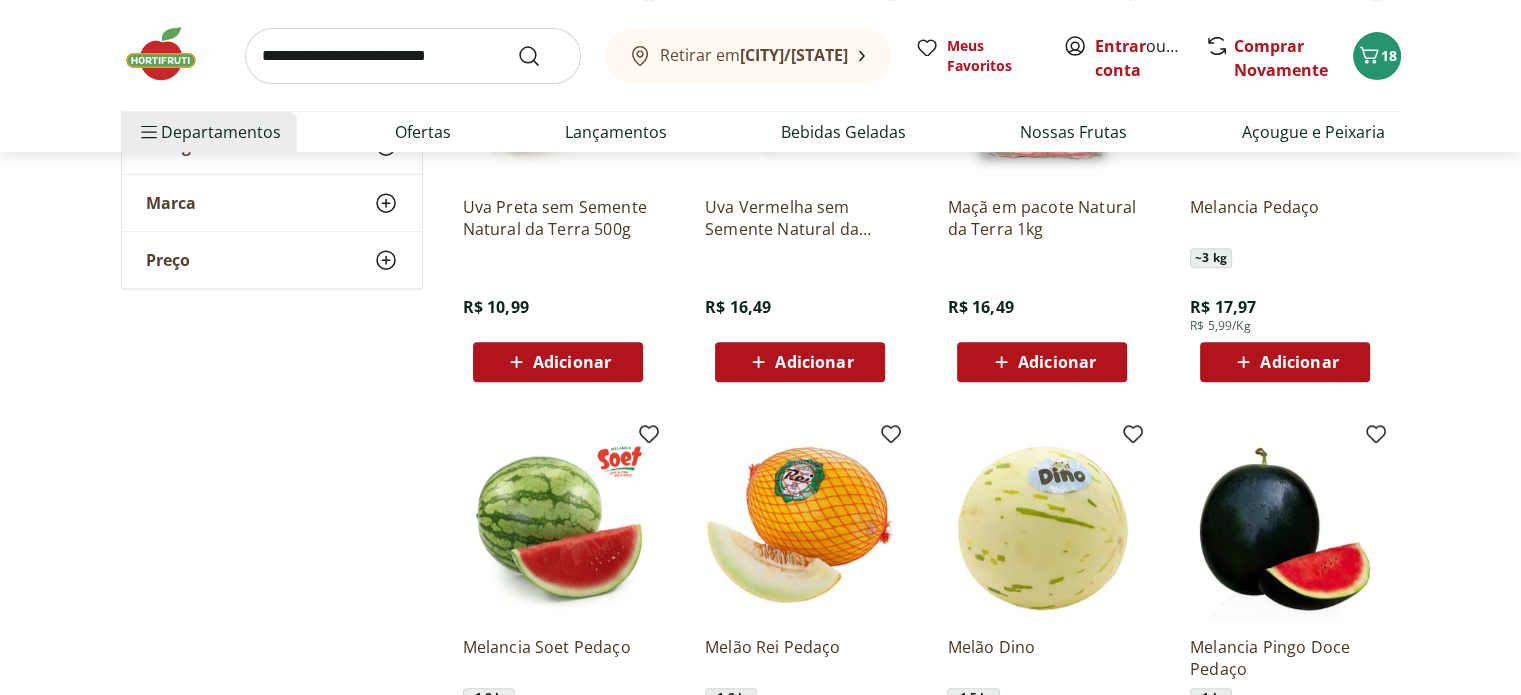 click on "Adicionar" at bounding box center [572, 362] 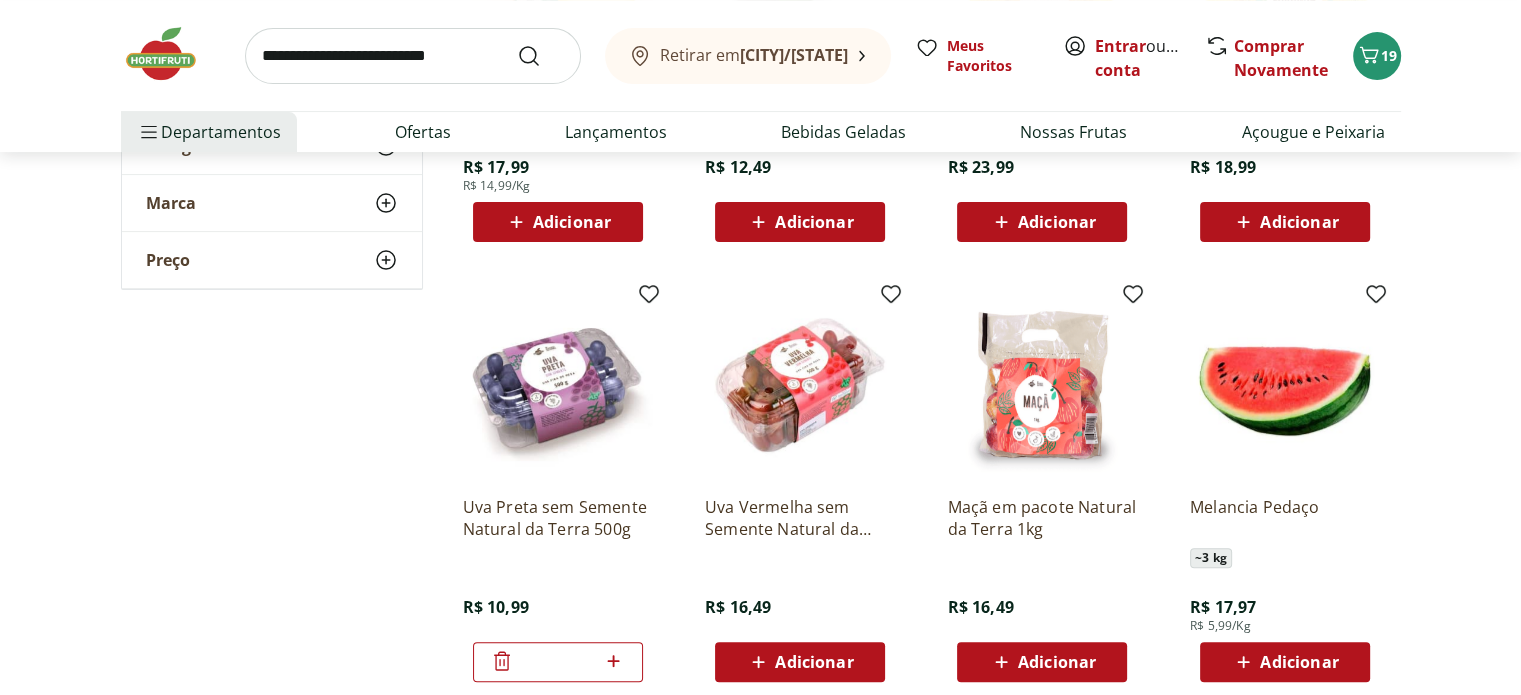 scroll, scrollTop: 0, scrollLeft: 0, axis: both 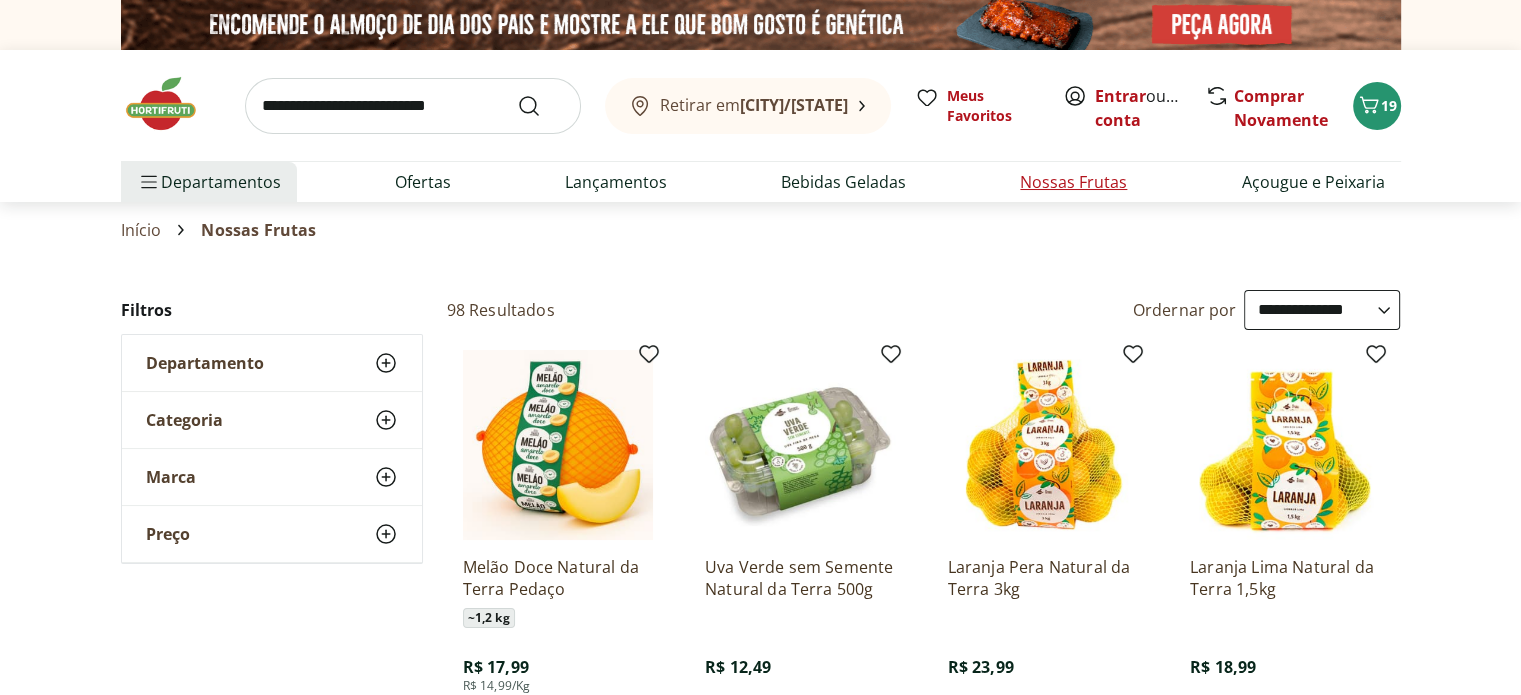 click on "Nossas Frutas" at bounding box center (1073, 182) 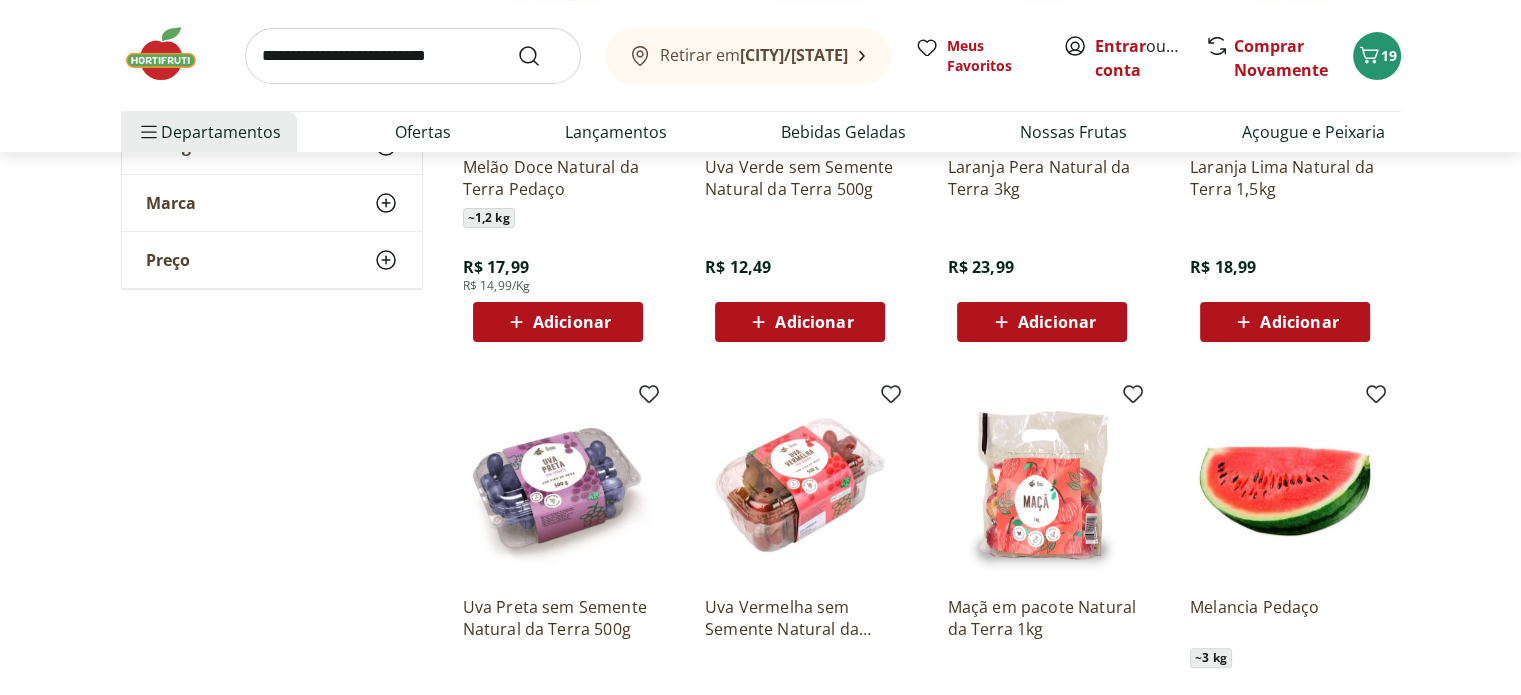 scroll, scrollTop: 0, scrollLeft: 0, axis: both 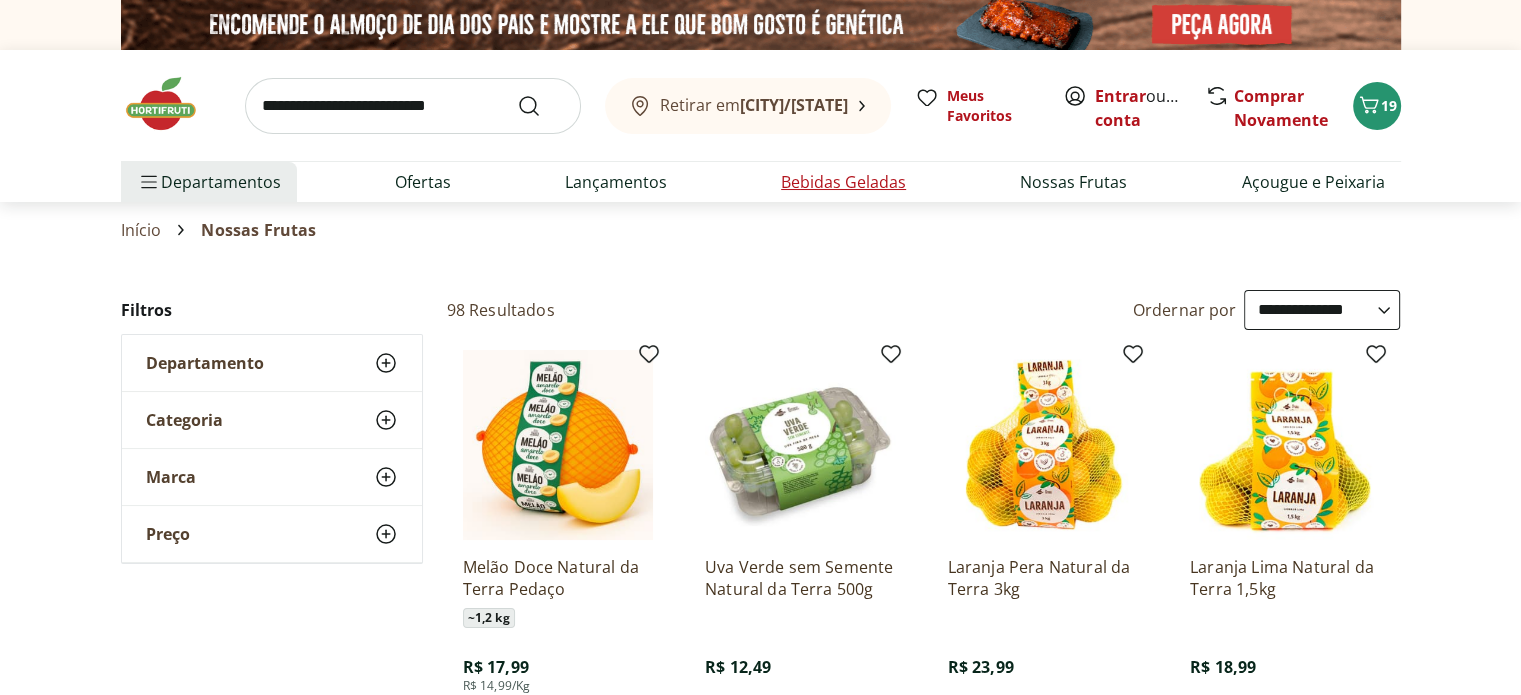 click on "Bebidas Geladas" at bounding box center (843, 182) 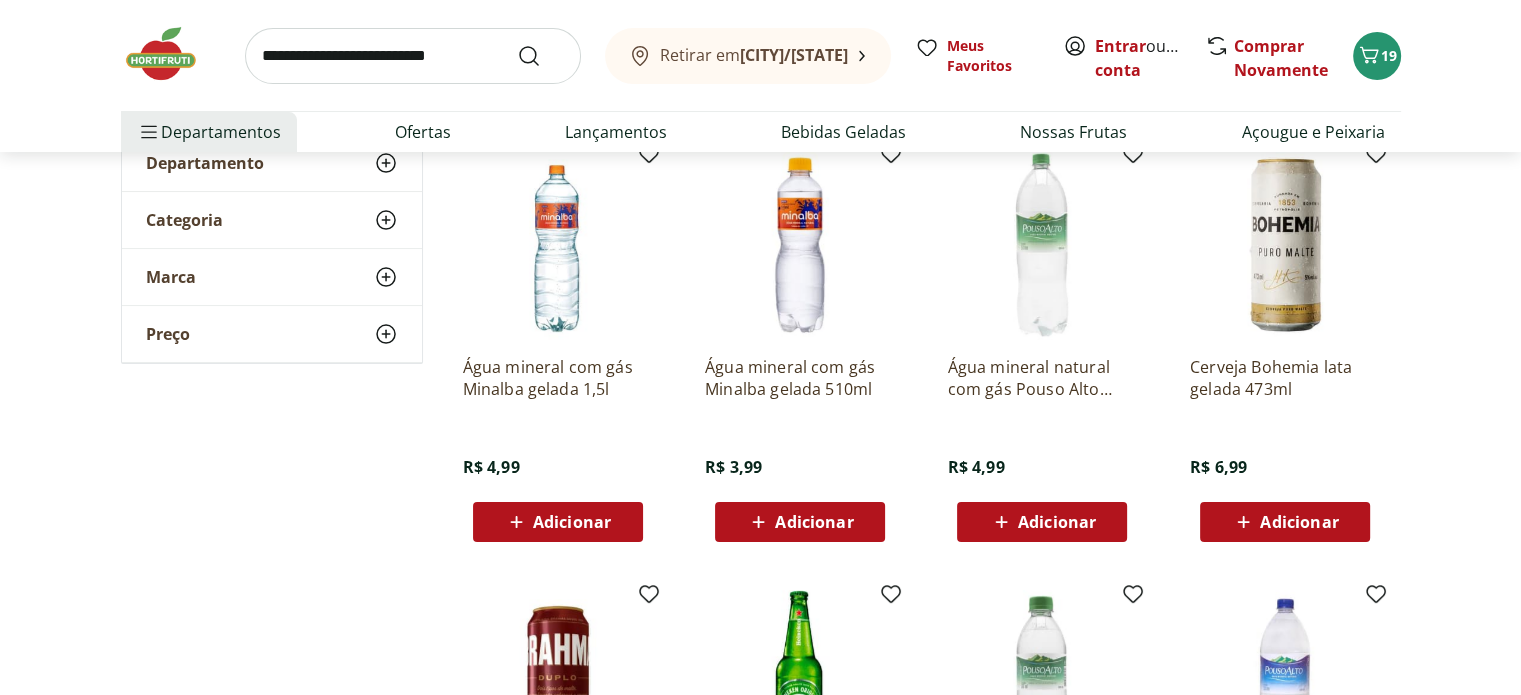 scroll, scrollTop: 0, scrollLeft: 0, axis: both 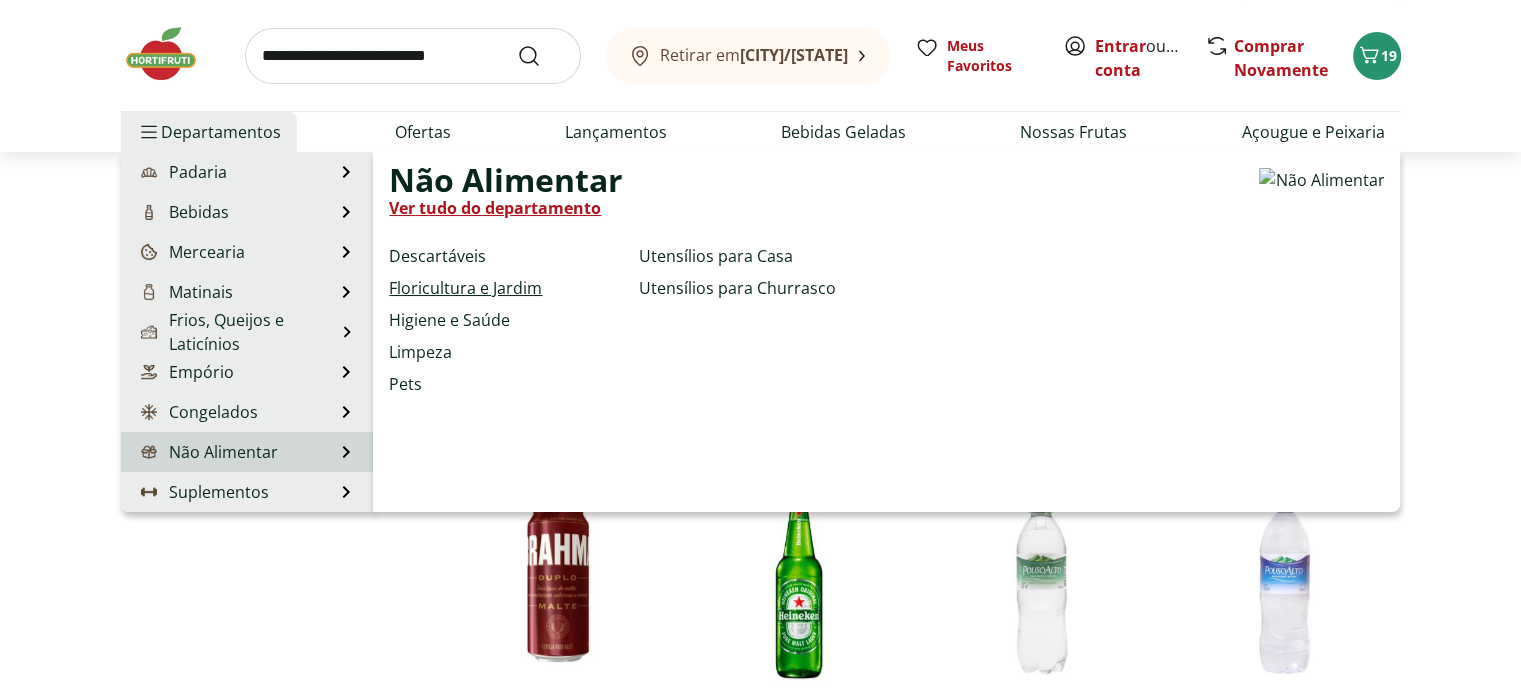 click on "Floricultura e Jardim" at bounding box center (465, 288) 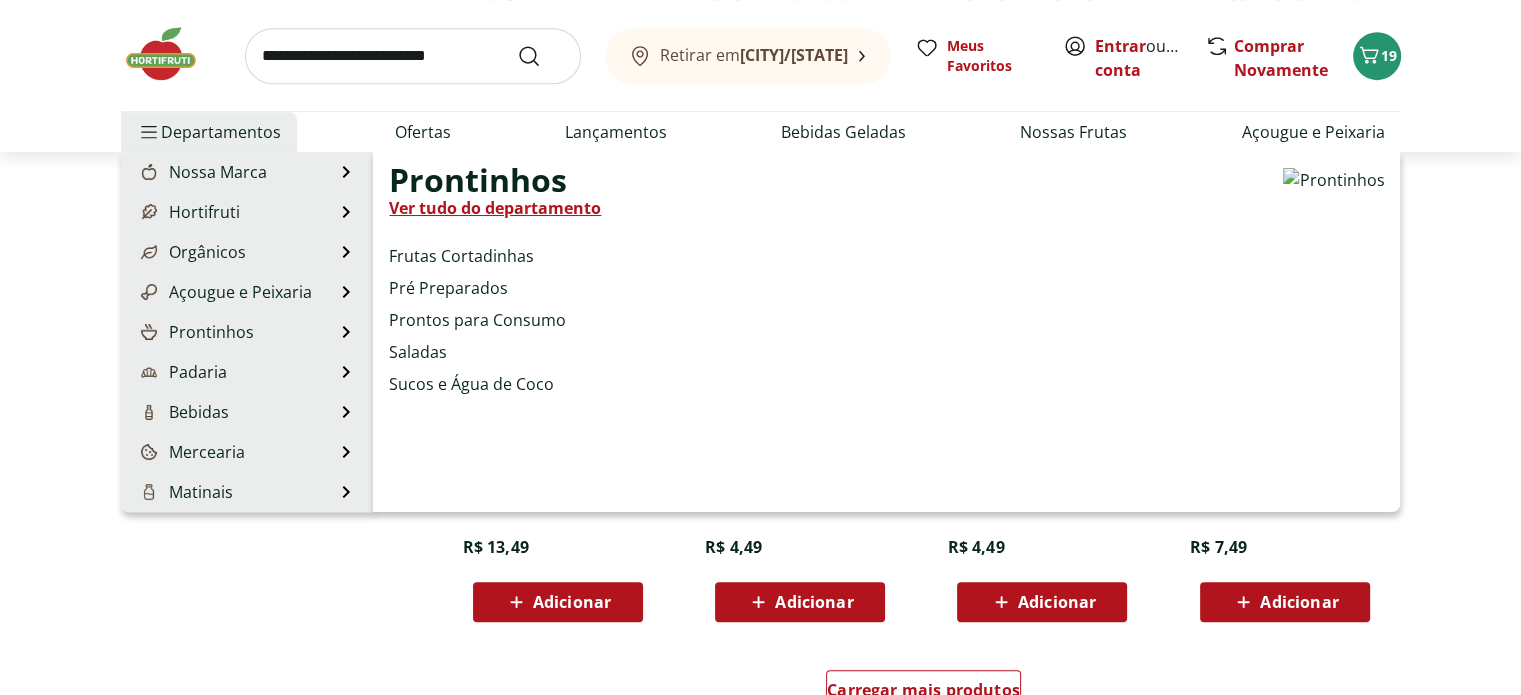 scroll, scrollTop: 1300, scrollLeft: 0, axis: vertical 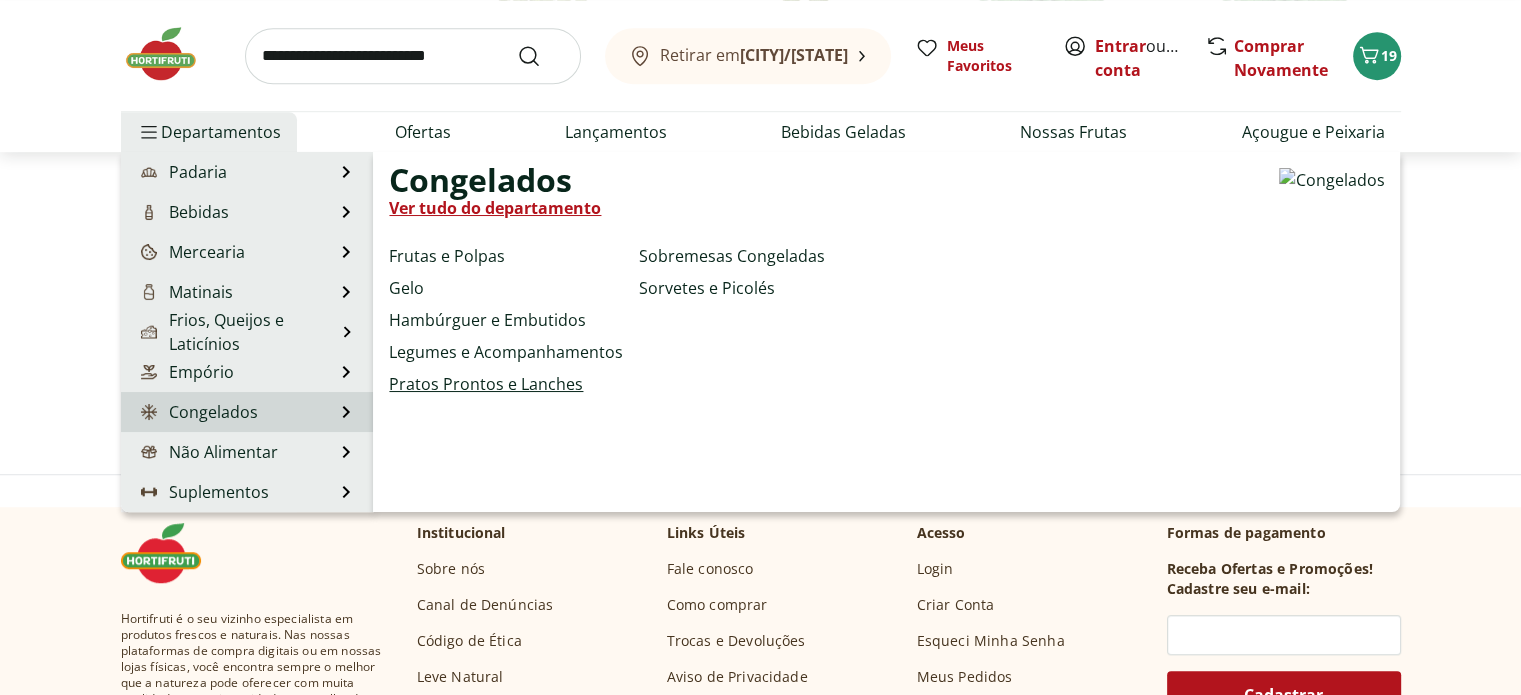 click on "Pratos Prontos e Lanches" at bounding box center (486, 384) 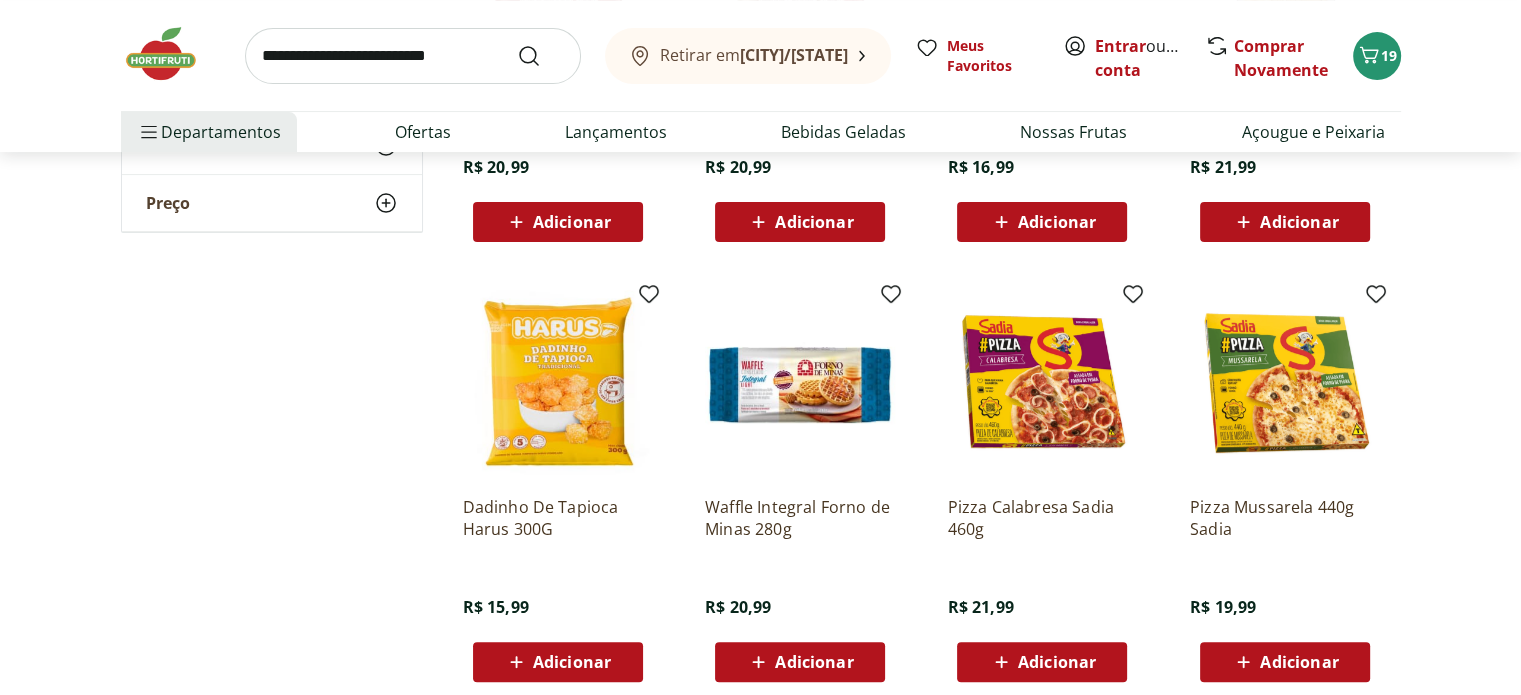 scroll, scrollTop: 0, scrollLeft: 0, axis: both 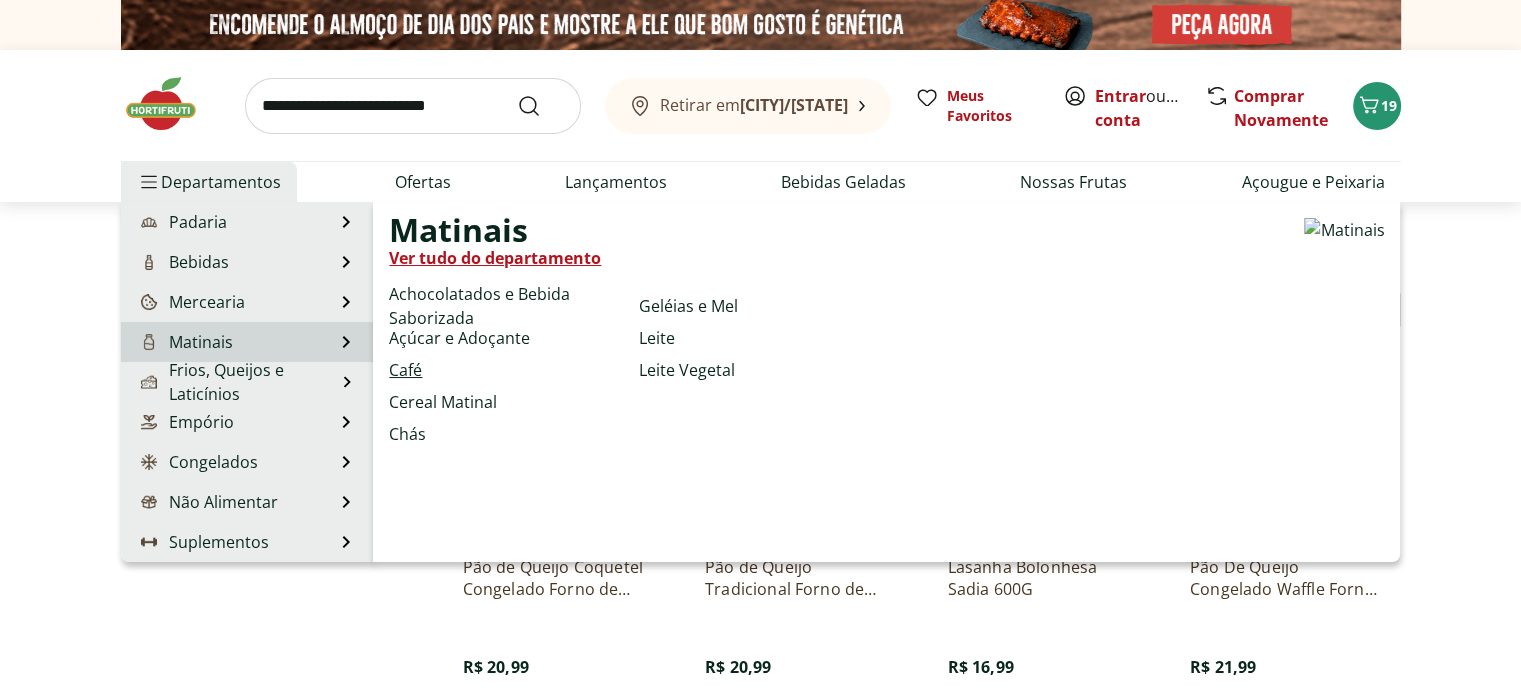 click on "Café" at bounding box center [405, 370] 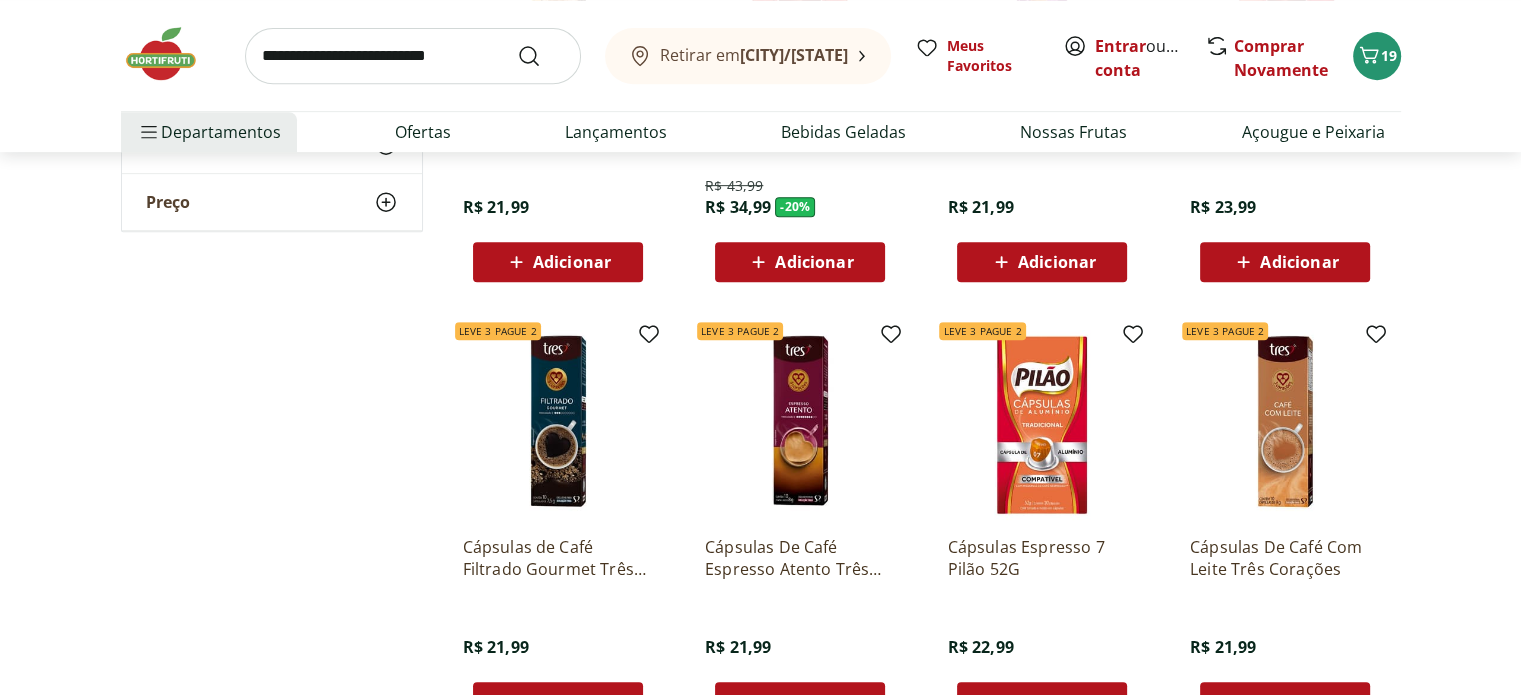 scroll, scrollTop: 1200, scrollLeft: 0, axis: vertical 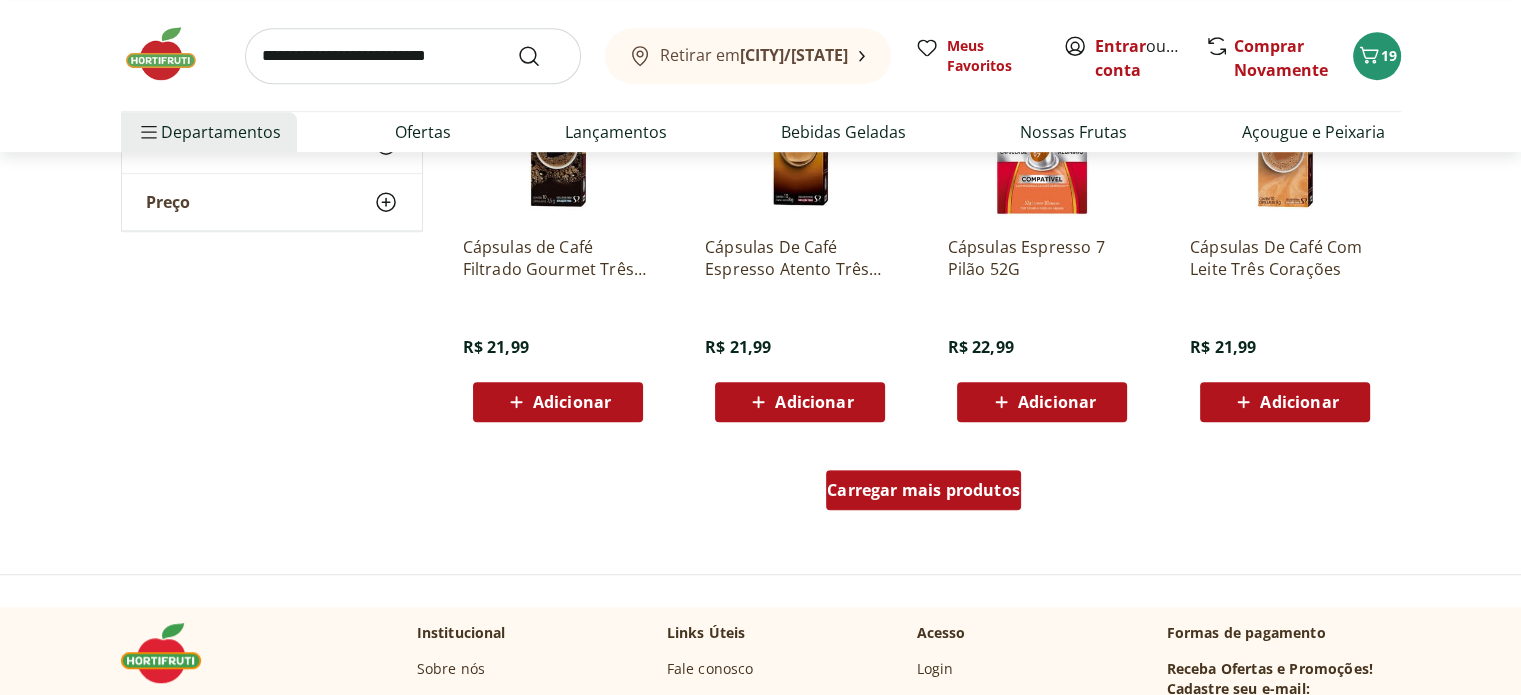 click on "Carregar mais produtos" at bounding box center (923, 490) 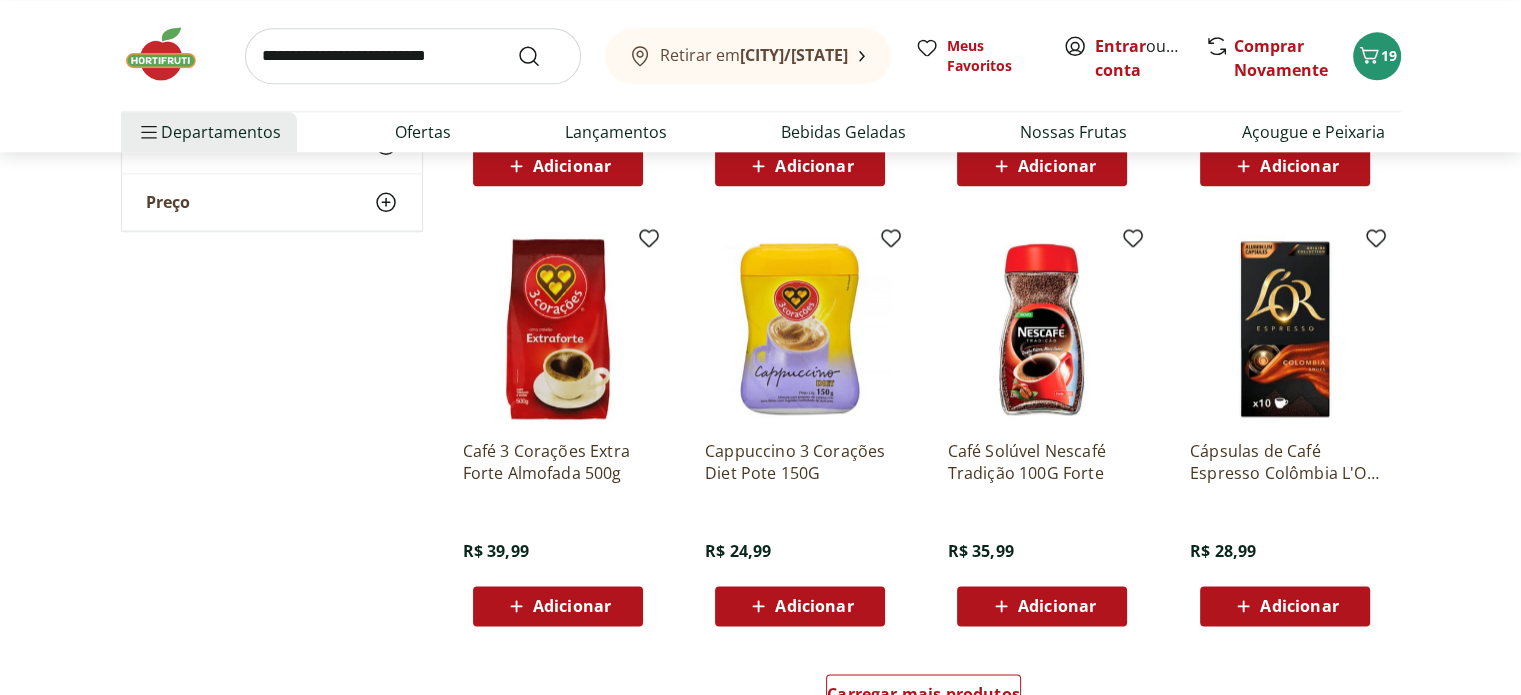 scroll, scrollTop: 2700, scrollLeft: 0, axis: vertical 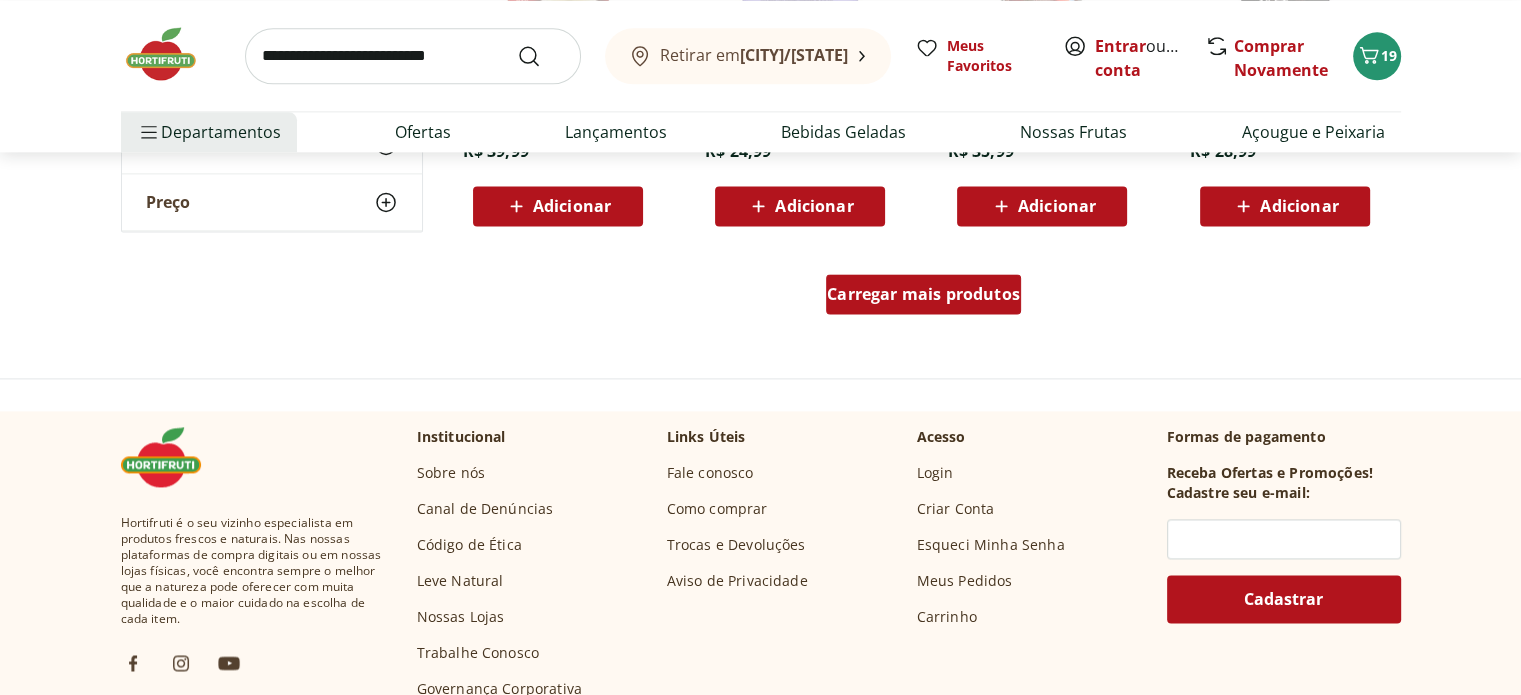 click on "Carregar mais produtos" at bounding box center [923, 294] 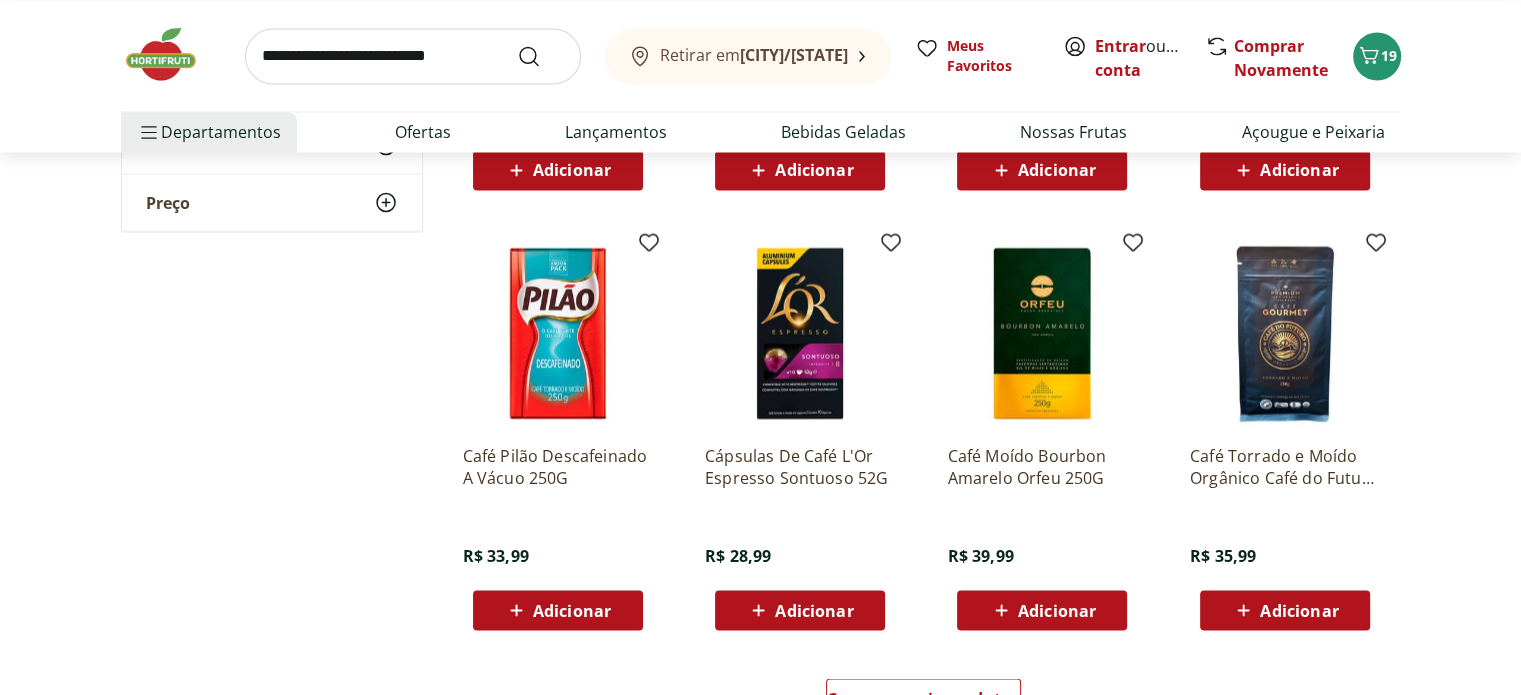 scroll, scrollTop: 3800, scrollLeft: 0, axis: vertical 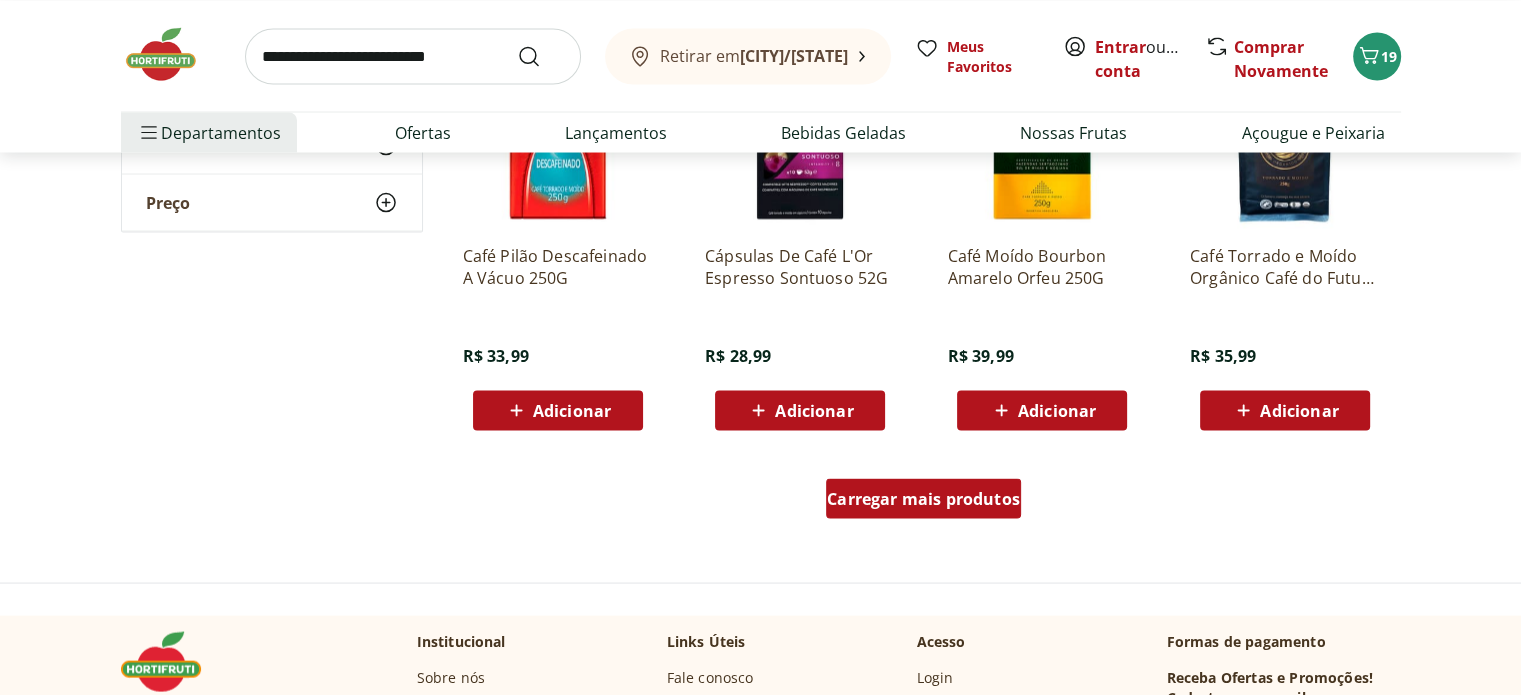 click on "Carregar mais produtos" at bounding box center [923, 498] 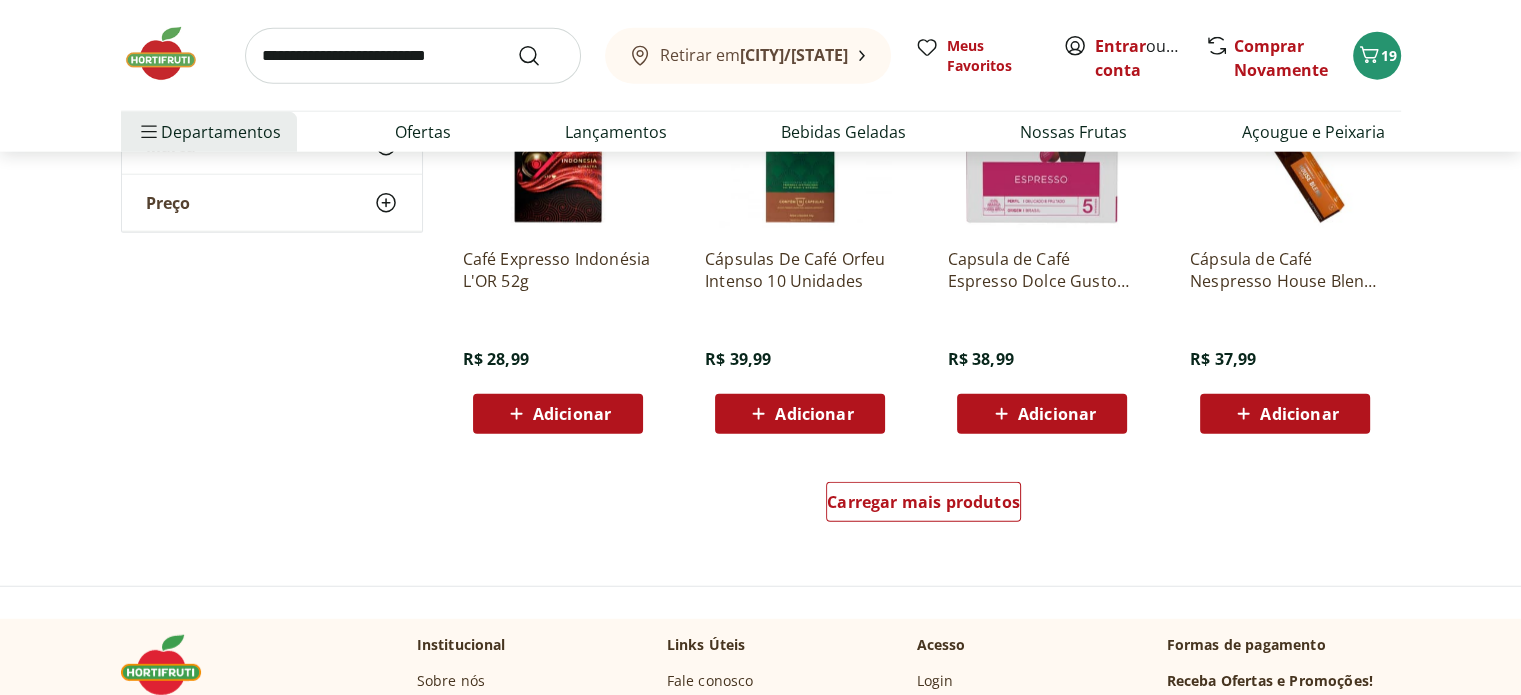 scroll, scrollTop: 5300, scrollLeft: 0, axis: vertical 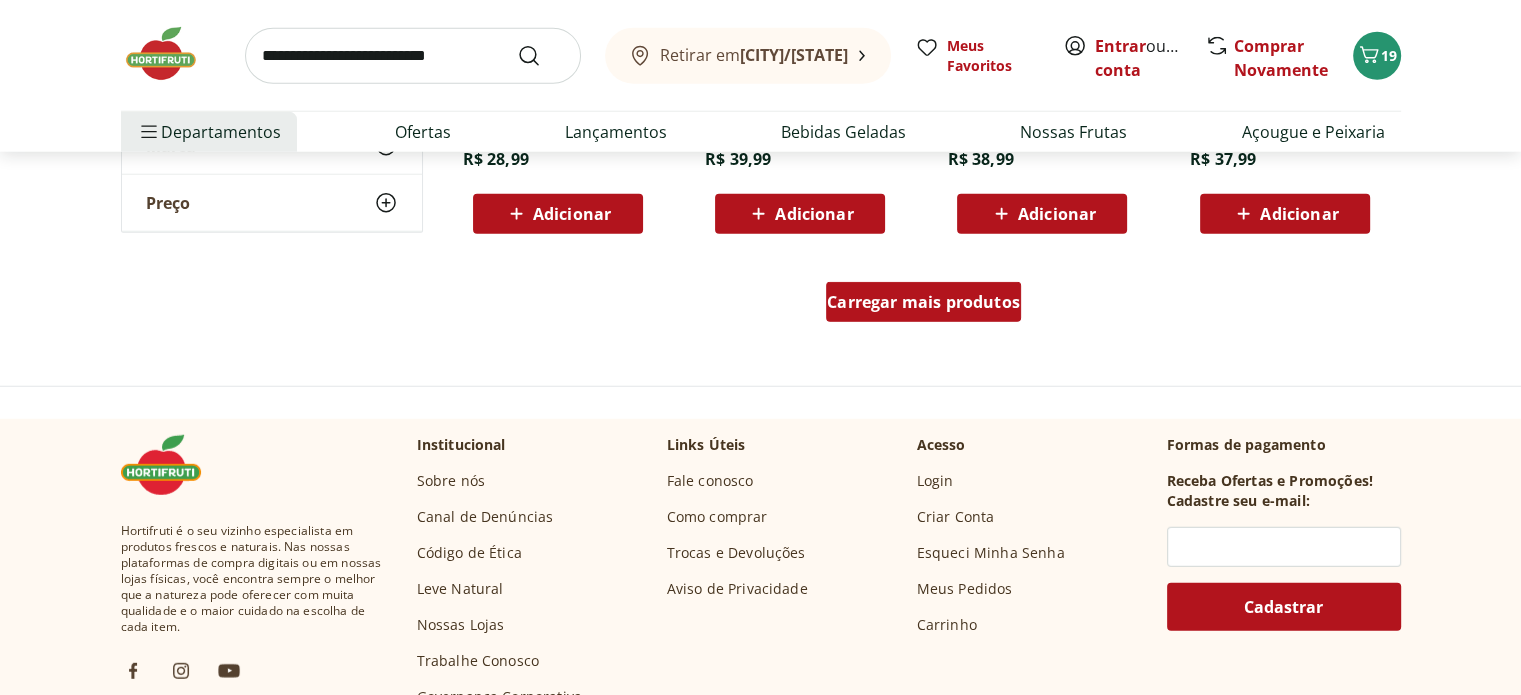 click on "Carregar mais produtos" at bounding box center [923, 302] 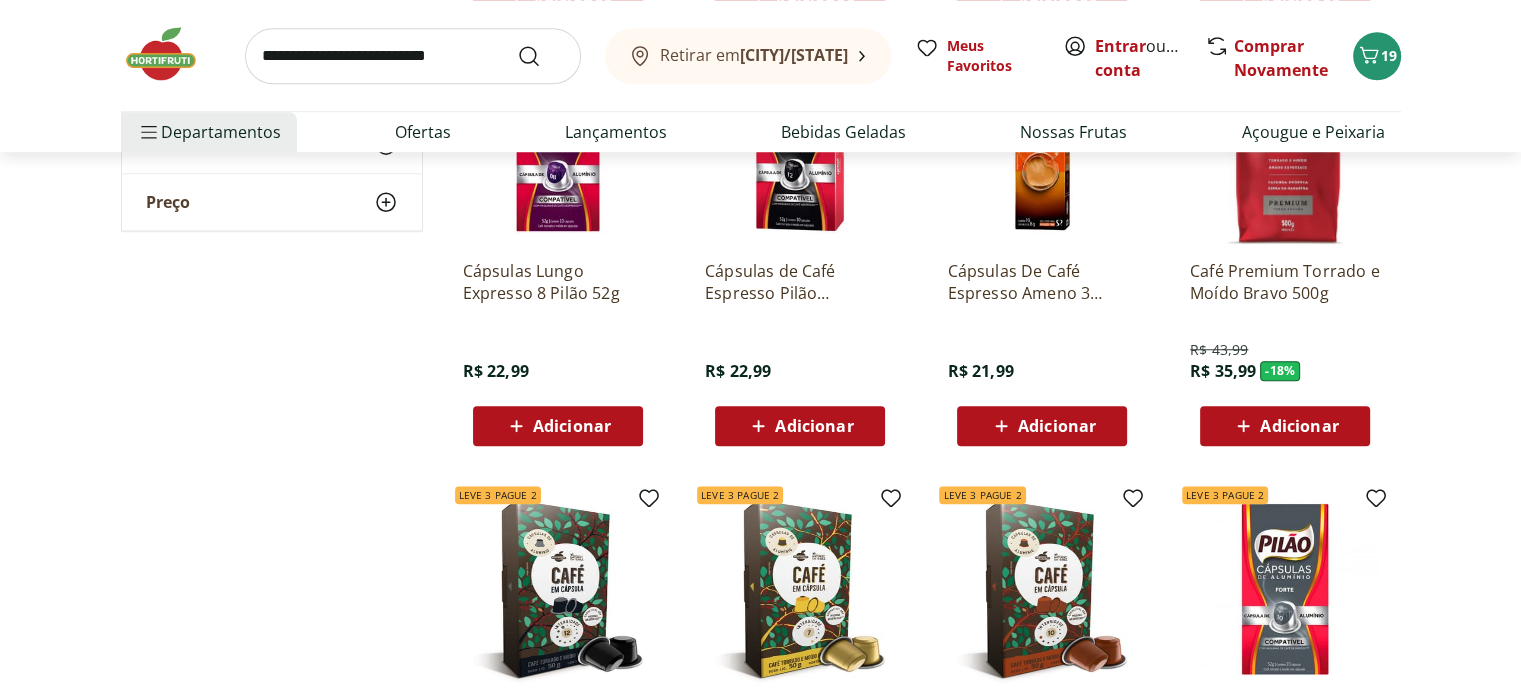 scroll, scrollTop: 1200, scrollLeft: 0, axis: vertical 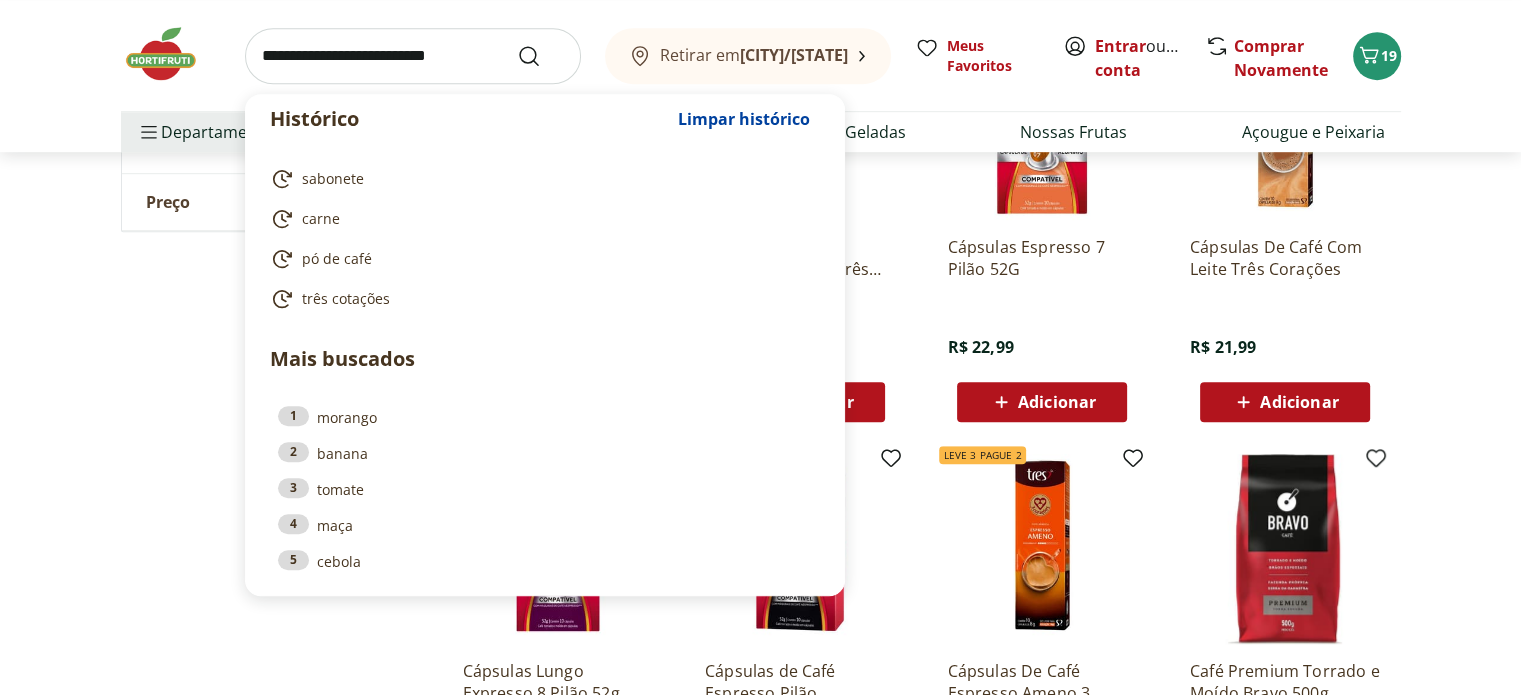 click at bounding box center [413, 56] 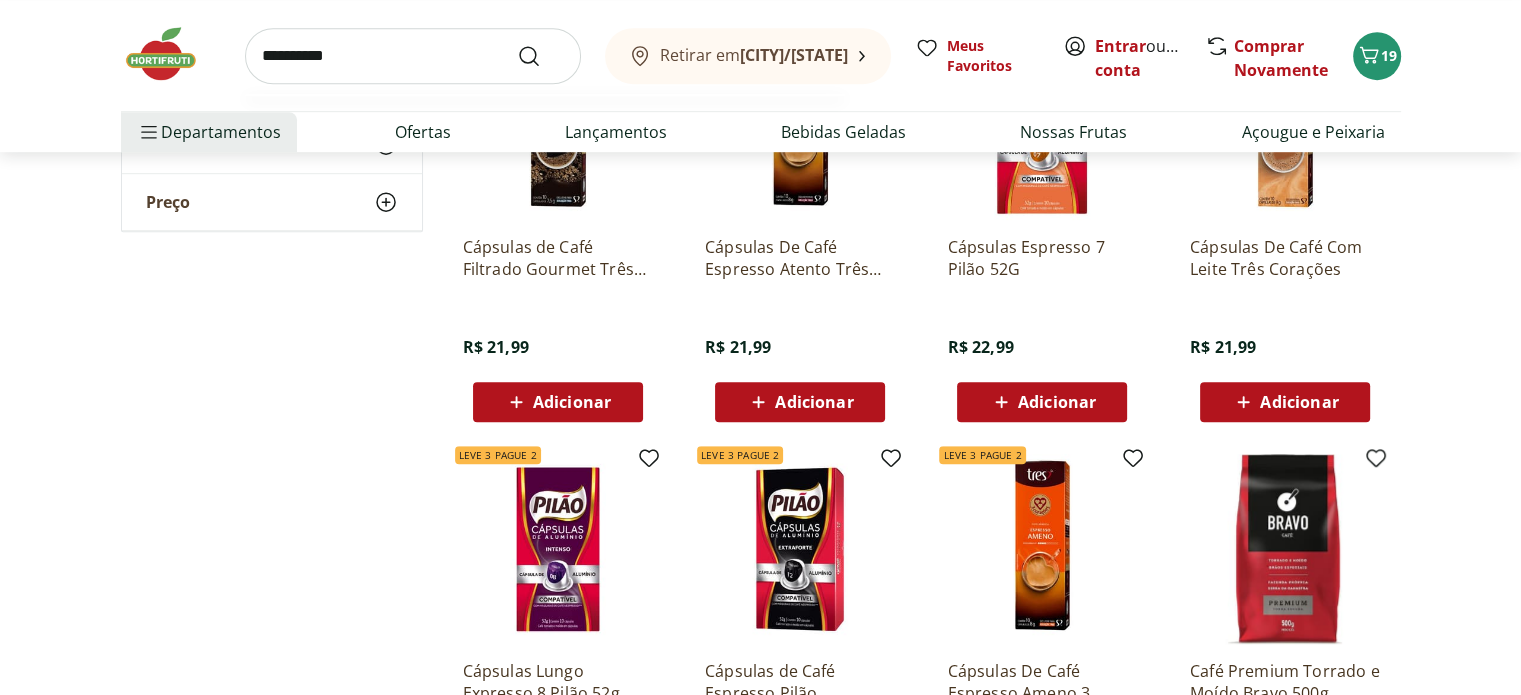 type on "**********" 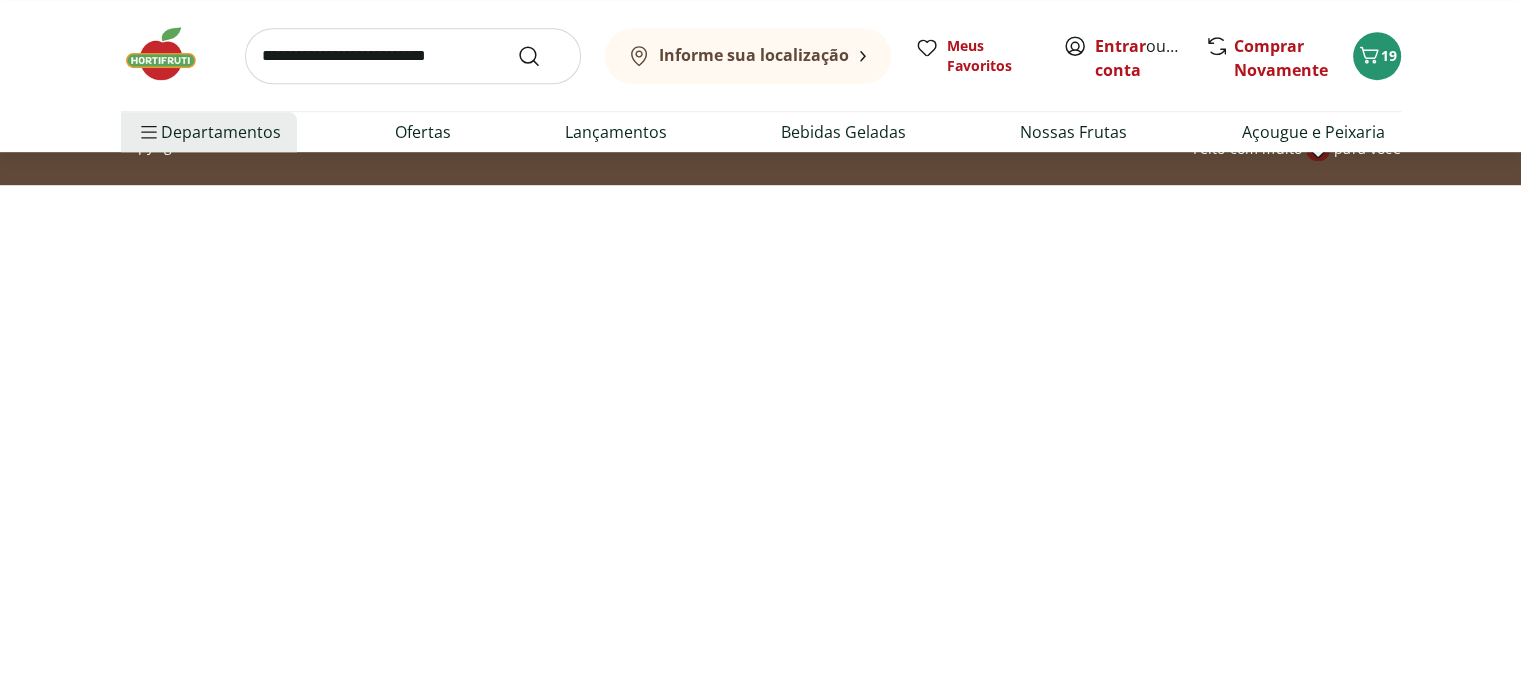 scroll, scrollTop: 0, scrollLeft: 0, axis: both 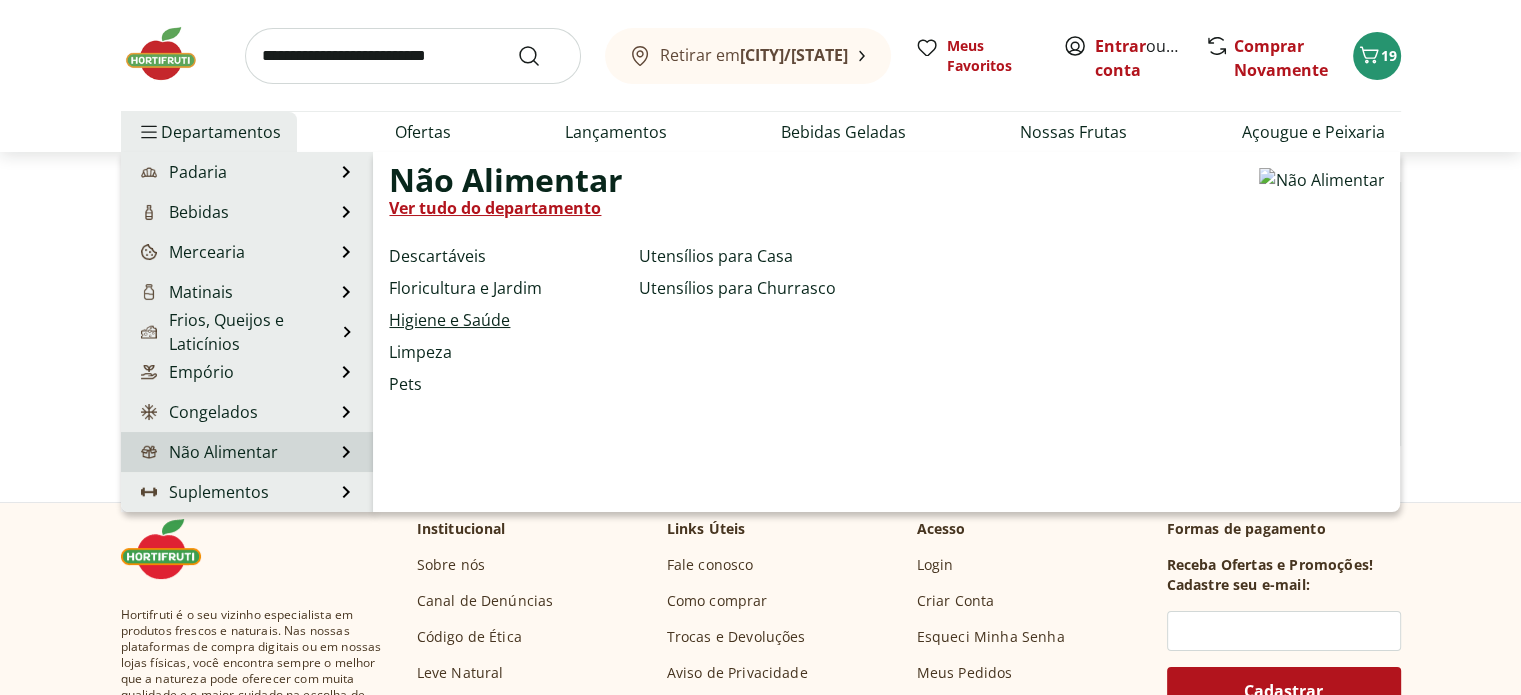 click on "Higiene e Saúde" at bounding box center [449, 320] 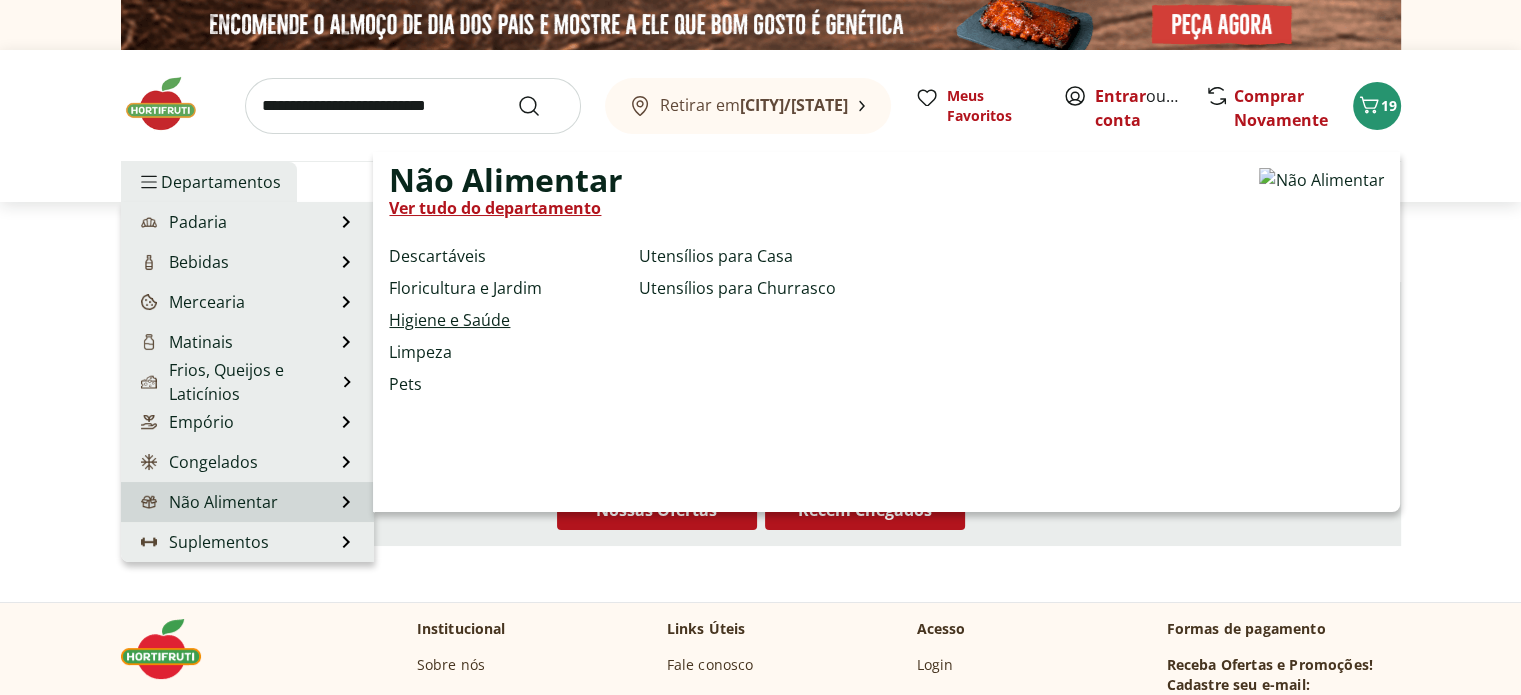 select on "**********" 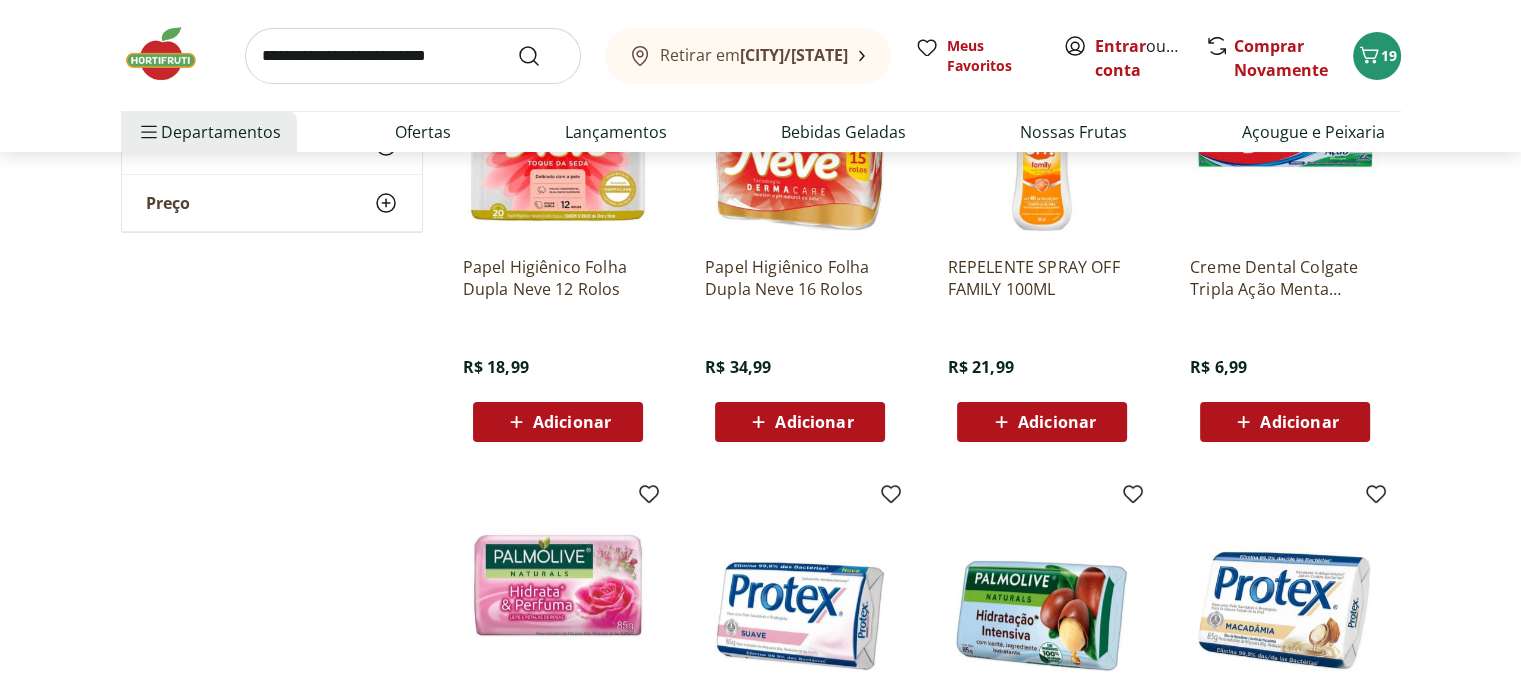 scroll, scrollTop: 200, scrollLeft: 0, axis: vertical 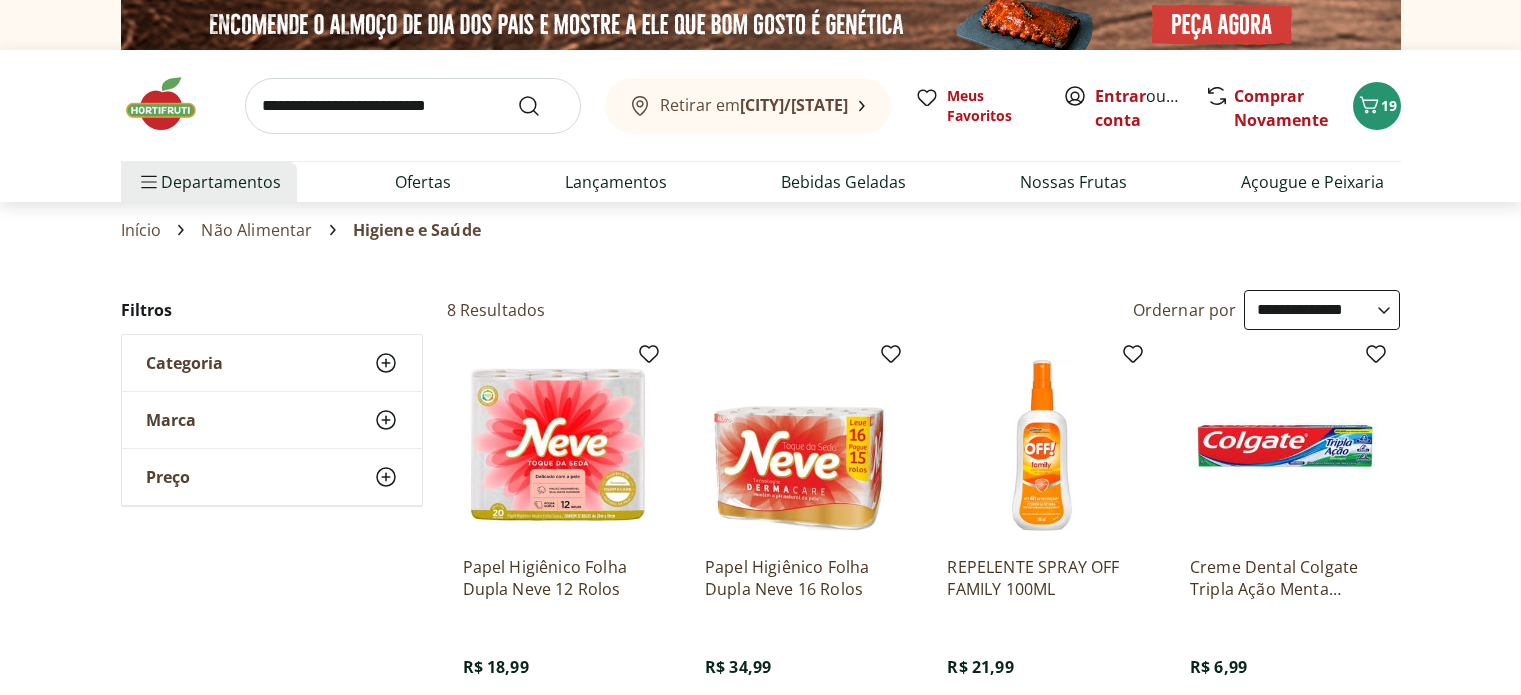 select on "**********" 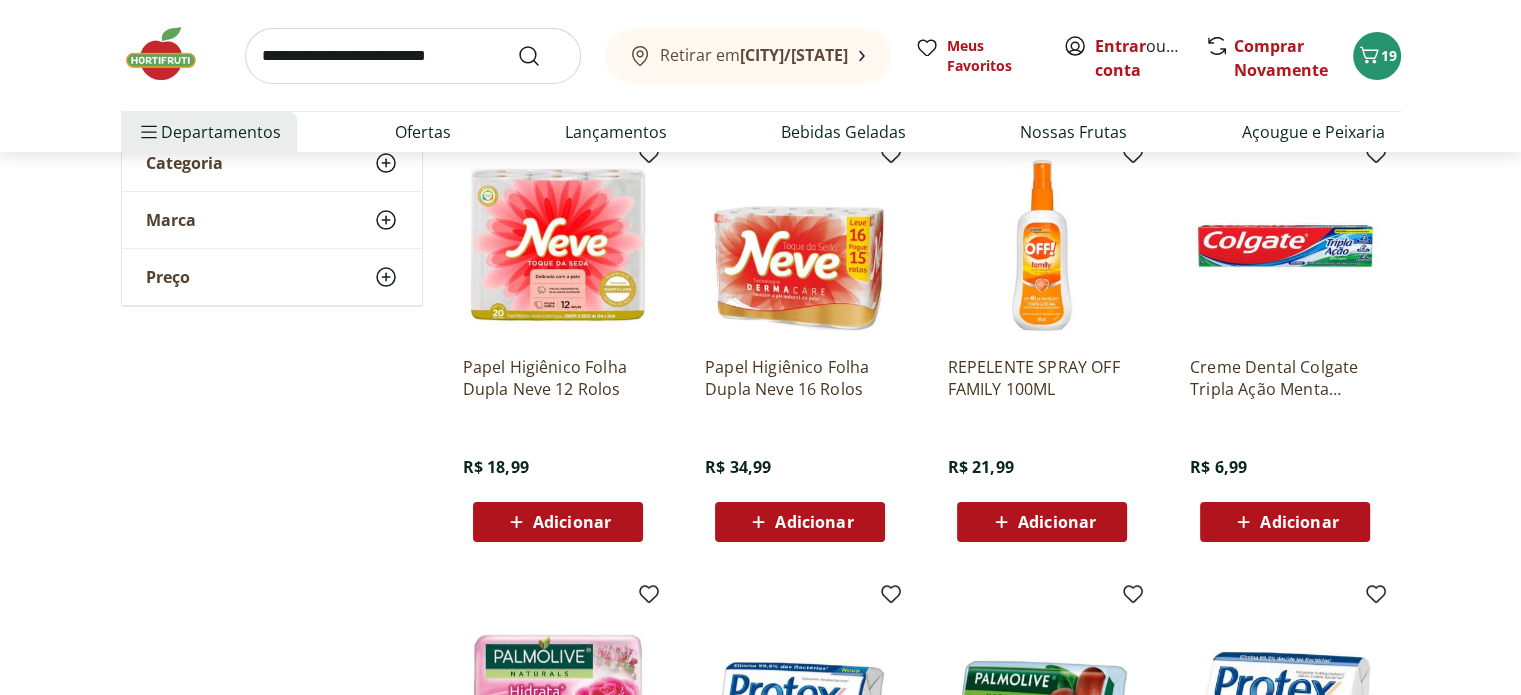 scroll, scrollTop: 0, scrollLeft: 0, axis: both 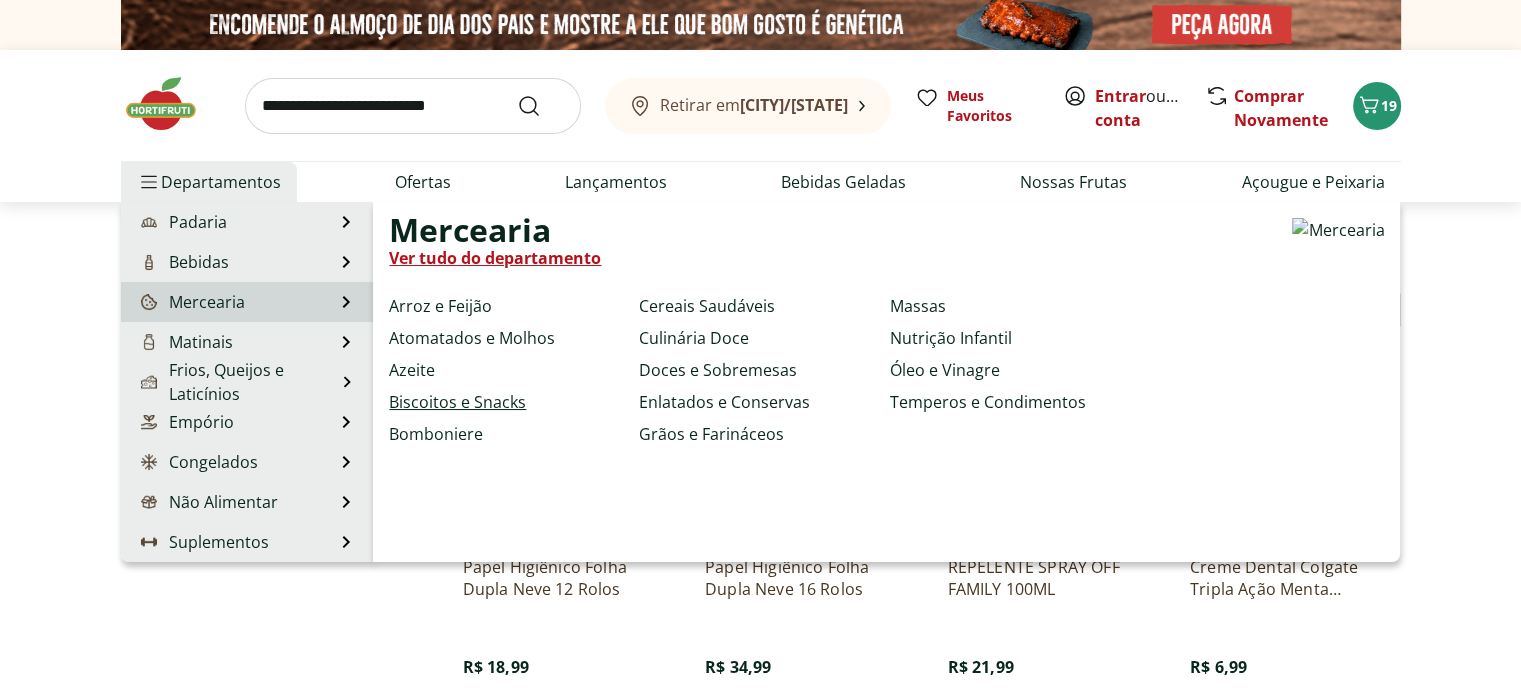 click on "Biscoitos e Snacks" at bounding box center [457, 402] 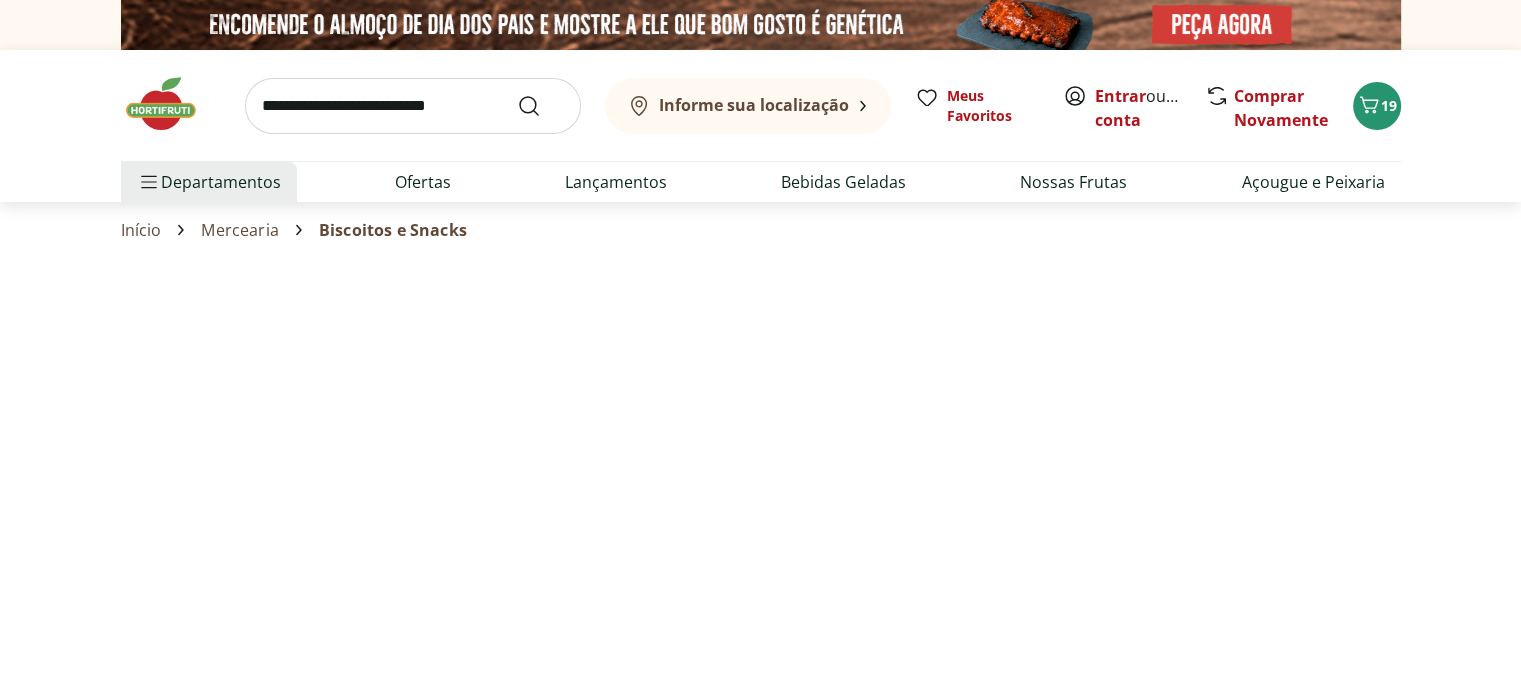 select on "**********" 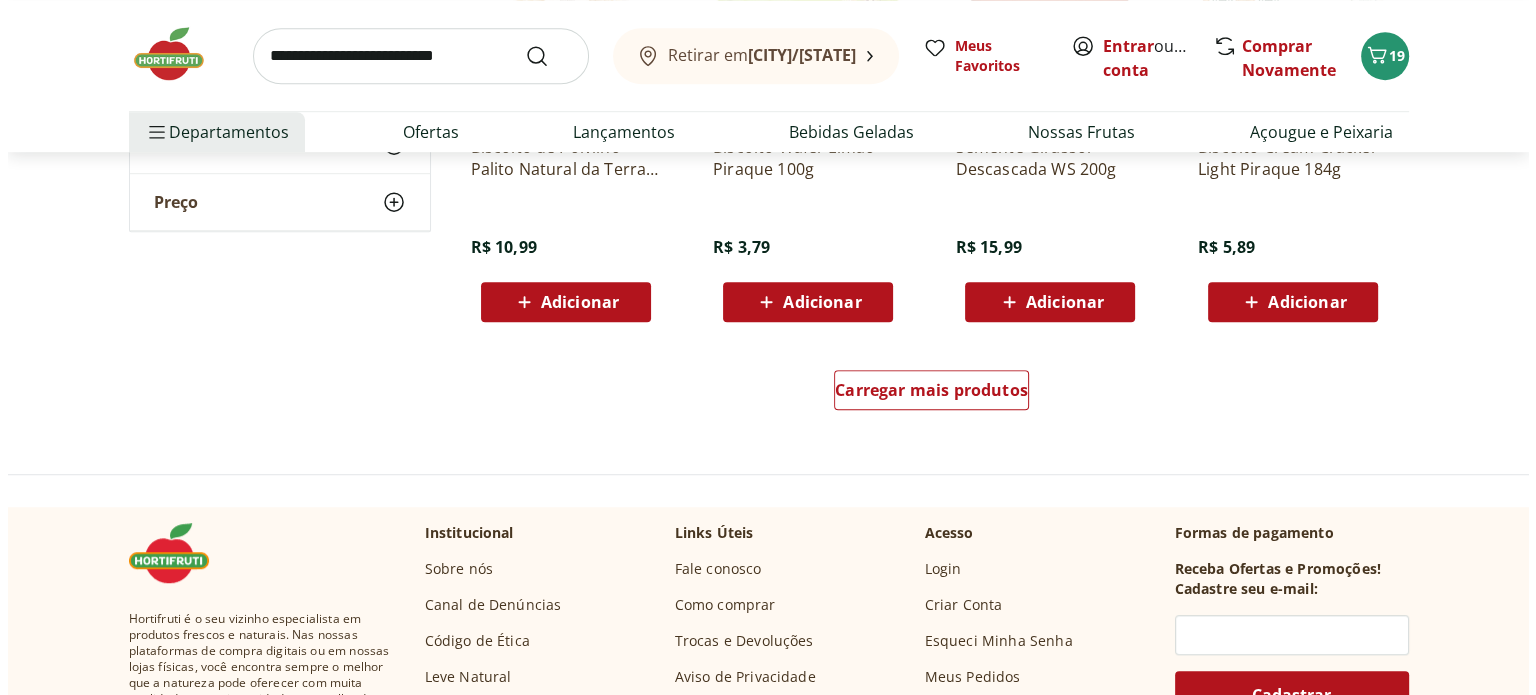 scroll, scrollTop: 800, scrollLeft: 0, axis: vertical 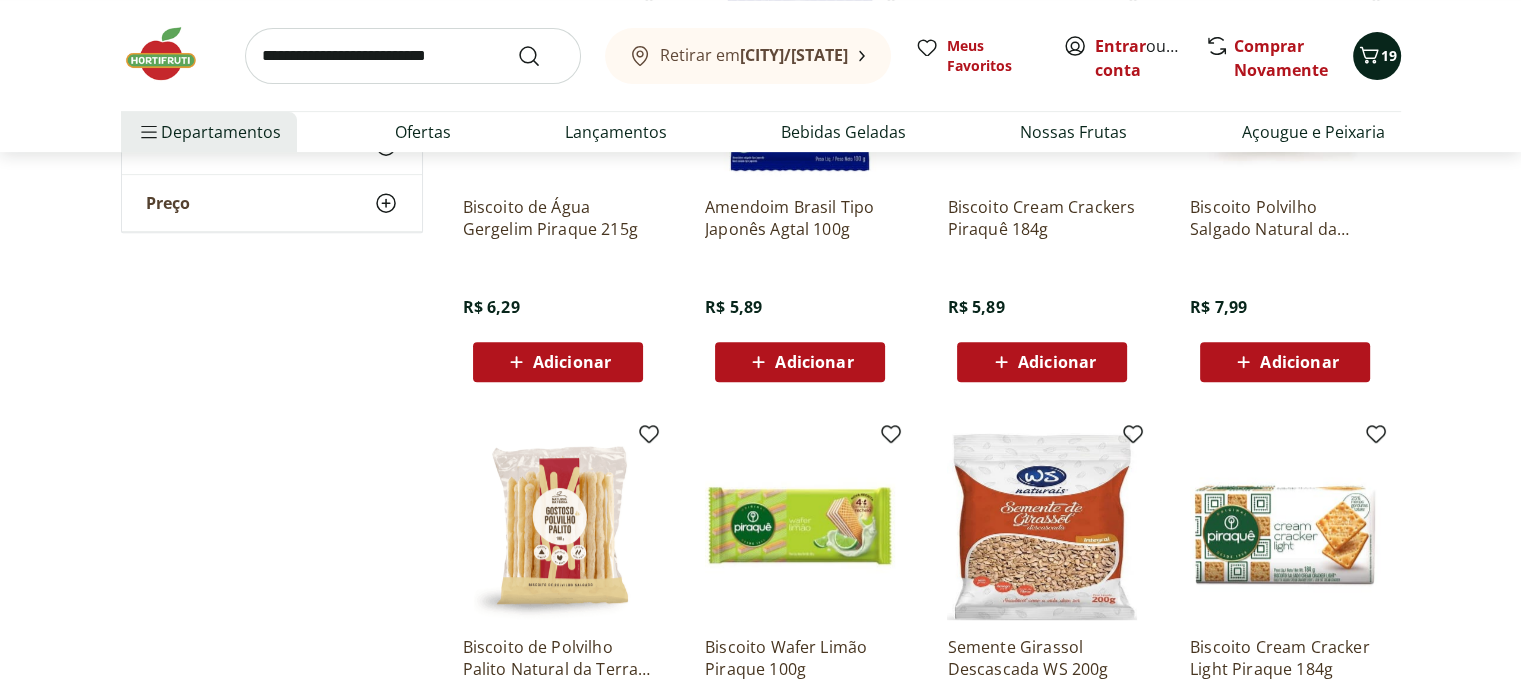 click on "19" at bounding box center [1389, 55] 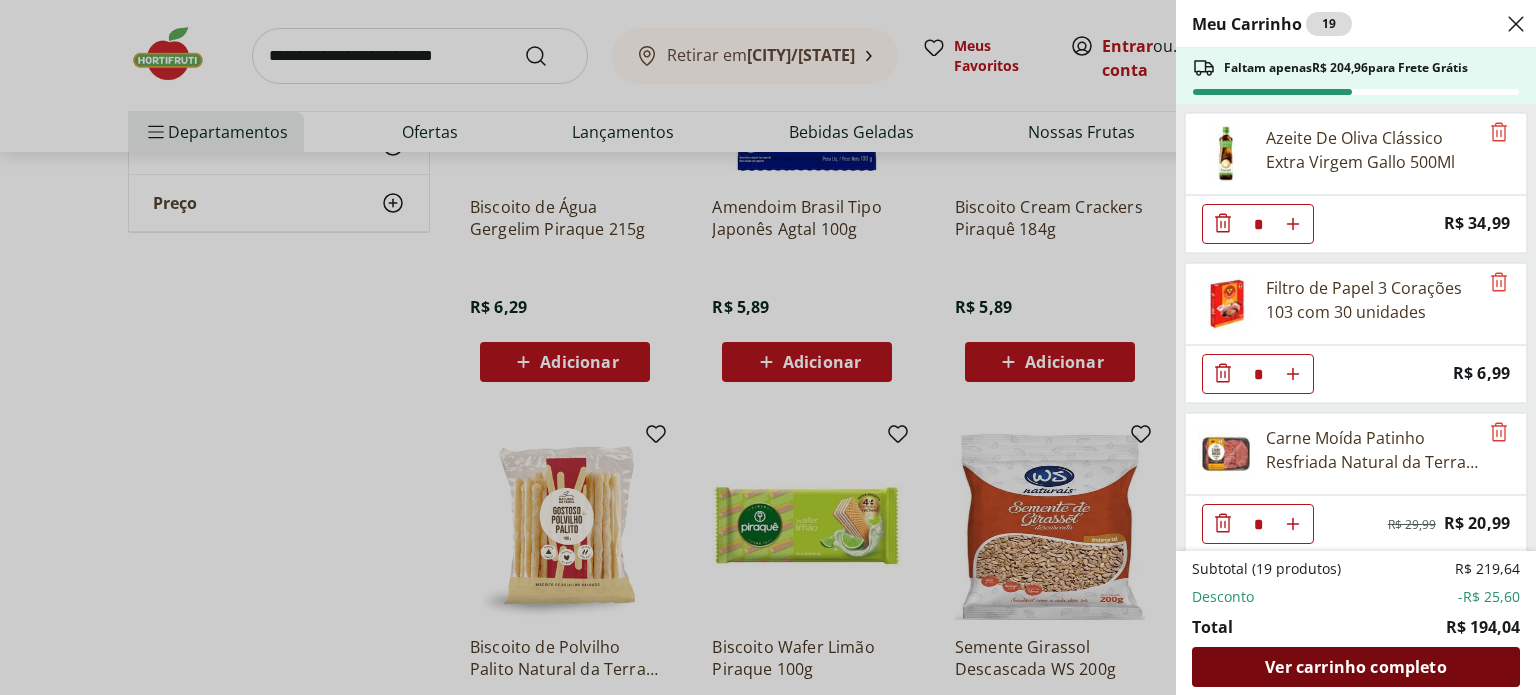 click on "Ver carrinho completo" at bounding box center (1355, 667) 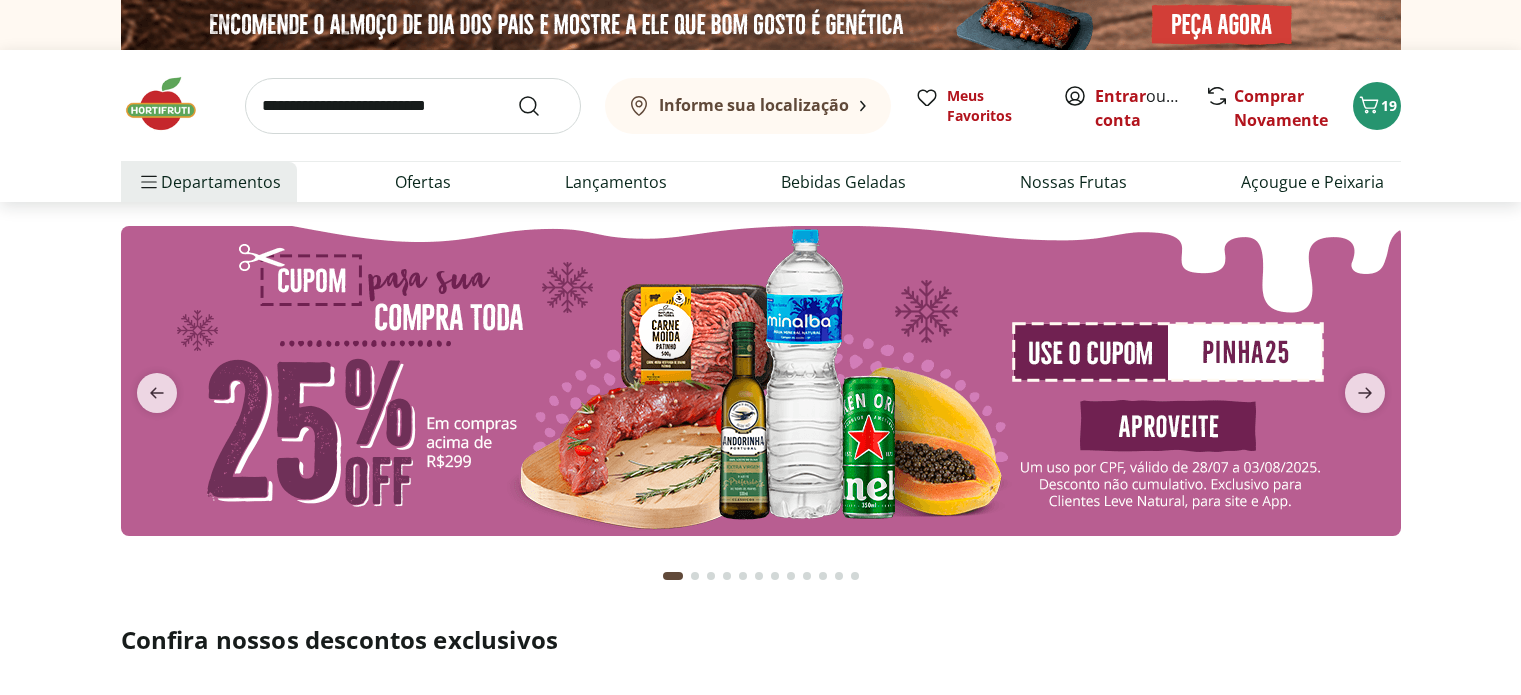 scroll, scrollTop: 0, scrollLeft: 0, axis: both 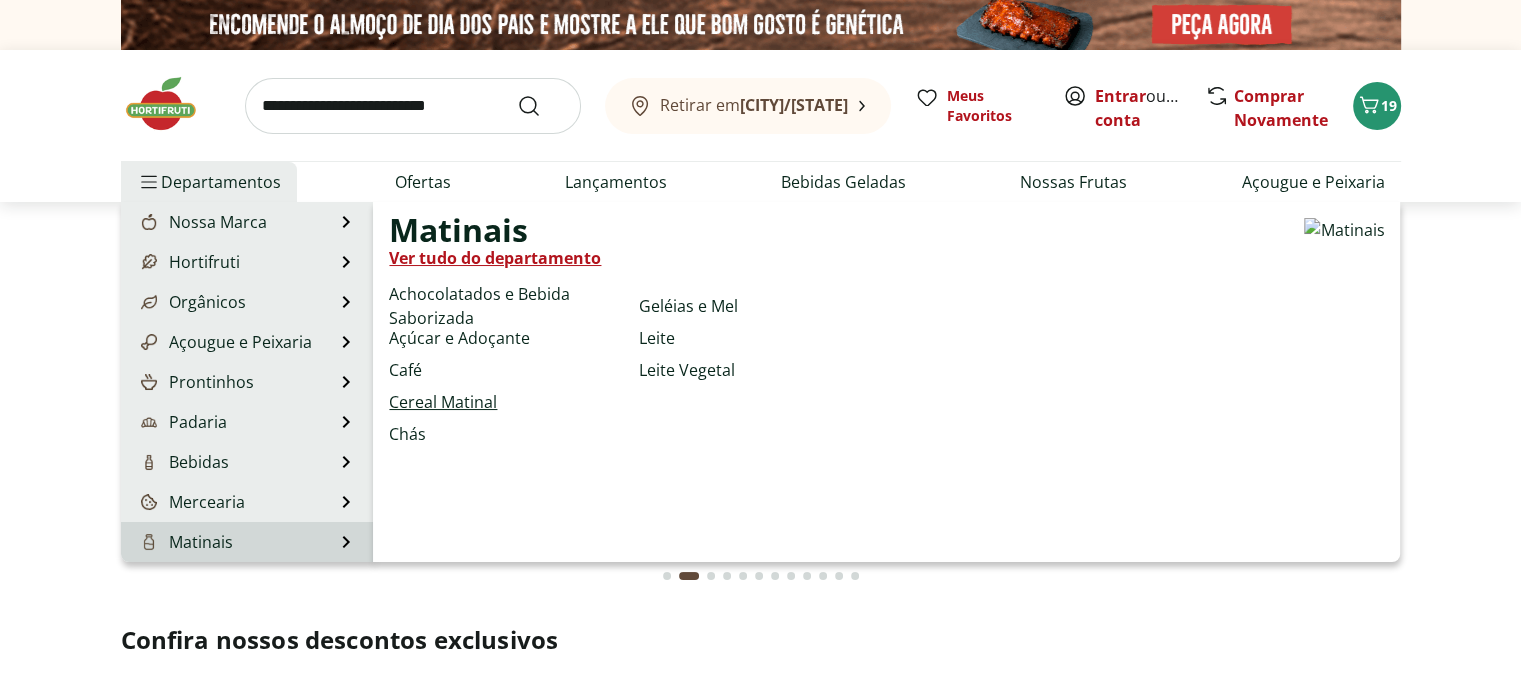 click on "Cereal Matinal" at bounding box center [443, 402] 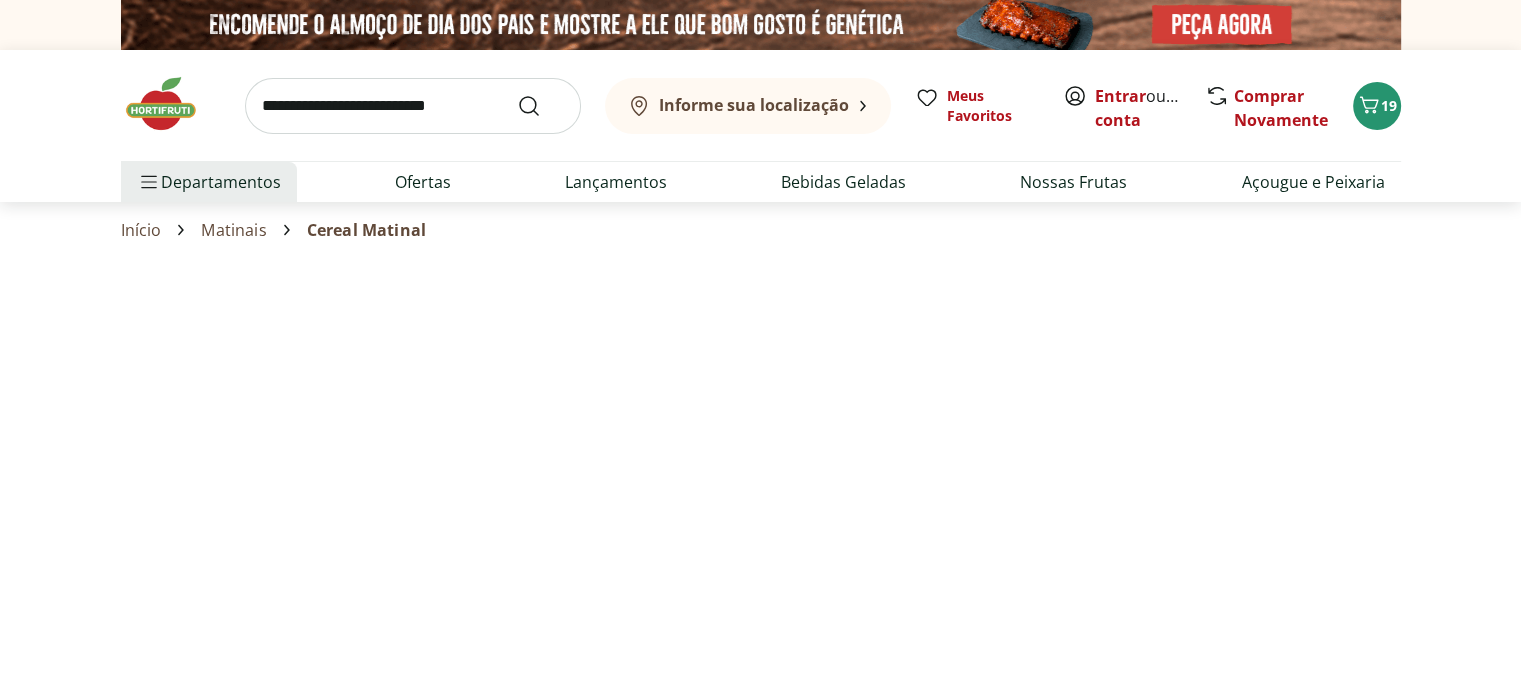 select on "**********" 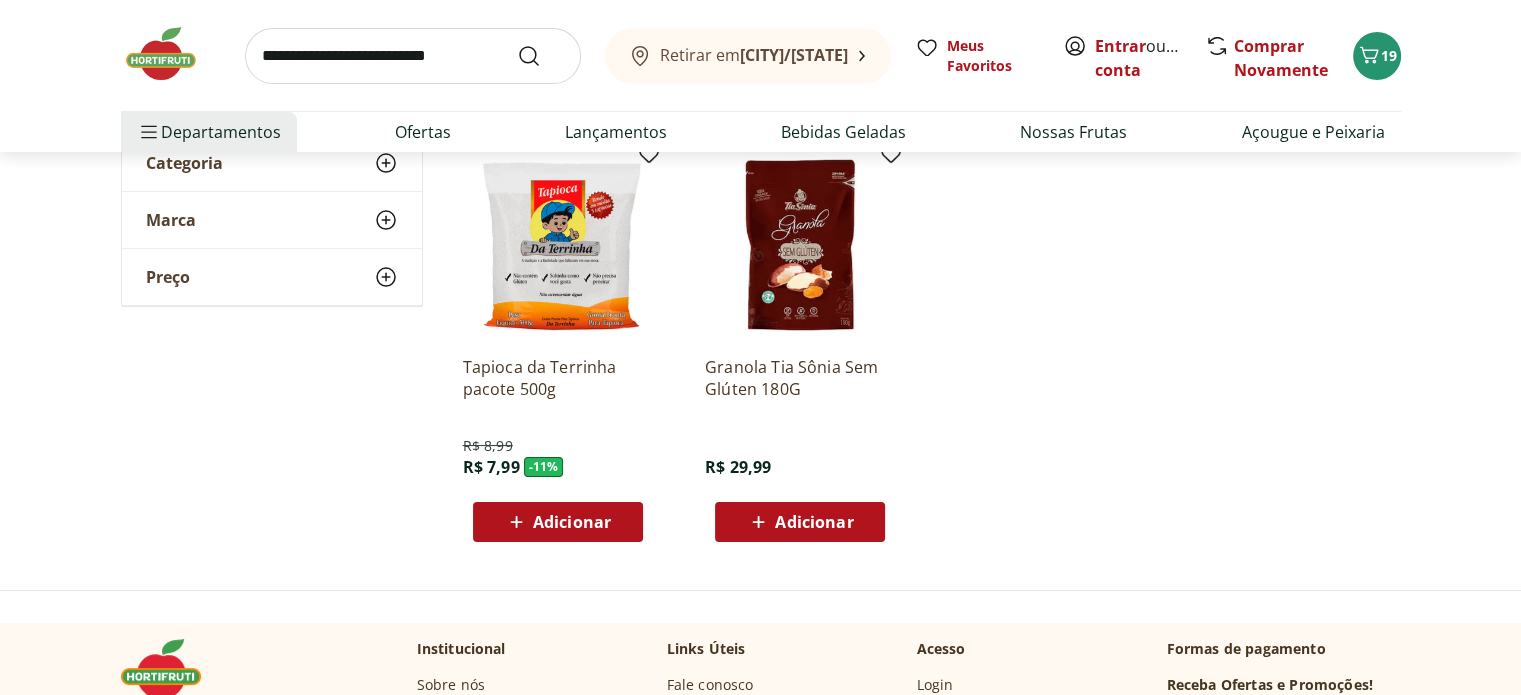 scroll, scrollTop: 0, scrollLeft: 0, axis: both 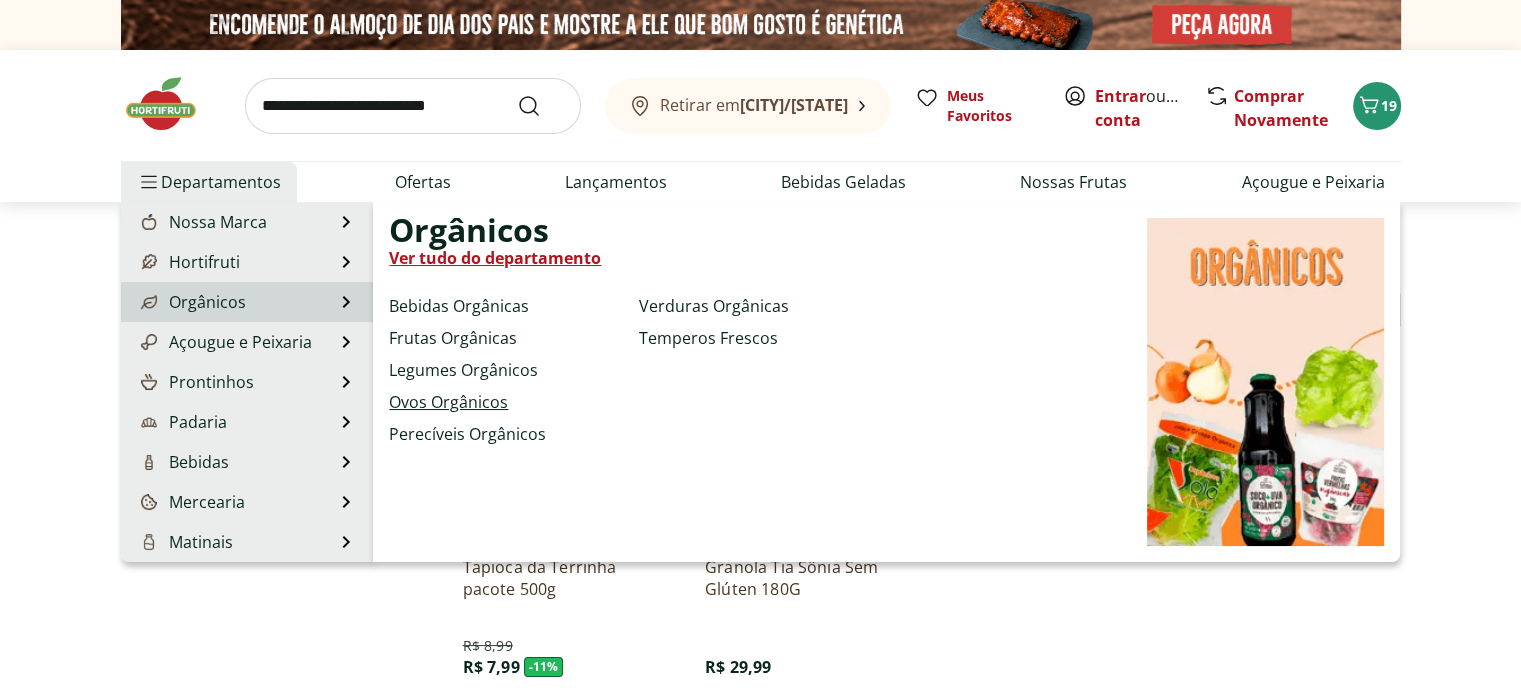 click on "Ovos Orgânicos" at bounding box center [448, 402] 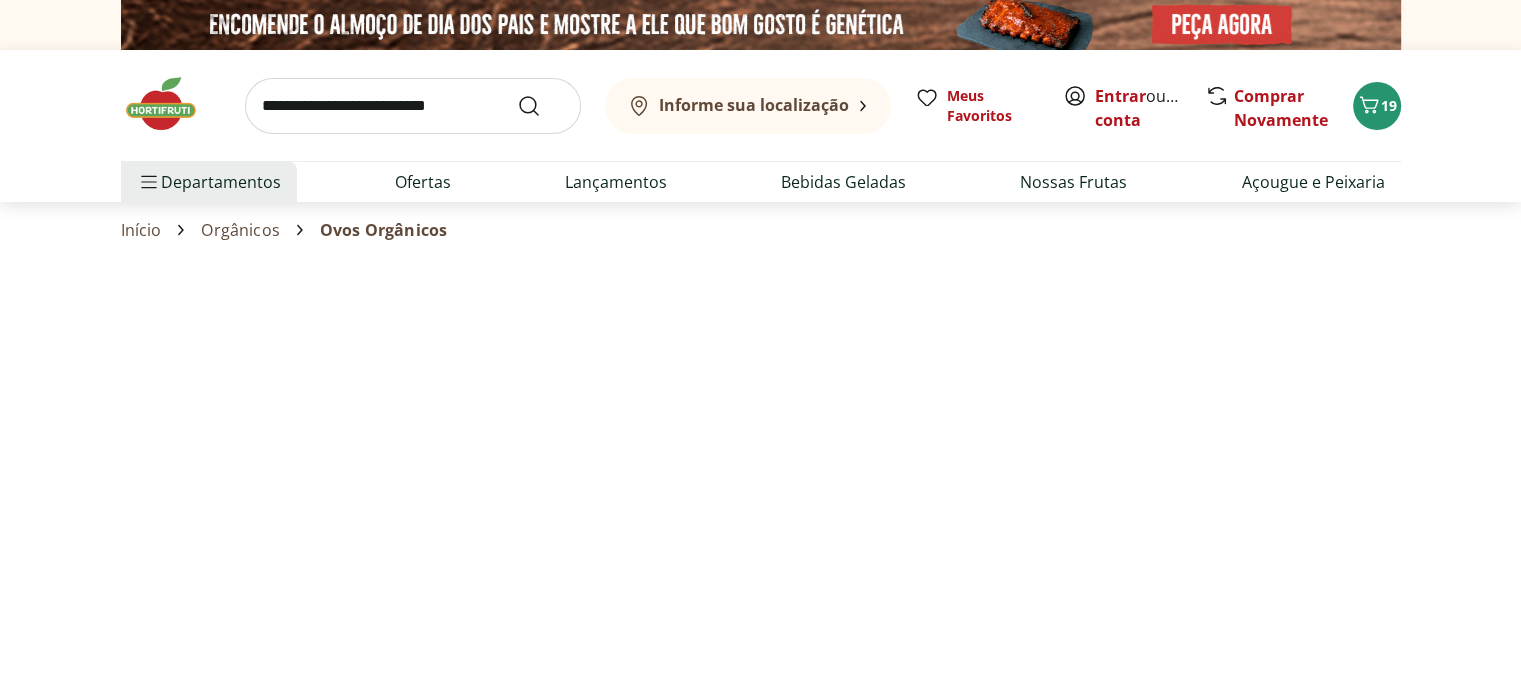 select on "**********" 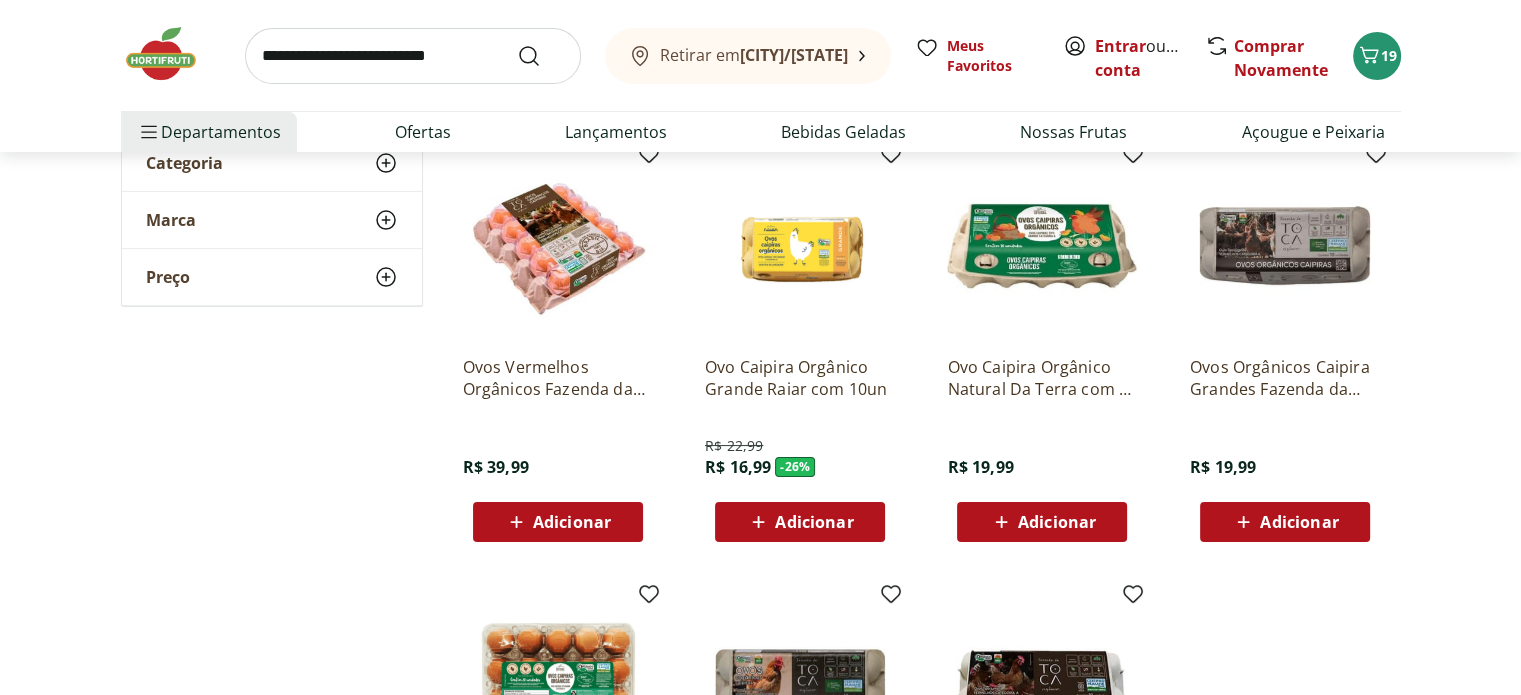 scroll, scrollTop: 0, scrollLeft: 0, axis: both 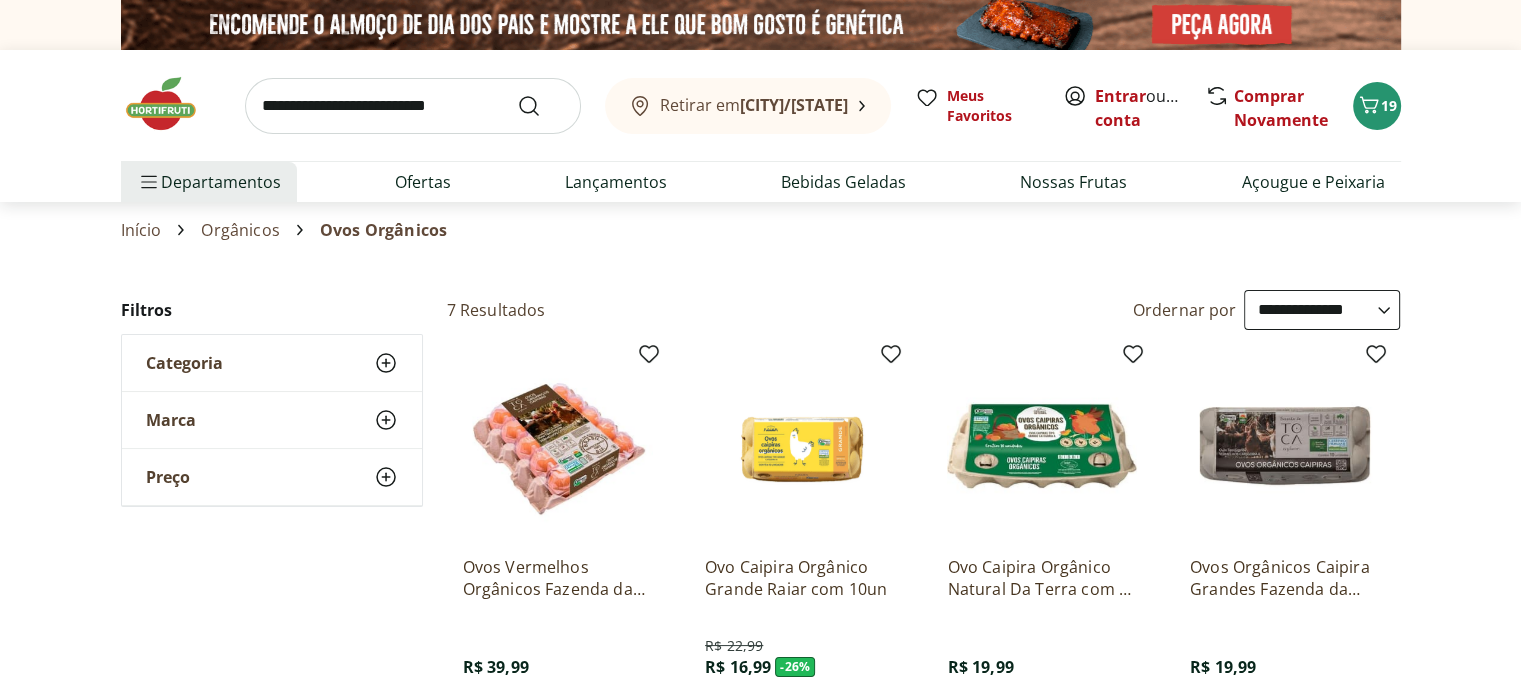 click at bounding box center [413, 106] 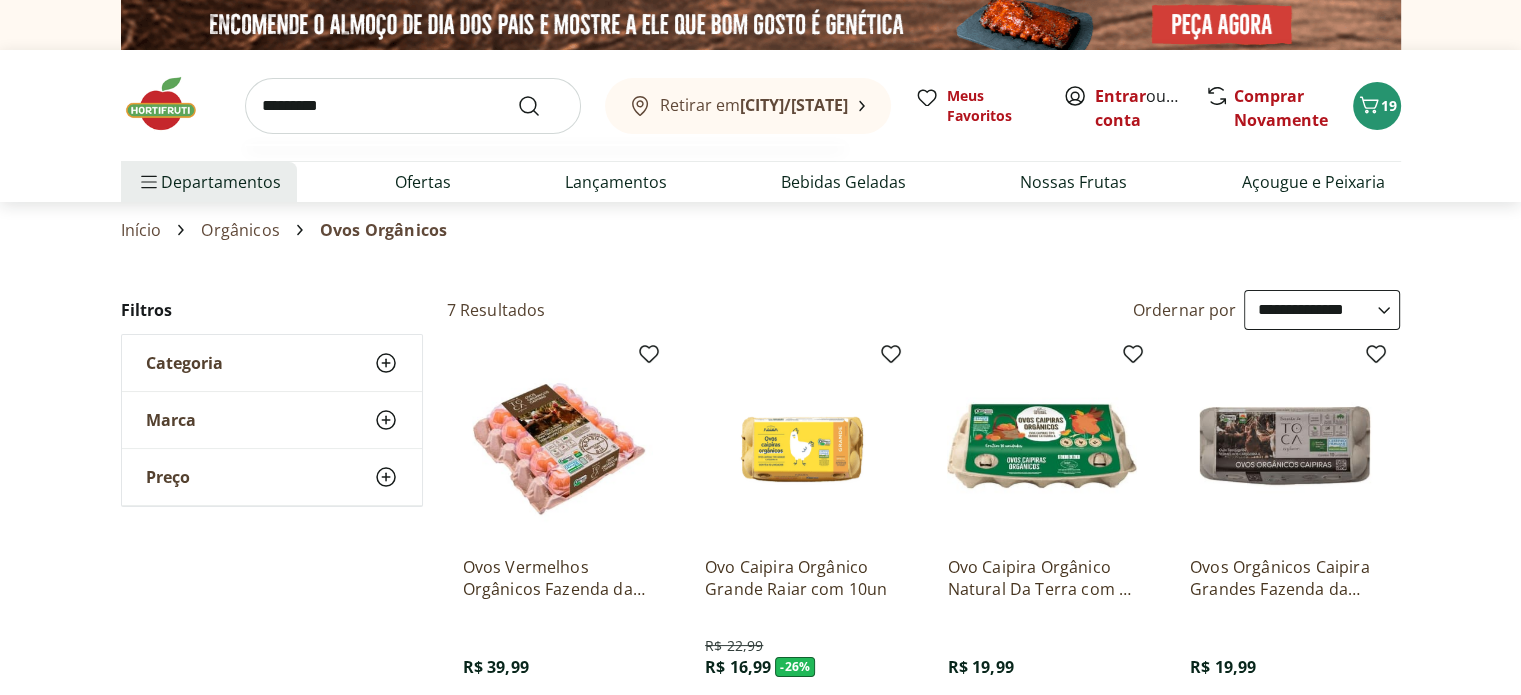 type on "*********" 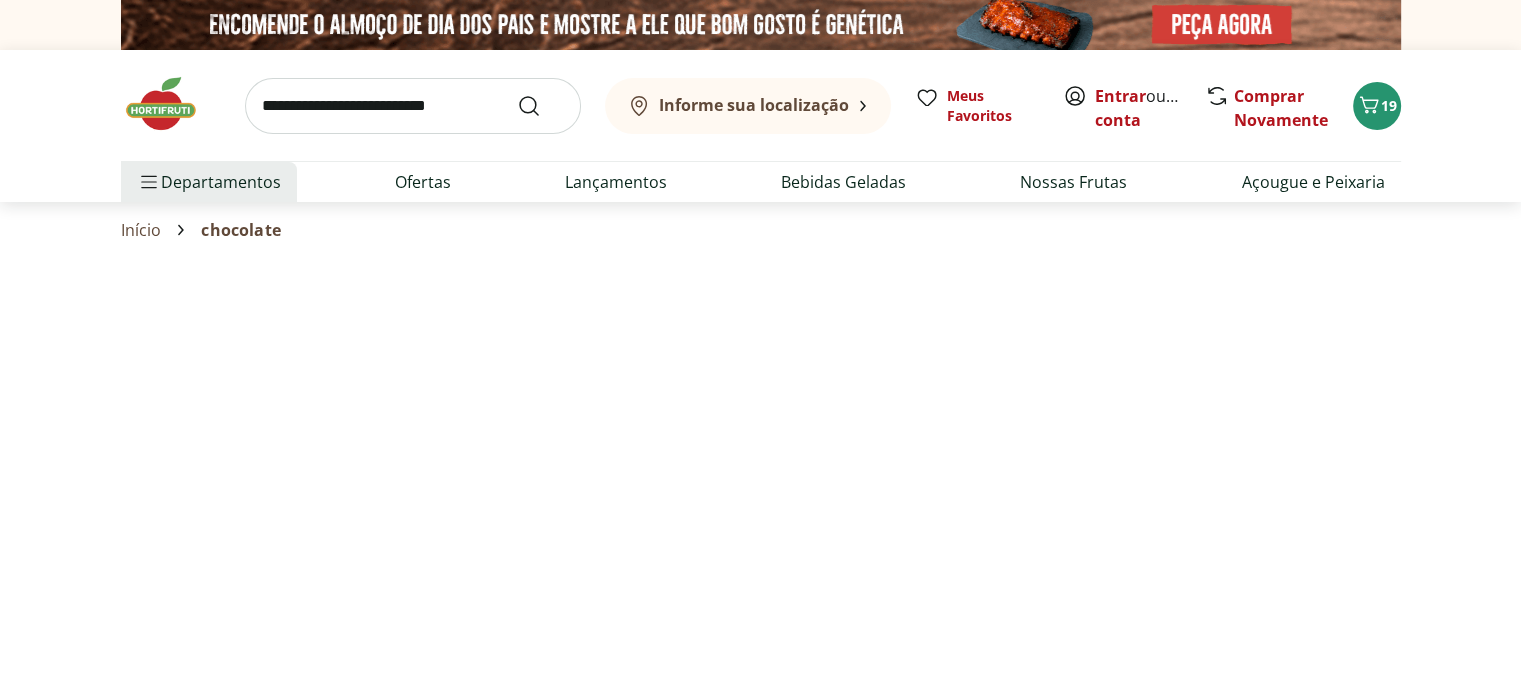 select on "**********" 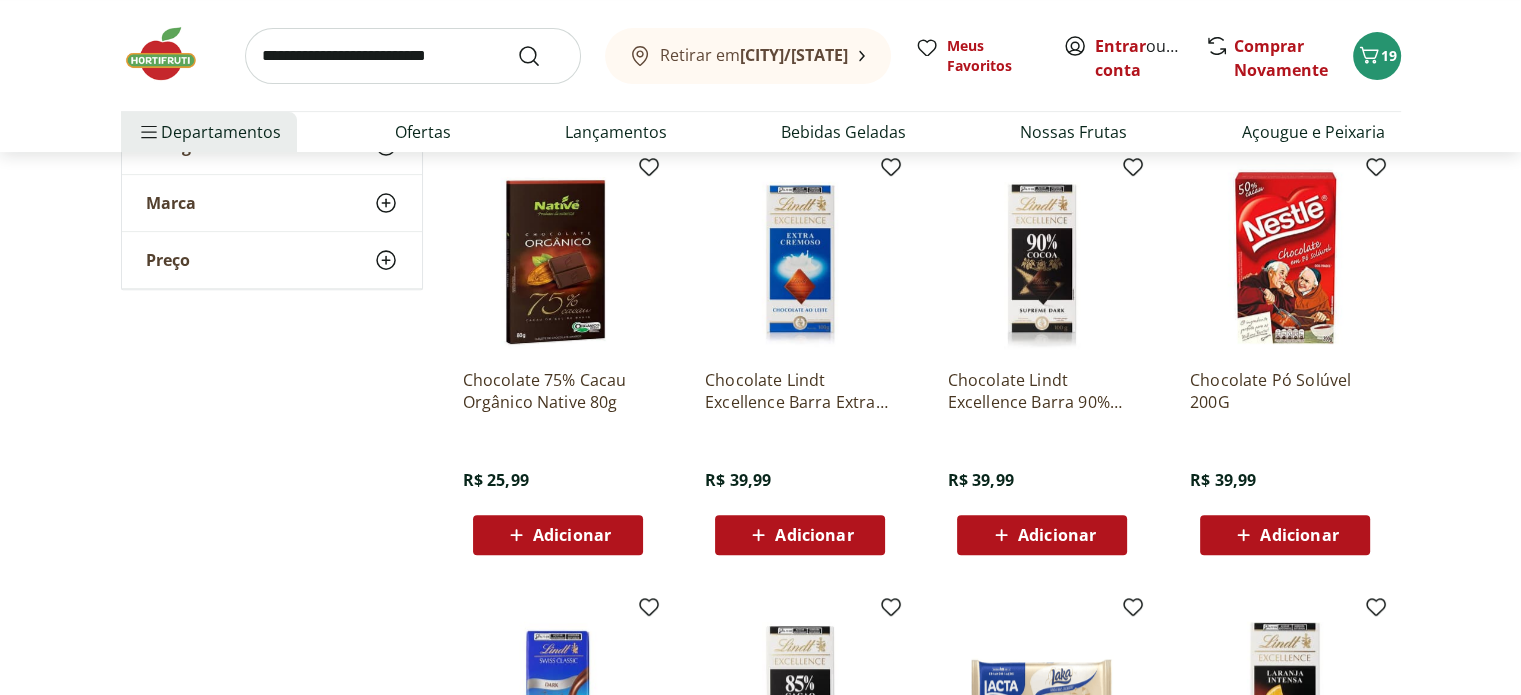 scroll, scrollTop: 0, scrollLeft: 0, axis: both 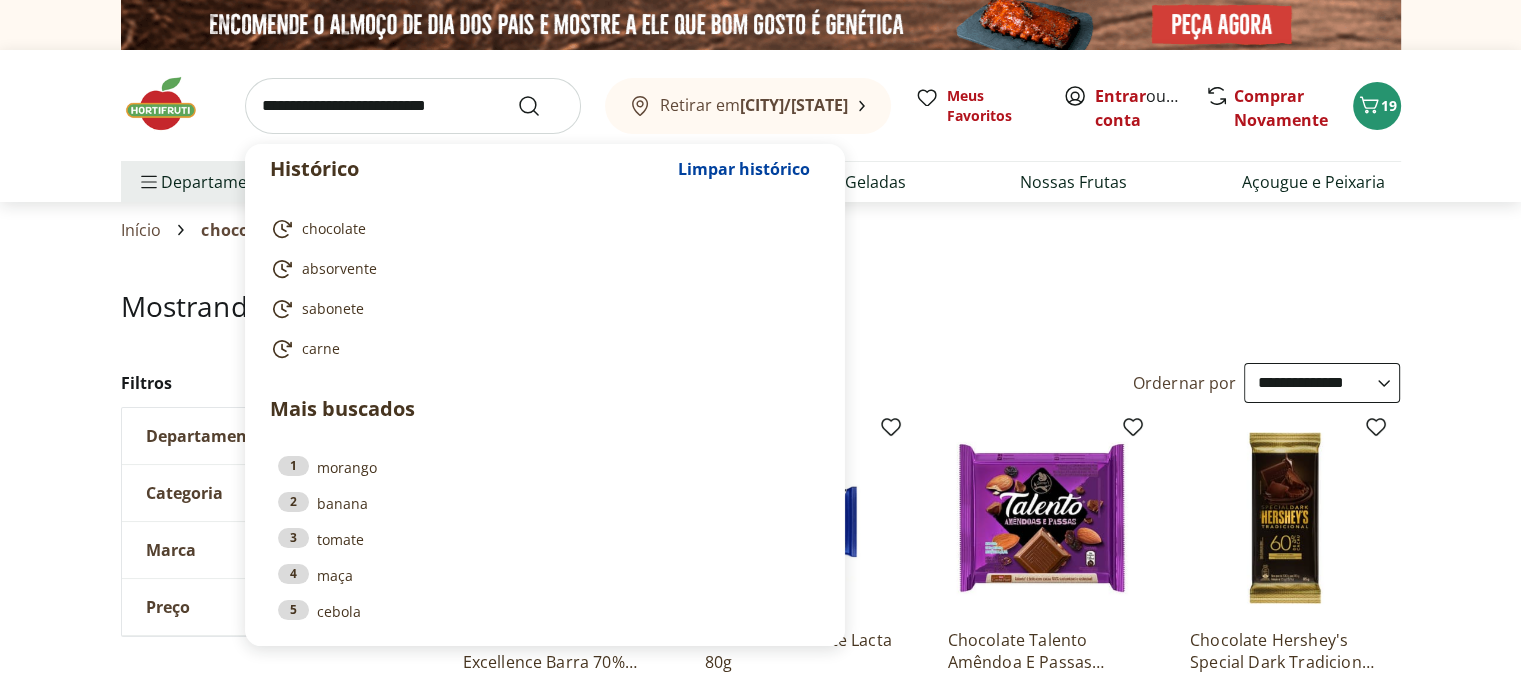 click at bounding box center [413, 106] 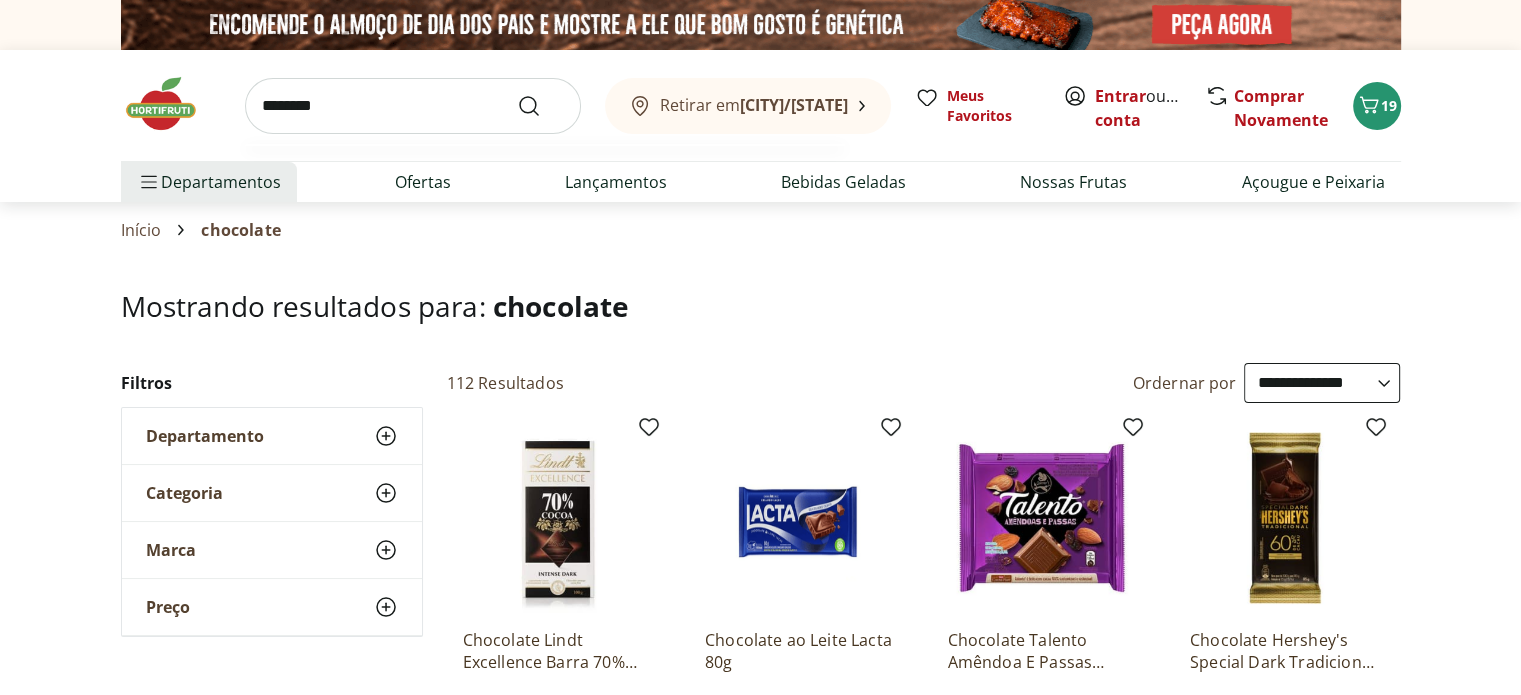 type on "********" 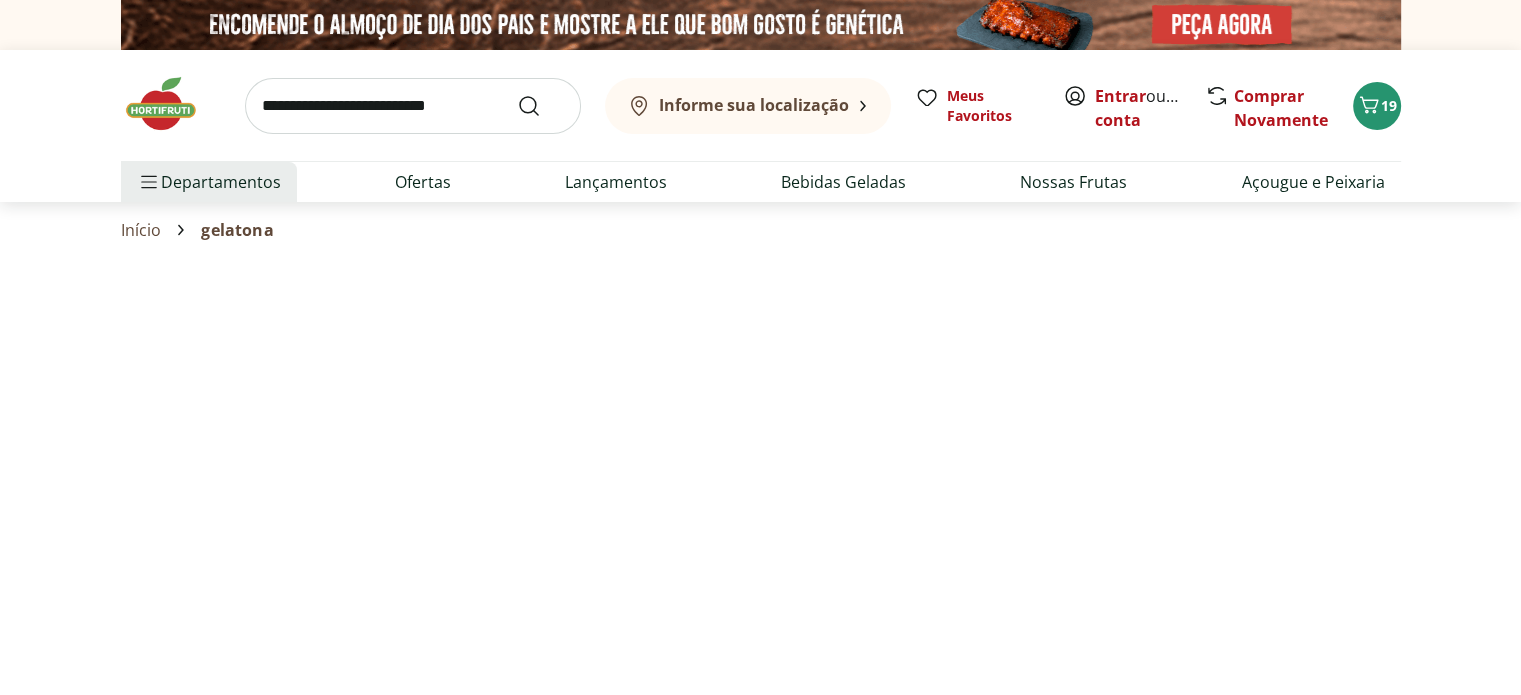 select on "**********" 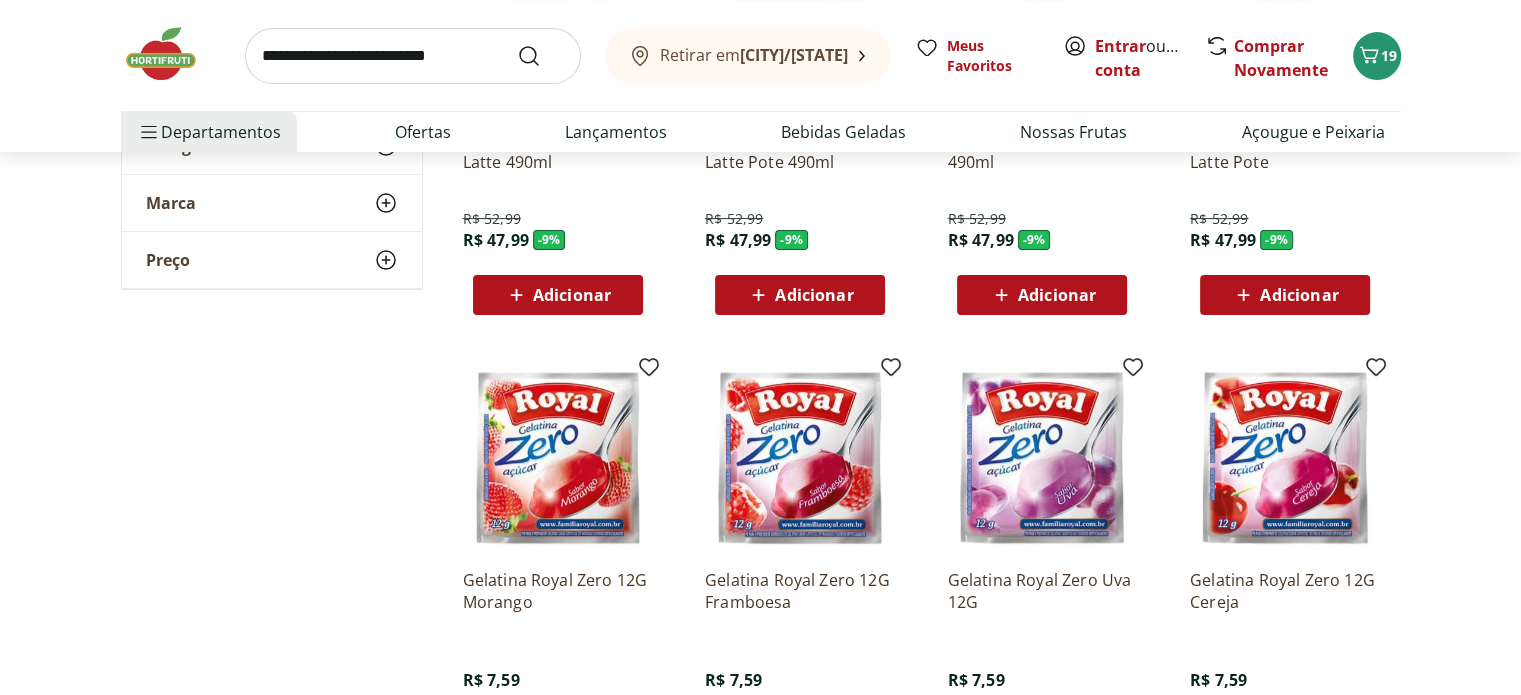 scroll, scrollTop: 700, scrollLeft: 0, axis: vertical 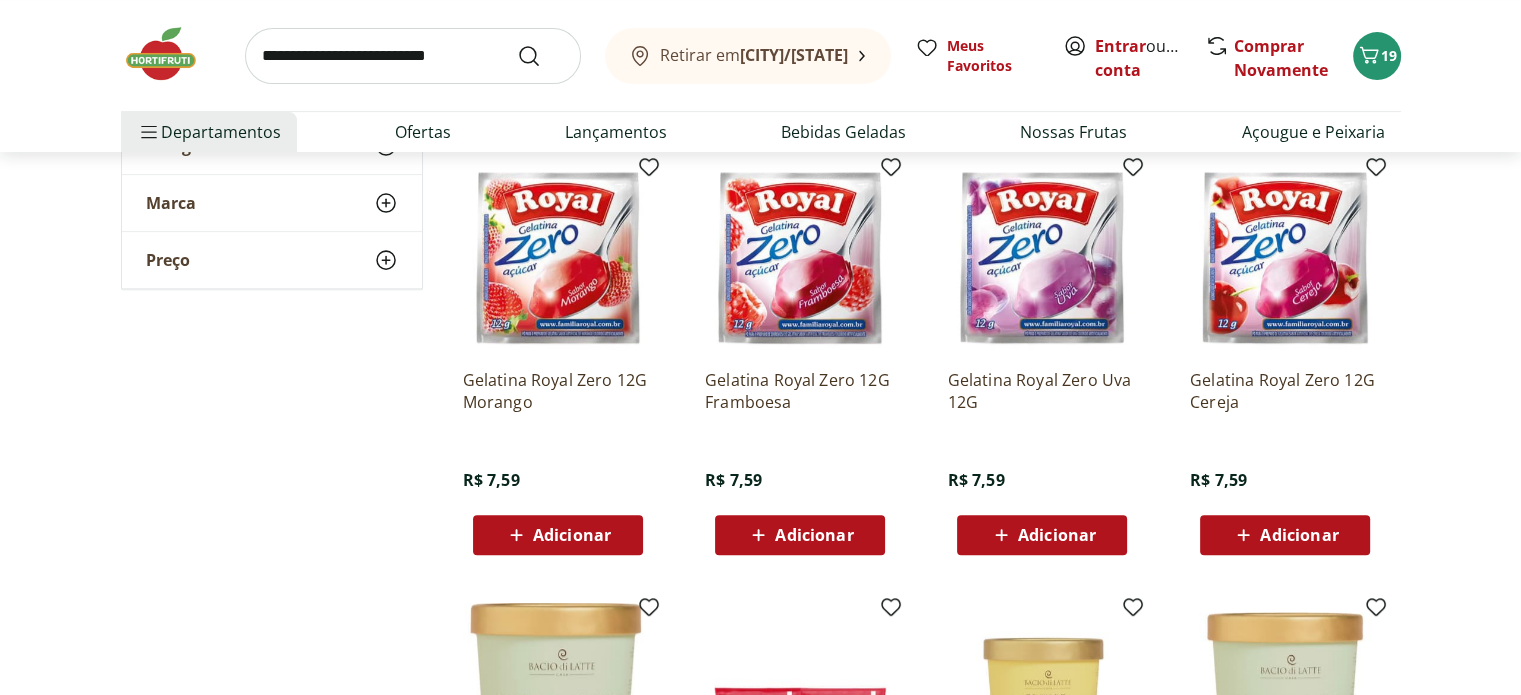 click on "Adicionar" at bounding box center (558, 535) 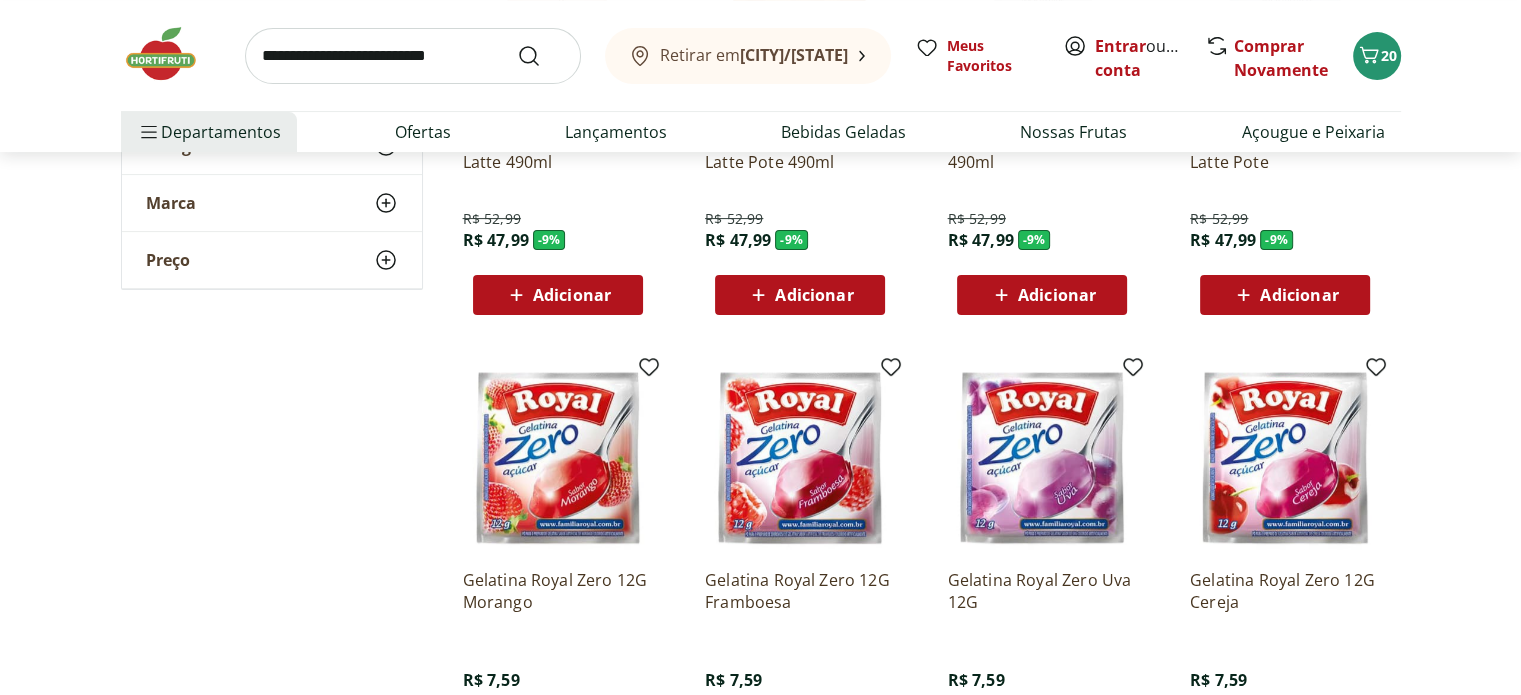 scroll, scrollTop: 0, scrollLeft: 0, axis: both 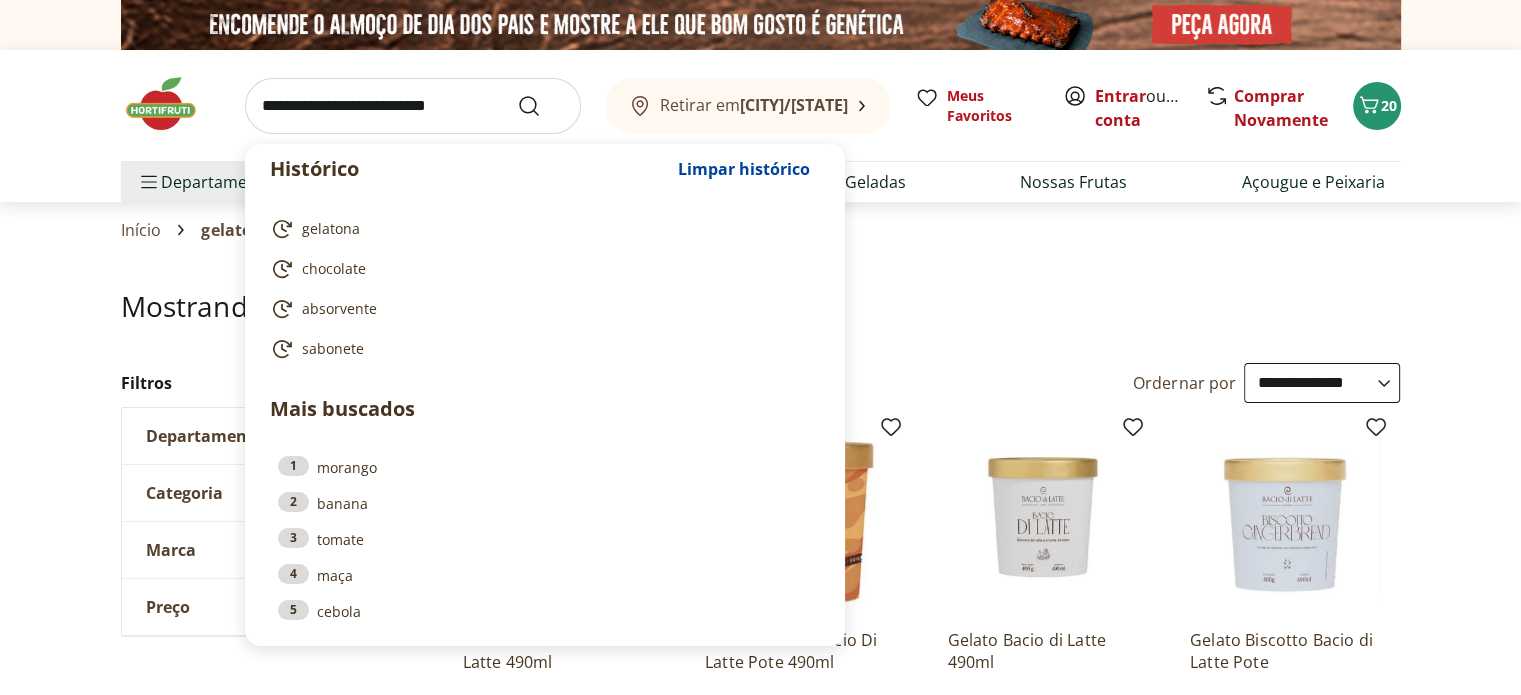 click at bounding box center [413, 106] 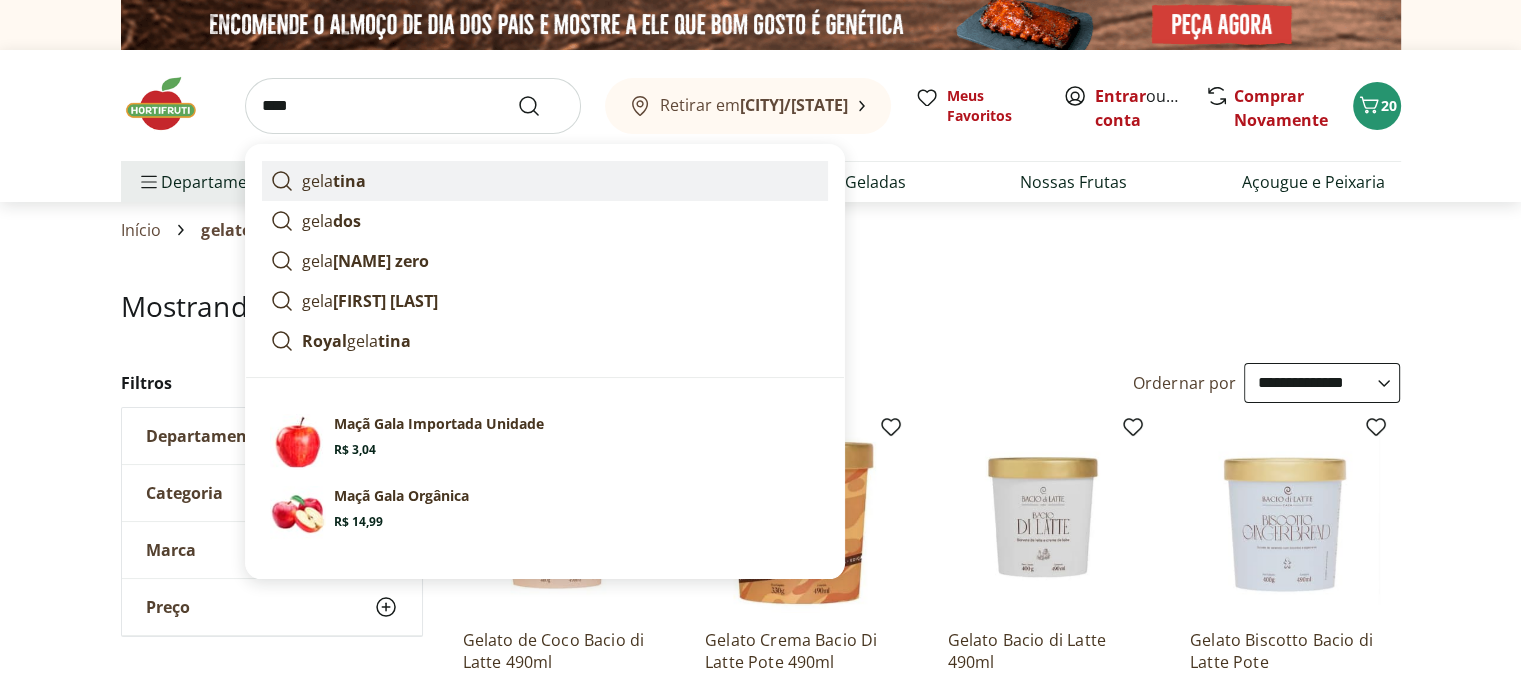 click on "tina" at bounding box center (349, 181) 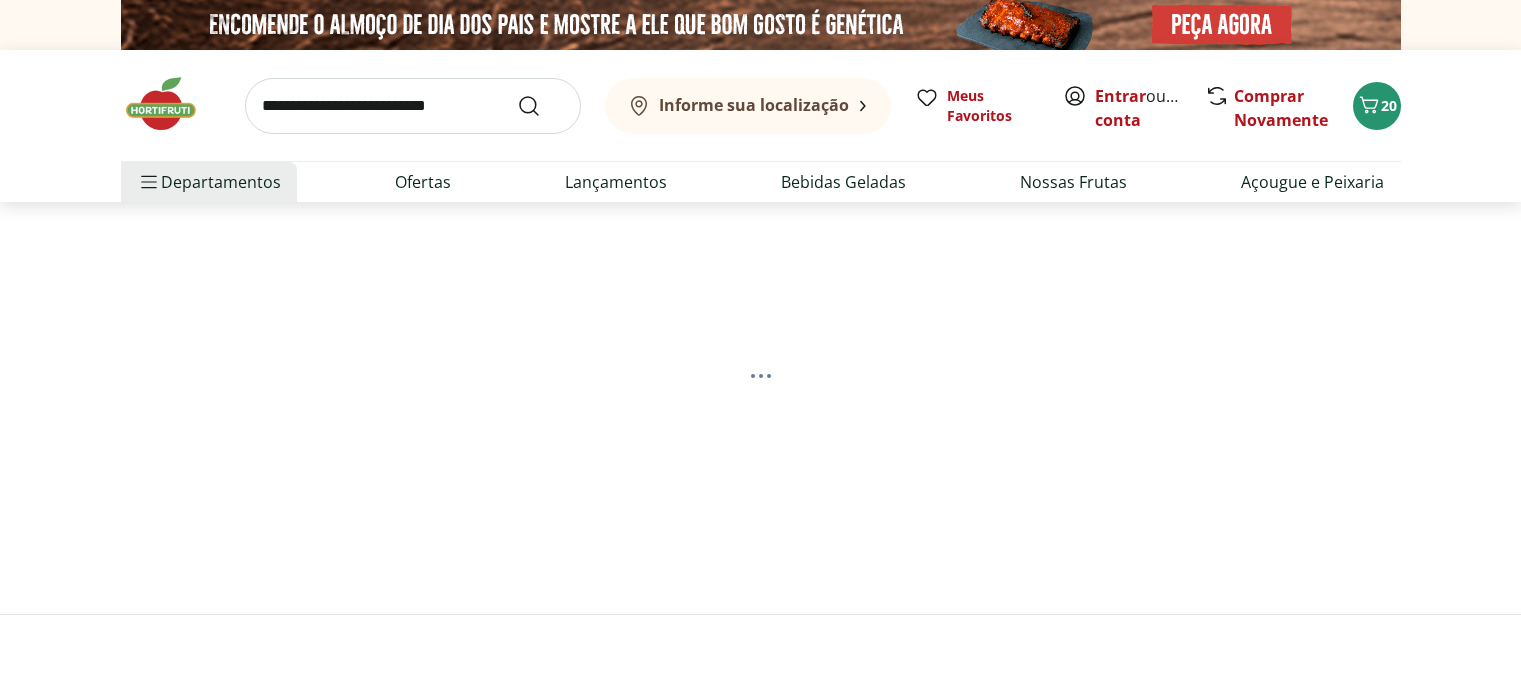 scroll, scrollTop: 0, scrollLeft: 0, axis: both 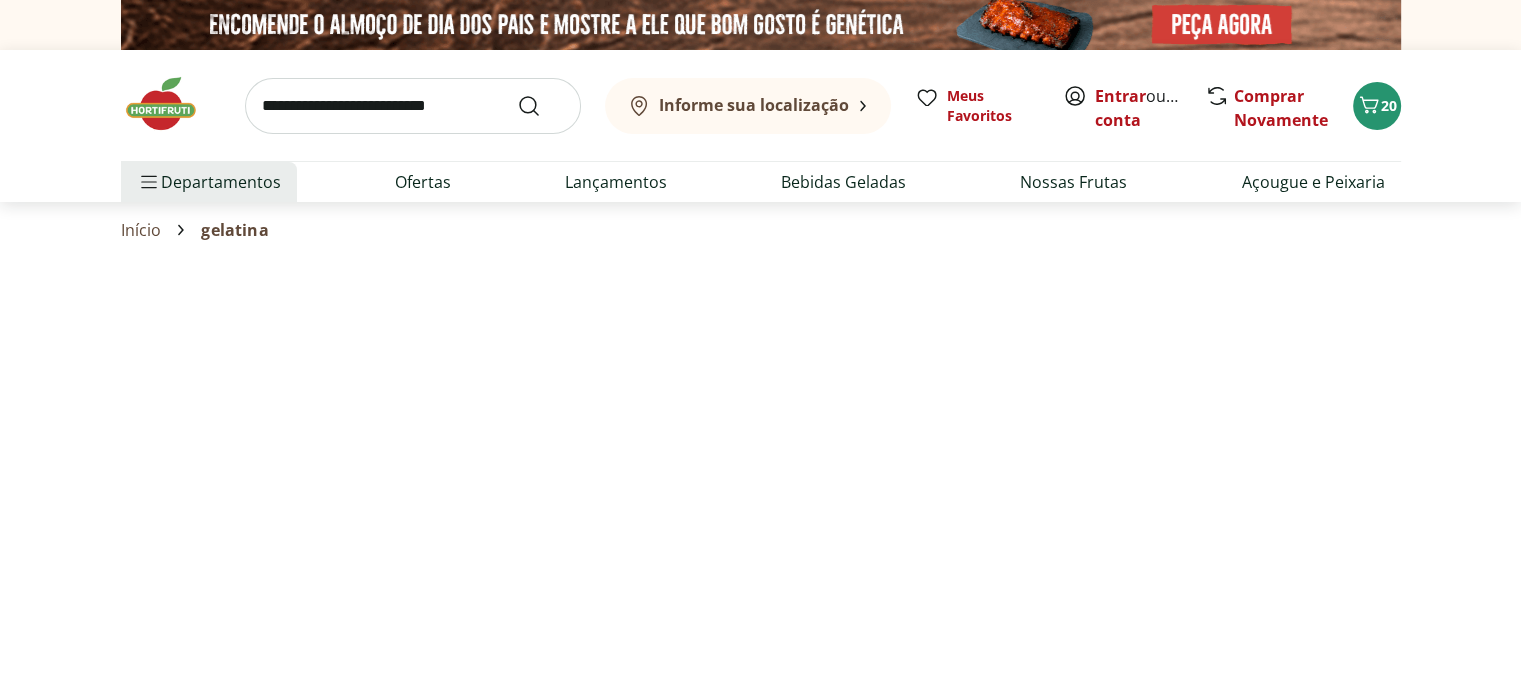 select on "**********" 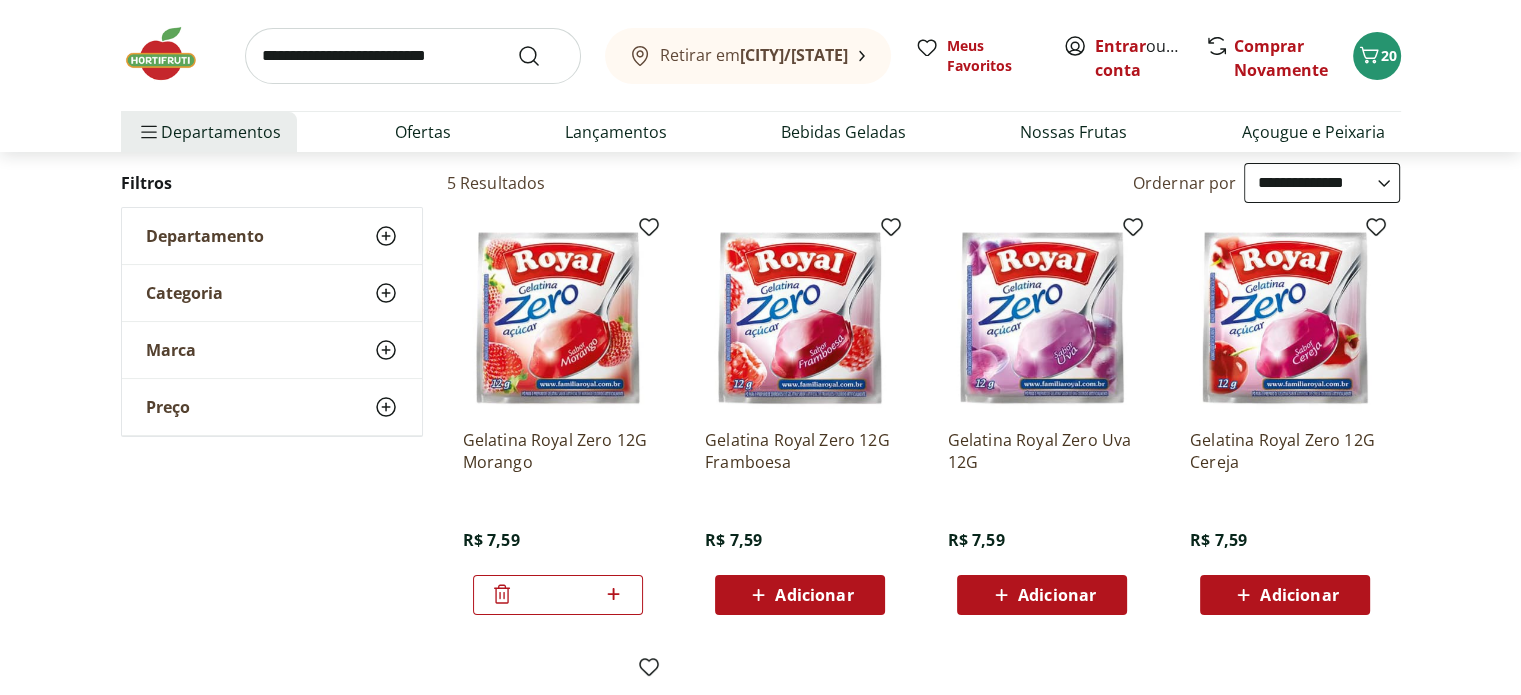 scroll, scrollTop: 0, scrollLeft: 0, axis: both 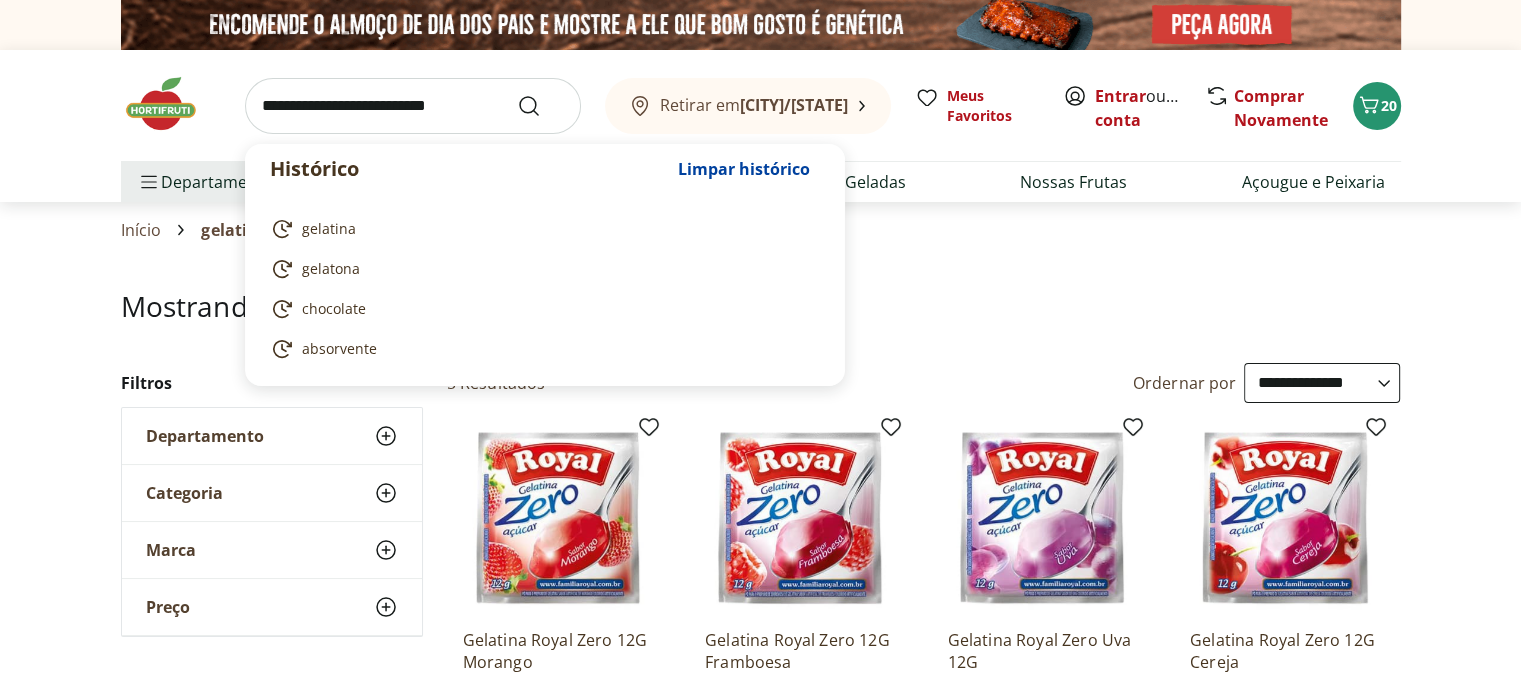 click at bounding box center (413, 106) 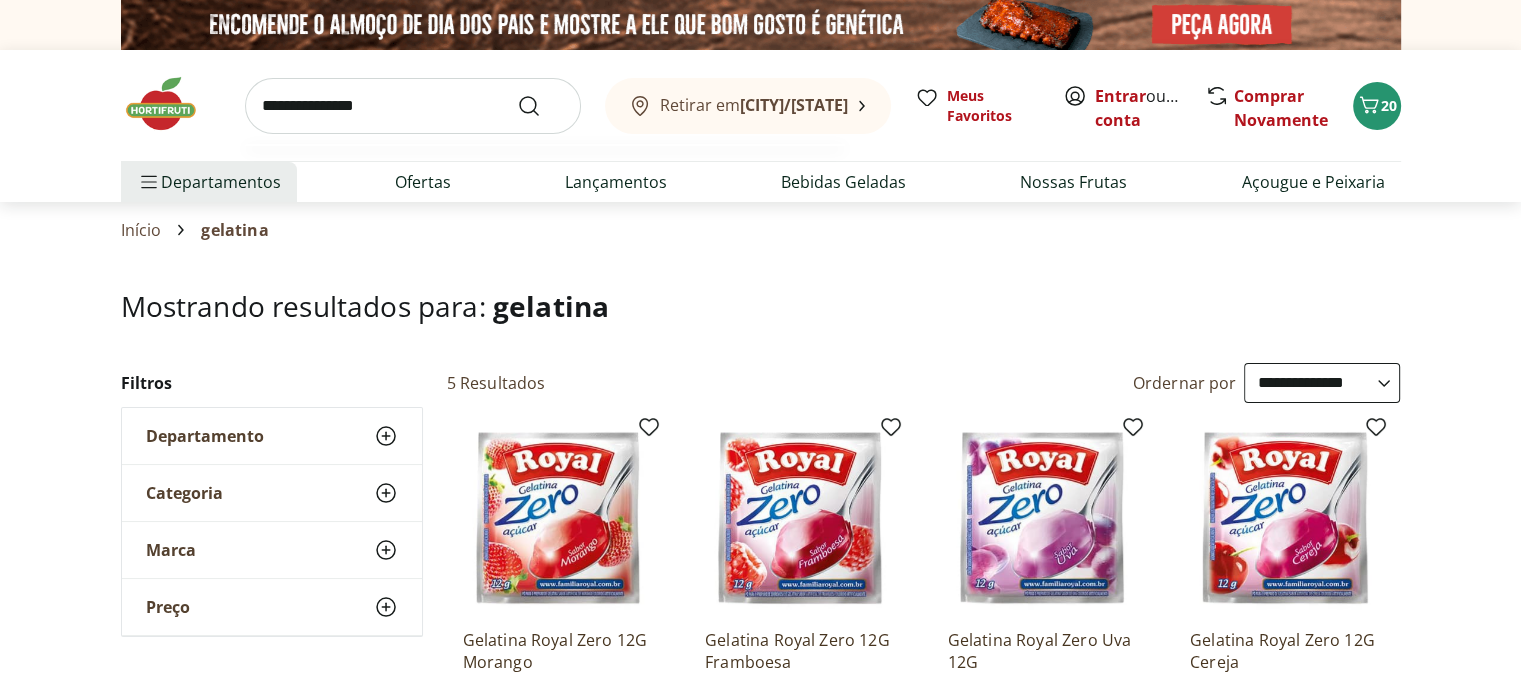 type on "**********" 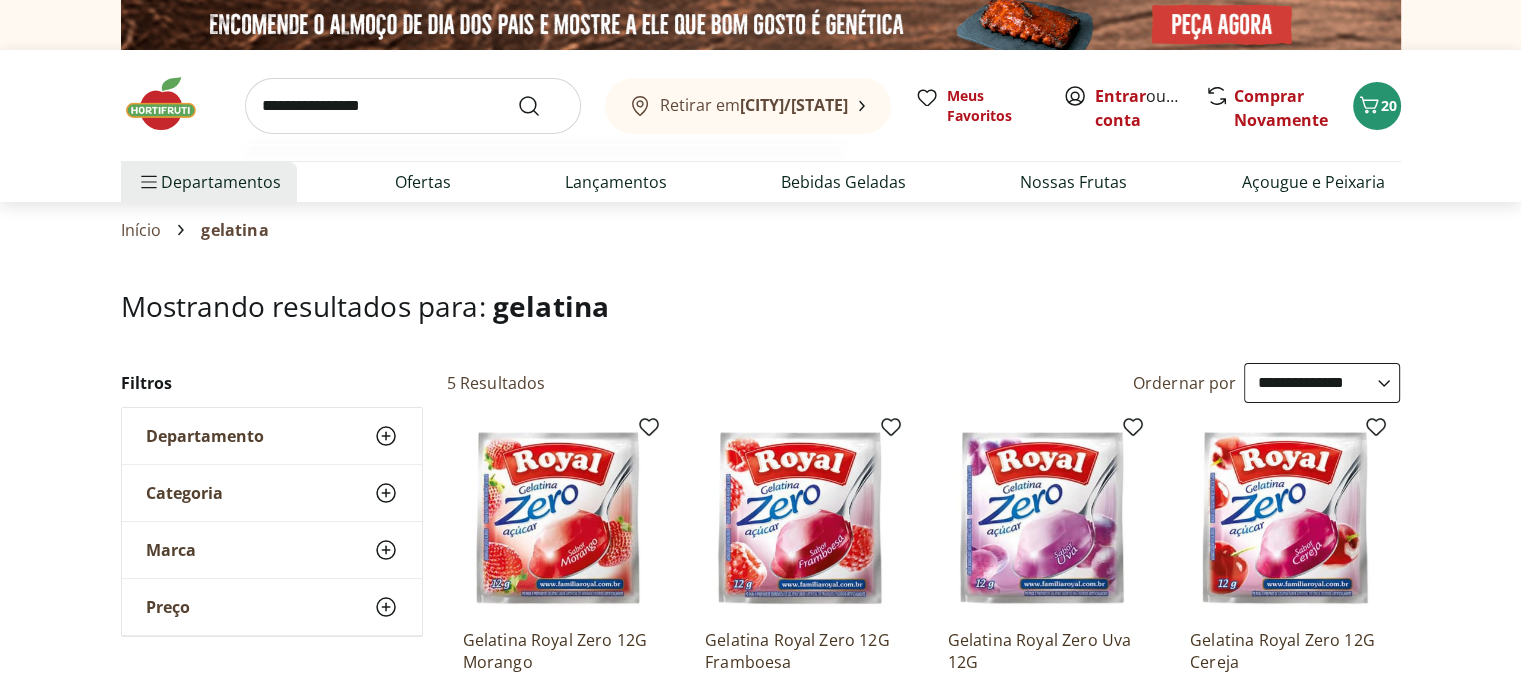 click at bounding box center [541, 106] 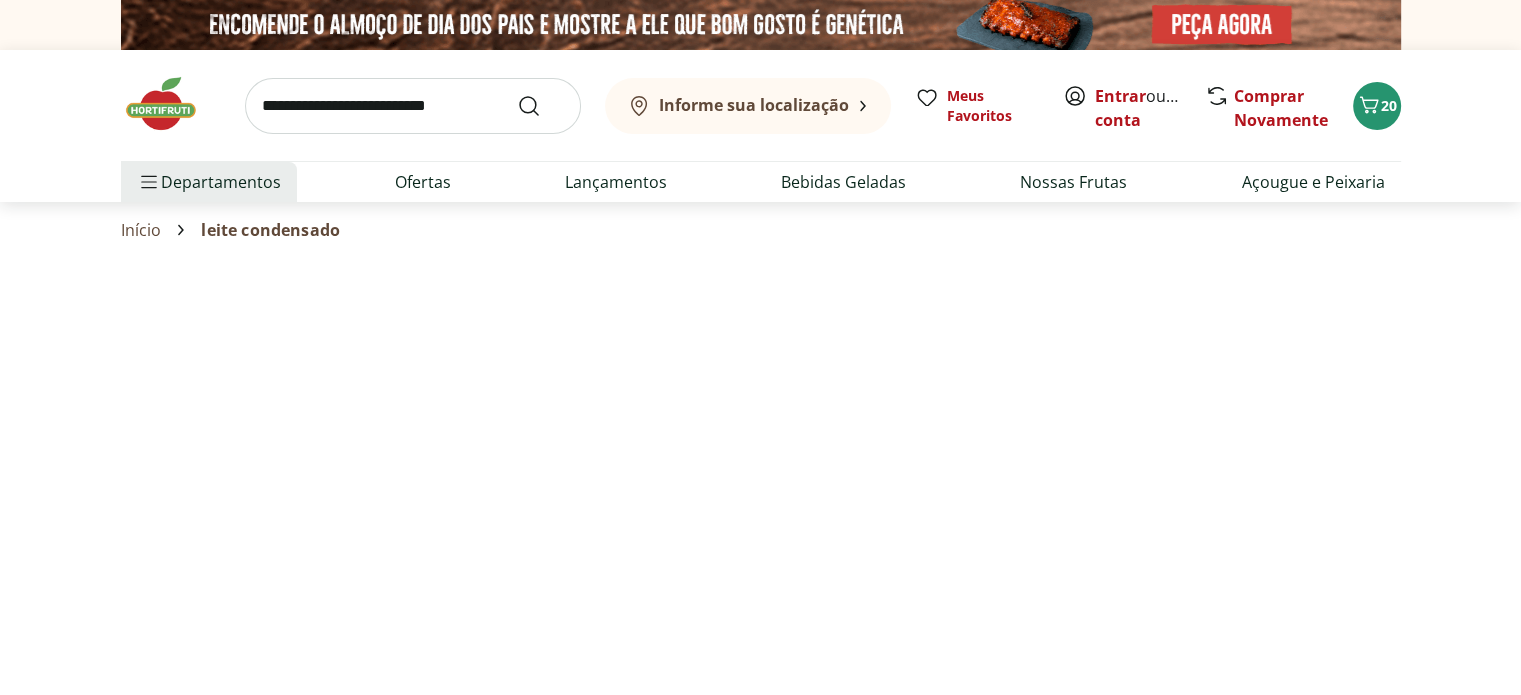 select on "**********" 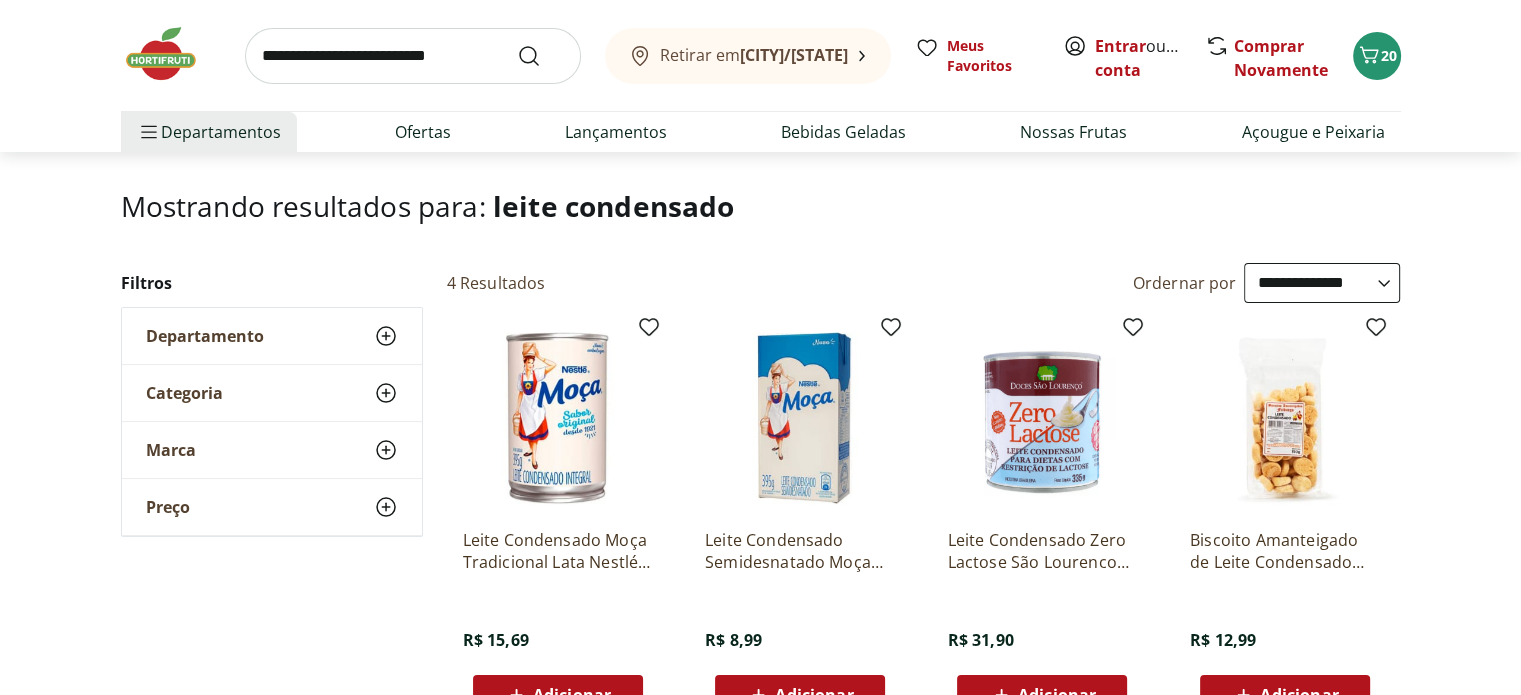 scroll, scrollTop: 200, scrollLeft: 0, axis: vertical 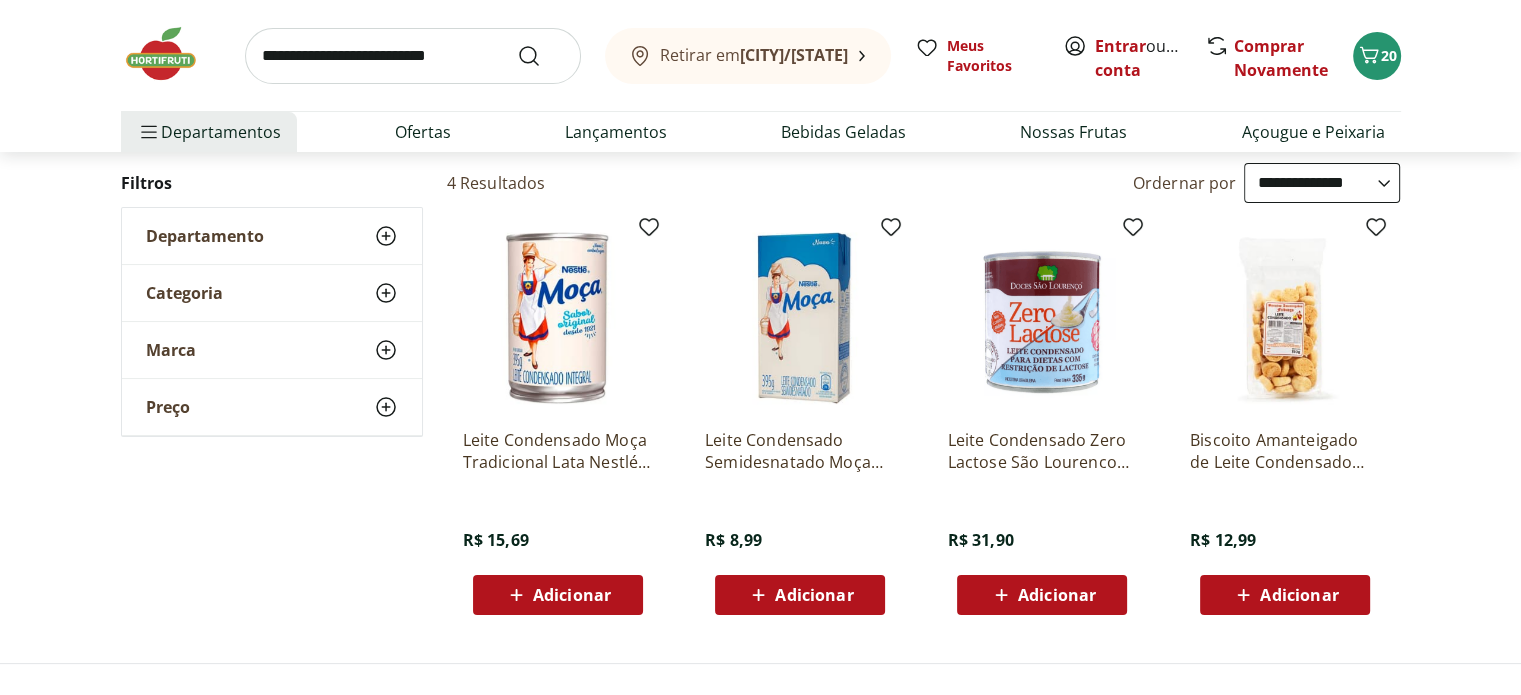 click on "Adicionar" at bounding box center (814, 595) 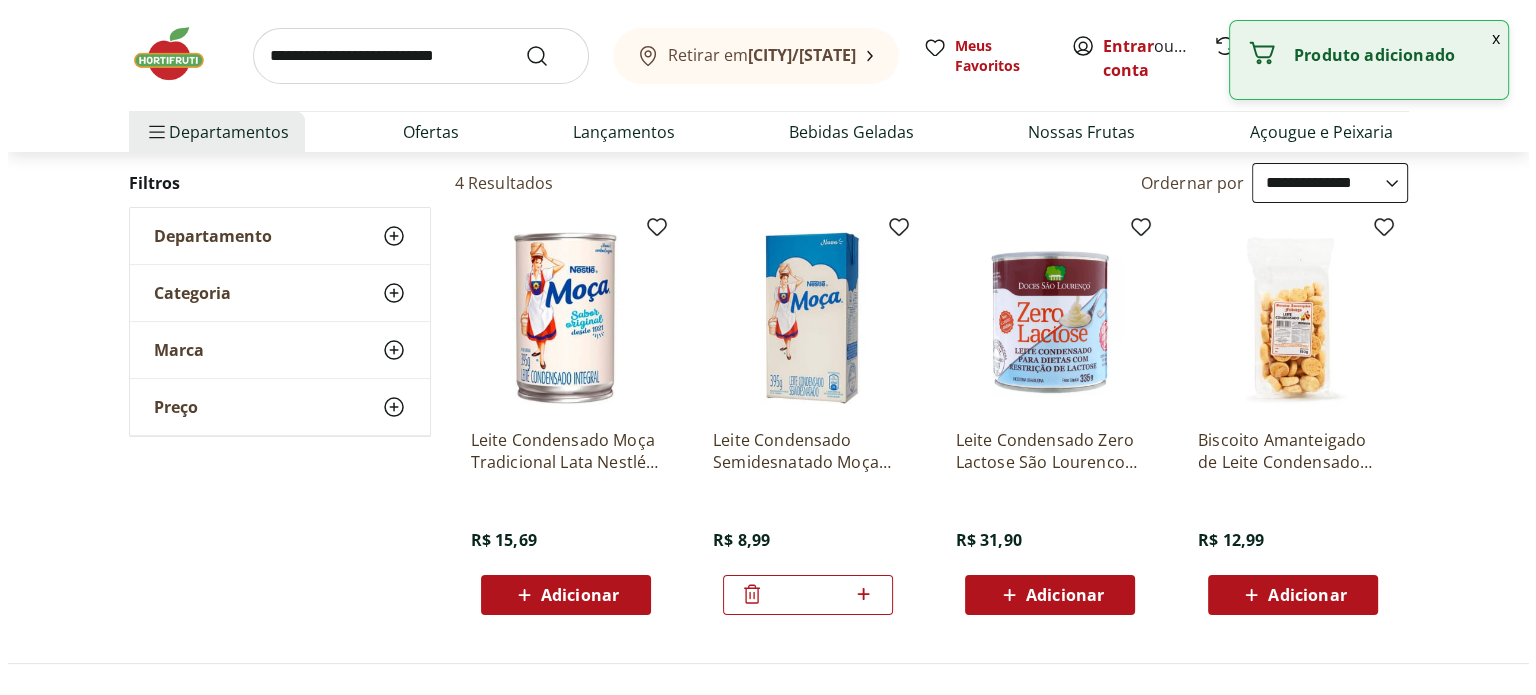 scroll, scrollTop: 0, scrollLeft: 0, axis: both 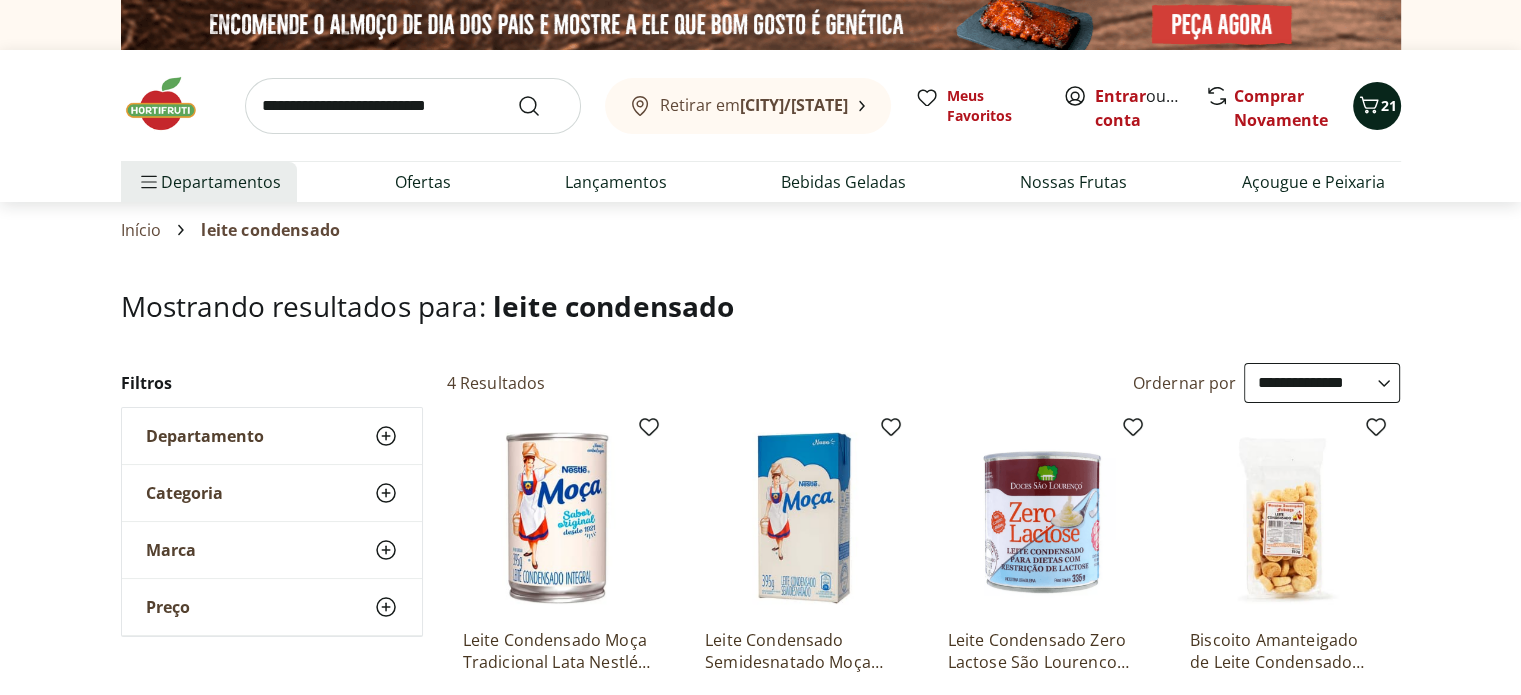 click 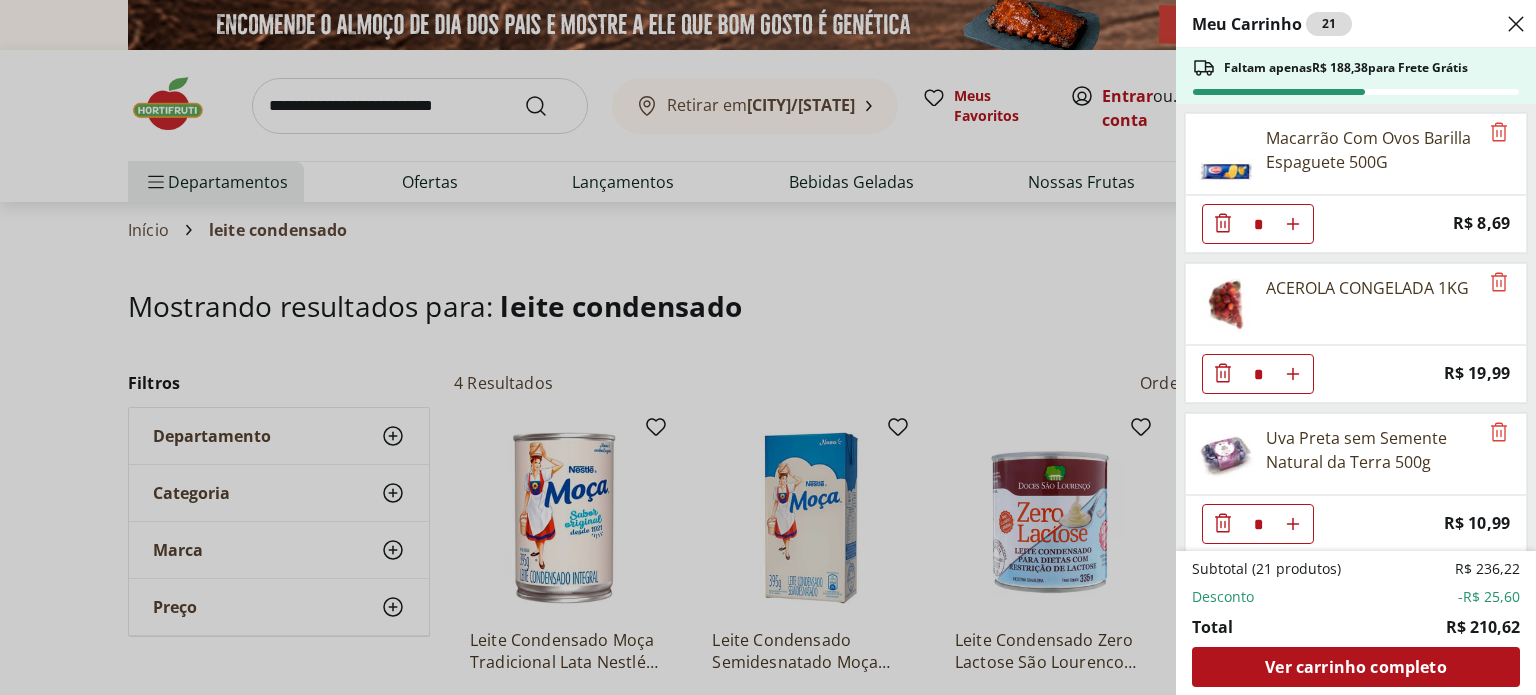 scroll, scrollTop: 2090, scrollLeft: 0, axis: vertical 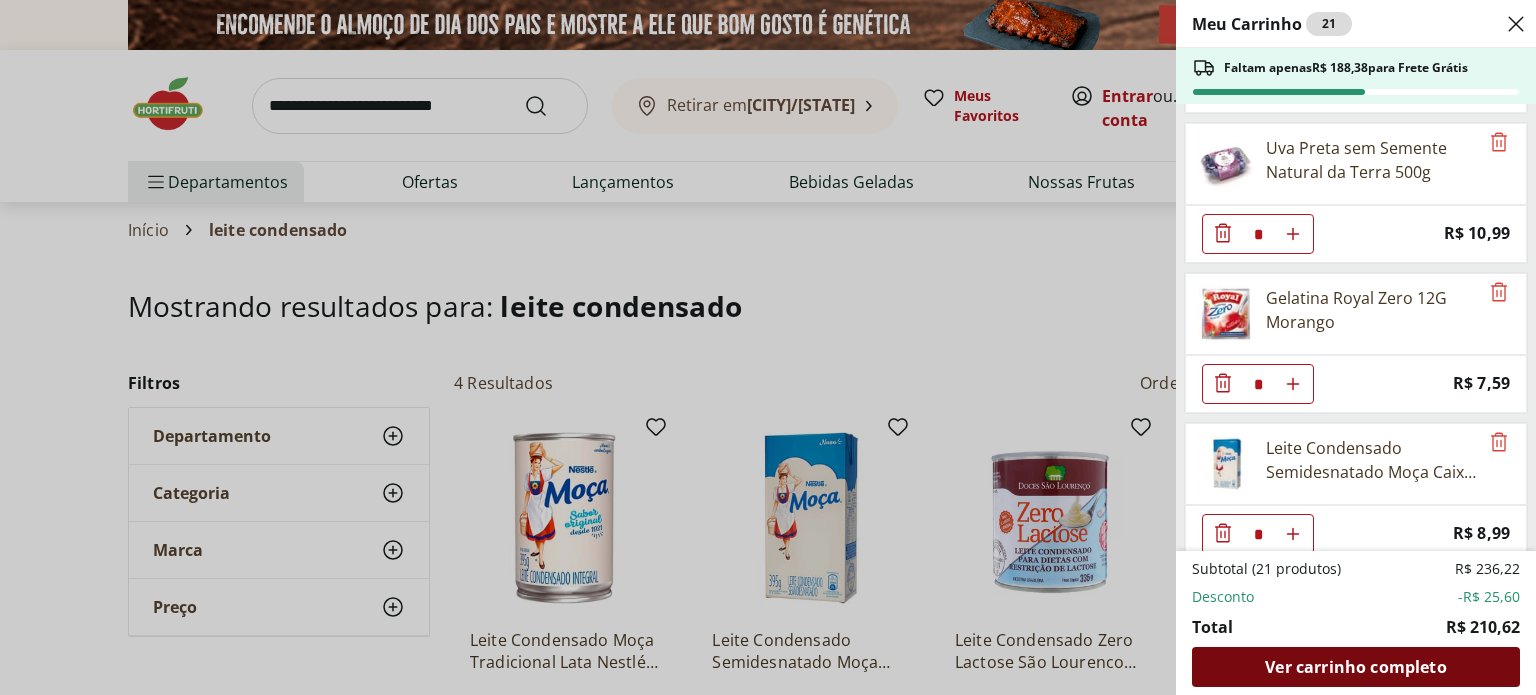 click on "Ver carrinho completo" at bounding box center [1355, 667] 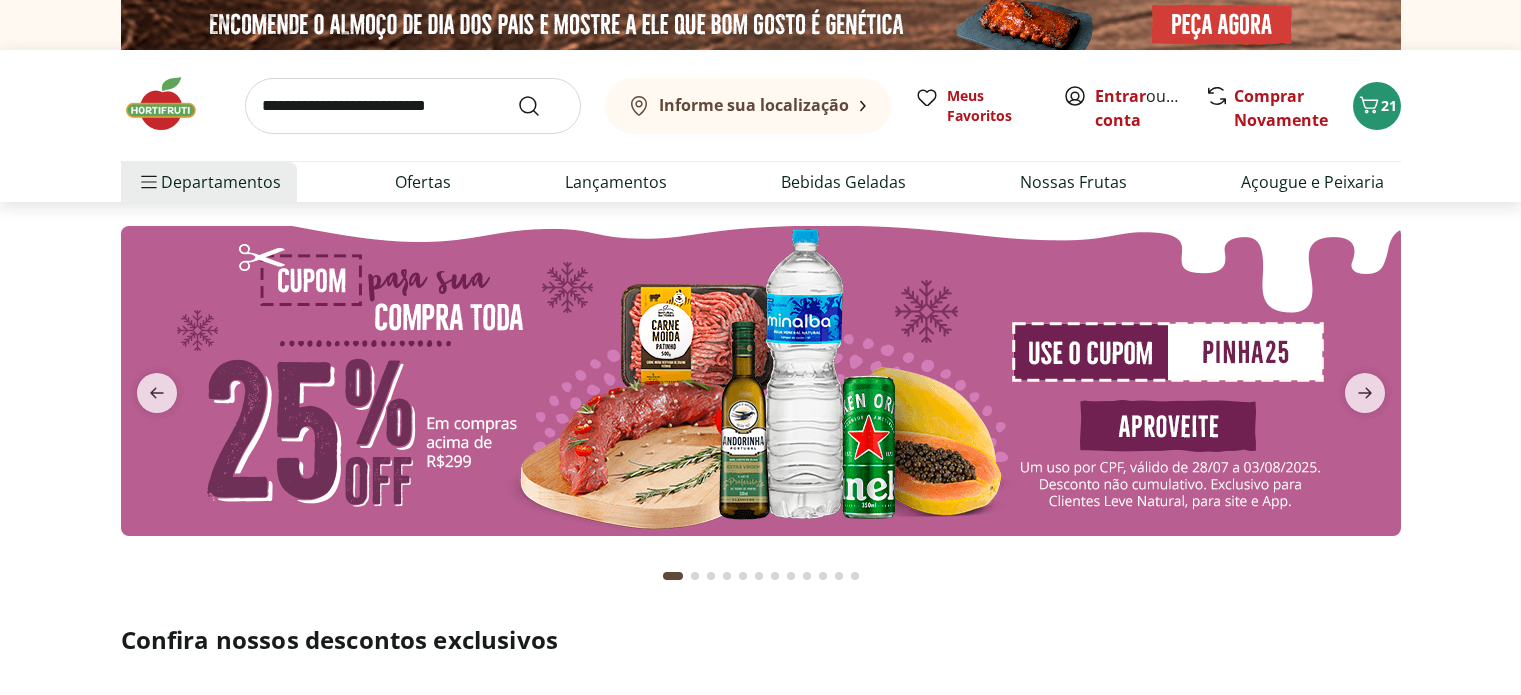 scroll, scrollTop: 0, scrollLeft: 0, axis: both 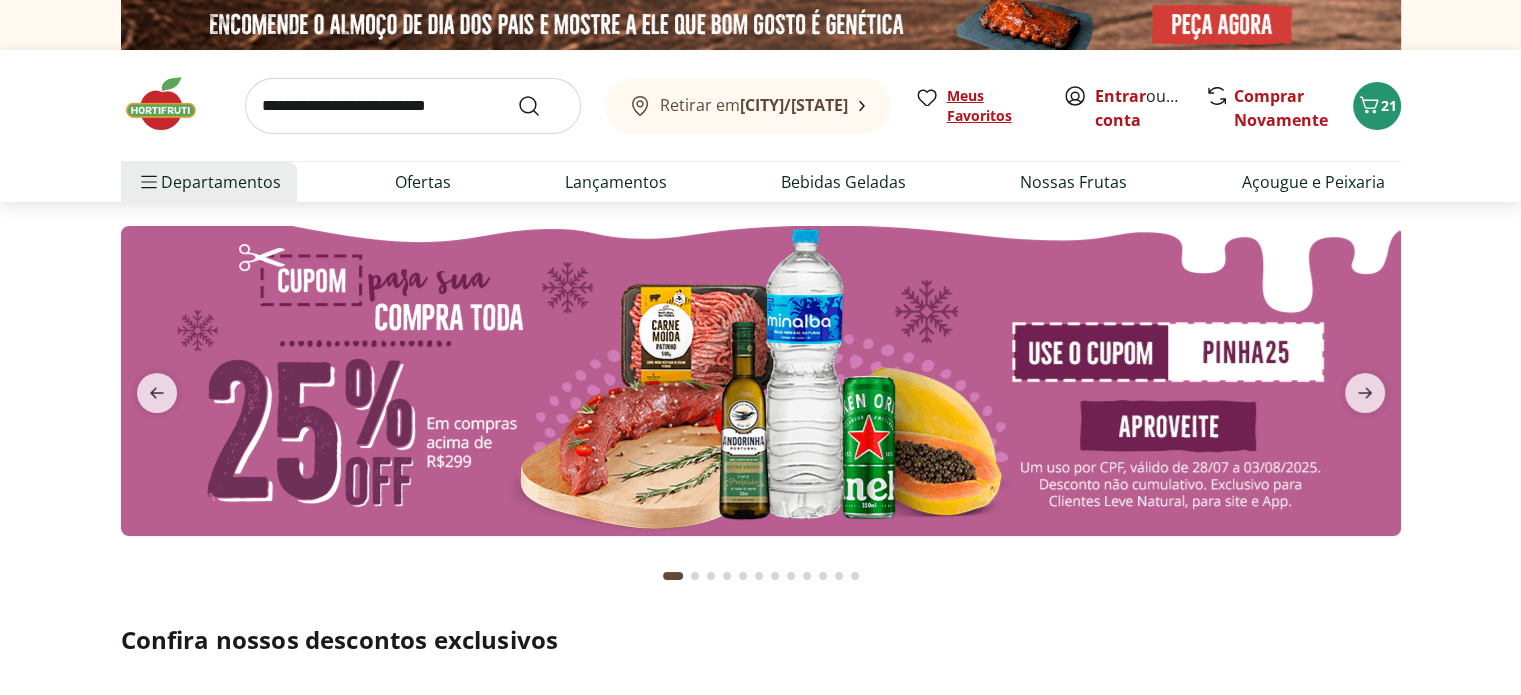 click on "Meus Favoritos" at bounding box center [993, 106] 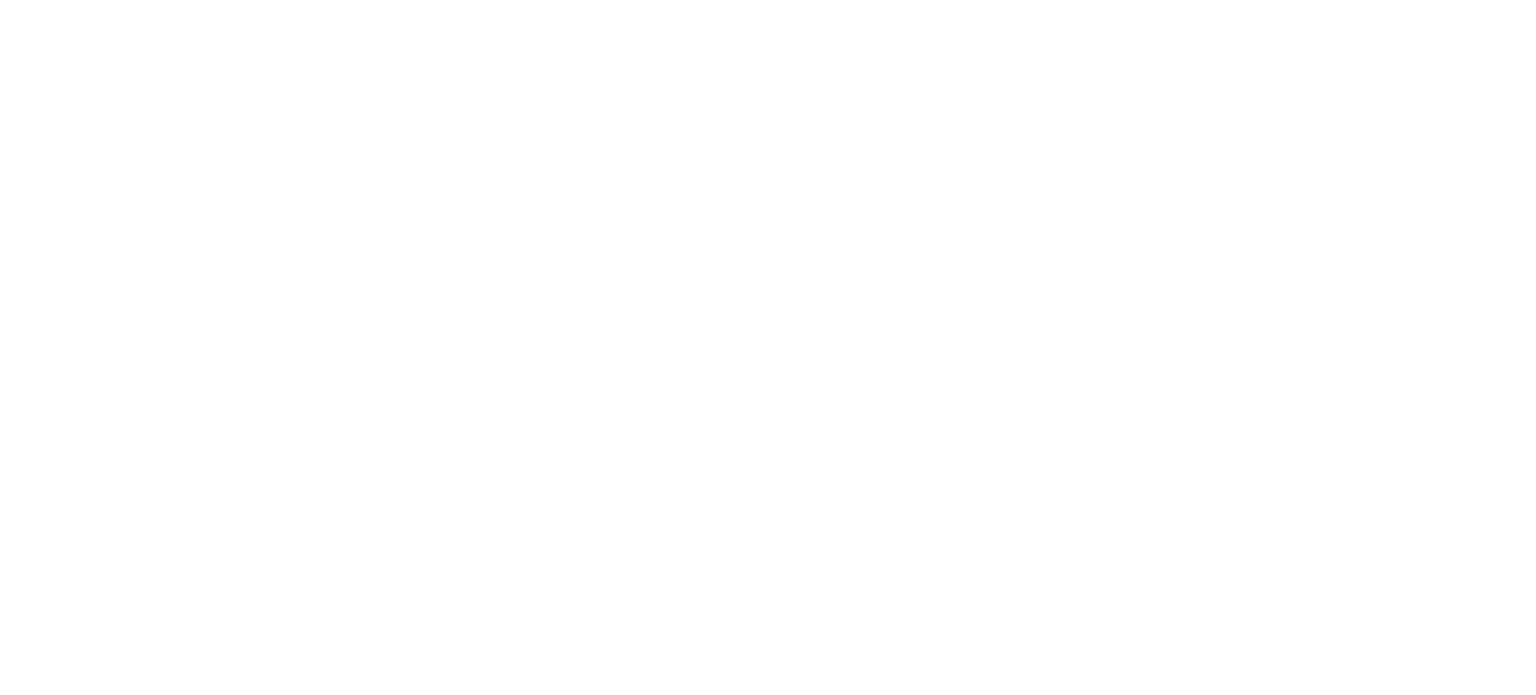 scroll, scrollTop: 0, scrollLeft: 0, axis: both 